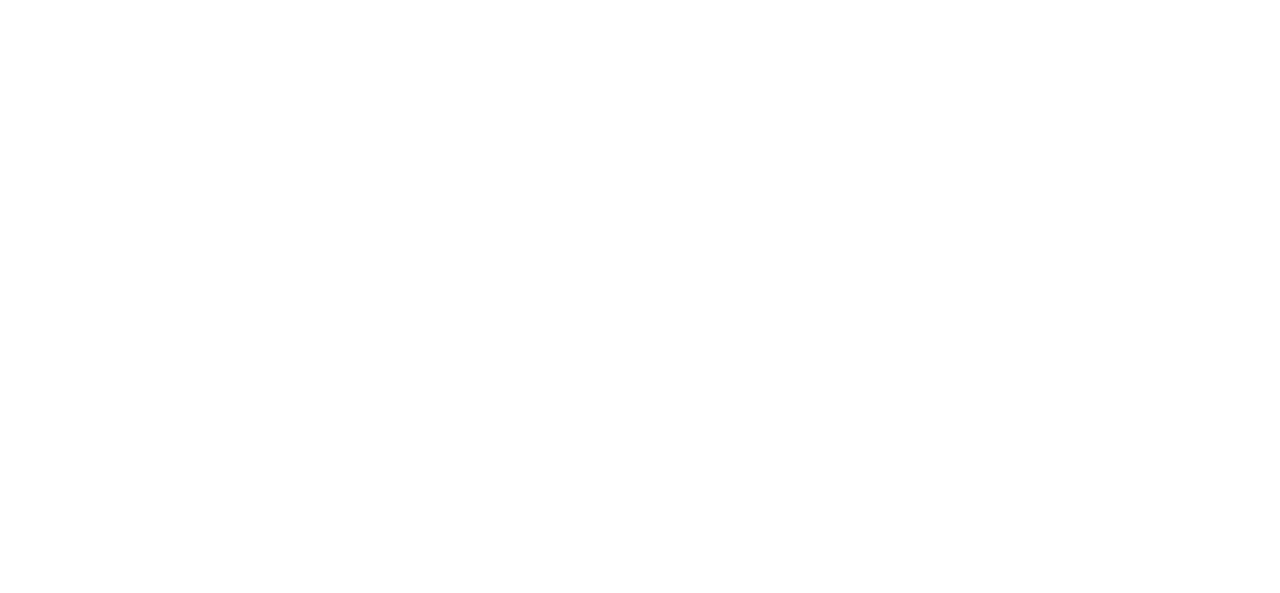 scroll, scrollTop: 0, scrollLeft: 0, axis: both 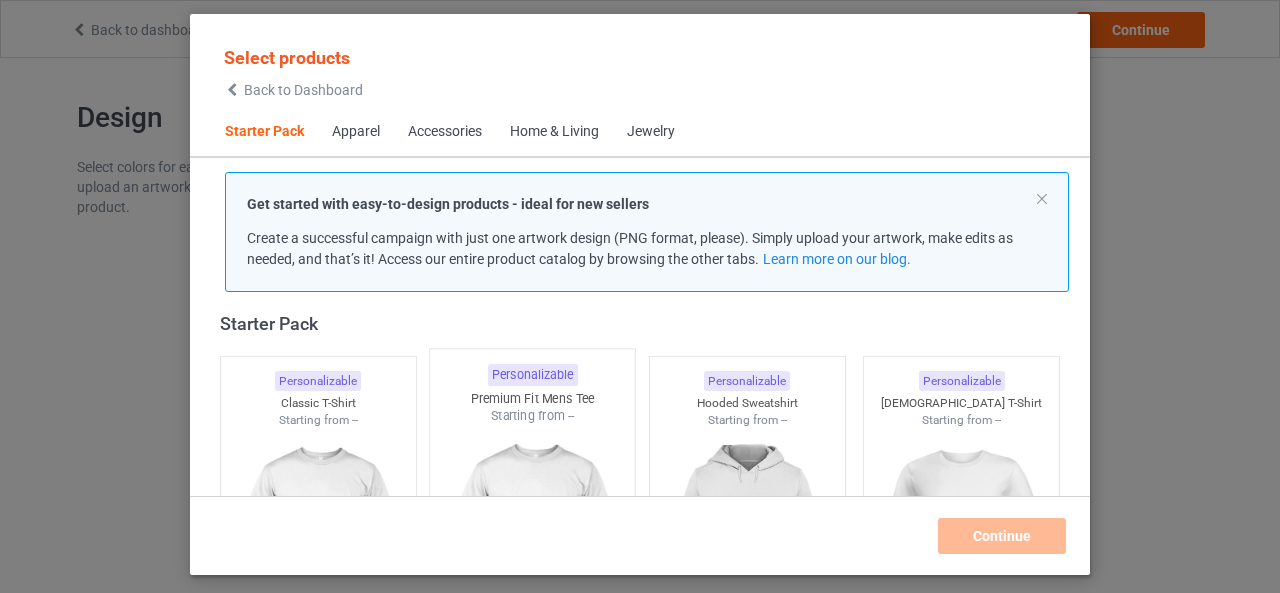 click on "Personalizable" at bounding box center (318, 381) 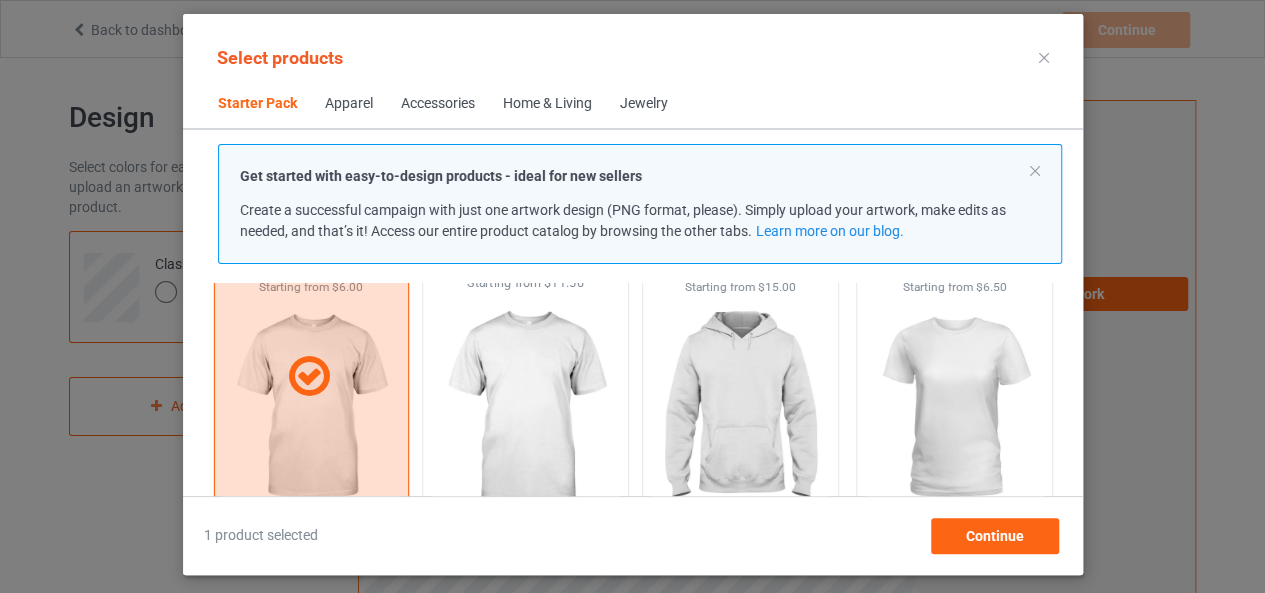 scroll, scrollTop: 131, scrollLeft: 0, axis: vertical 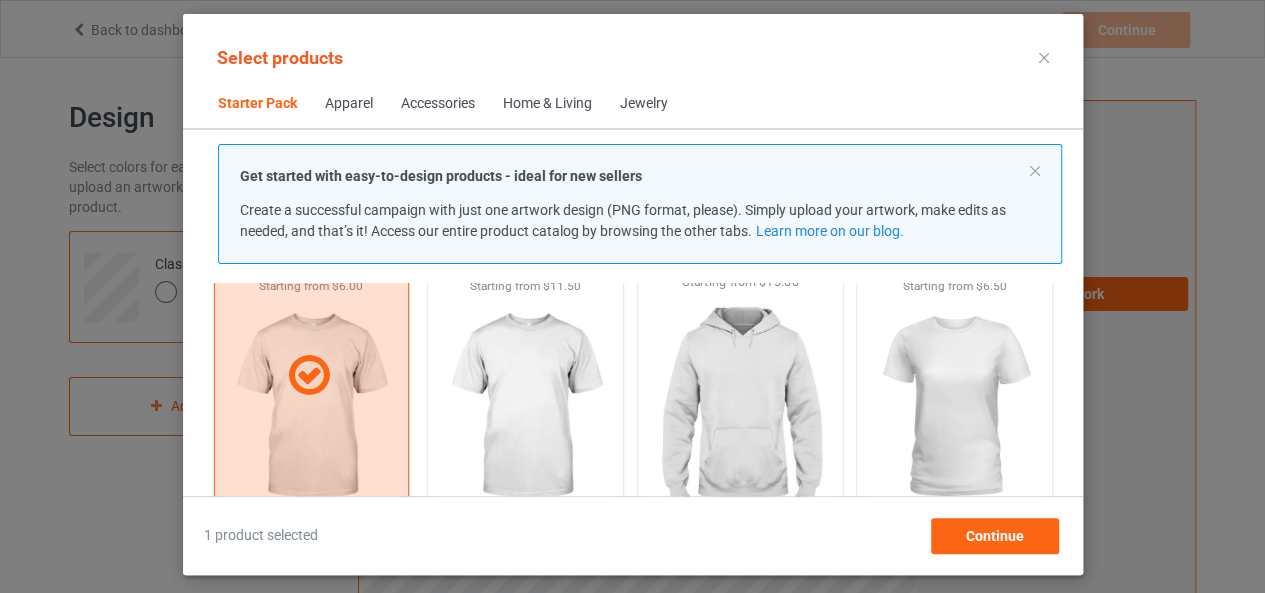 click at bounding box center [740, 408] 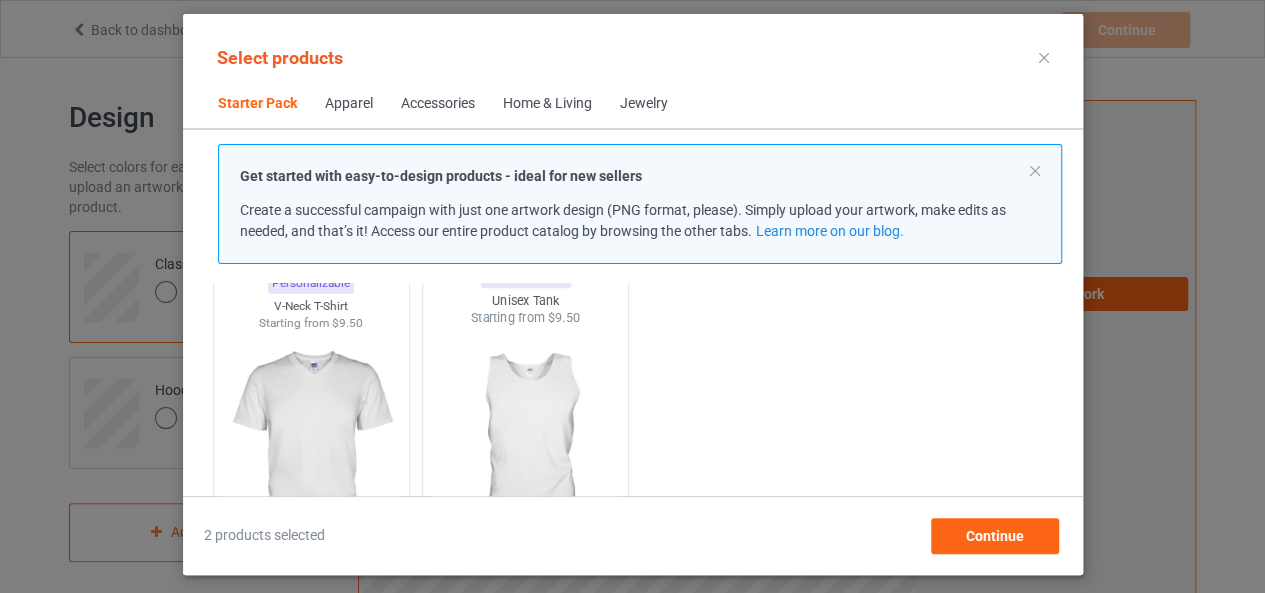 click at bounding box center [525, 444] 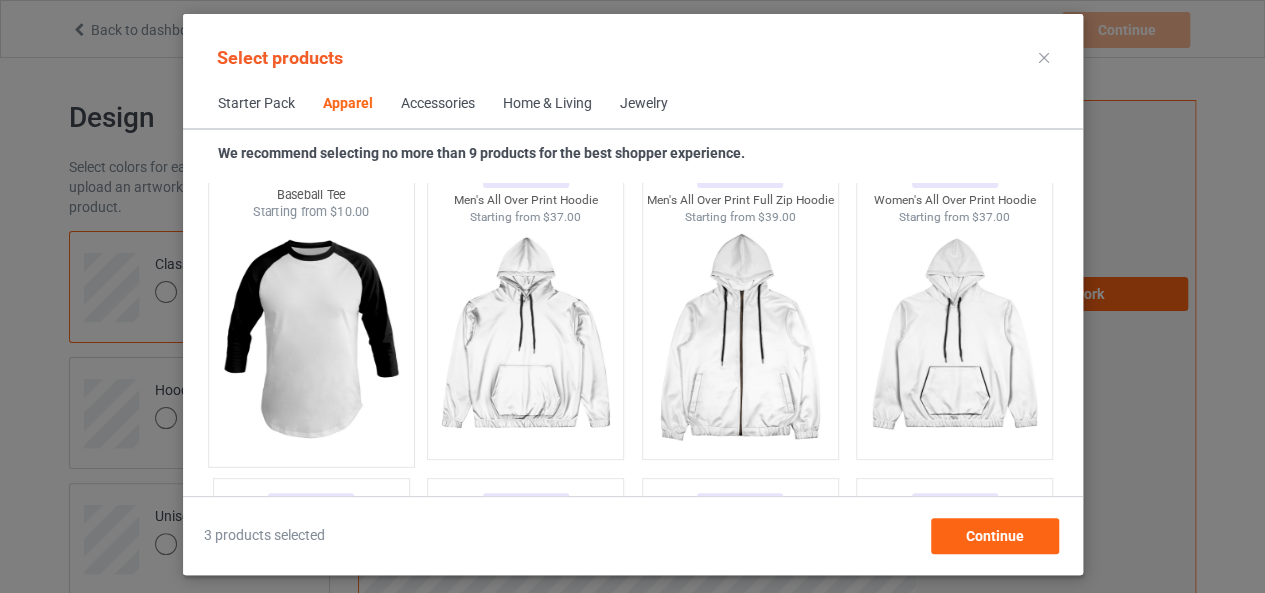 click at bounding box center [311, 338] 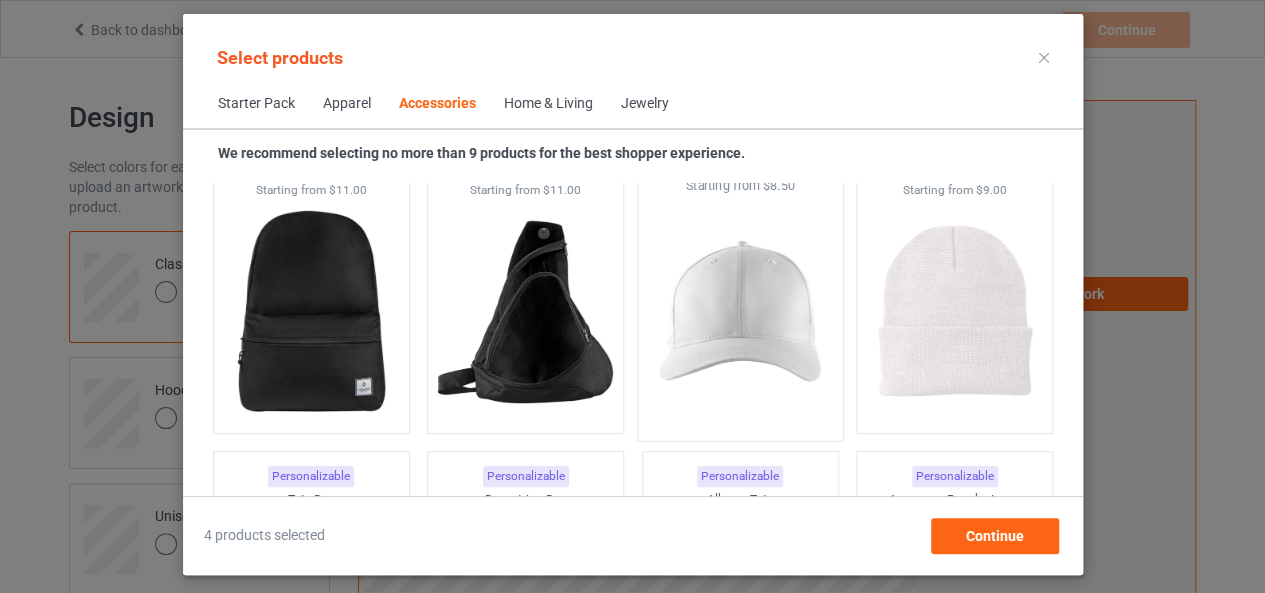 click at bounding box center (740, 312) 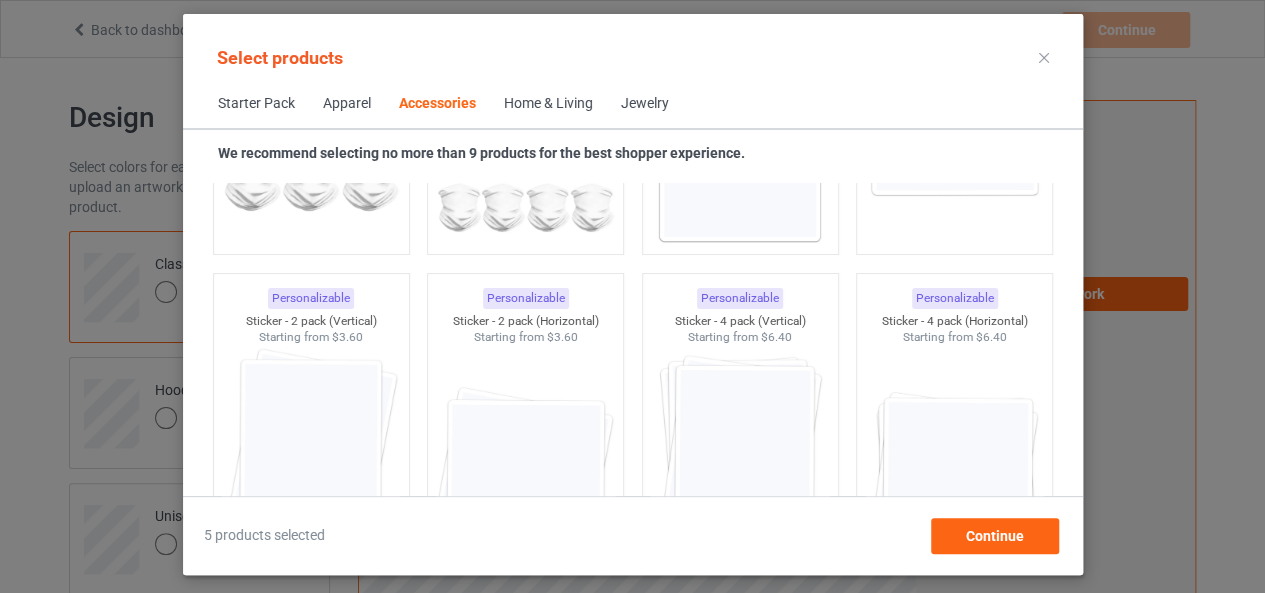 scroll, scrollTop: 7523, scrollLeft: 0, axis: vertical 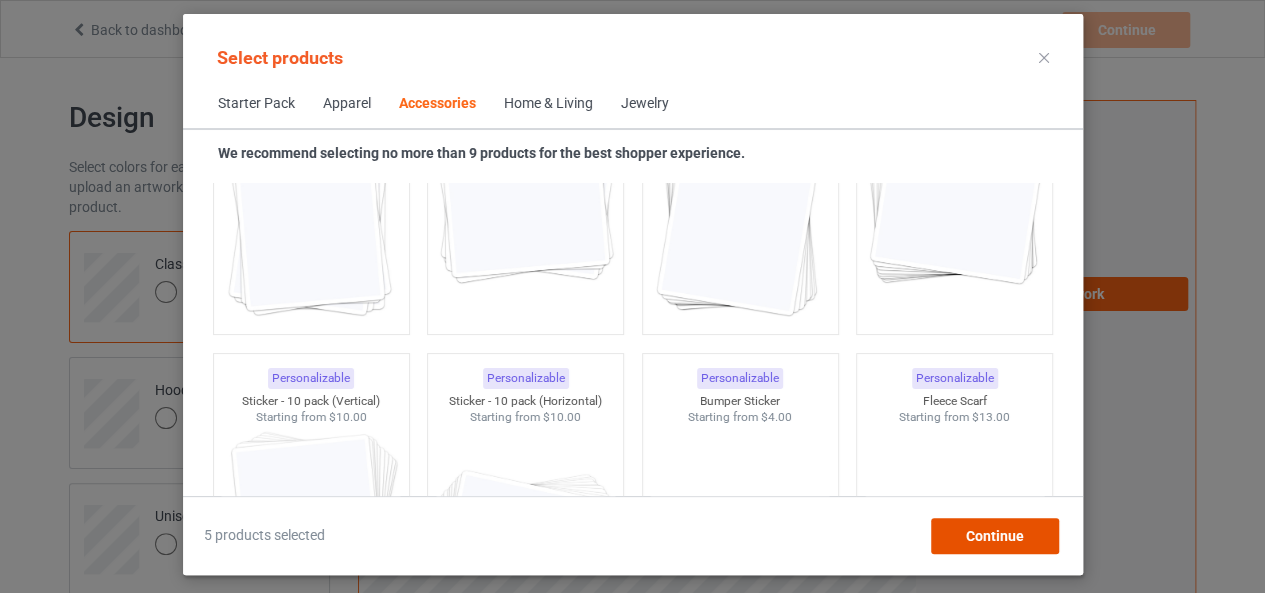click on "Continue" at bounding box center (994, 536) 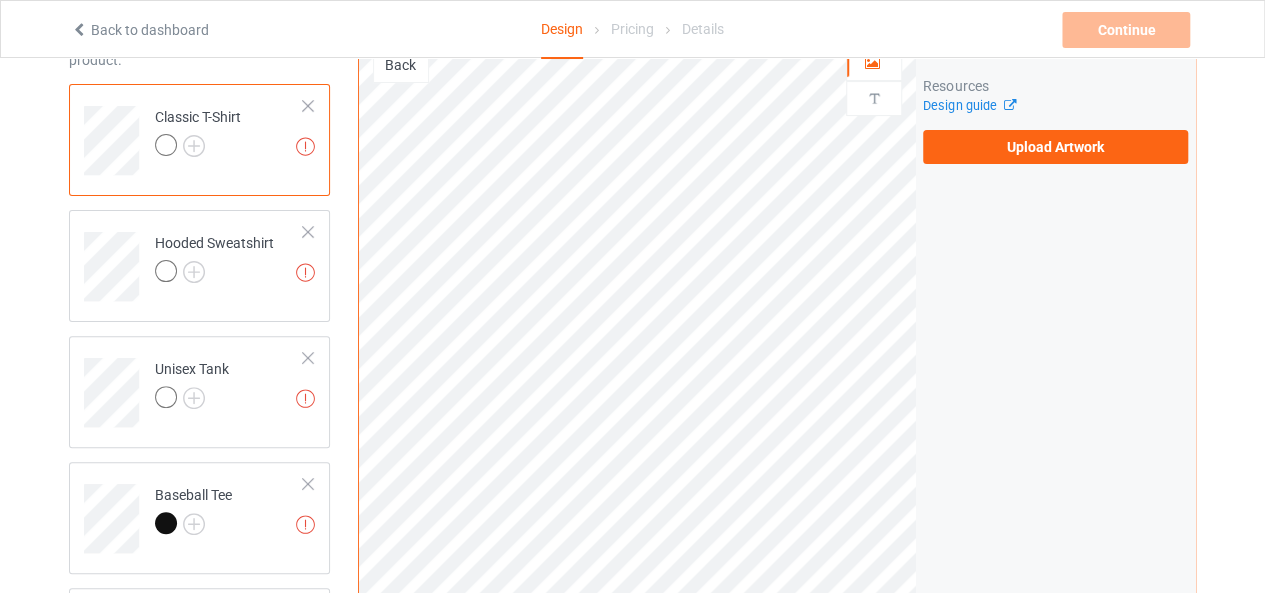 scroll, scrollTop: 153, scrollLeft: 0, axis: vertical 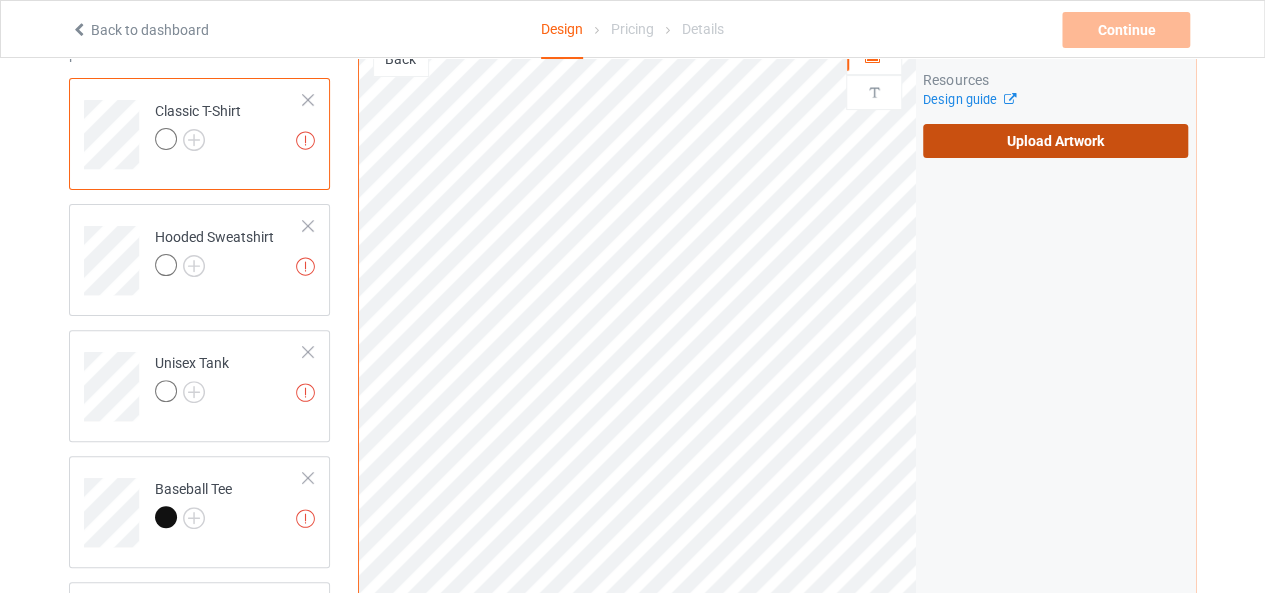 click on "Upload Artwork" at bounding box center [1055, 141] 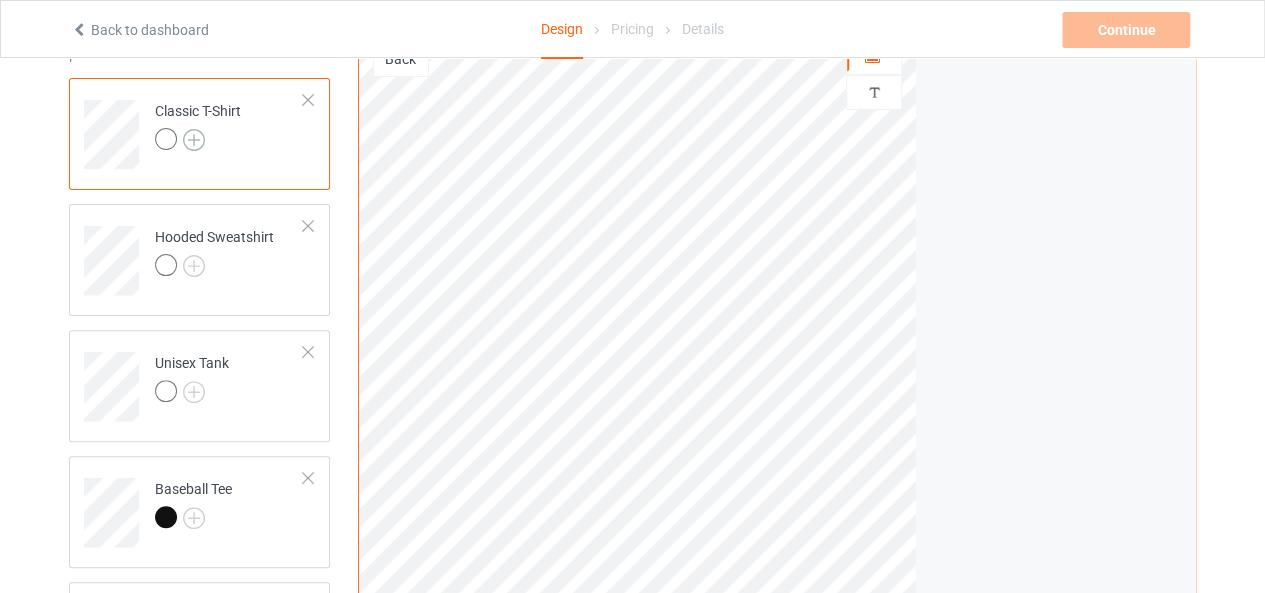 click at bounding box center [194, 140] 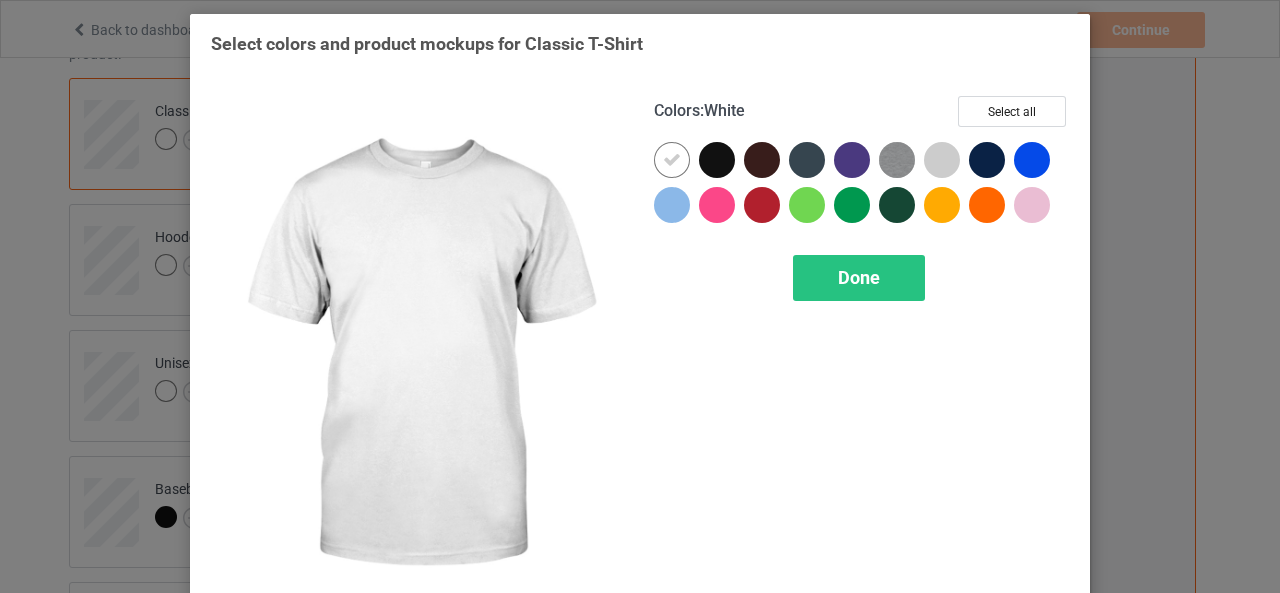 click at bounding box center (717, 160) 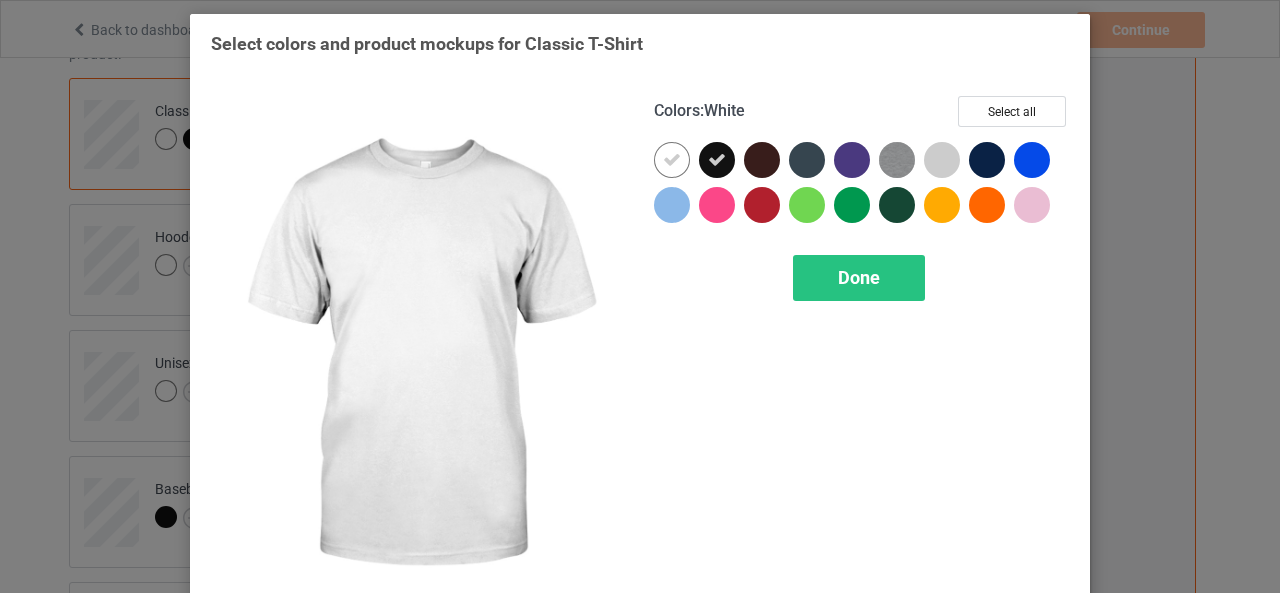 click at bounding box center (672, 160) 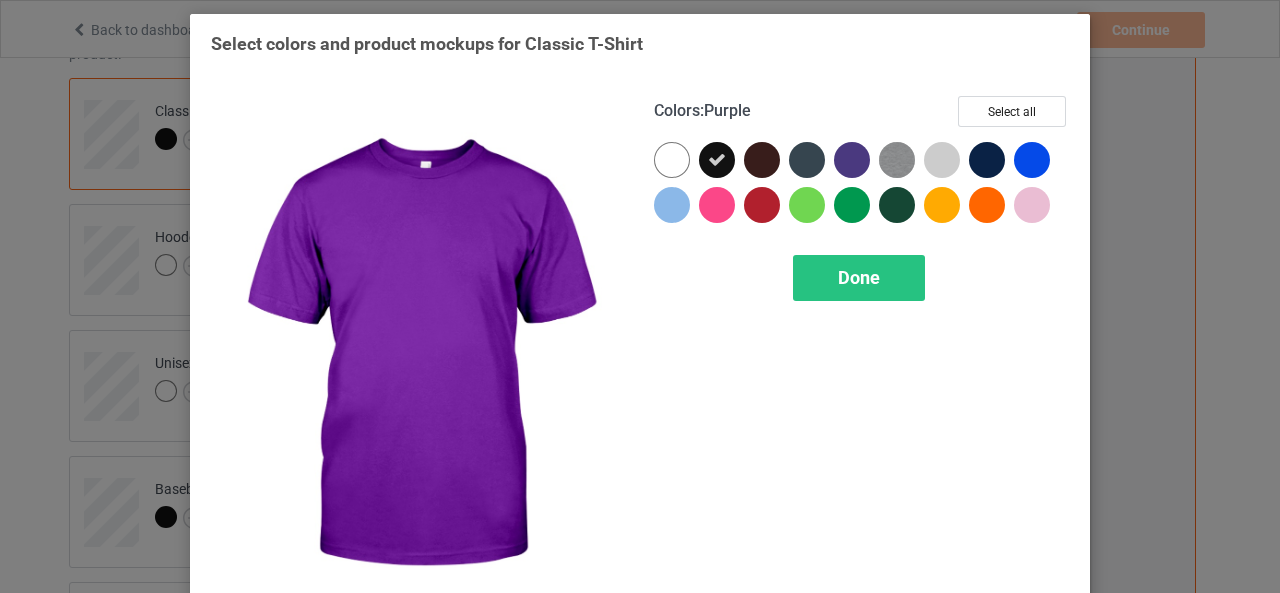 click at bounding box center [852, 160] 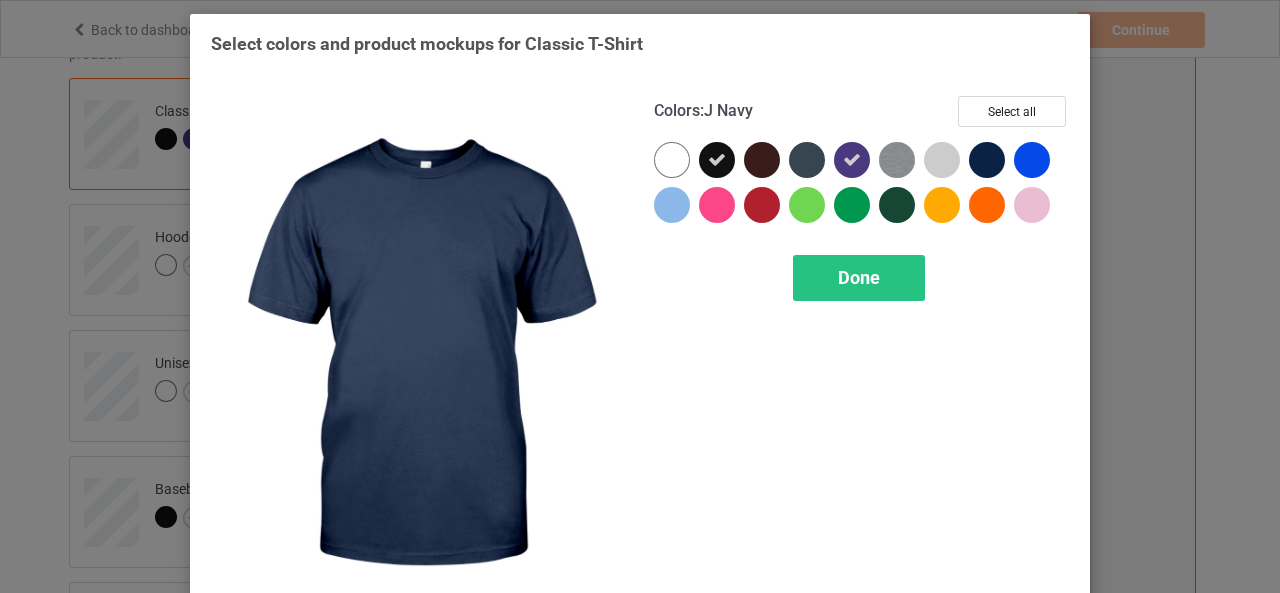 click at bounding box center (987, 160) 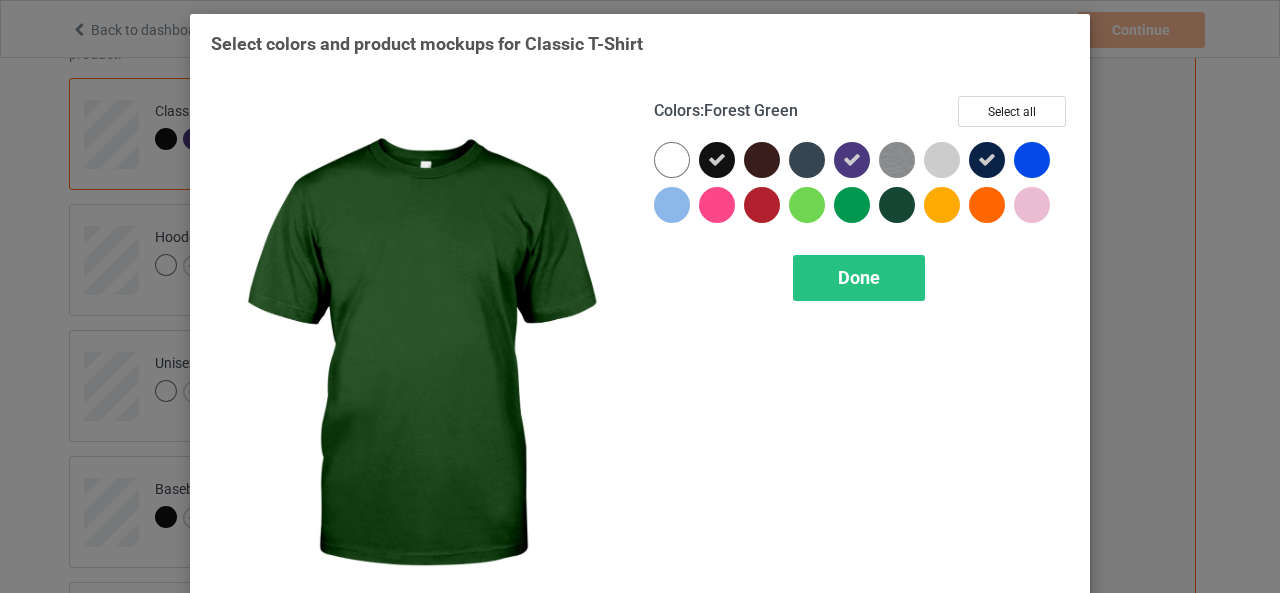 click at bounding box center [897, 205] 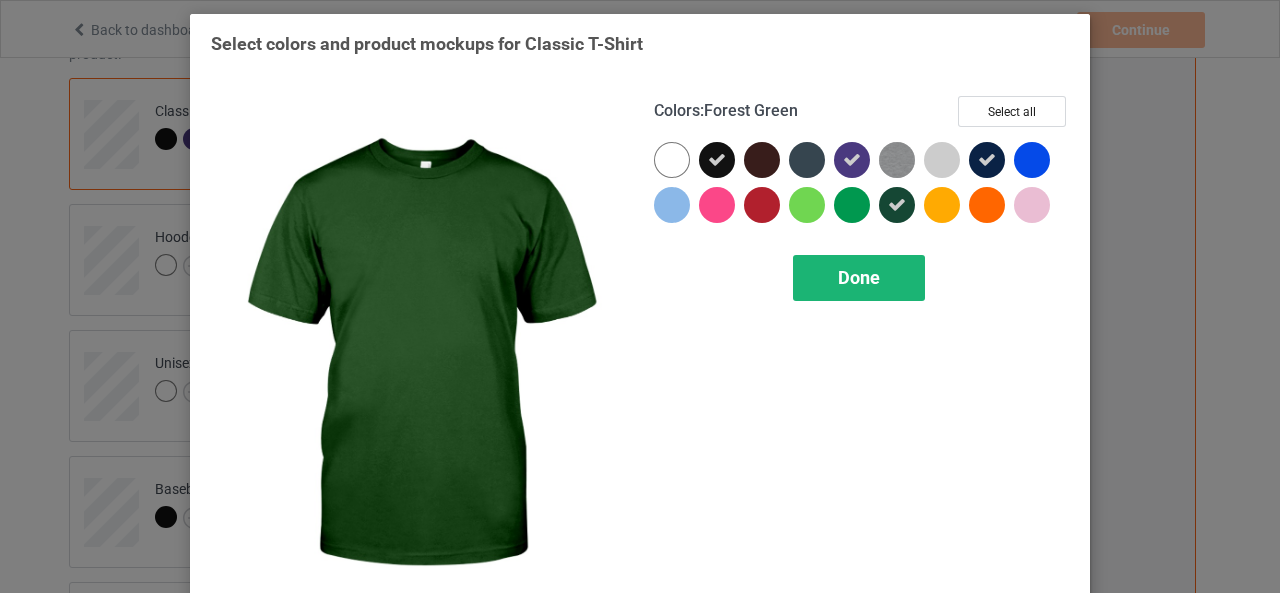 click on "Done" at bounding box center (859, 278) 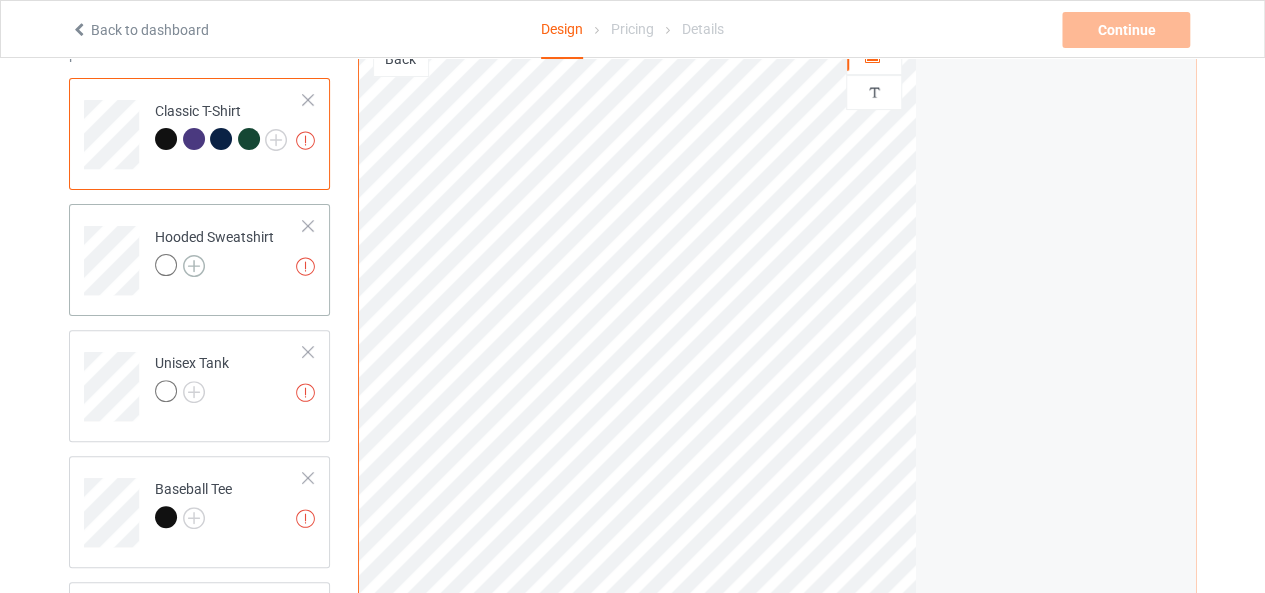 click at bounding box center [194, 266] 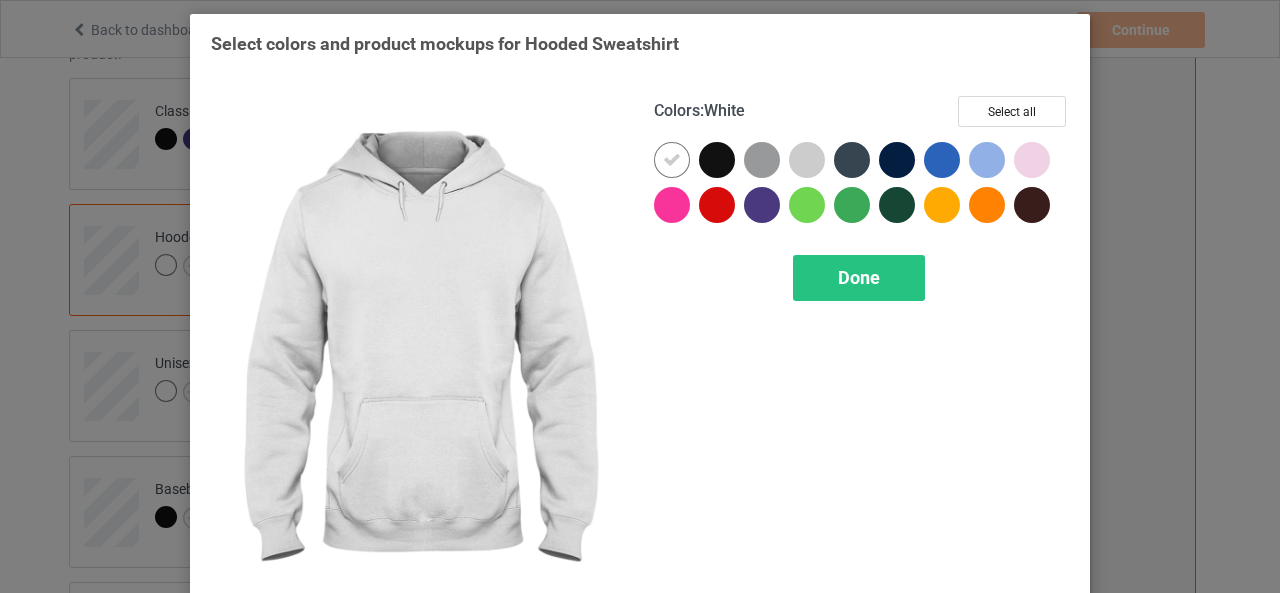 click at bounding box center [672, 160] 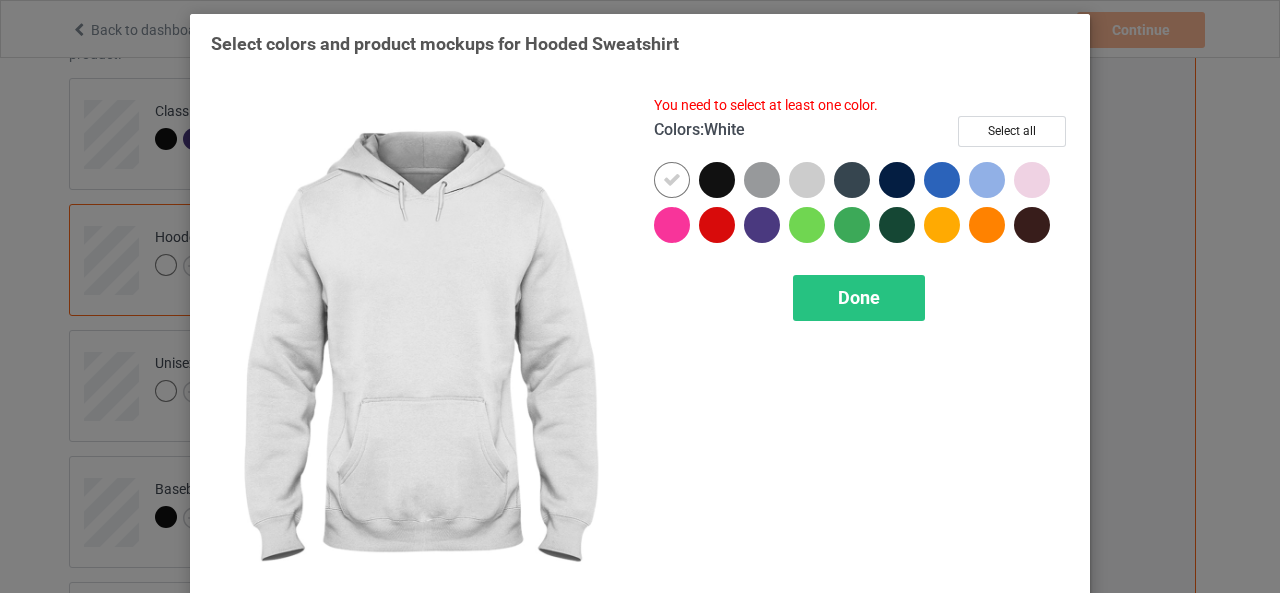 click at bounding box center (717, 180) 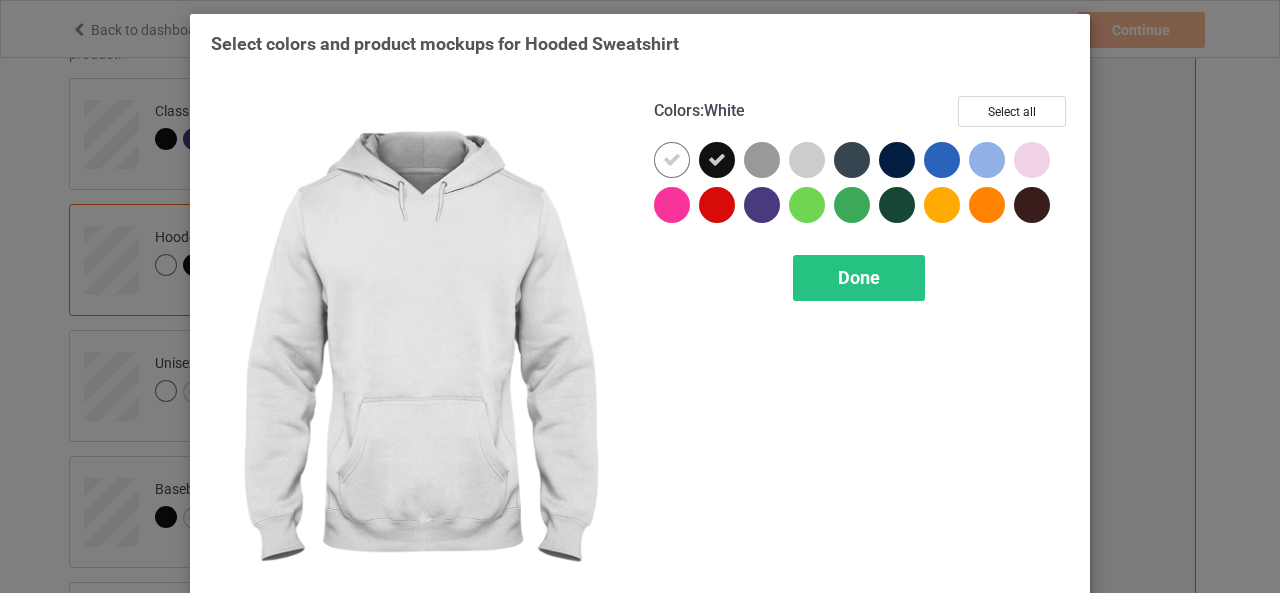click at bounding box center (672, 160) 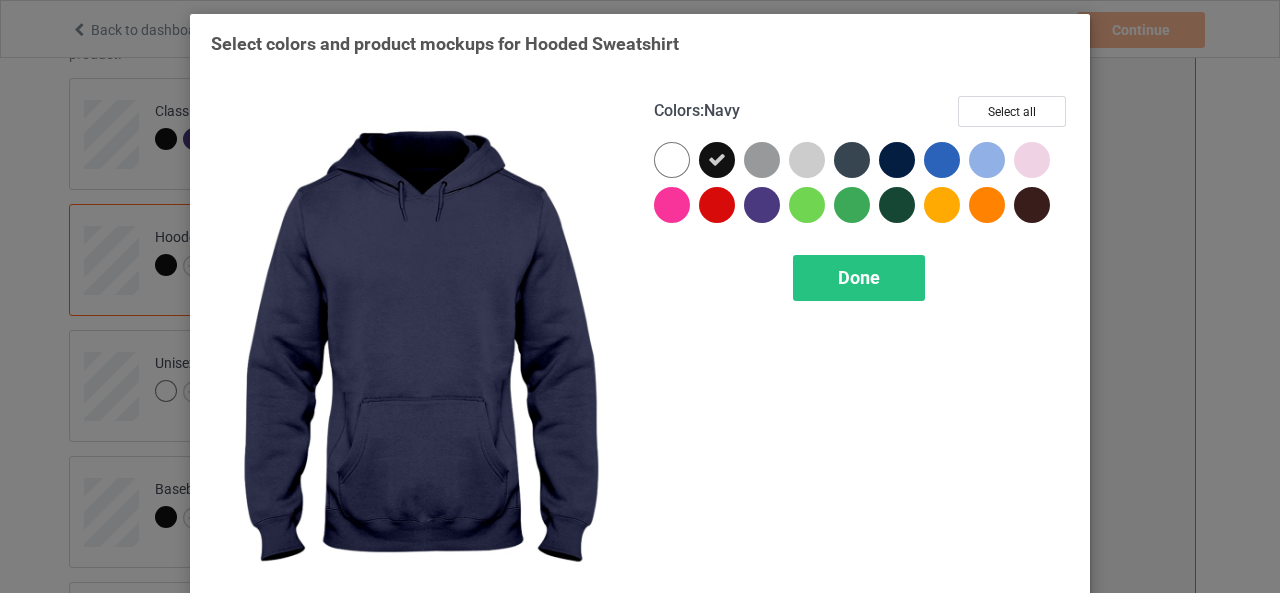 click at bounding box center (897, 160) 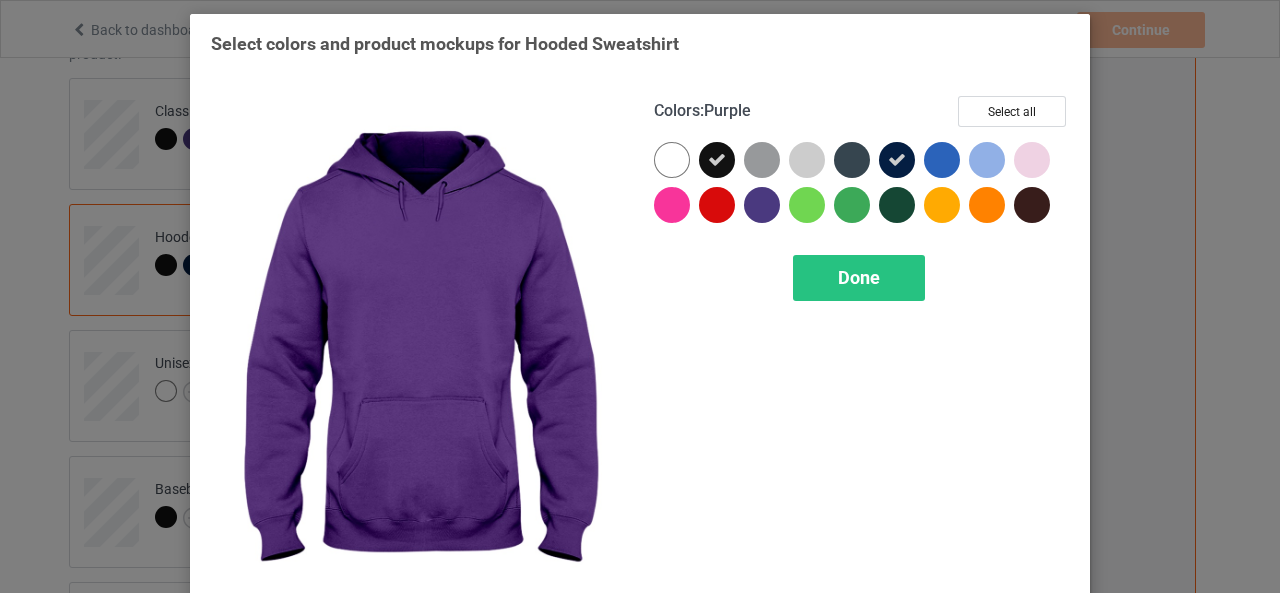 click at bounding box center (762, 205) 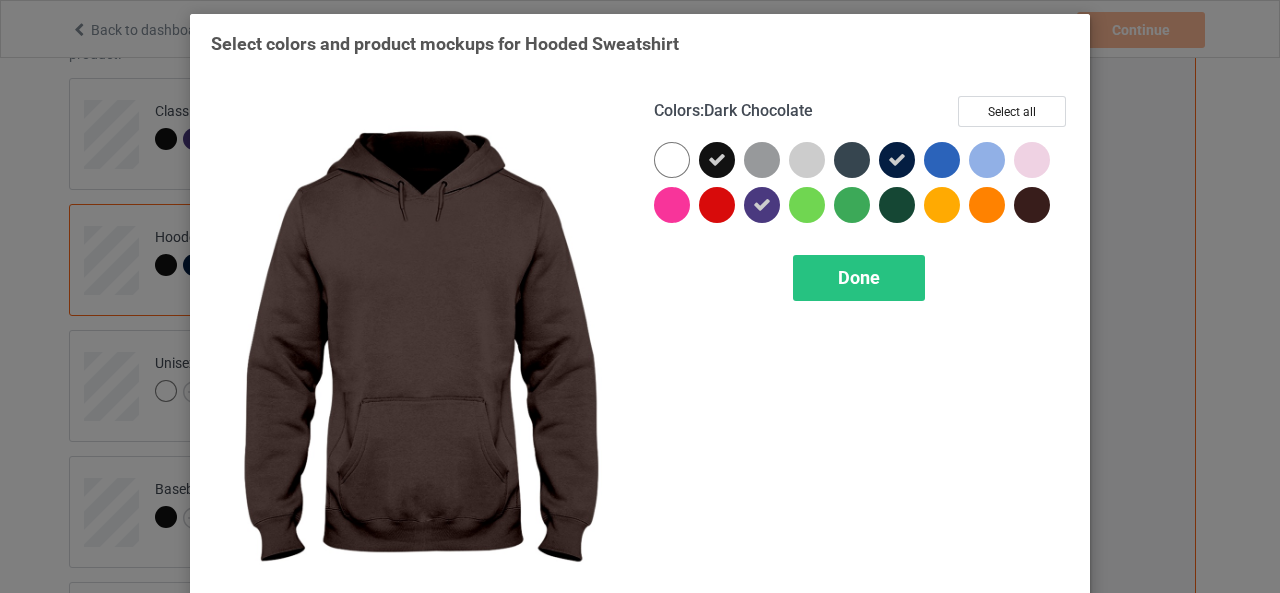 click at bounding box center (1032, 205) 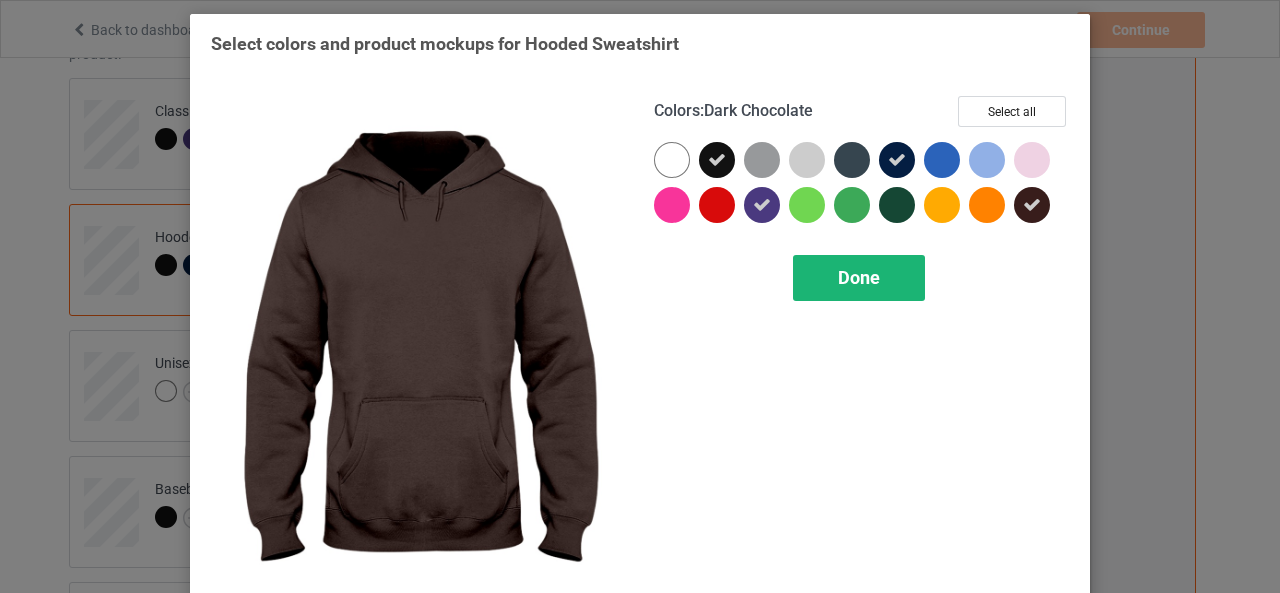 click on "Done" at bounding box center (859, 277) 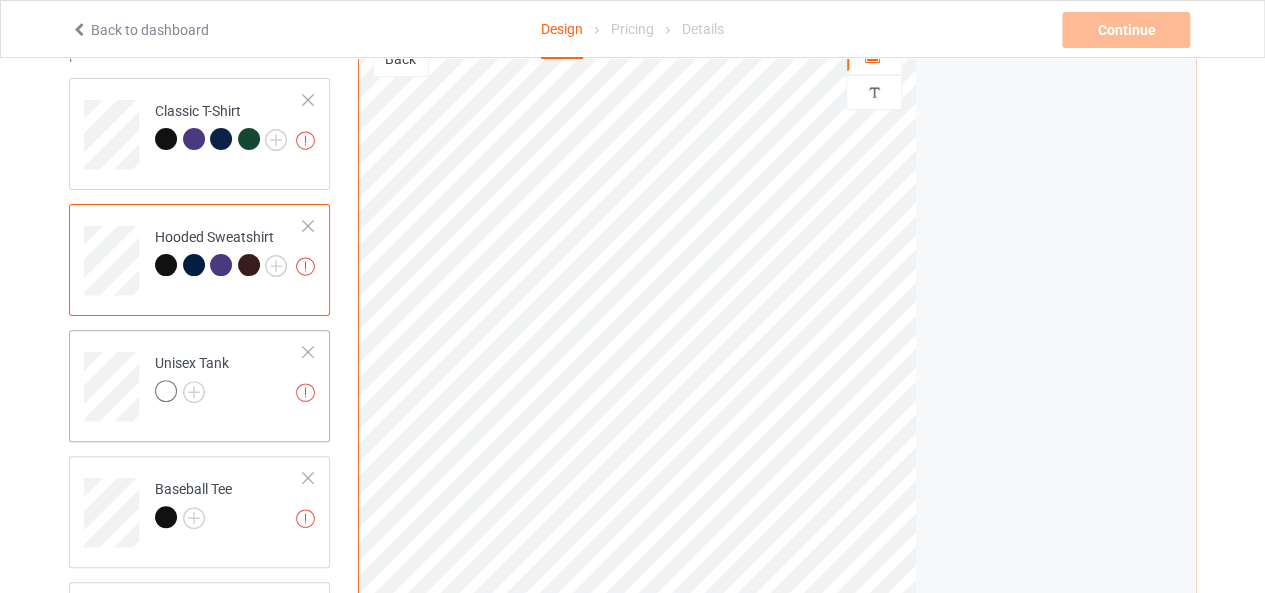 scroll, scrollTop: 245, scrollLeft: 0, axis: vertical 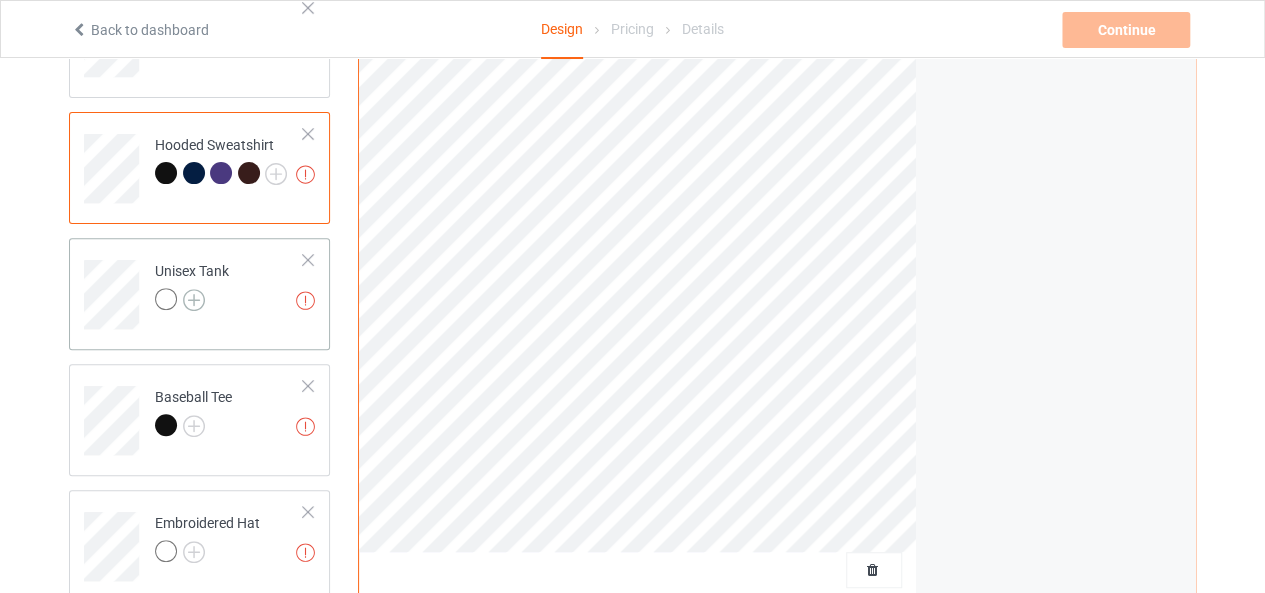click at bounding box center [194, 300] 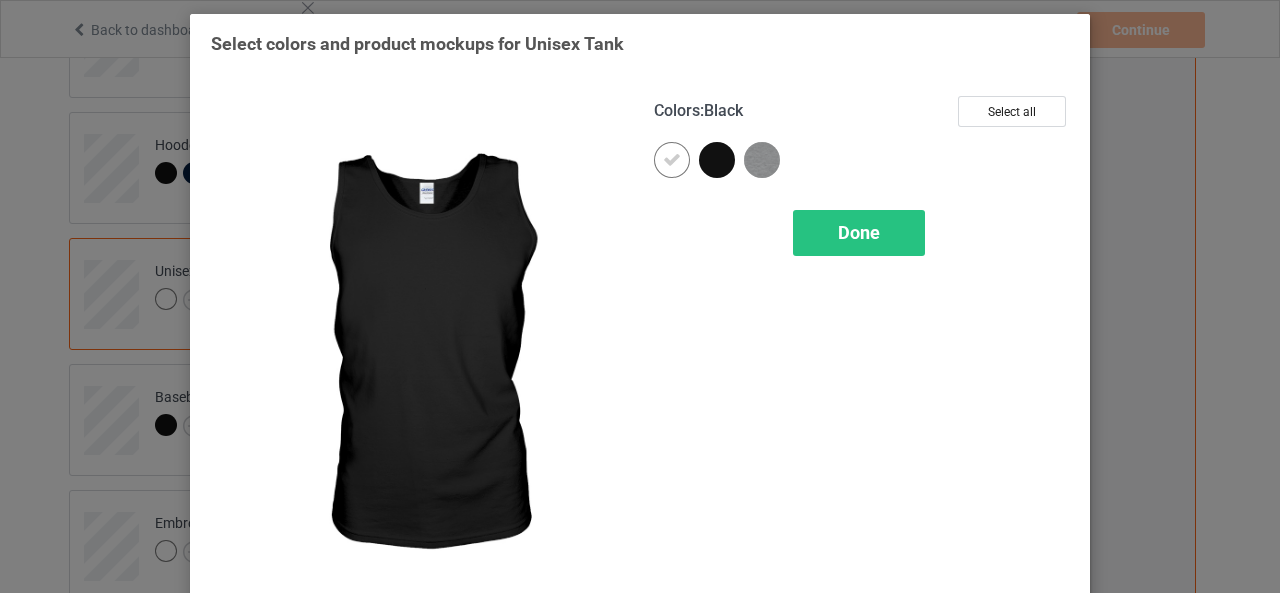 click at bounding box center (717, 160) 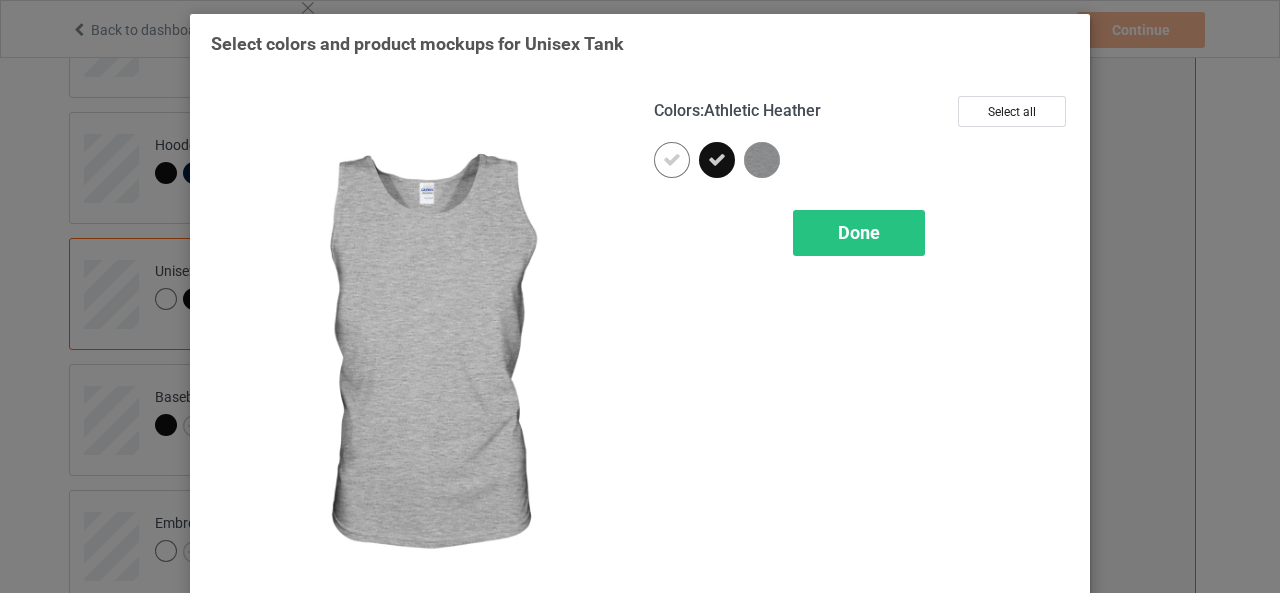 drag, startPoint x: 763, startPoint y: 154, endPoint x: 694, endPoint y: 165, distance: 69.87131 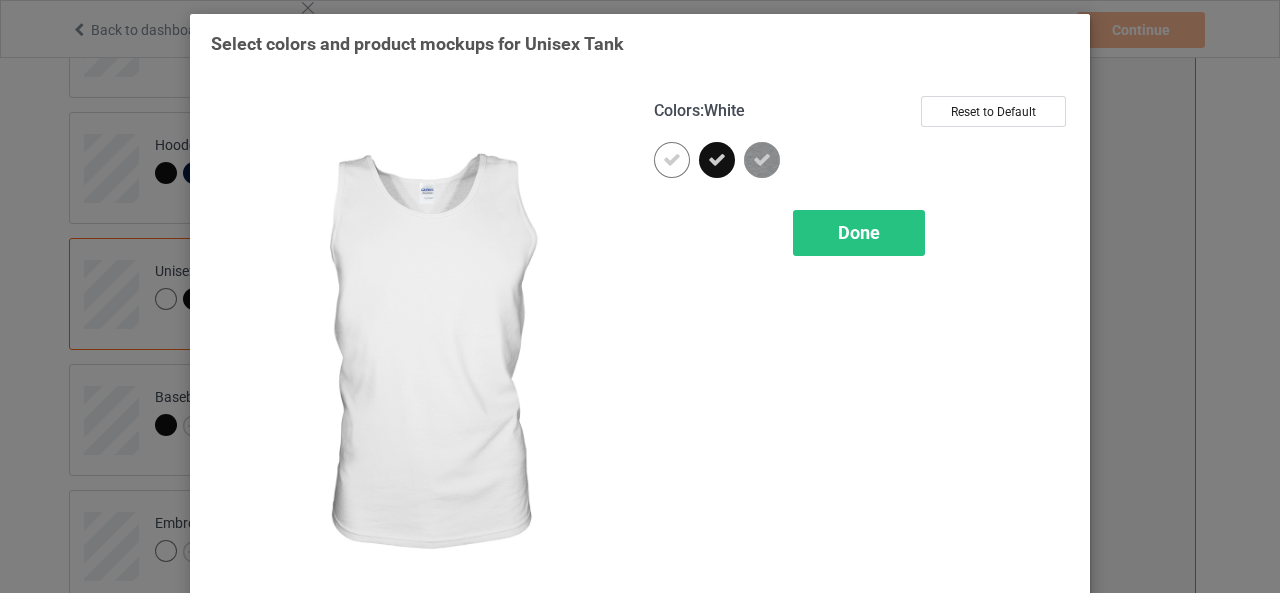 click at bounding box center [672, 160] 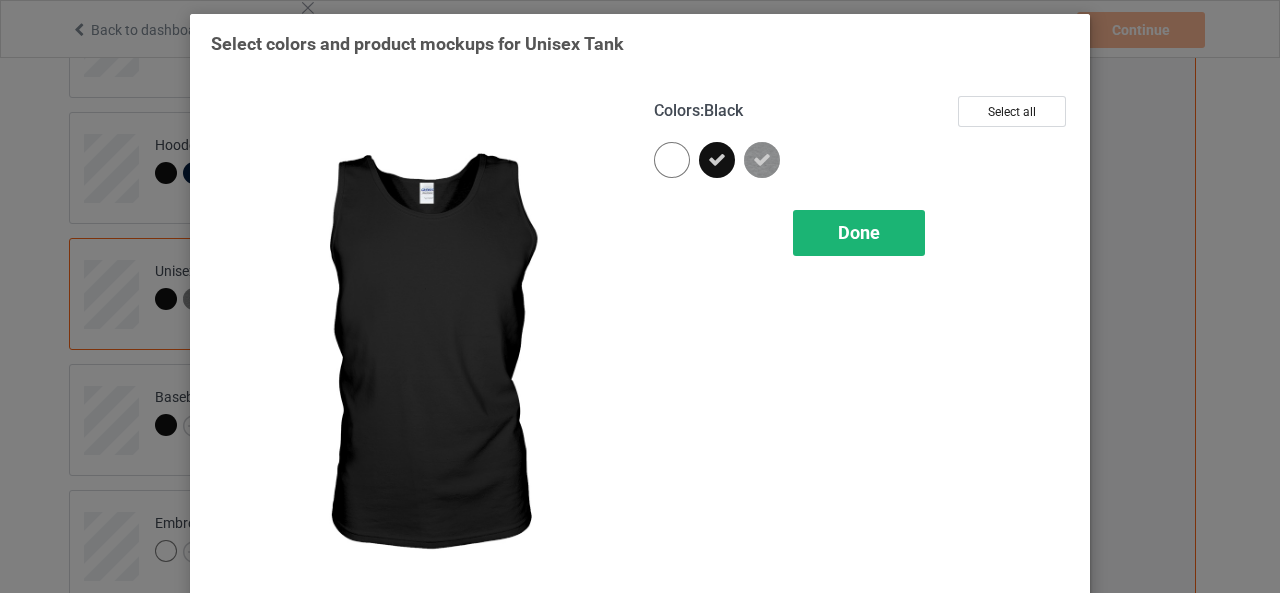 click on "Done" at bounding box center (859, 233) 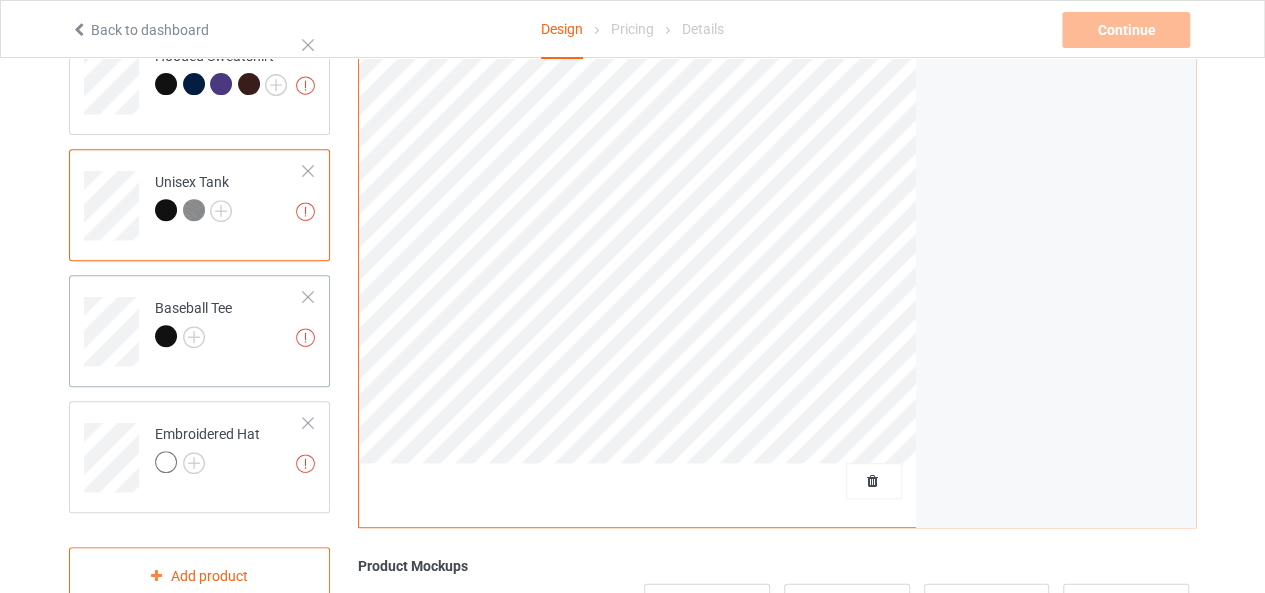scroll, scrollTop: 337, scrollLeft: 0, axis: vertical 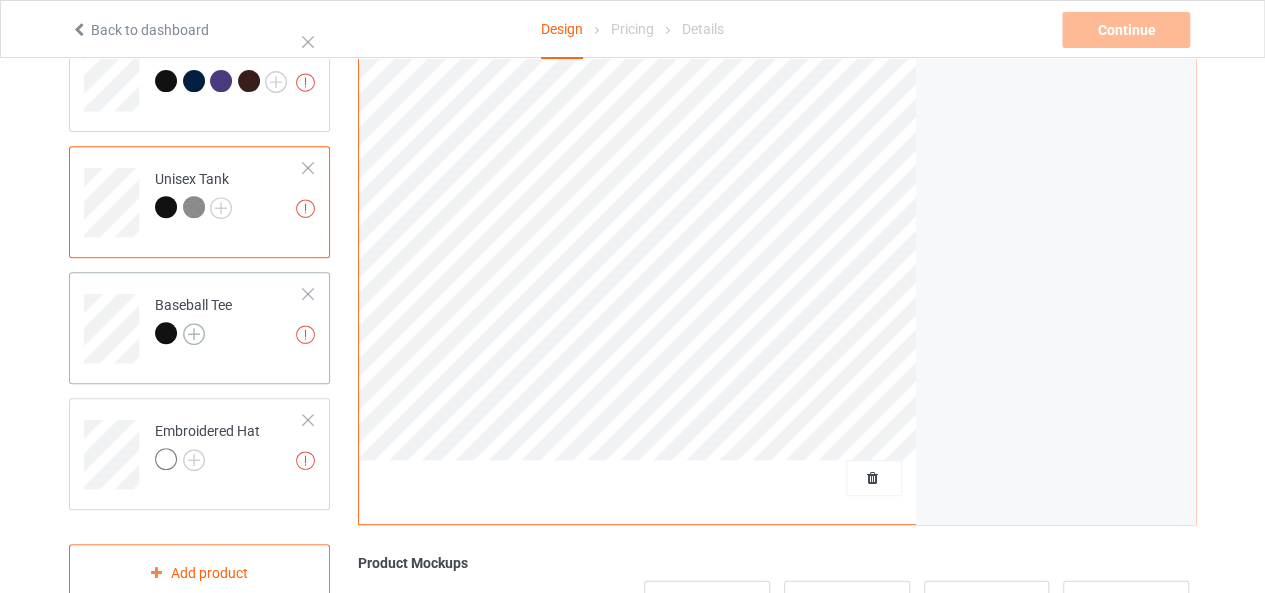 click at bounding box center (194, 334) 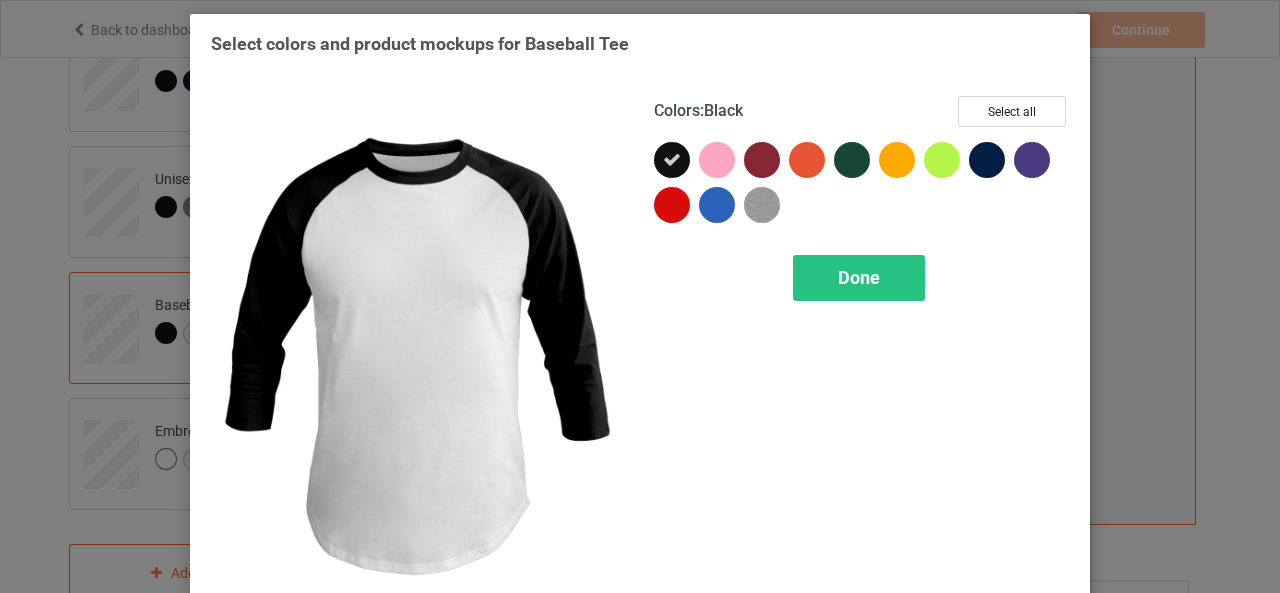 click at bounding box center (672, 160) 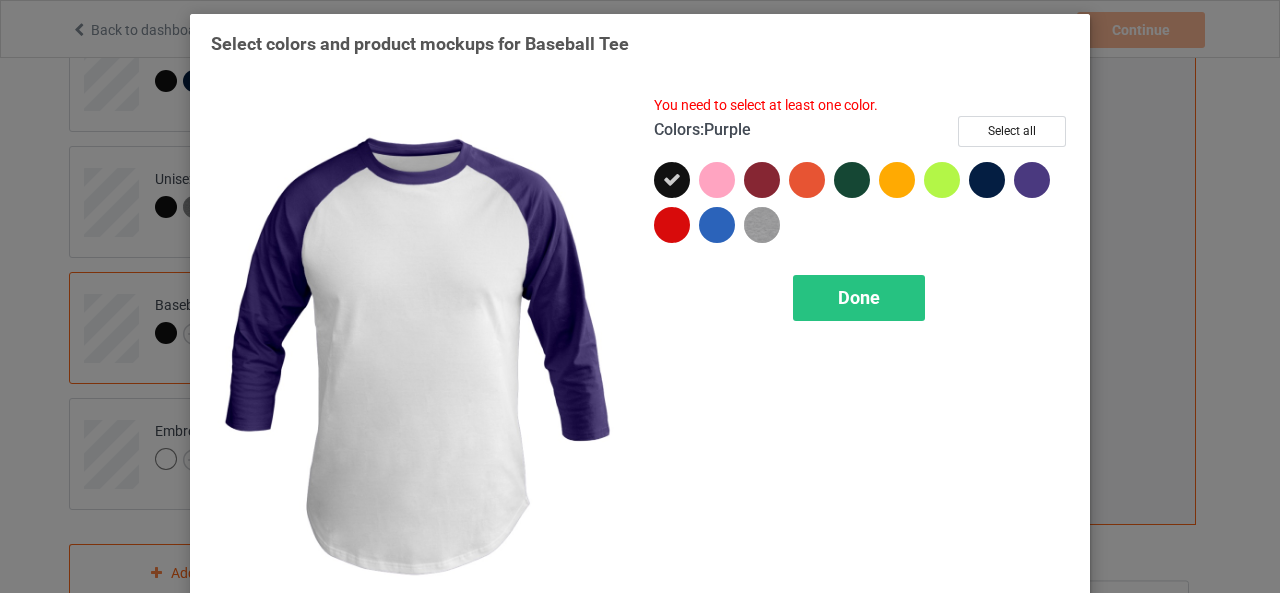 click on "You need to select at least one color. Colors :  Purple Select all Done" at bounding box center [861, 355] 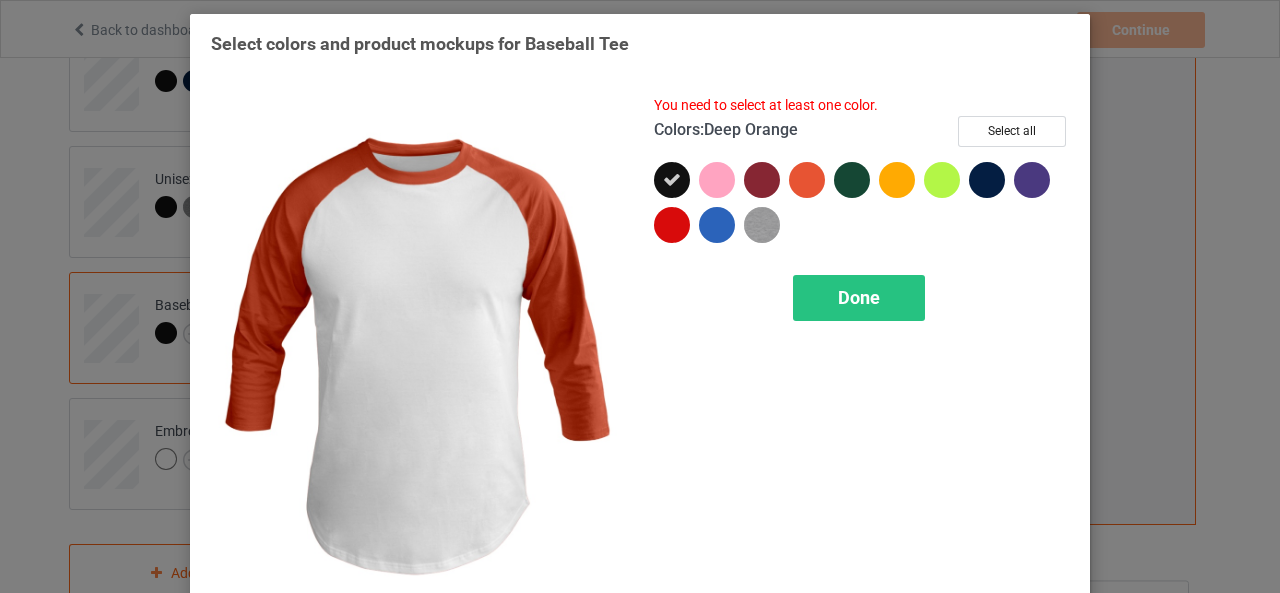 click at bounding box center [807, 180] 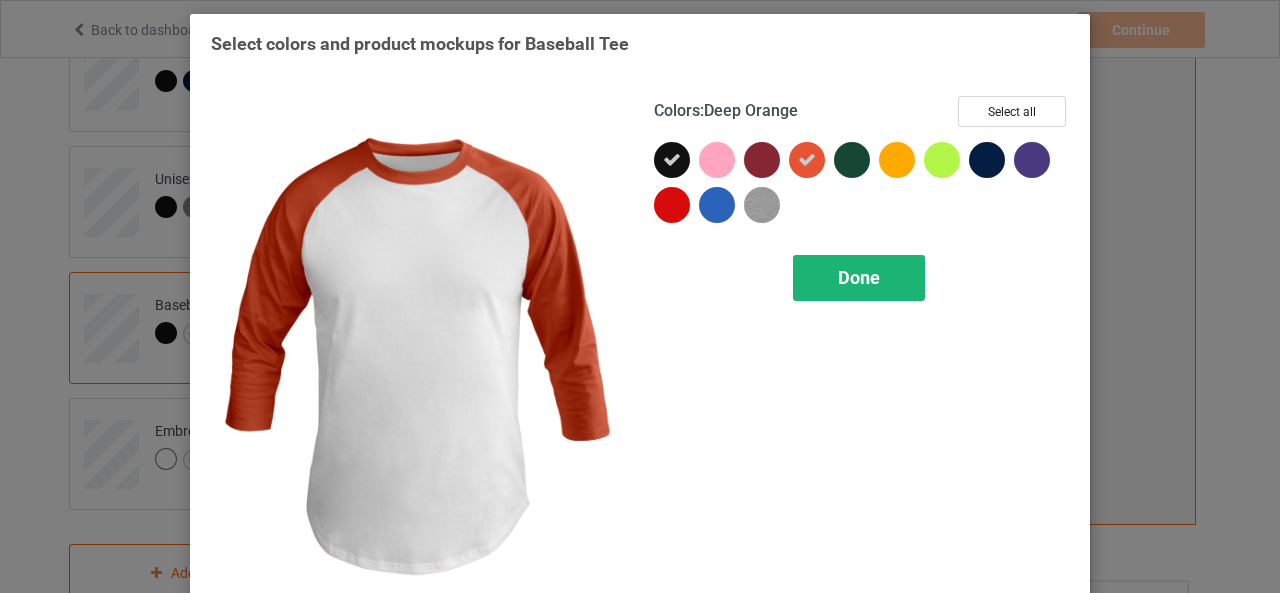 click on "Done" at bounding box center [859, 278] 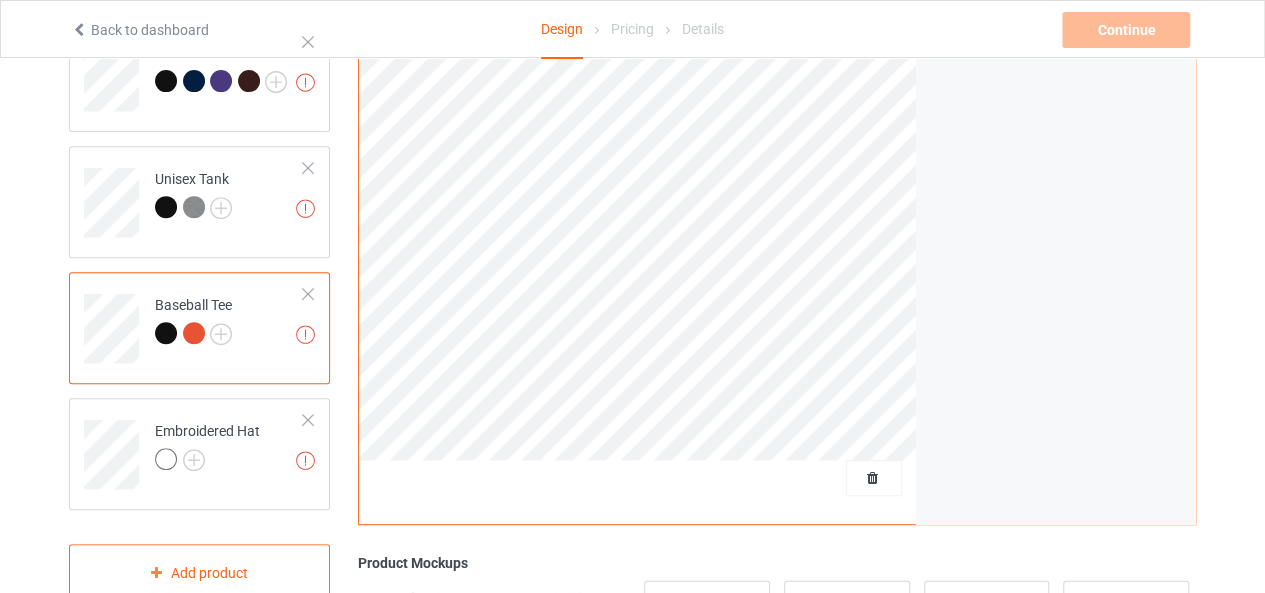 click at bounding box center (308, 294) 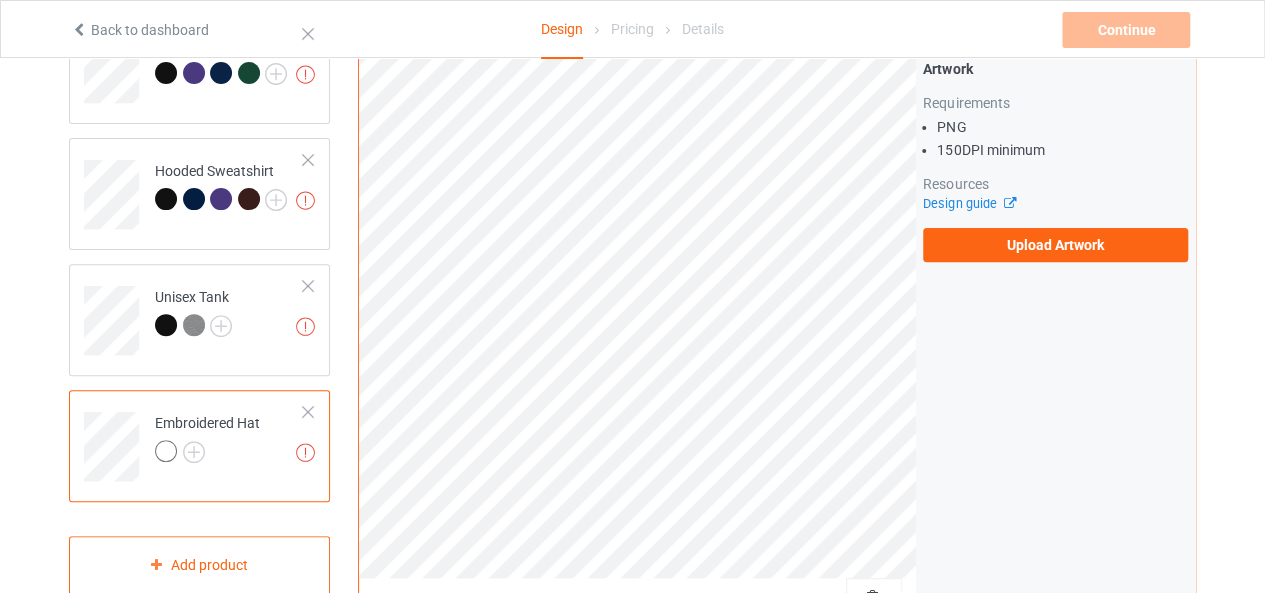 scroll, scrollTop: 214, scrollLeft: 0, axis: vertical 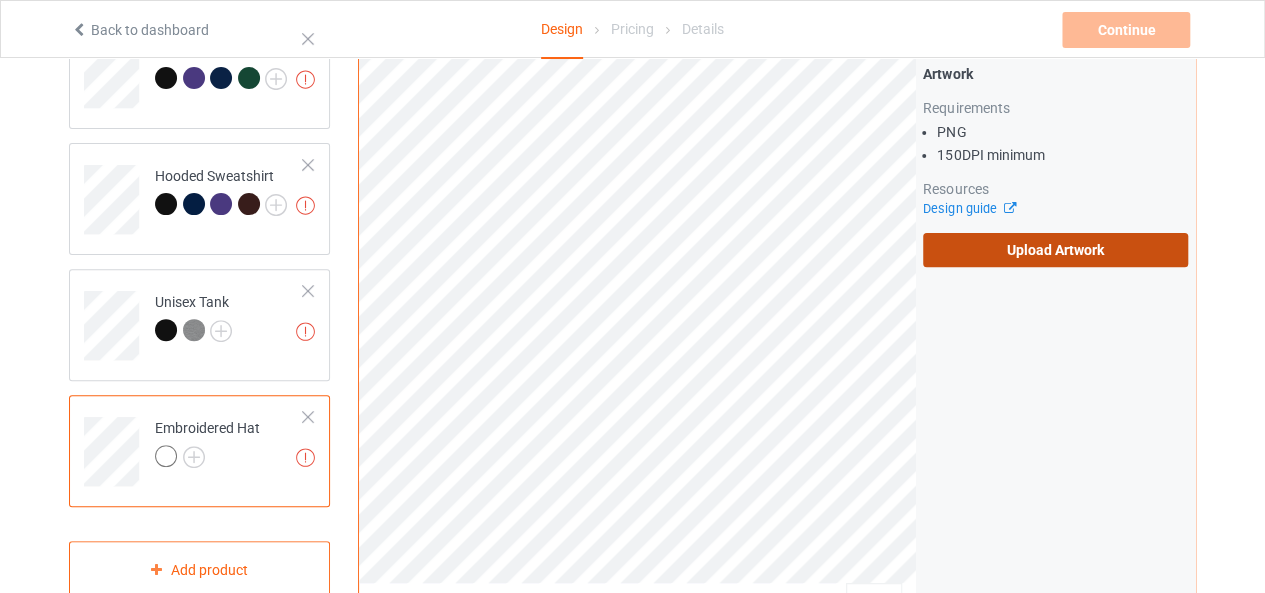click on "Upload Artwork" at bounding box center (1055, 250) 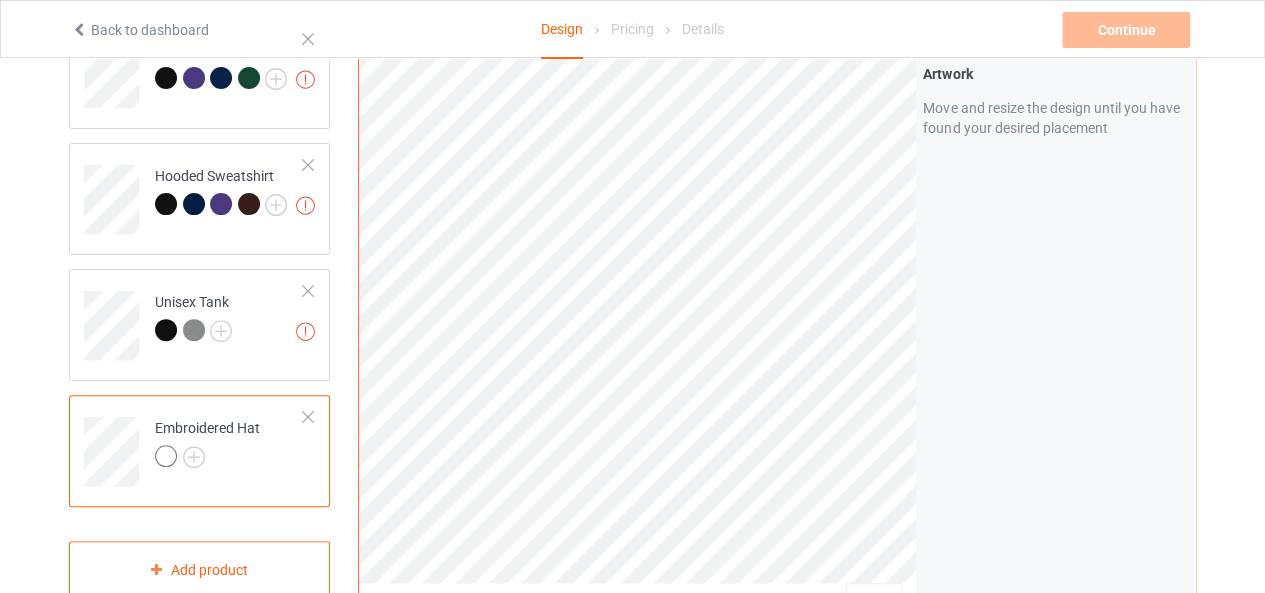 scroll, scrollTop: 269, scrollLeft: 0, axis: vertical 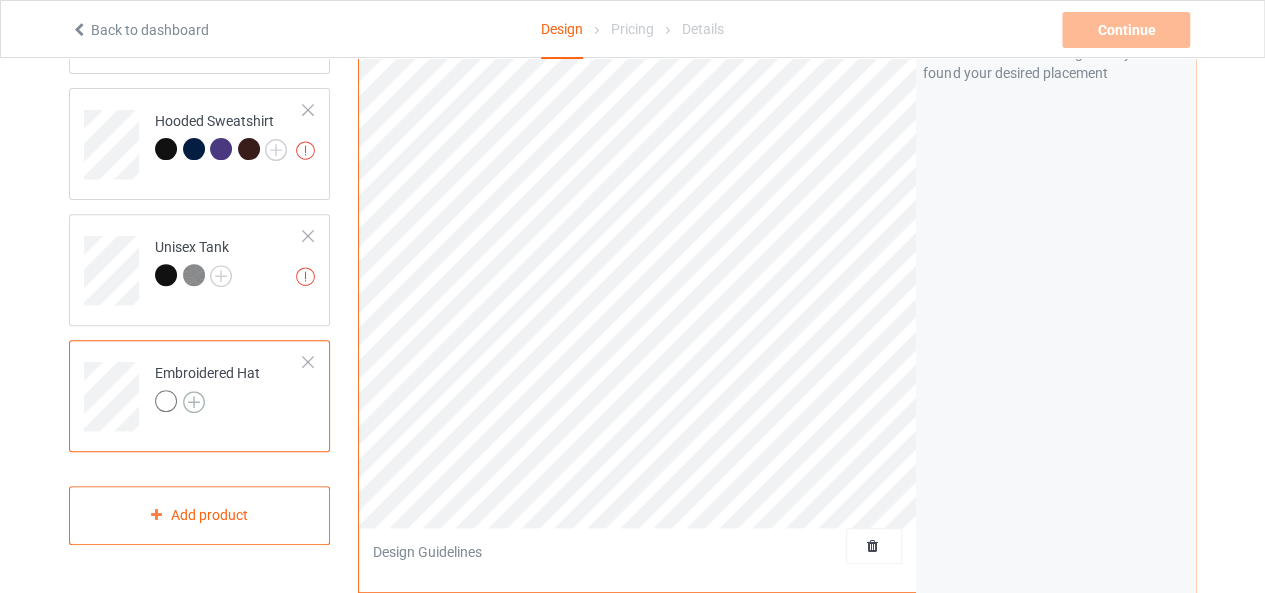 click at bounding box center (194, 402) 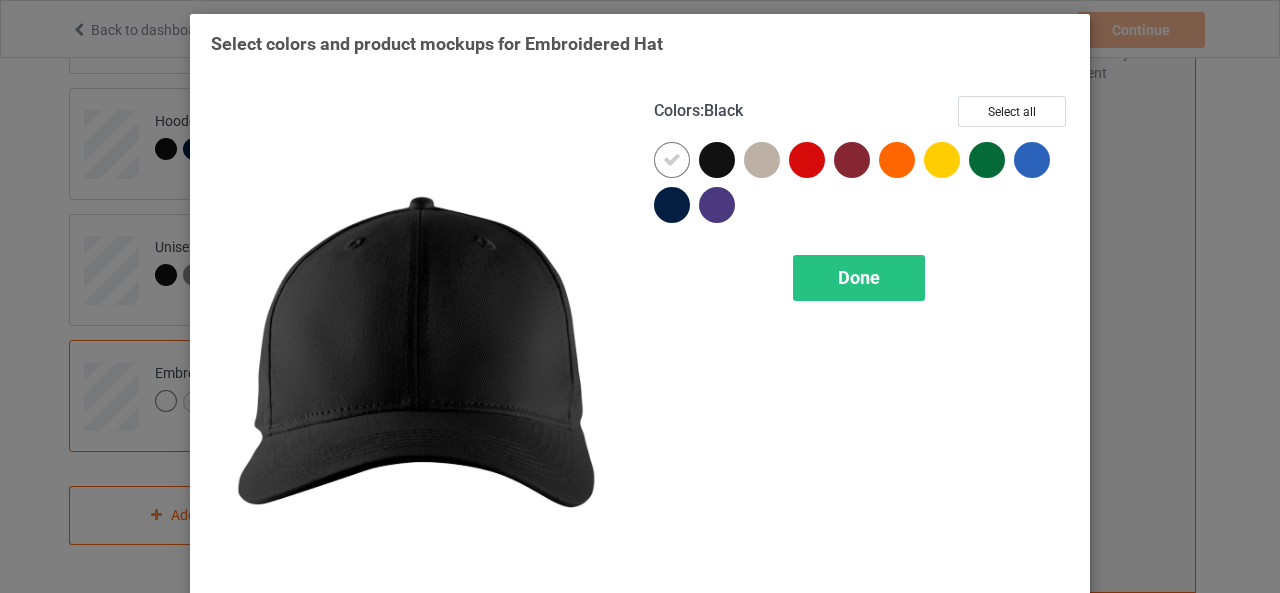 click at bounding box center [717, 160] 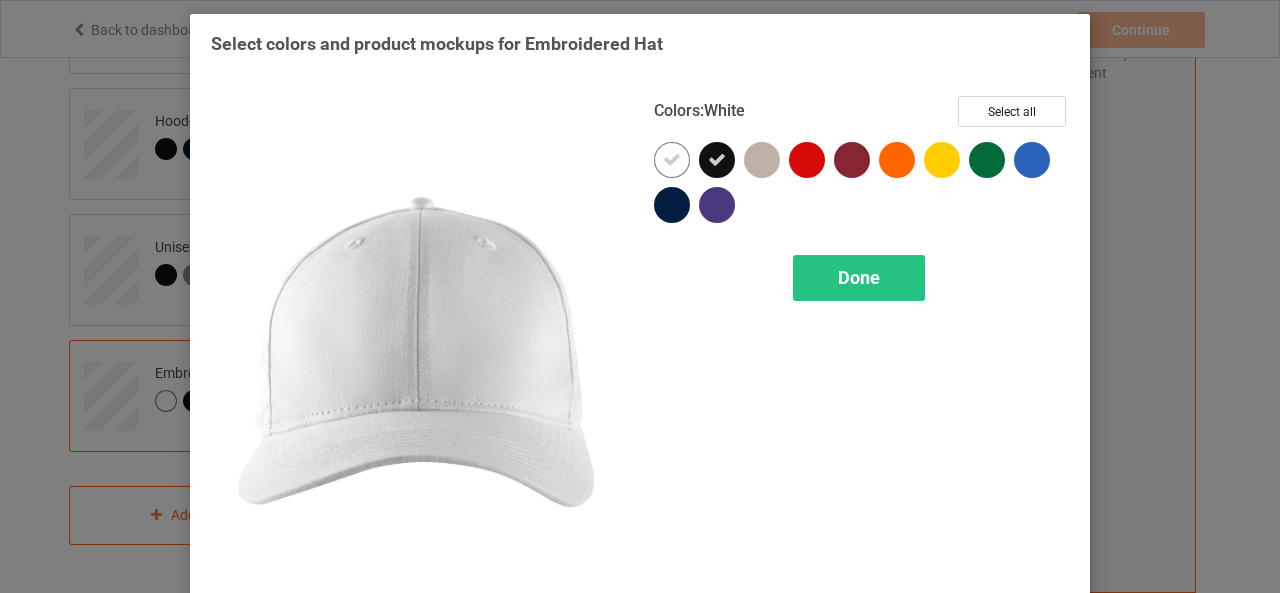 click at bounding box center [672, 160] 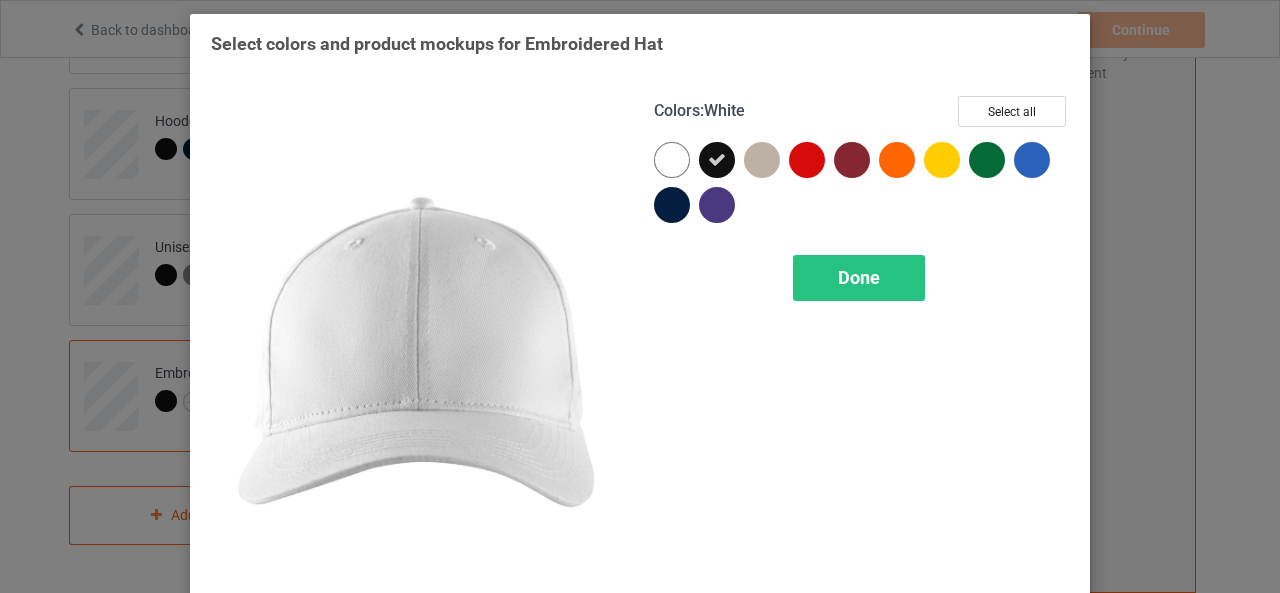 click at bounding box center [672, 160] 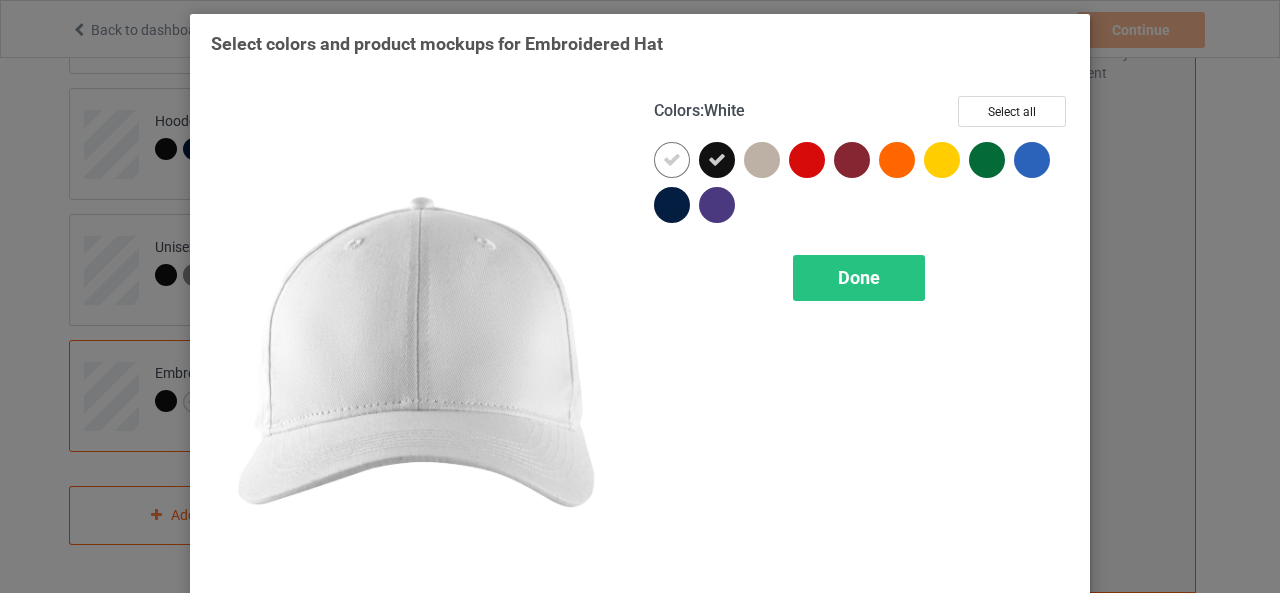 click at bounding box center (672, 160) 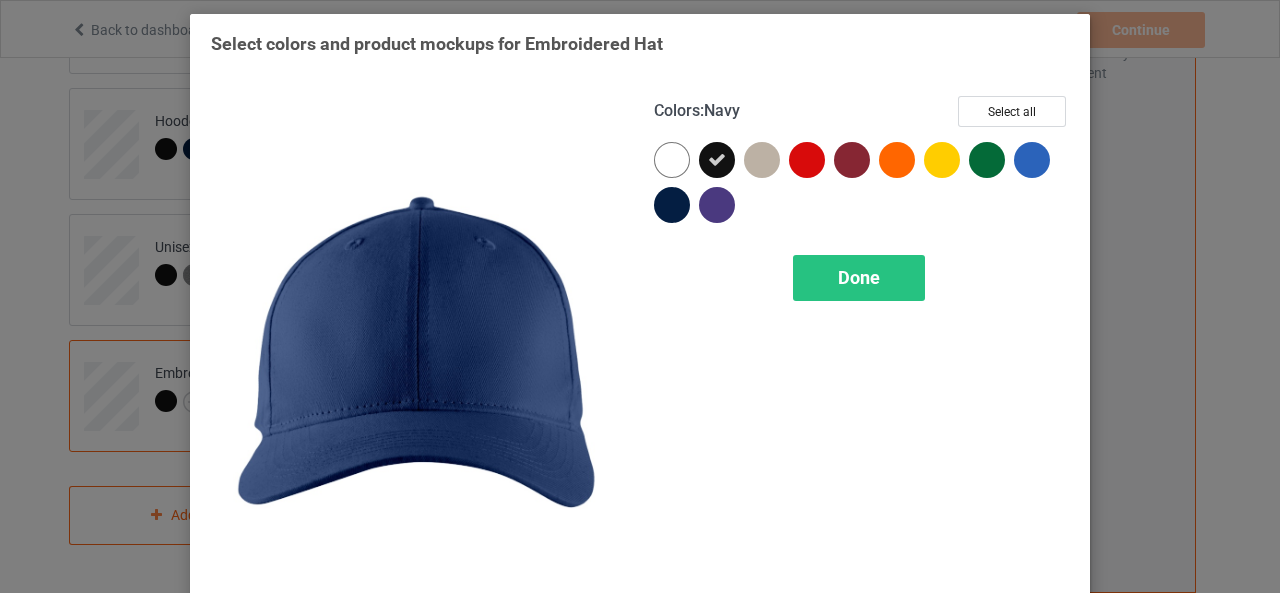 click at bounding box center [672, 205] 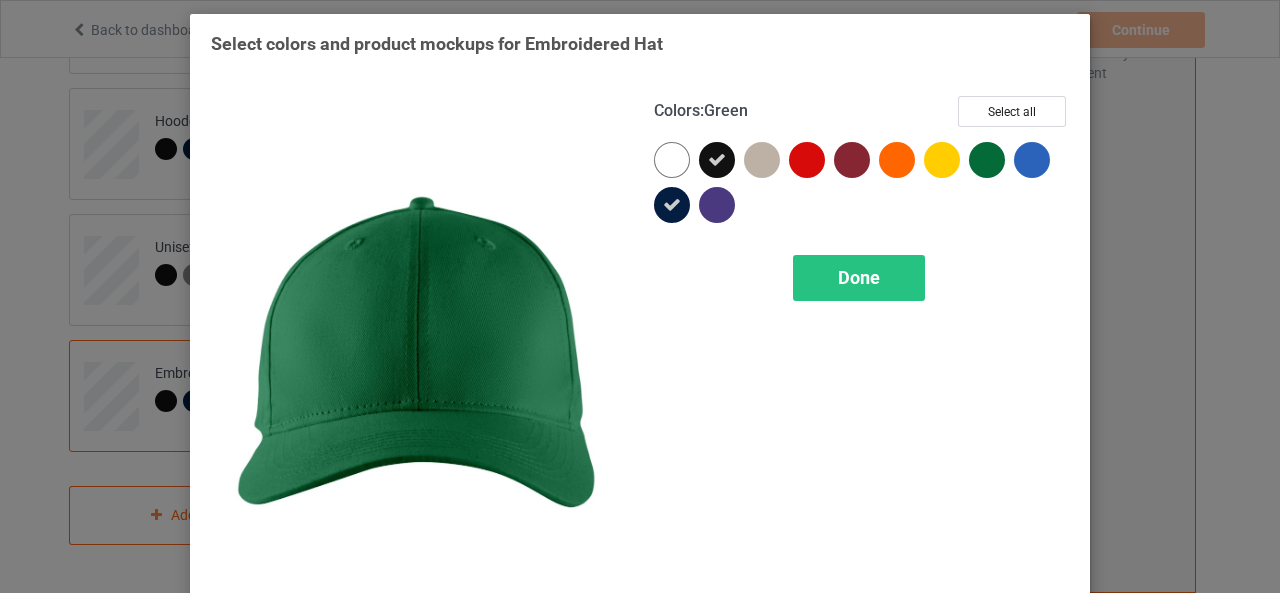 click at bounding box center [987, 160] 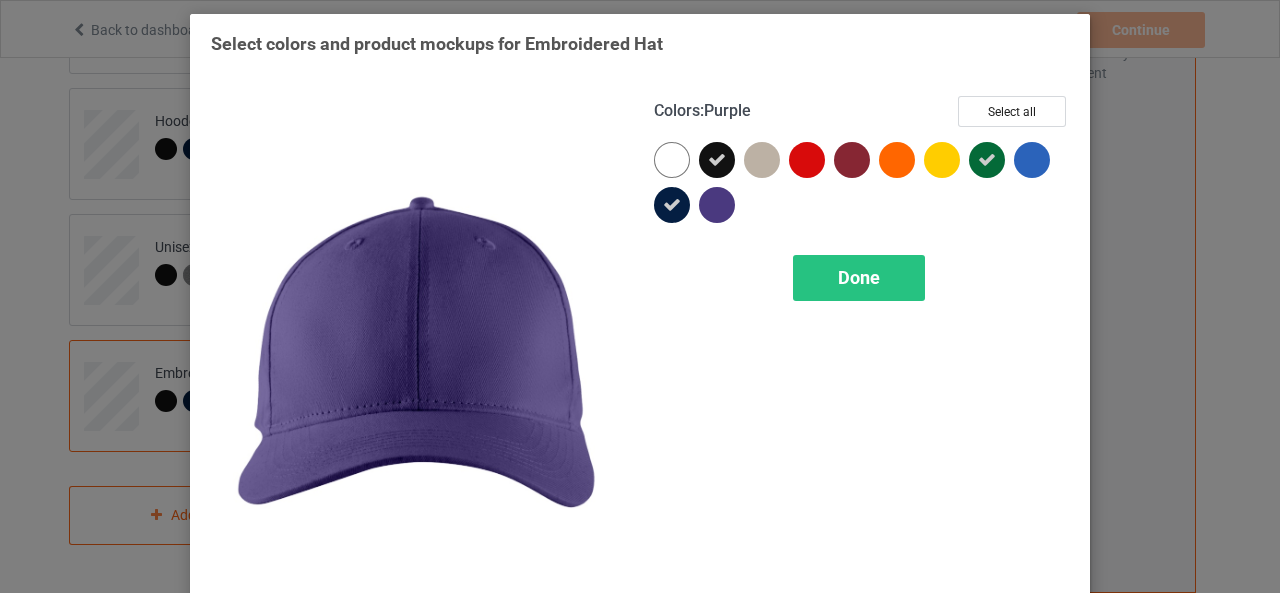 drag, startPoint x: 702, startPoint y: 204, endPoint x: 712, endPoint y: 207, distance: 10.440307 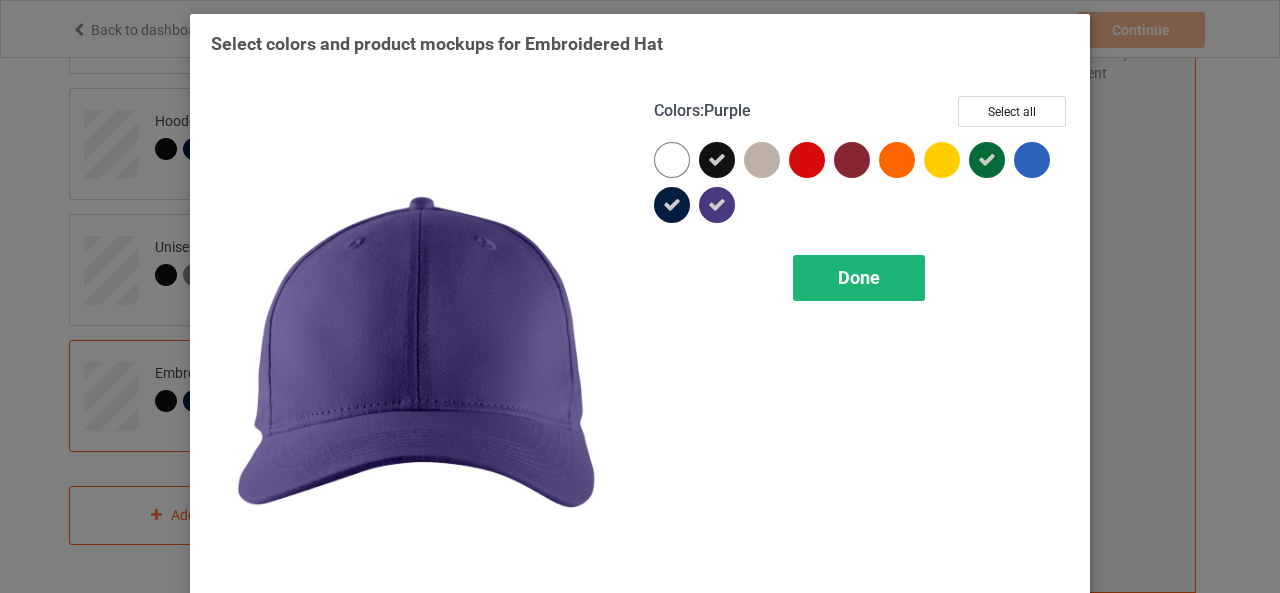 click on "Done" at bounding box center [859, 278] 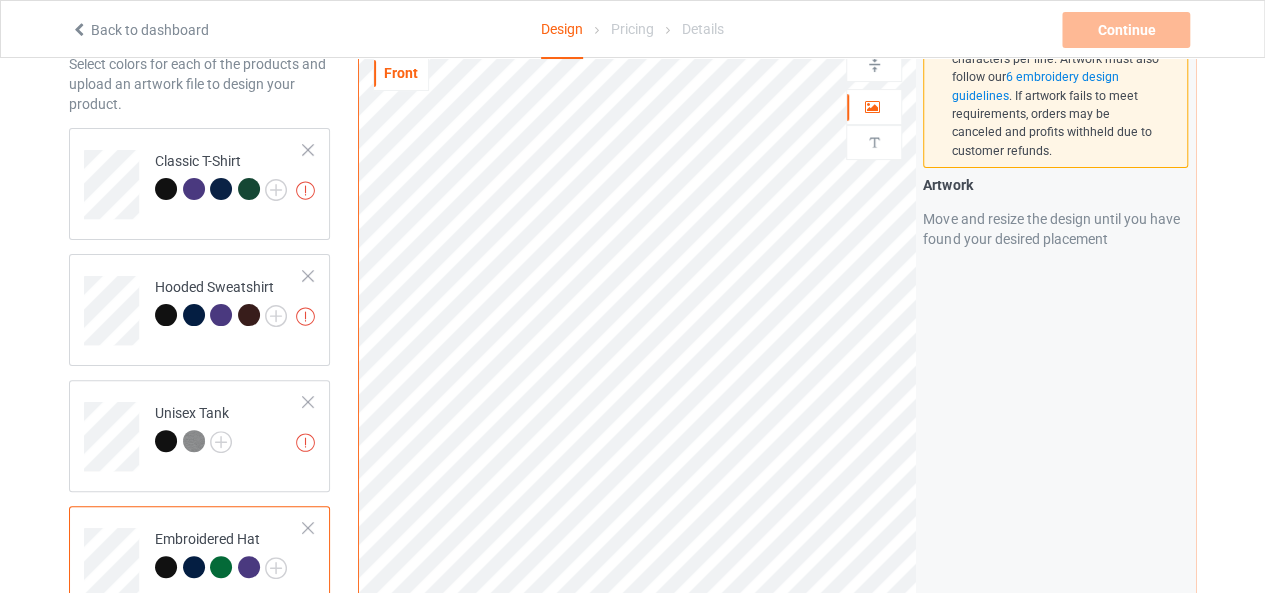 scroll, scrollTop: 0, scrollLeft: 0, axis: both 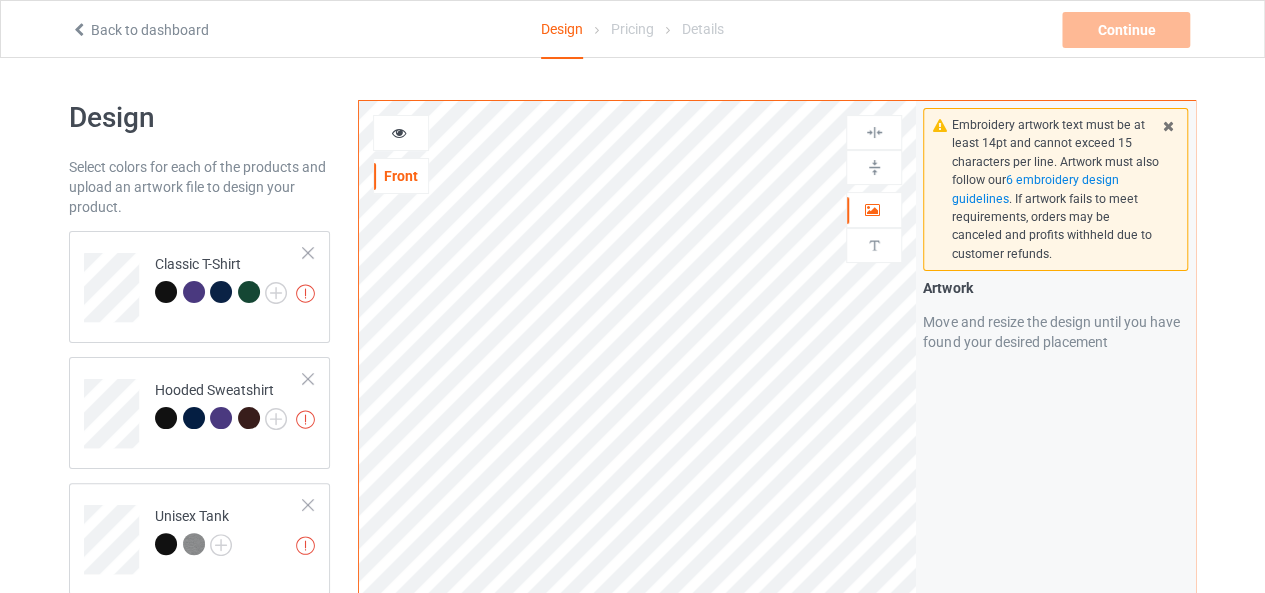 click at bounding box center (1168, 123) 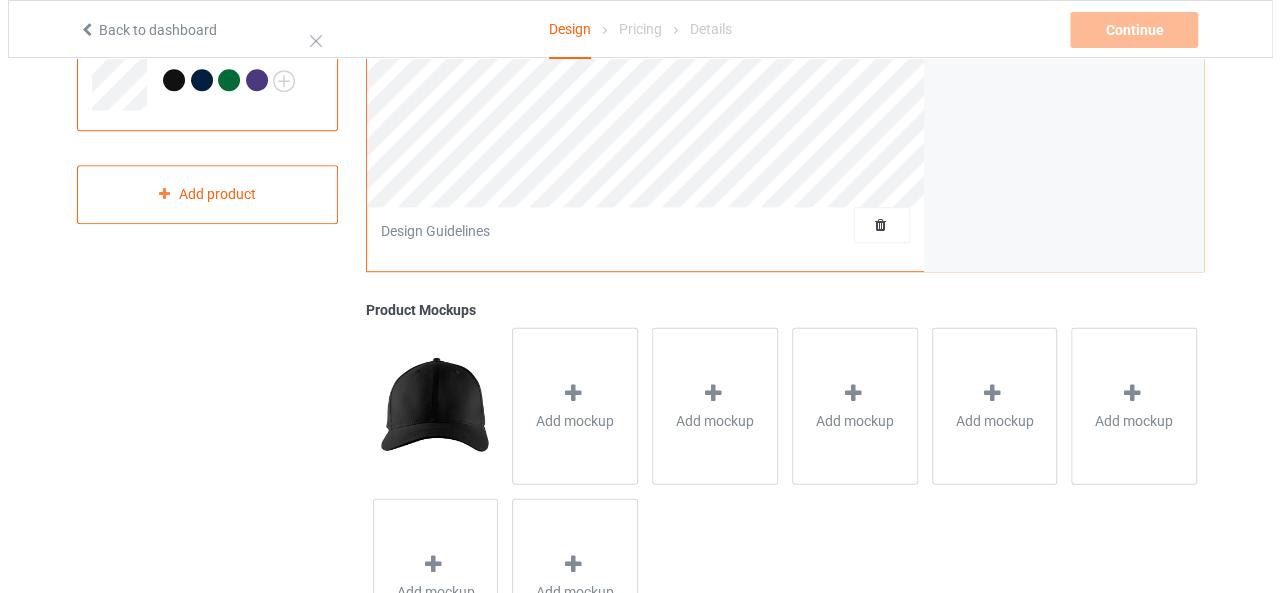 scroll, scrollTop: 700, scrollLeft: 0, axis: vertical 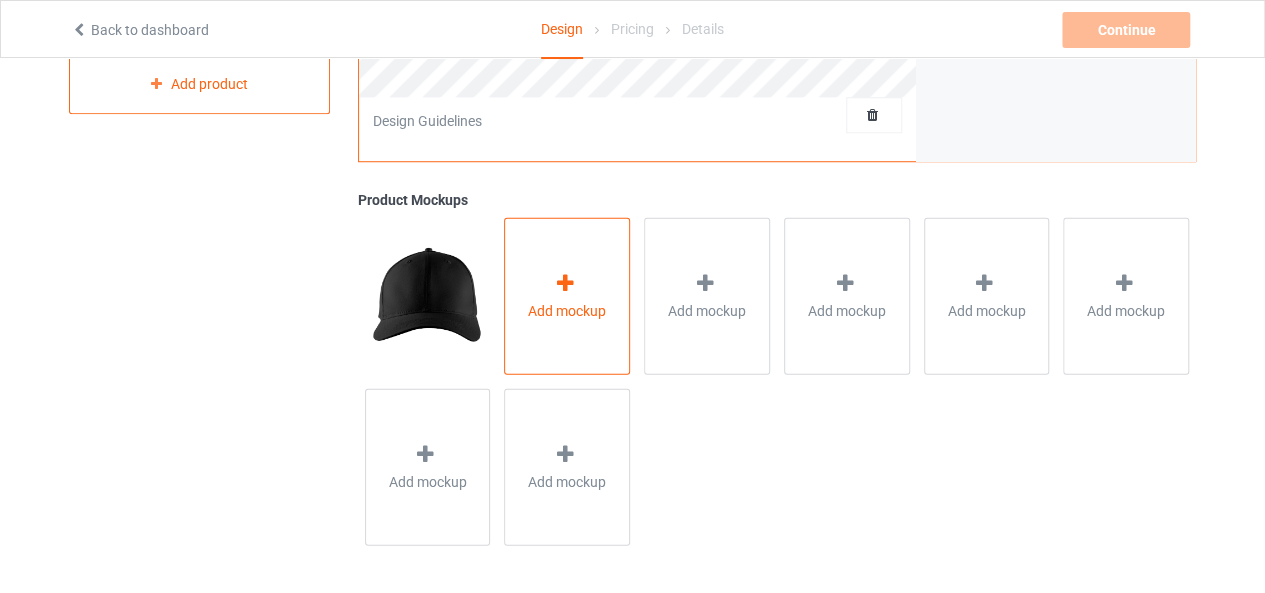click on "Add mockup" at bounding box center [567, 295] 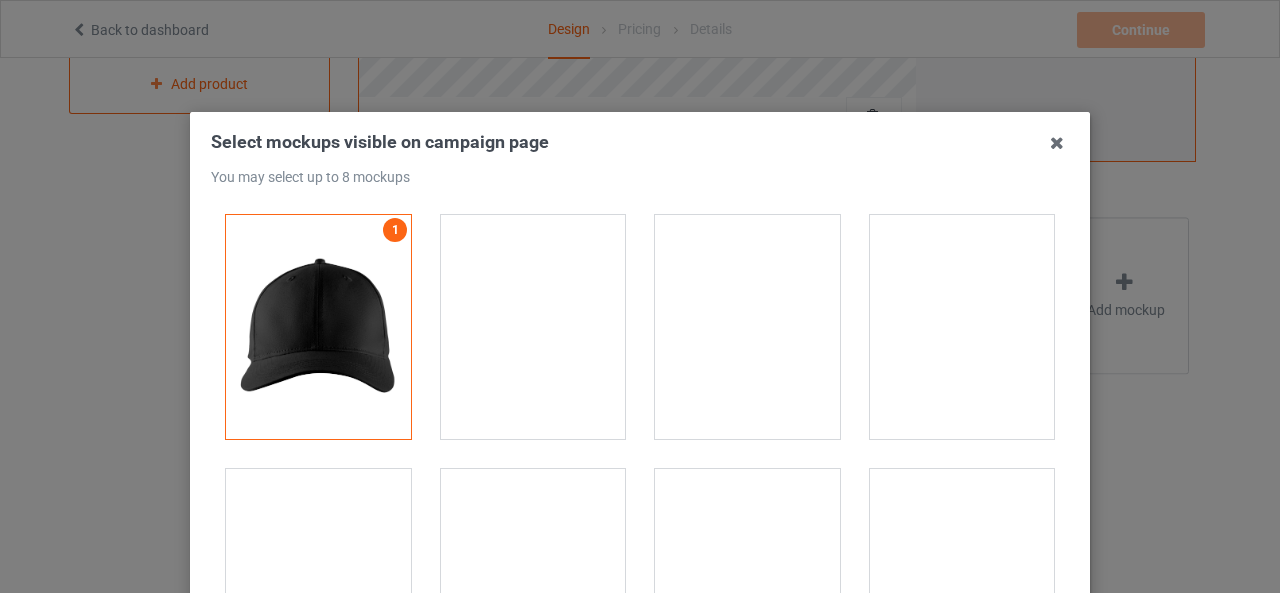 scroll, scrollTop: 32, scrollLeft: 0, axis: vertical 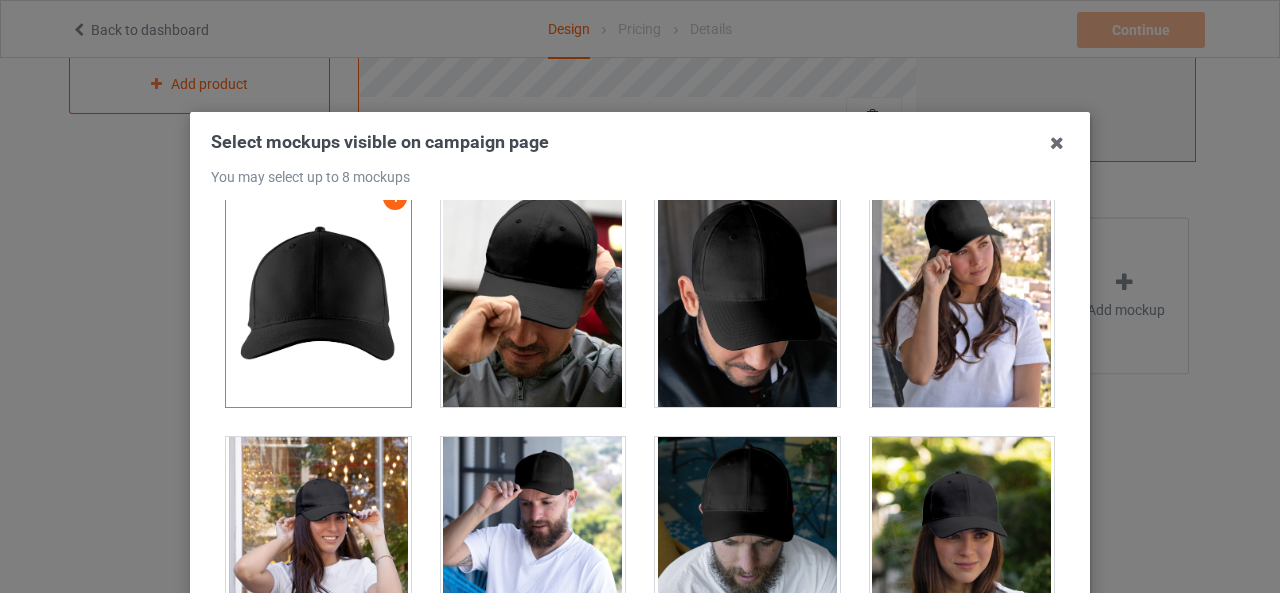 click at bounding box center [533, 295] 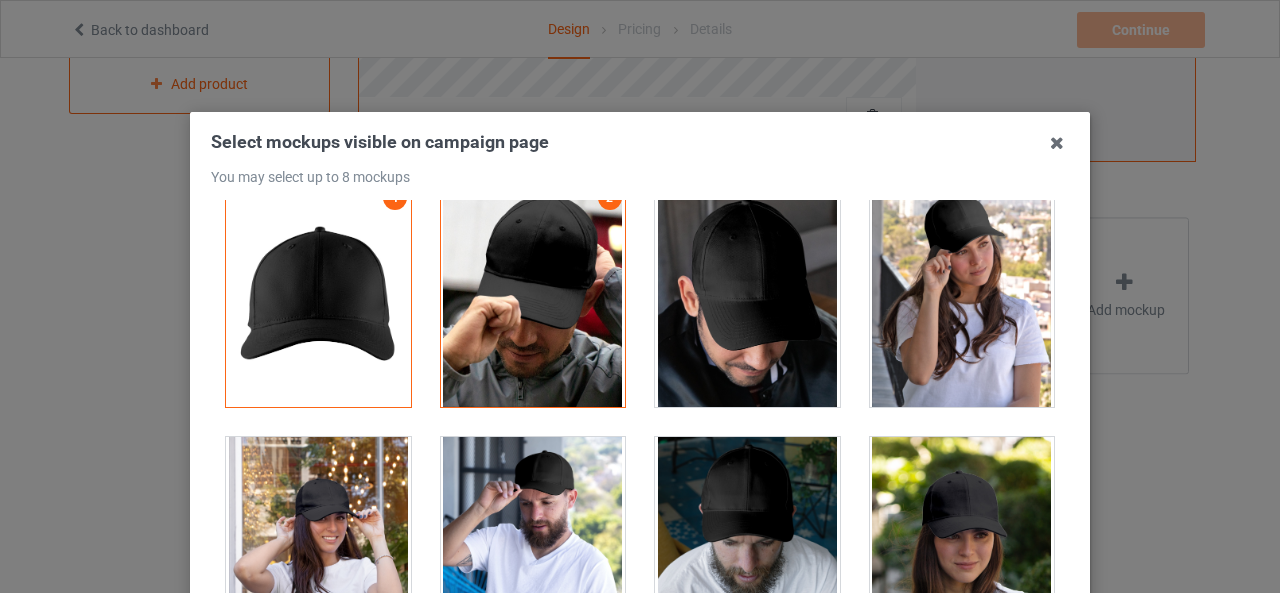 scroll, scrollTop: 65, scrollLeft: 0, axis: vertical 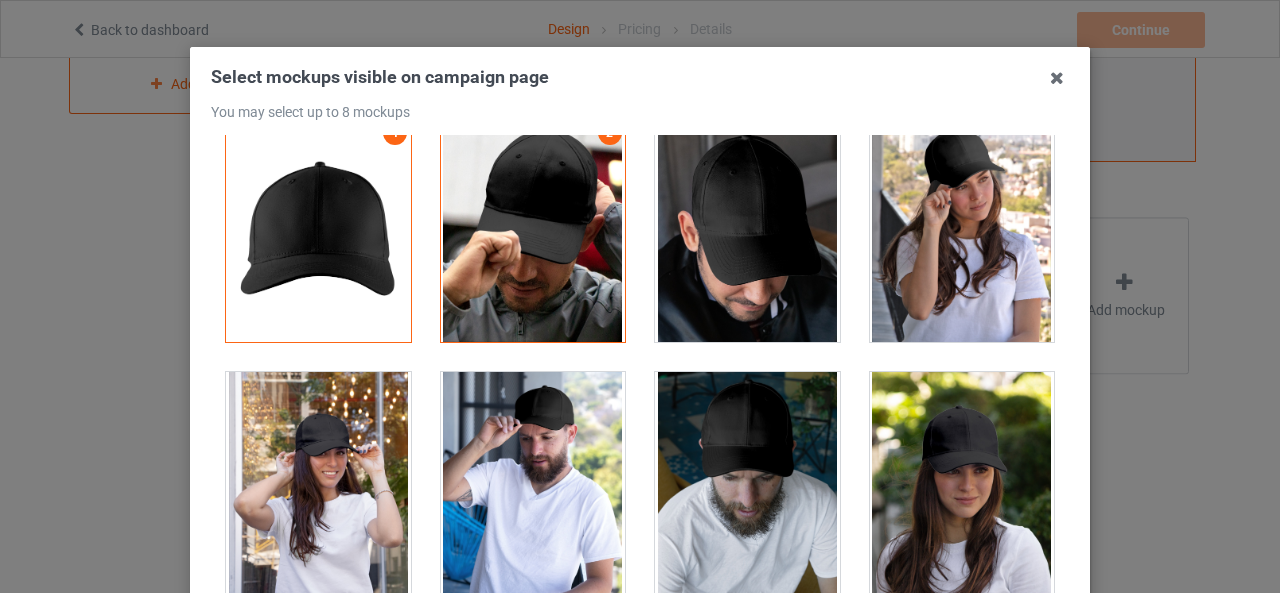 click at bounding box center [962, 230] 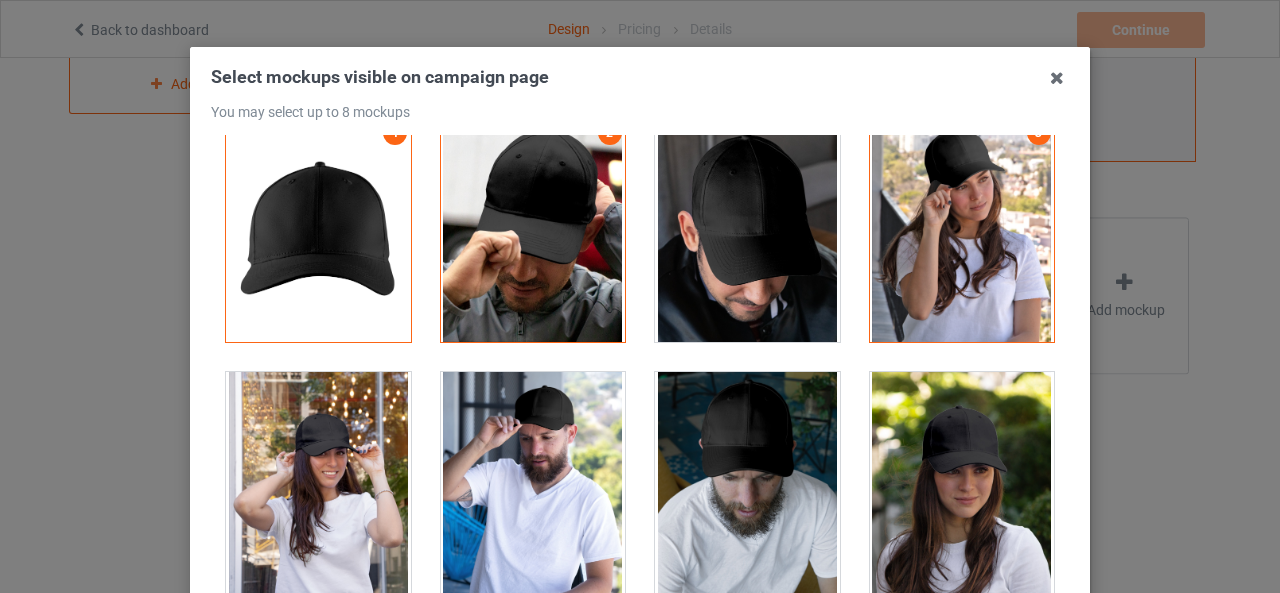 click at bounding box center (962, 484) 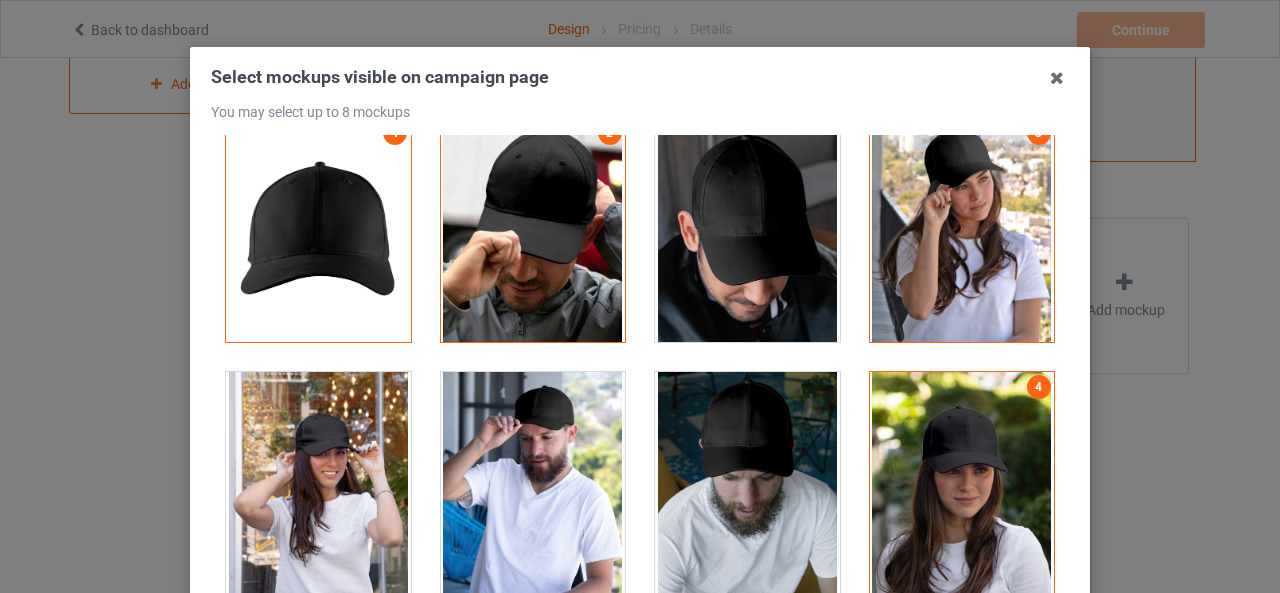 click at bounding box center (962, 484) 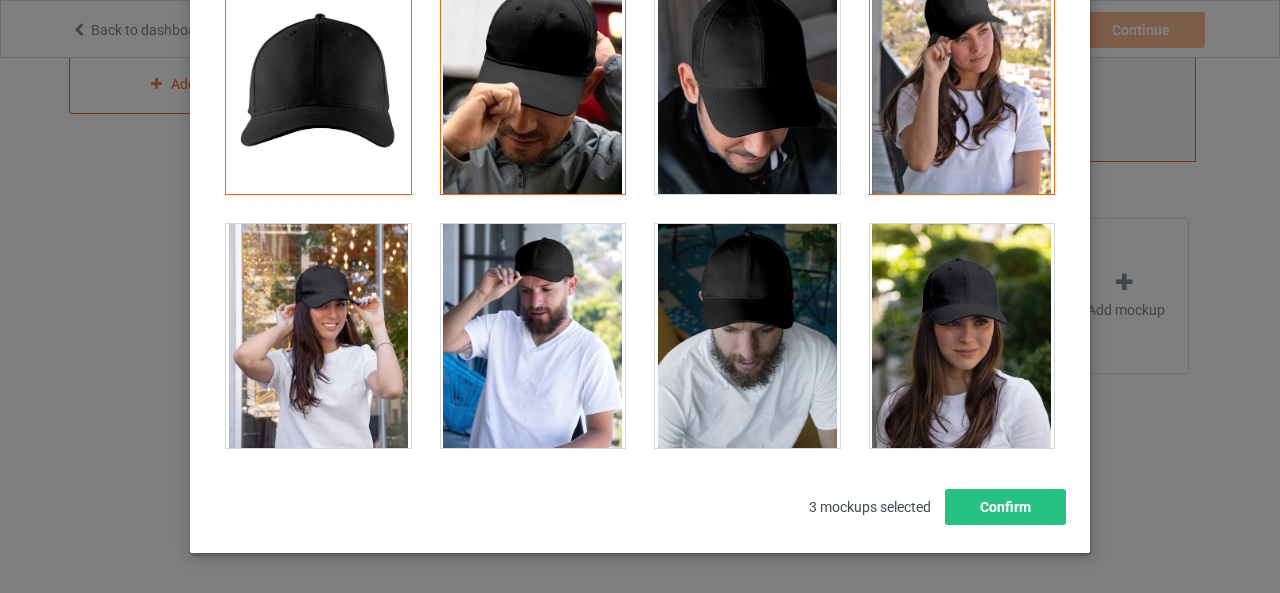scroll, scrollTop: 216, scrollLeft: 0, axis: vertical 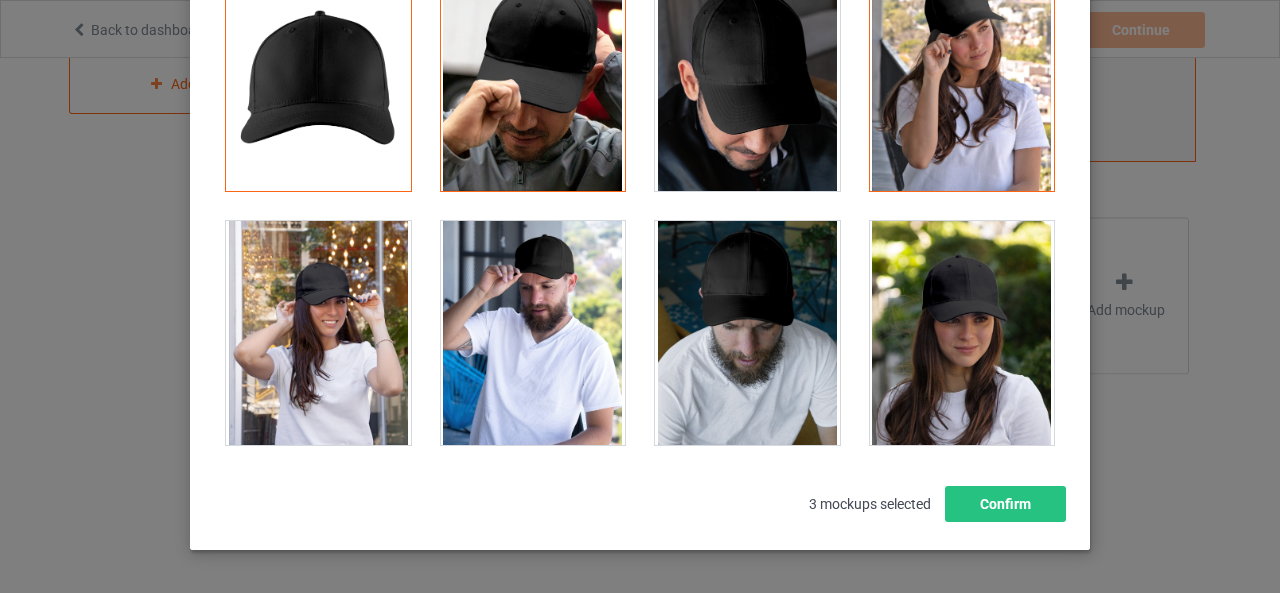 click at bounding box center (318, 333) 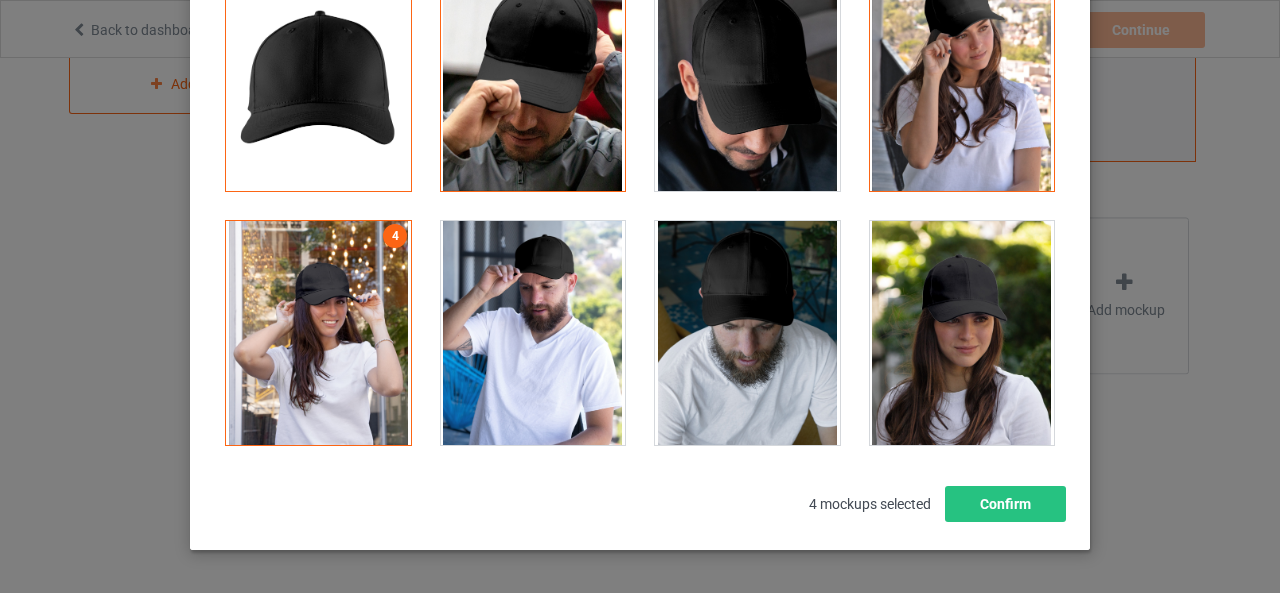 scroll, scrollTop: 0, scrollLeft: 0, axis: both 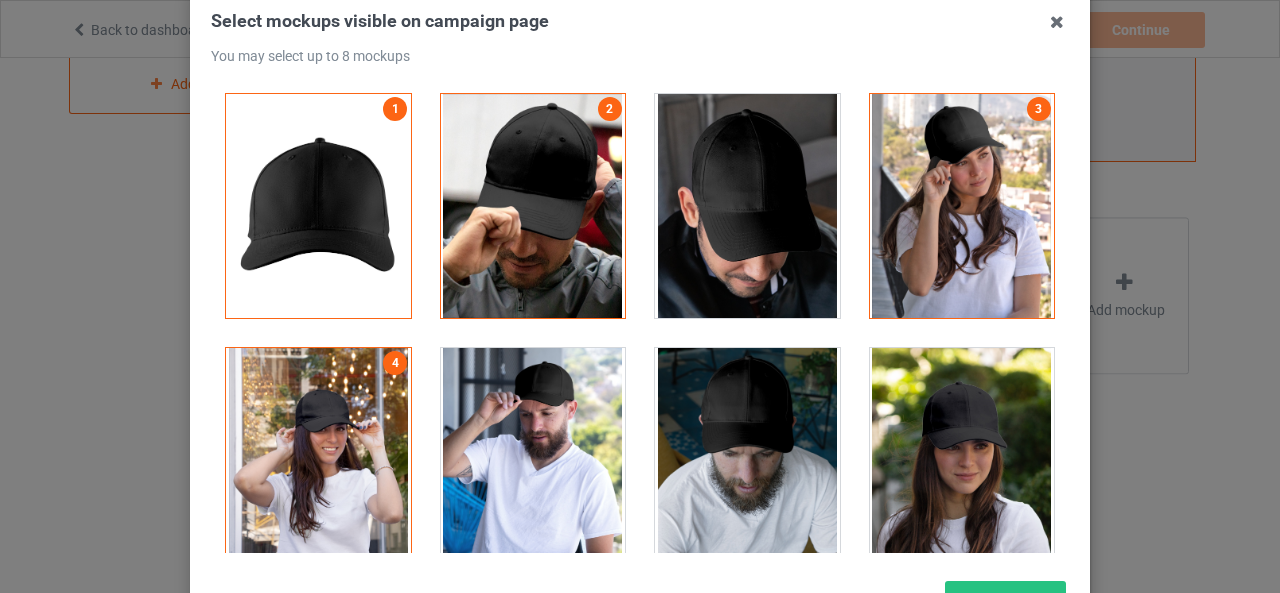 click on "Select mockups visible on campaign page You may select up to 8 mockups 1 2 3 4 4 mockups selected Confirm" at bounding box center (640, 296) 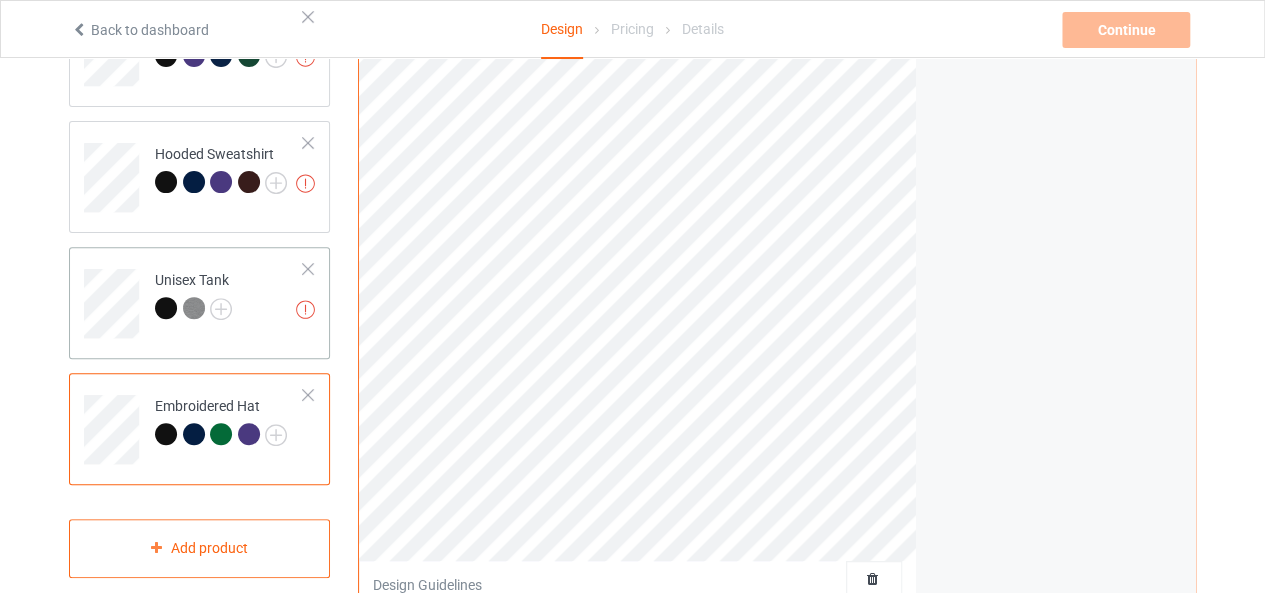 click on "Artwork resolution lower than 150 DPI may result in bad print Unisex Tank" at bounding box center [229, 296] 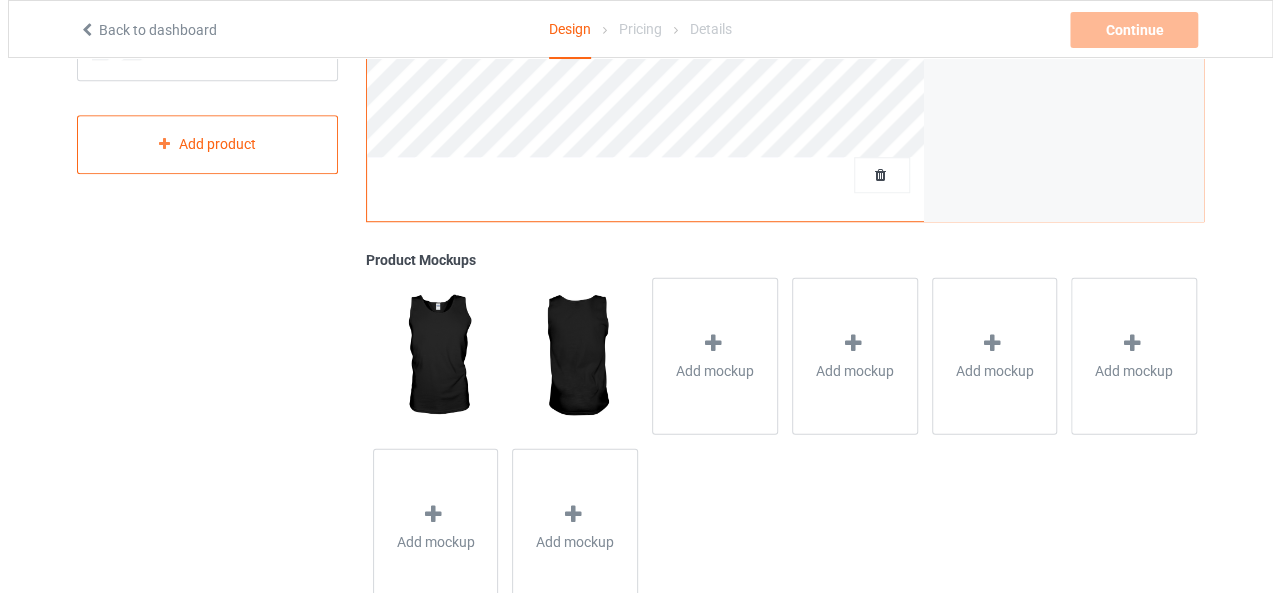 scroll, scrollTop: 644, scrollLeft: 0, axis: vertical 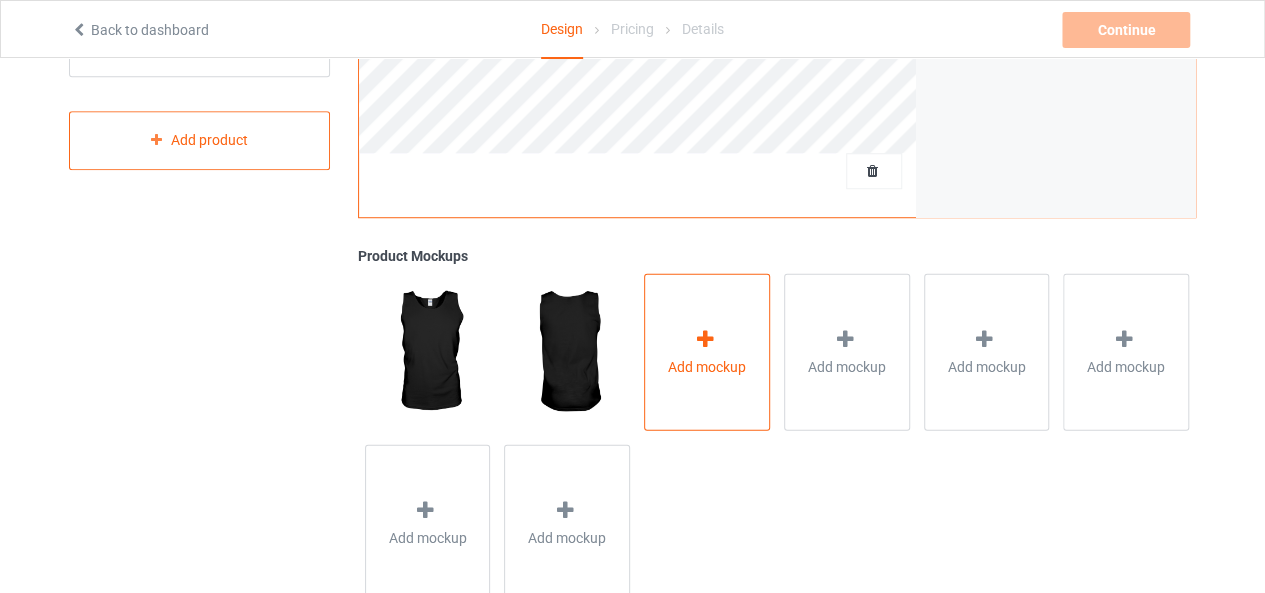 click on "Add mockup" at bounding box center (707, 366) 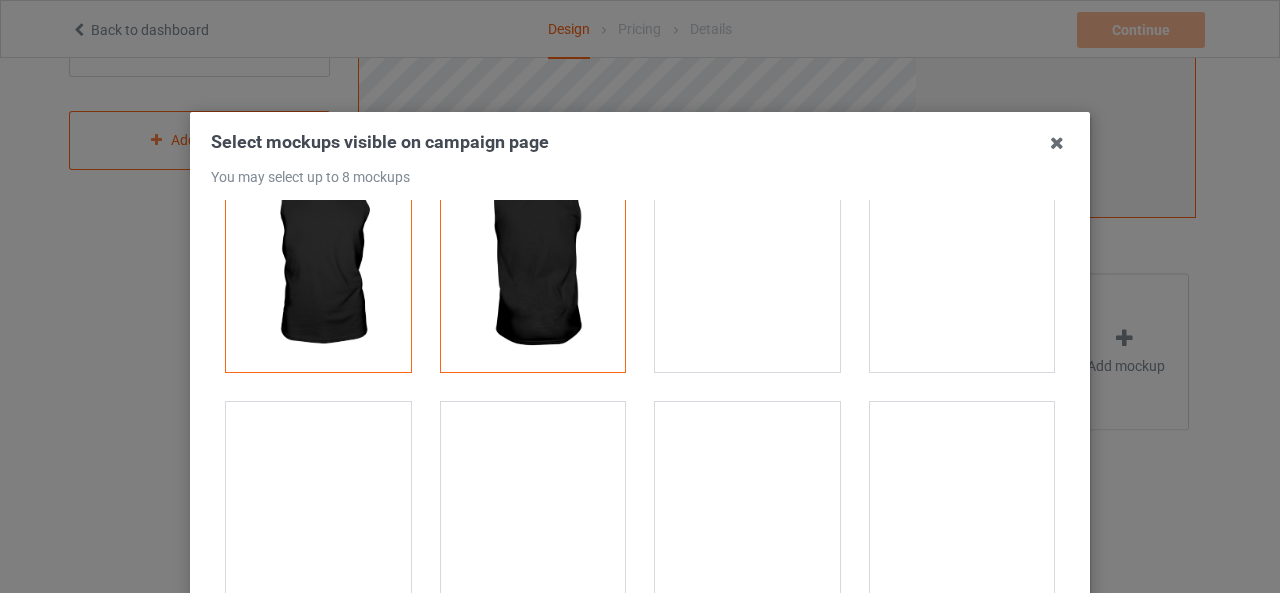 scroll, scrollTop: 0, scrollLeft: 0, axis: both 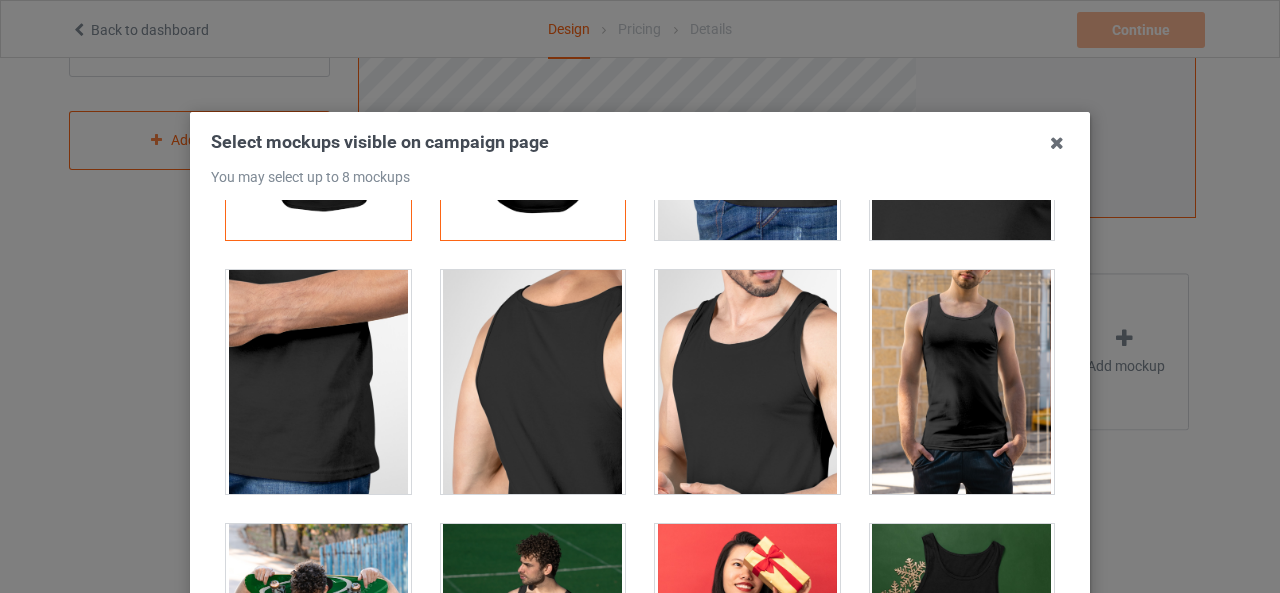 click at bounding box center (747, 382) 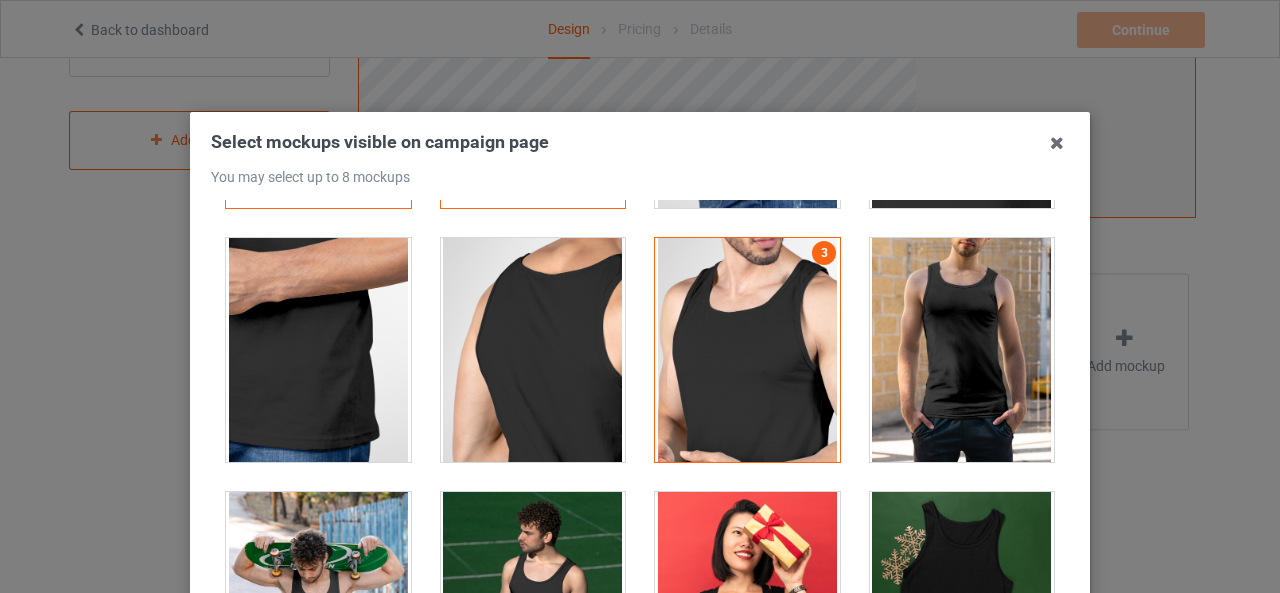 click at bounding box center (962, 350) 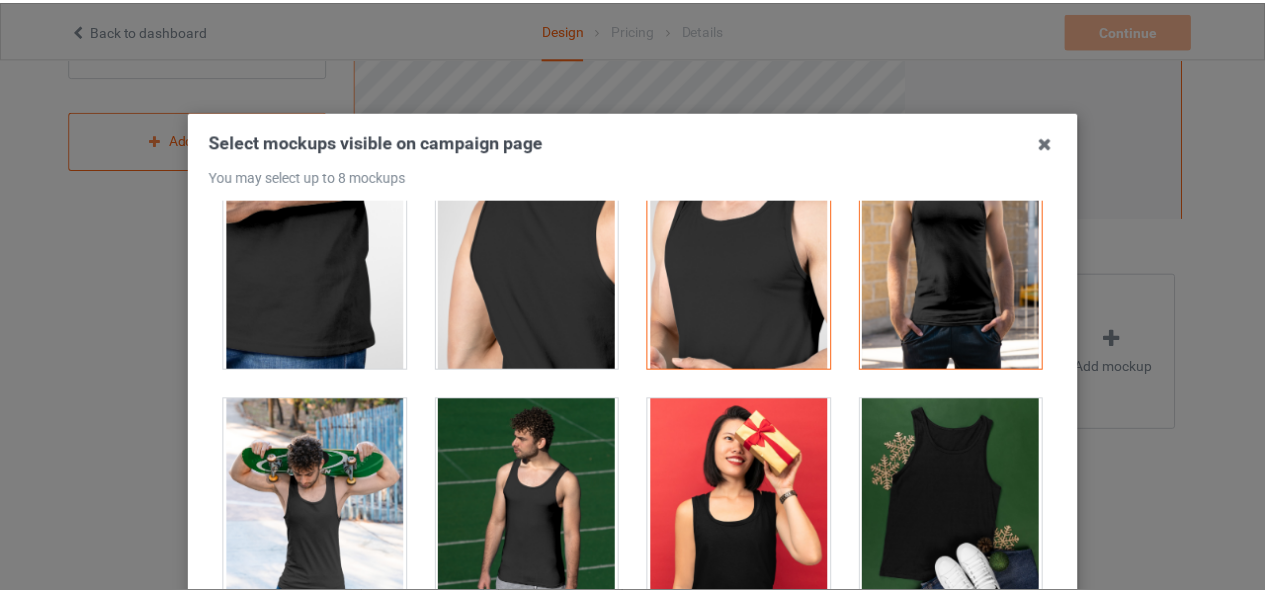 scroll, scrollTop: 325, scrollLeft: 0, axis: vertical 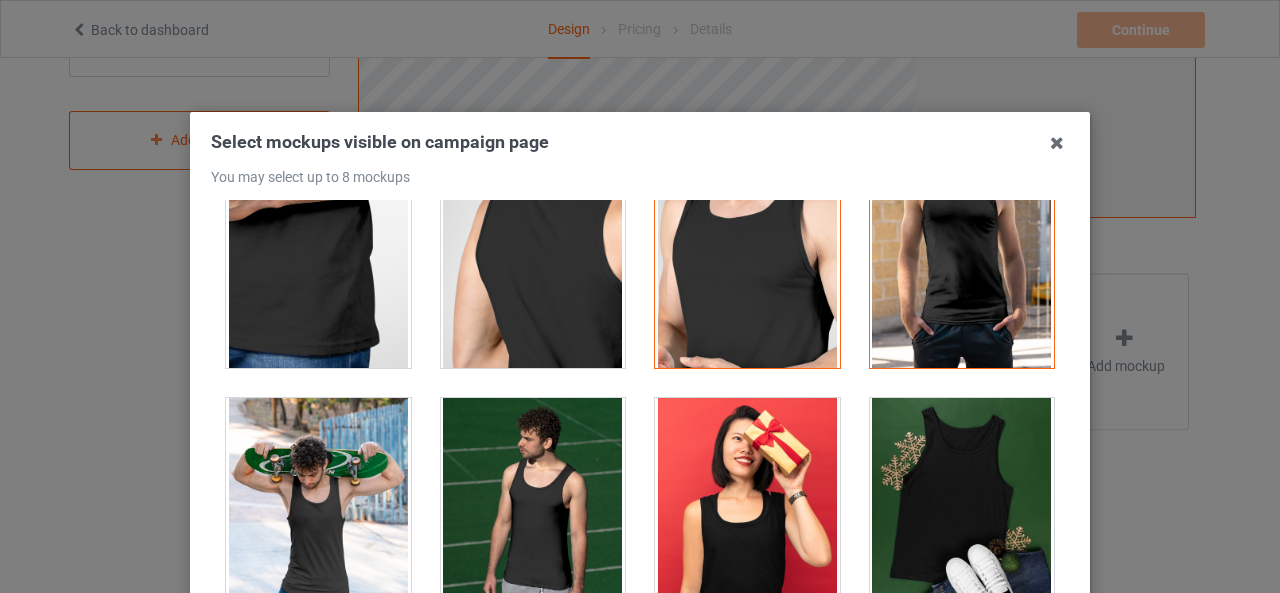 click at bounding box center (533, 510) 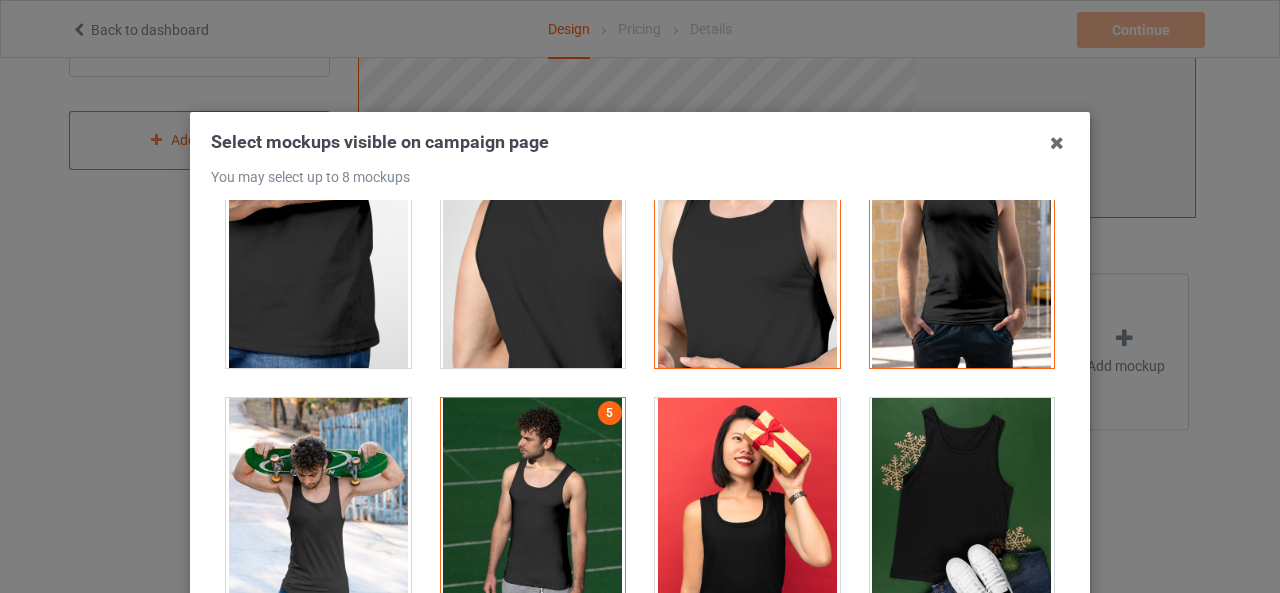 click at bounding box center (318, 510) 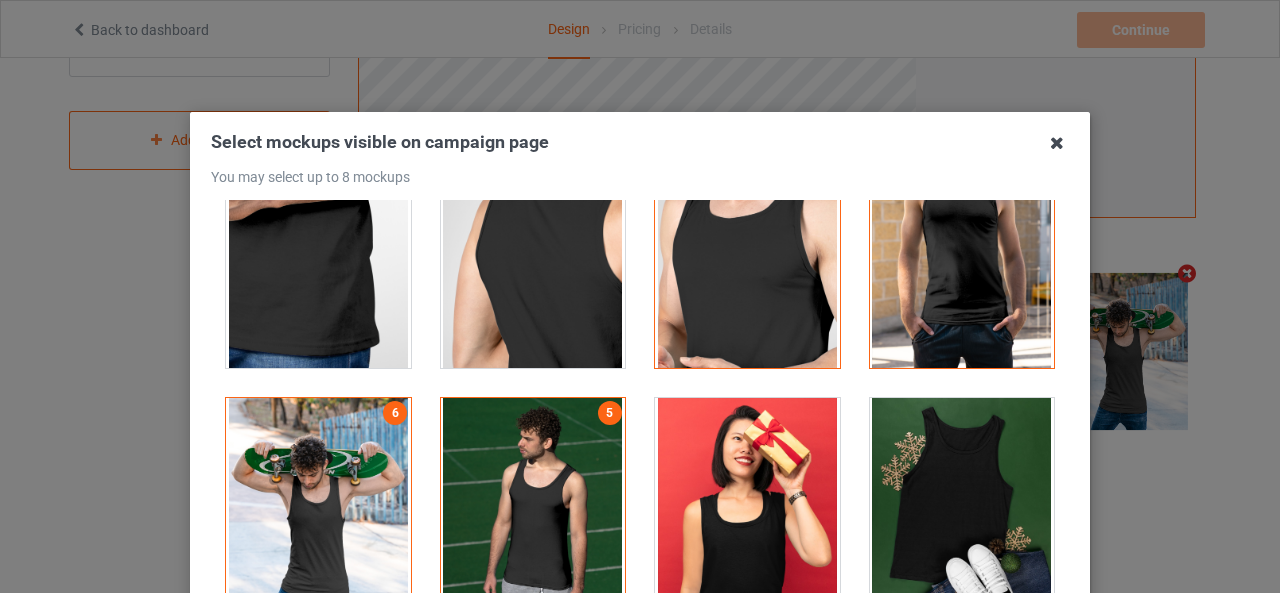 click at bounding box center [1057, 143] 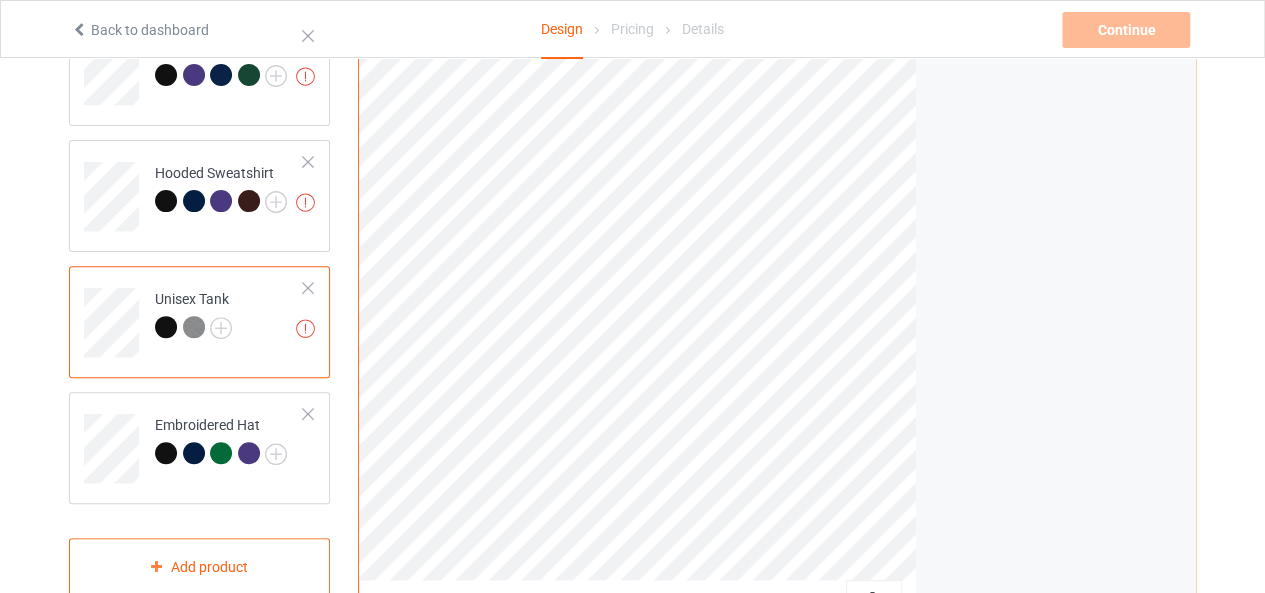 scroll, scrollTop: 208, scrollLeft: 0, axis: vertical 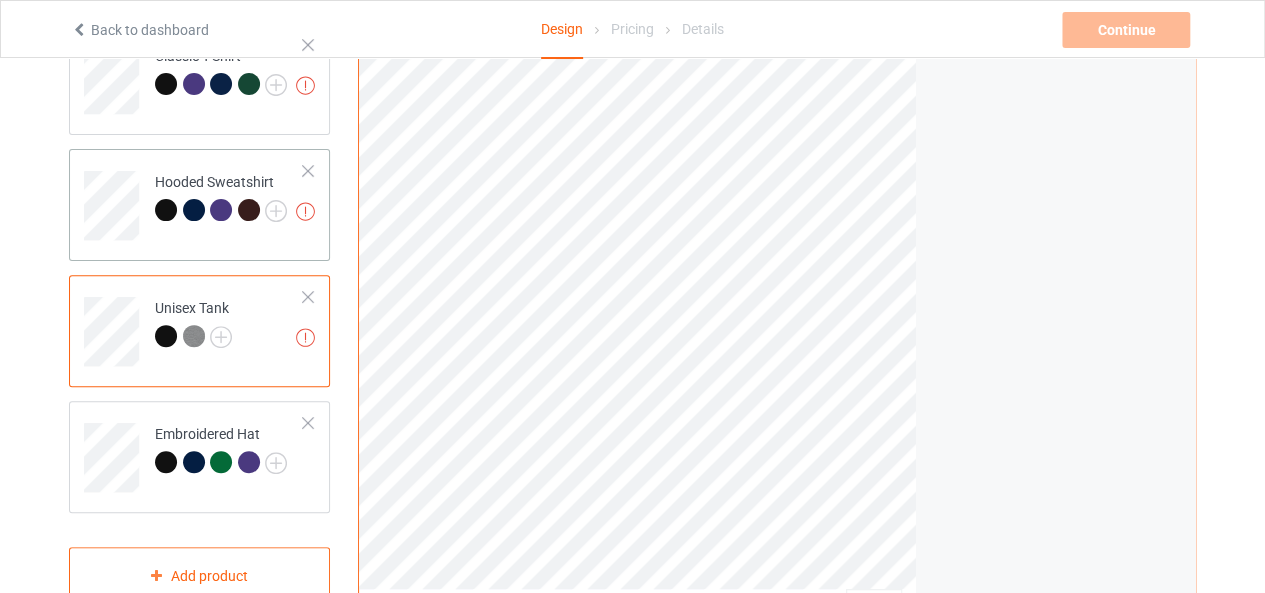 click on "Artwork resolution lower than 150 DPI may result in bad print Hooded Sweatshirt" at bounding box center [199, 205] 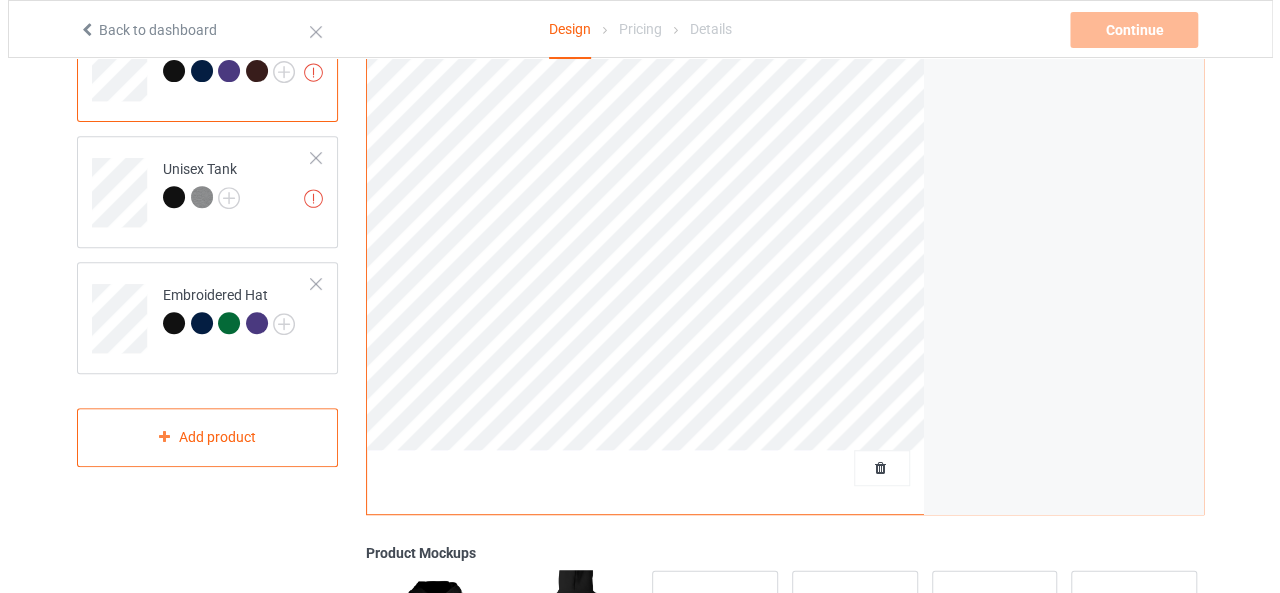 scroll, scrollTop: 700, scrollLeft: 0, axis: vertical 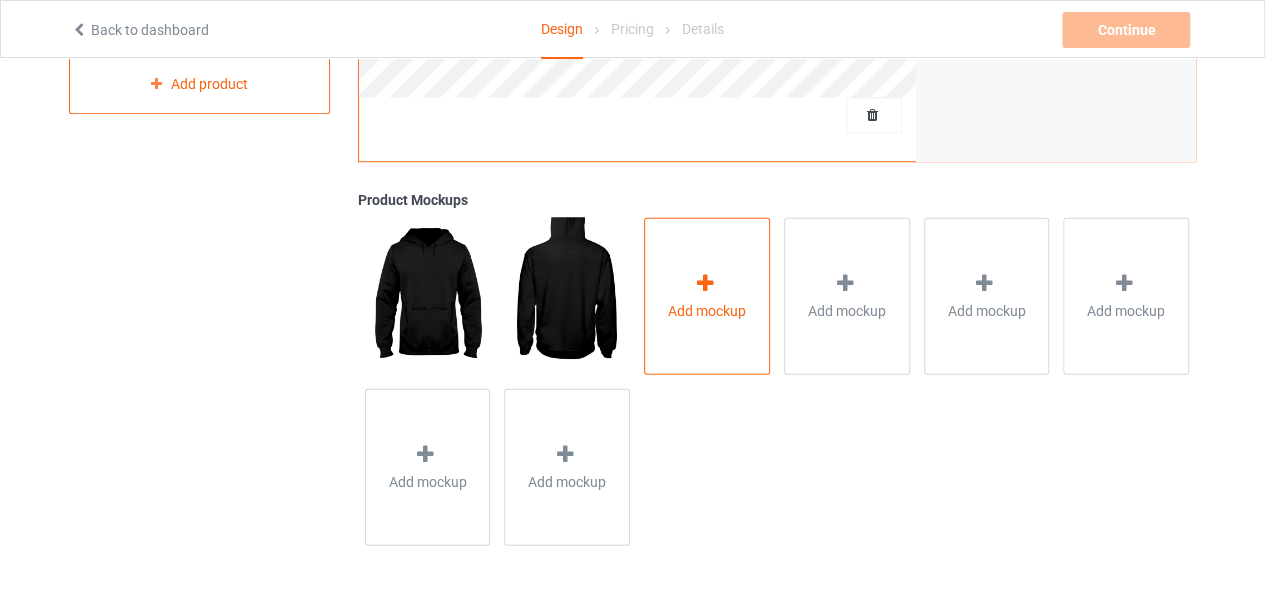 click on "Add mockup" at bounding box center (707, 295) 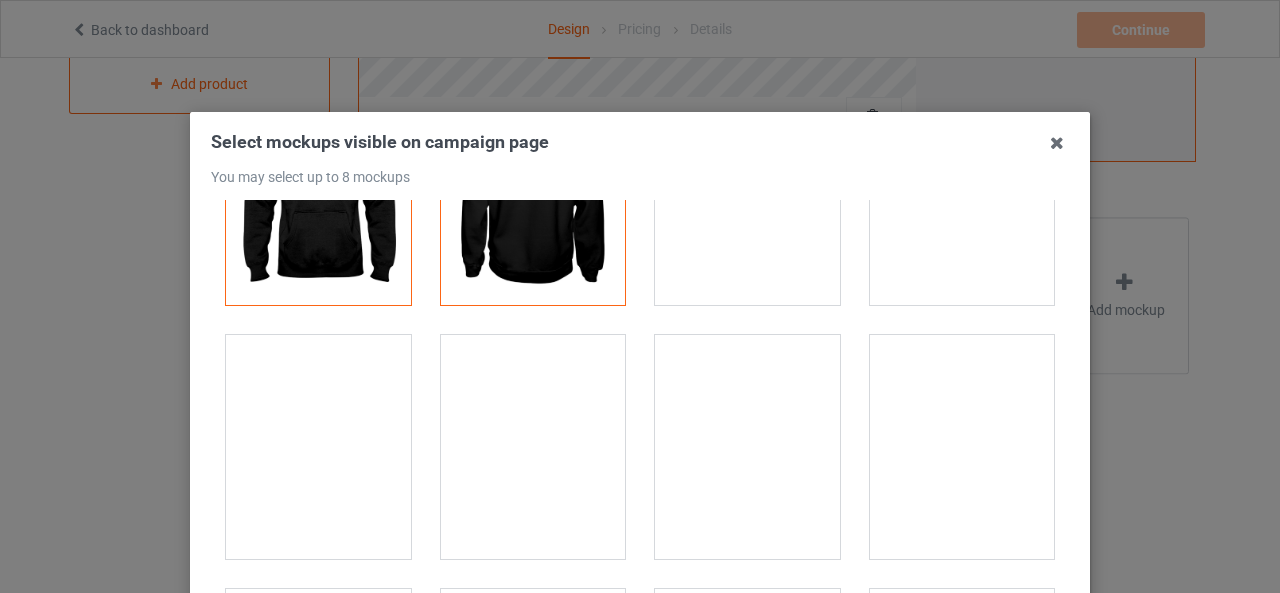scroll, scrollTop: 0, scrollLeft: 0, axis: both 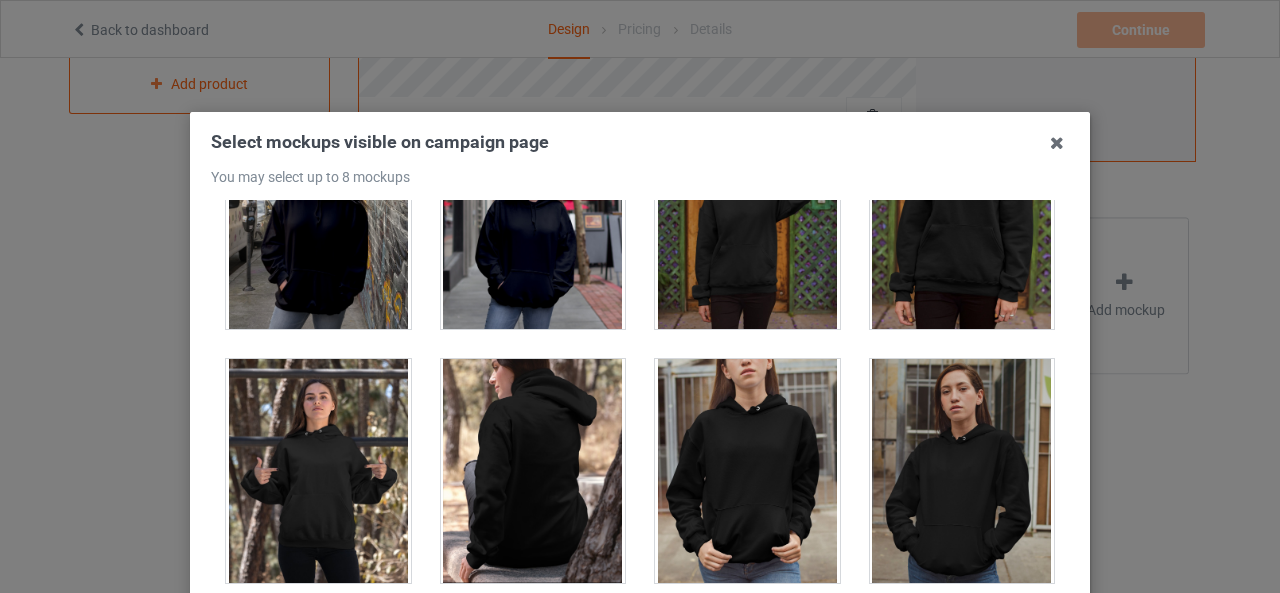click at bounding box center (318, 471) 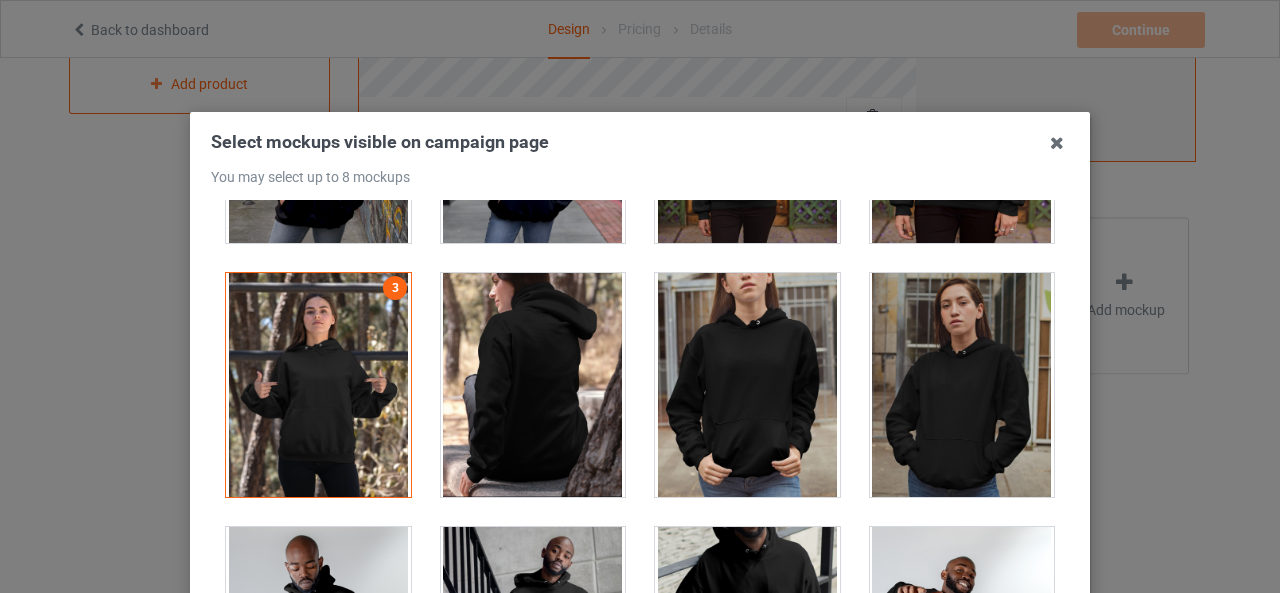 scroll, scrollTop: 440, scrollLeft: 0, axis: vertical 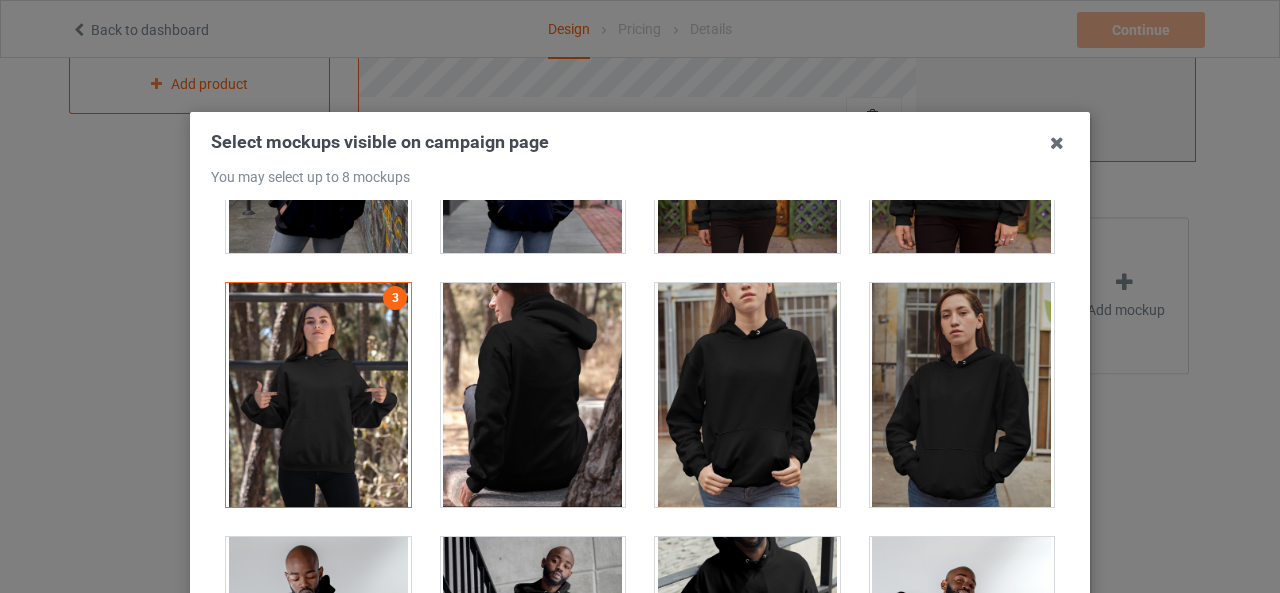 click at bounding box center (533, 395) 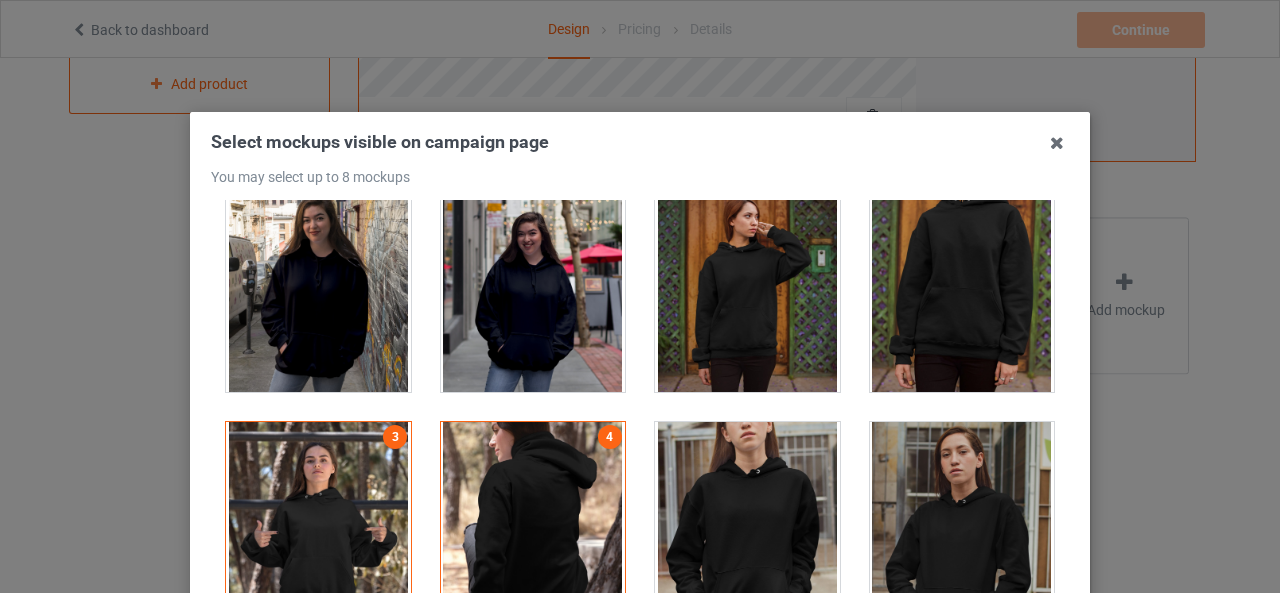 scroll, scrollTop: 251, scrollLeft: 0, axis: vertical 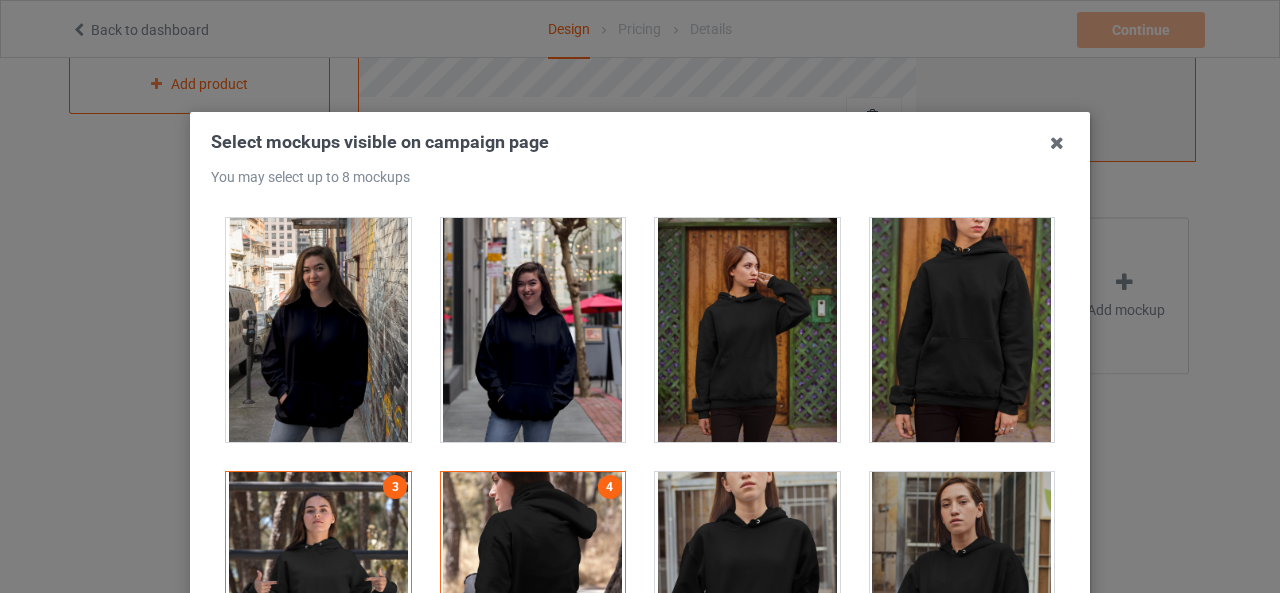 click at bounding box center (747, 330) 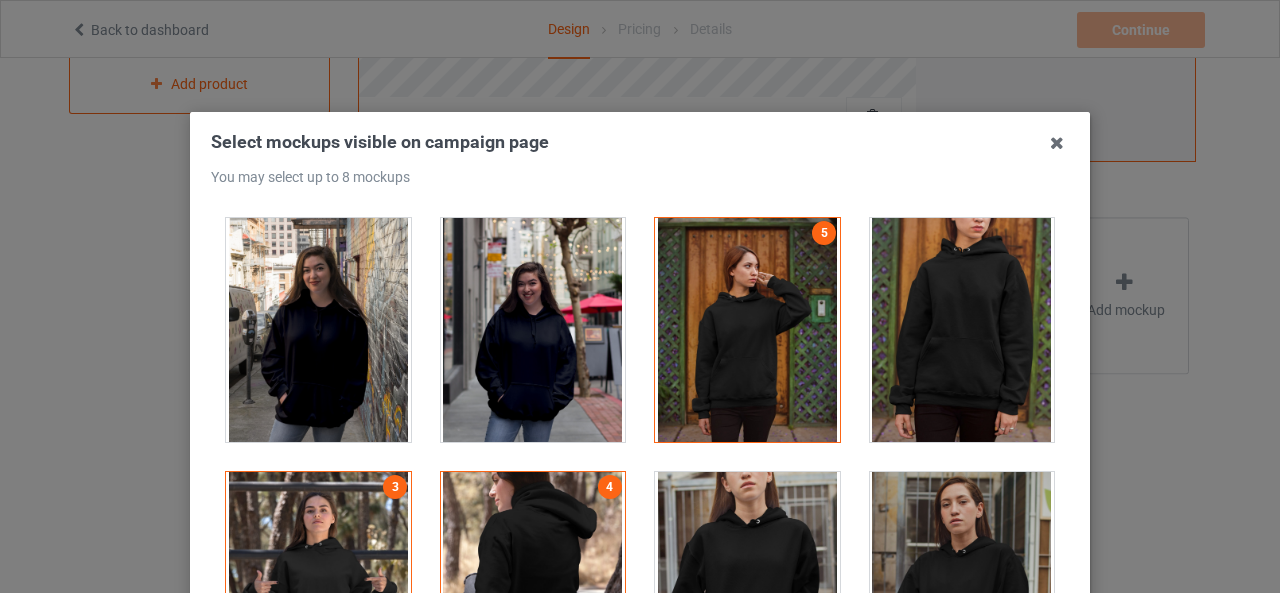 click at bounding box center [962, 330] 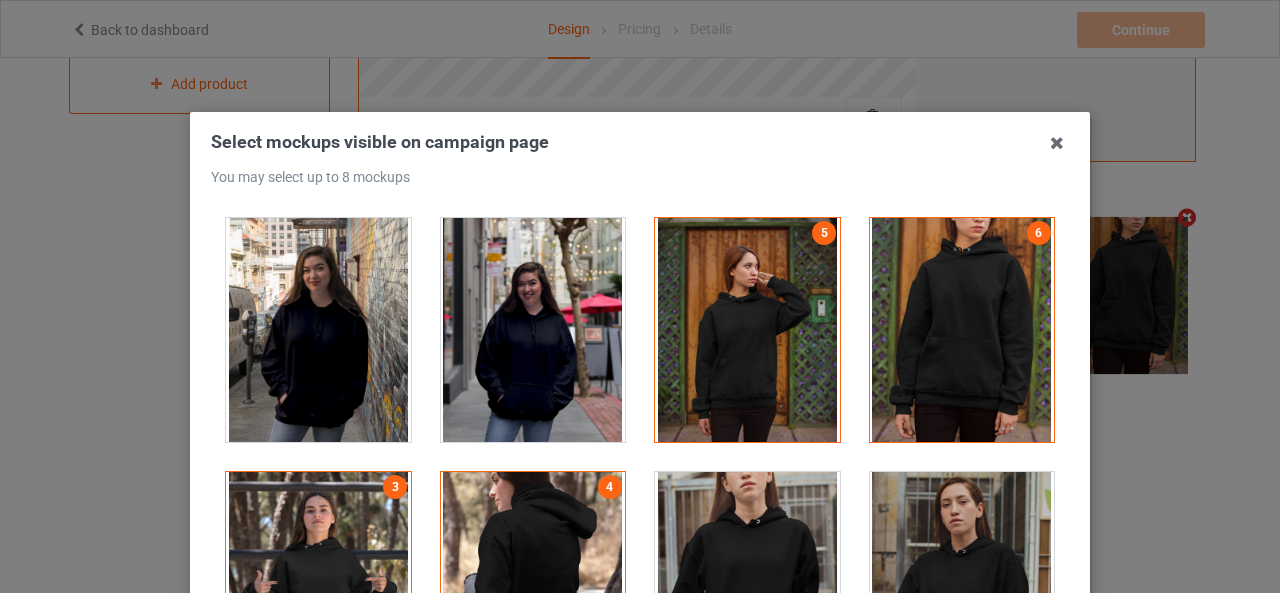 scroll, scrollTop: 698, scrollLeft: 0, axis: vertical 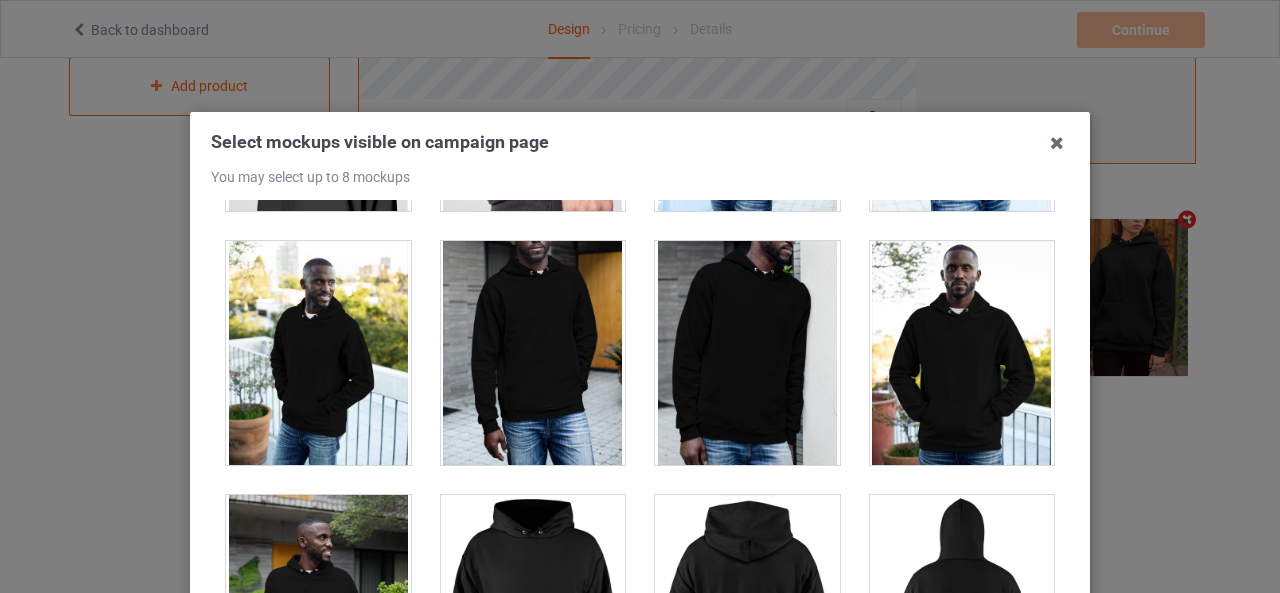 click at bounding box center (318, 353) 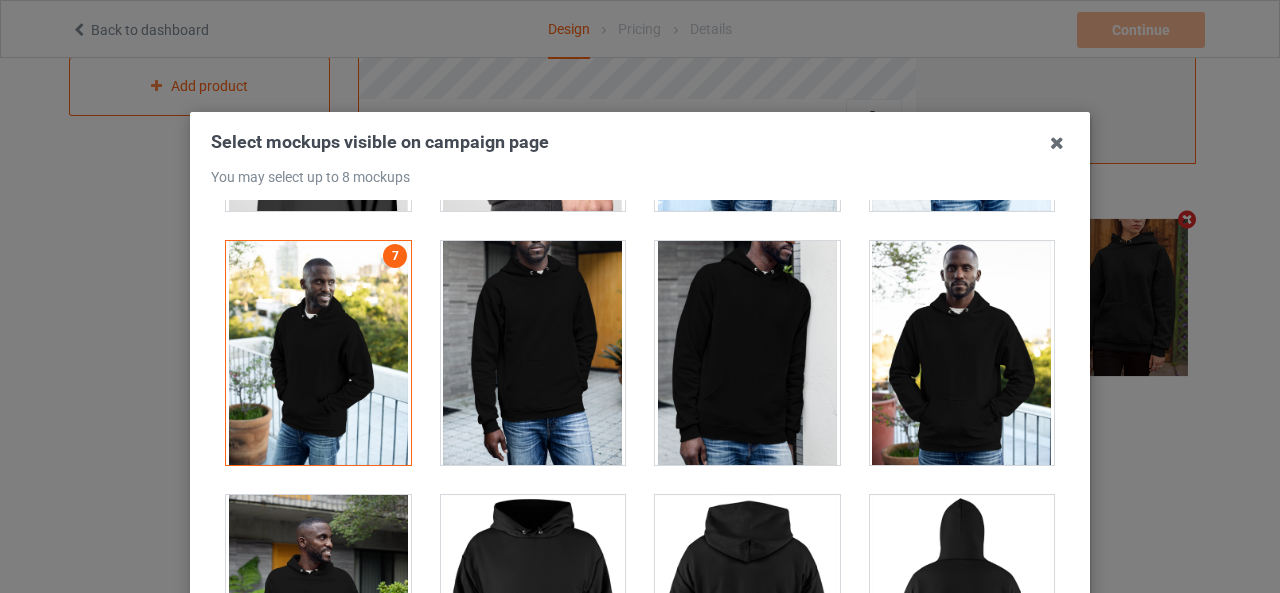 click at bounding box center [533, 353] 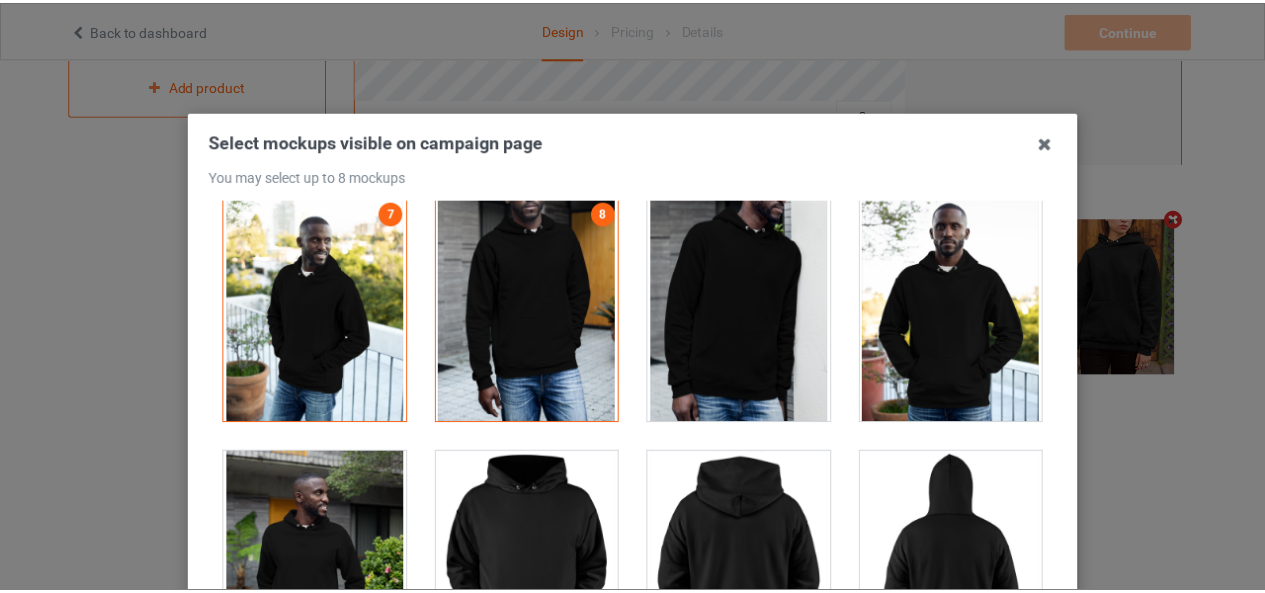scroll, scrollTop: 2058, scrollLeft: 0, axis: vertical 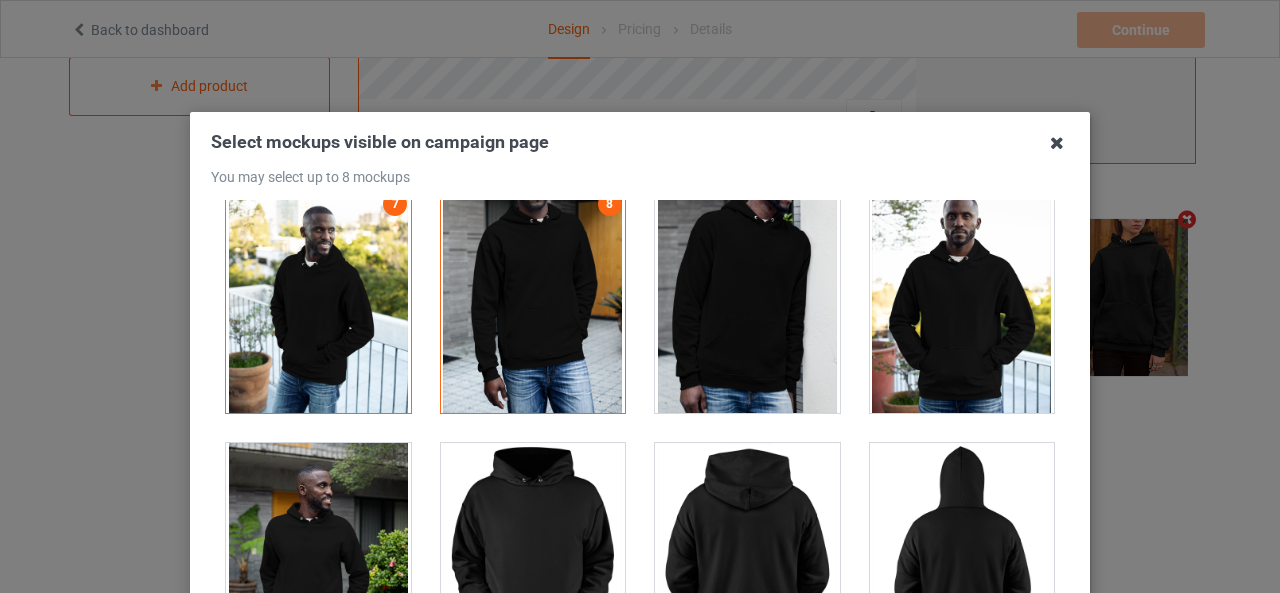 click at bounding box center [1057, 143] 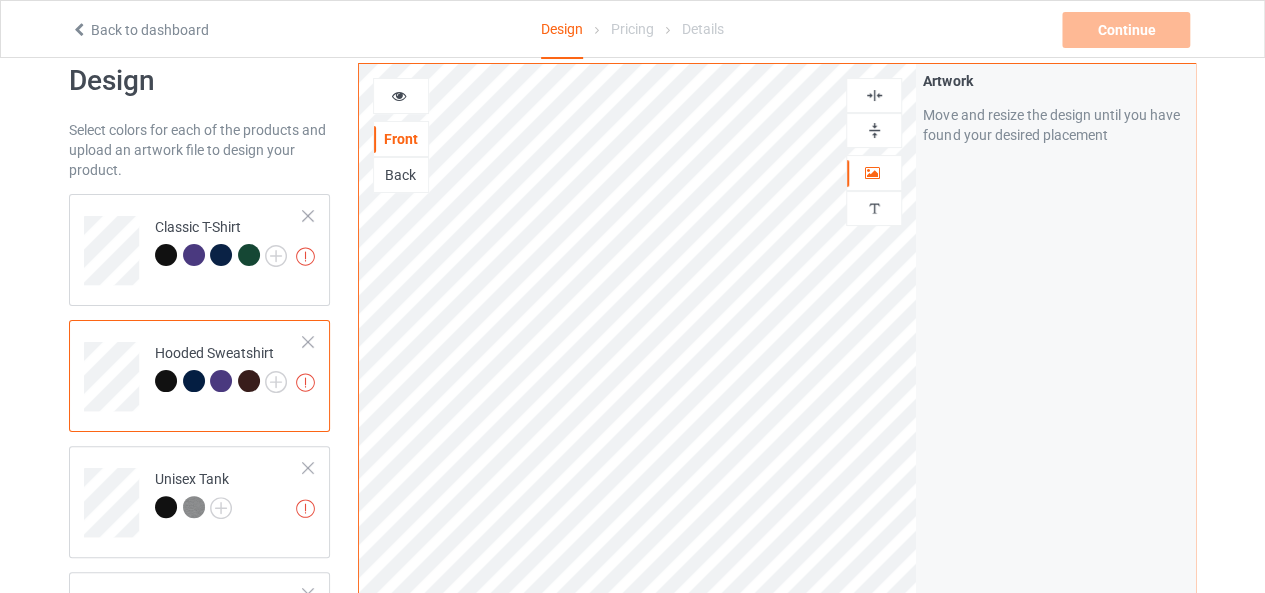 scroll, scrollTop: 36, scrollLeft: 0, axis: vertical 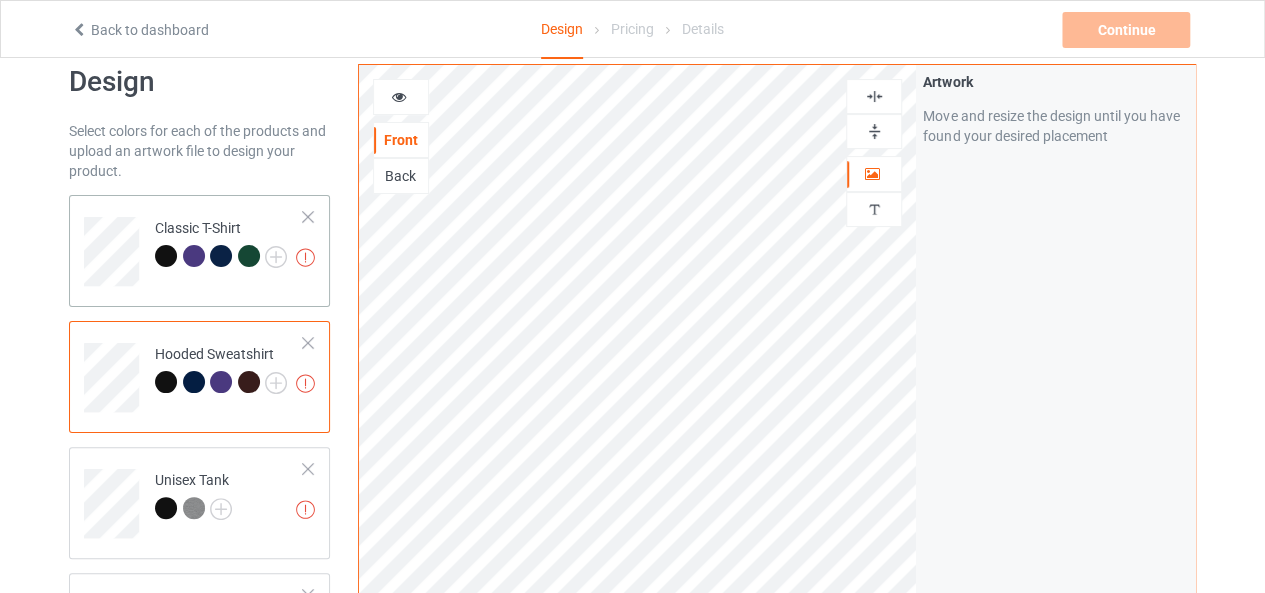 click on "Artwork resolution lower than 150 DPI may result in bad print Classic T-Shirt" at bounding box center (229, 244) 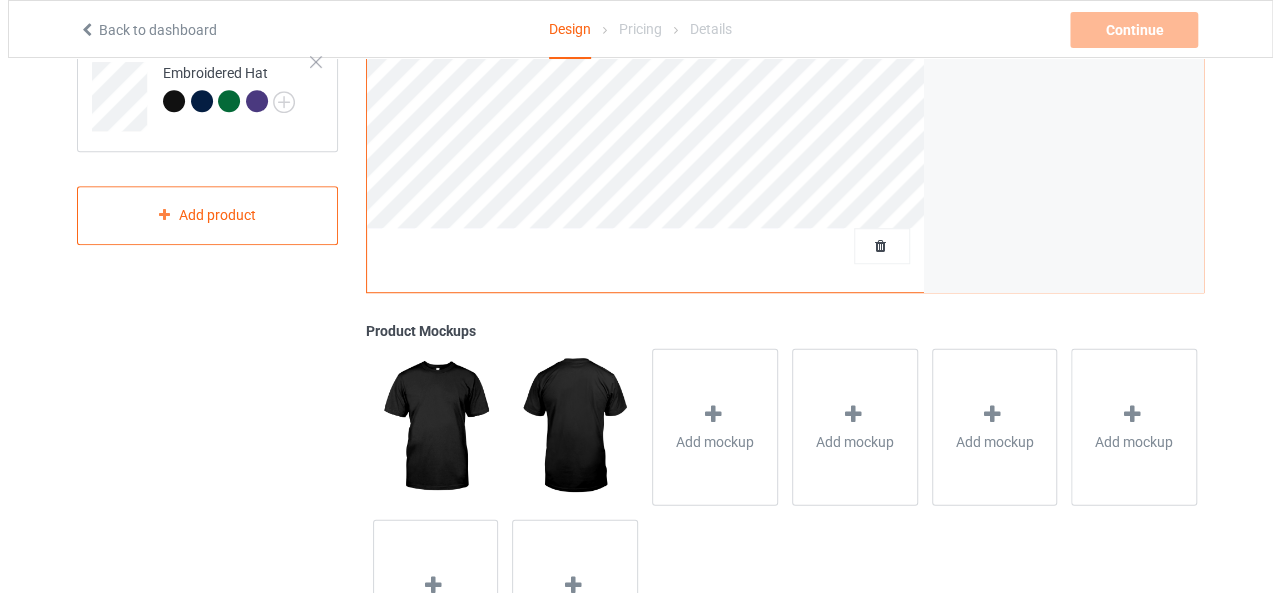 scroll, scrollTop: 577, scrollLeft: 0, axis: vertical 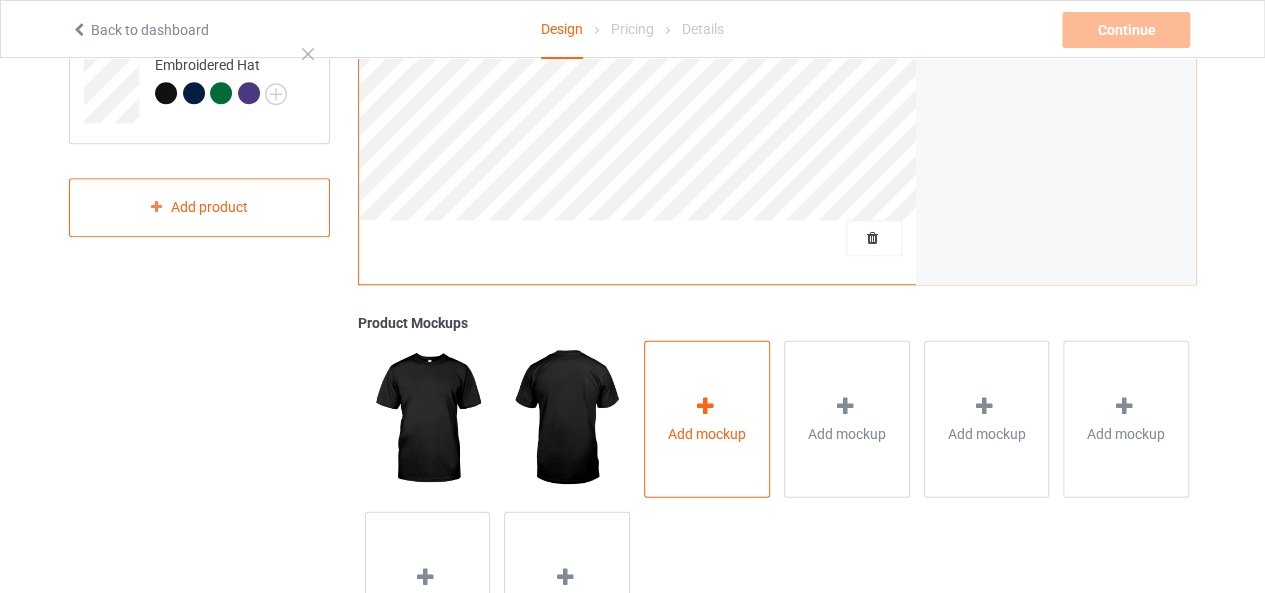 click on "Add mockup" at bounding box center (707, 418) 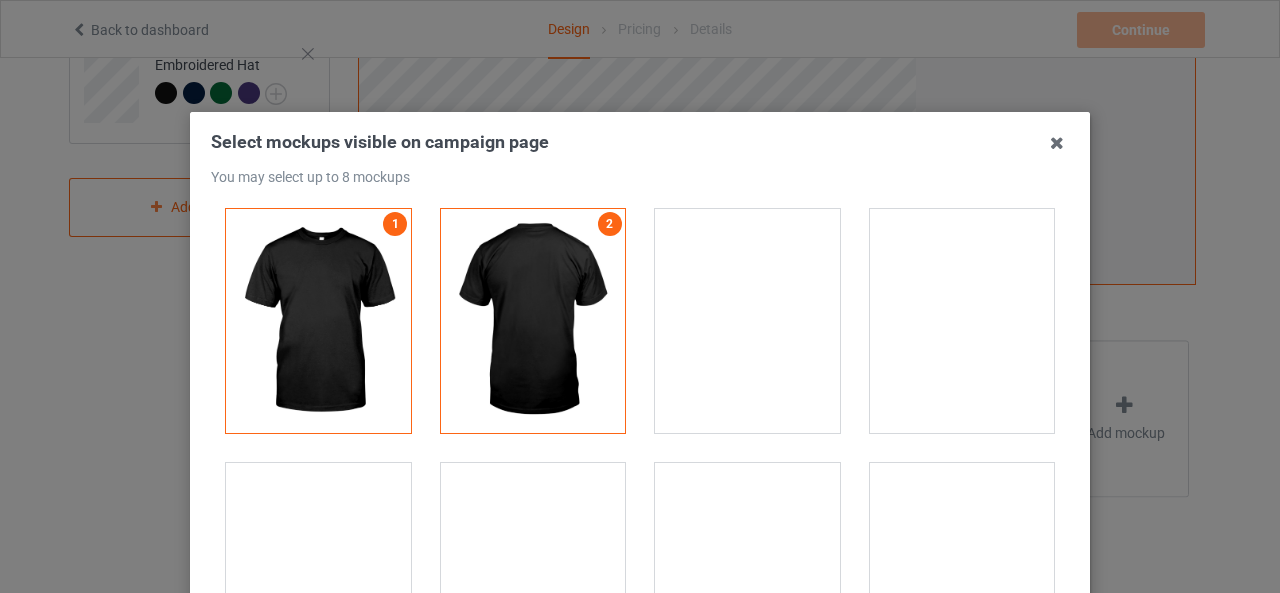 scroll, scrollTop: 5, scrollLeft: 0, axis: vertical 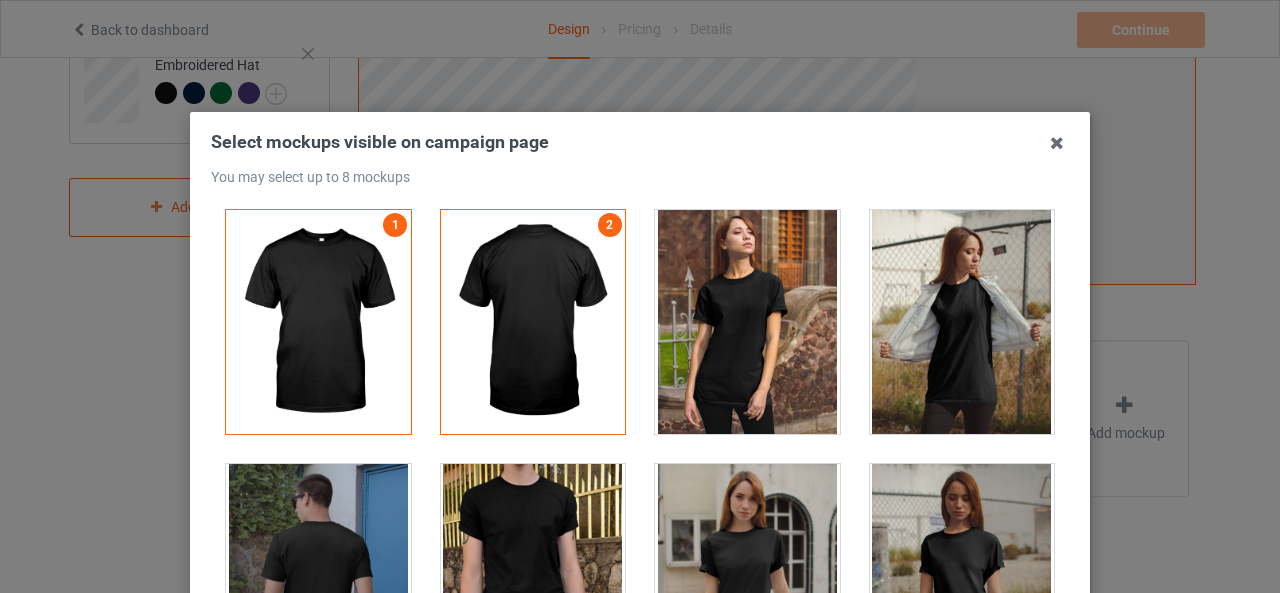 click at bounding box center [747, 322] 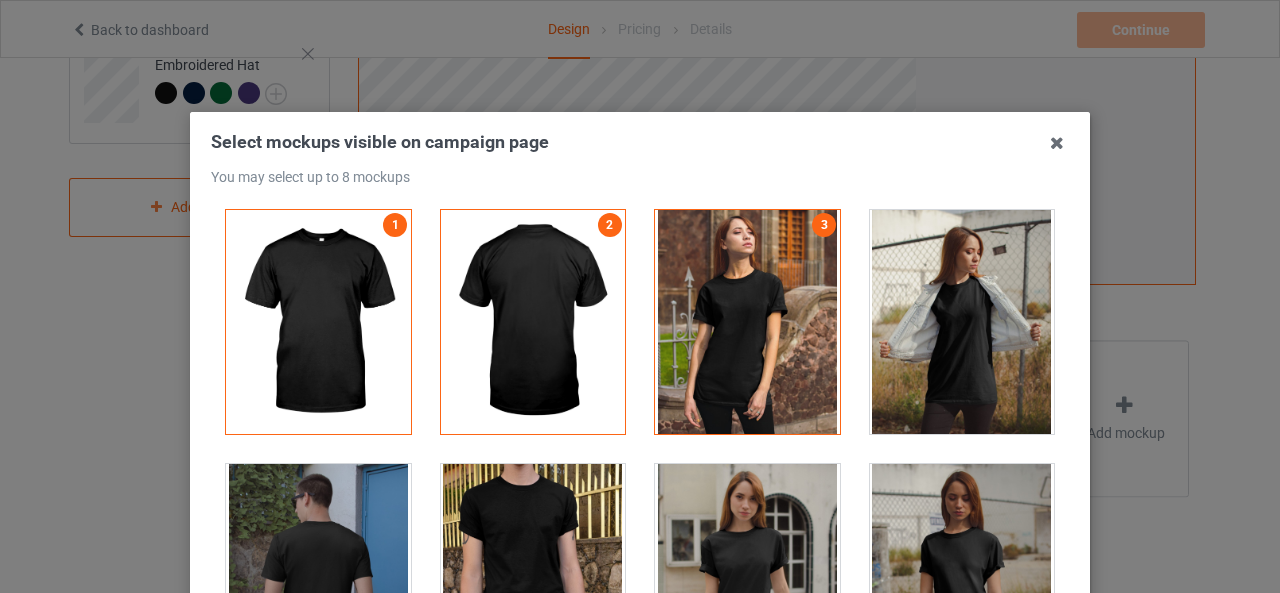 click at bounding box center (962, 322) 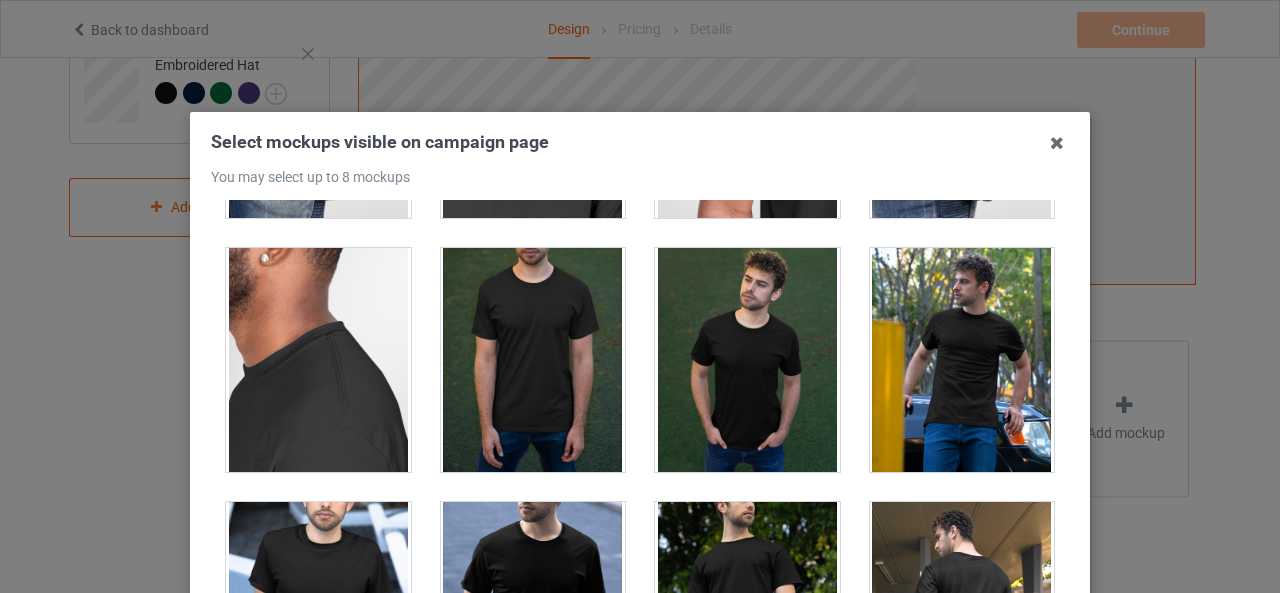 scroll, scrollTop: 1487, scrollLeft: 0, axis: vertical 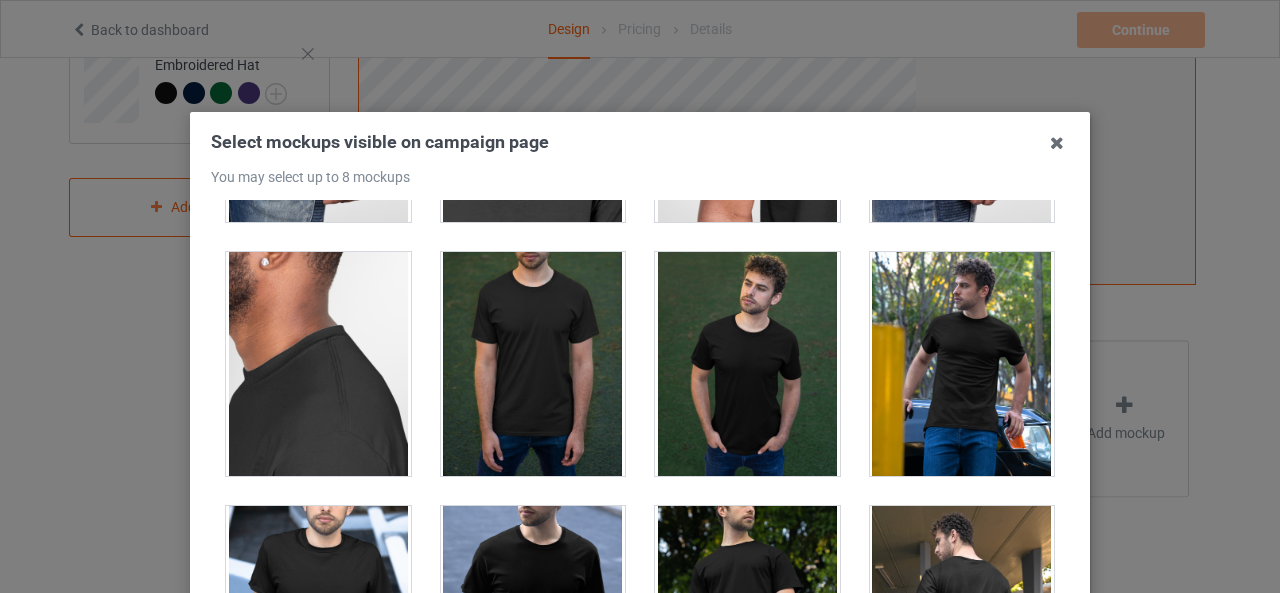 click at bounding box center (747, 364) 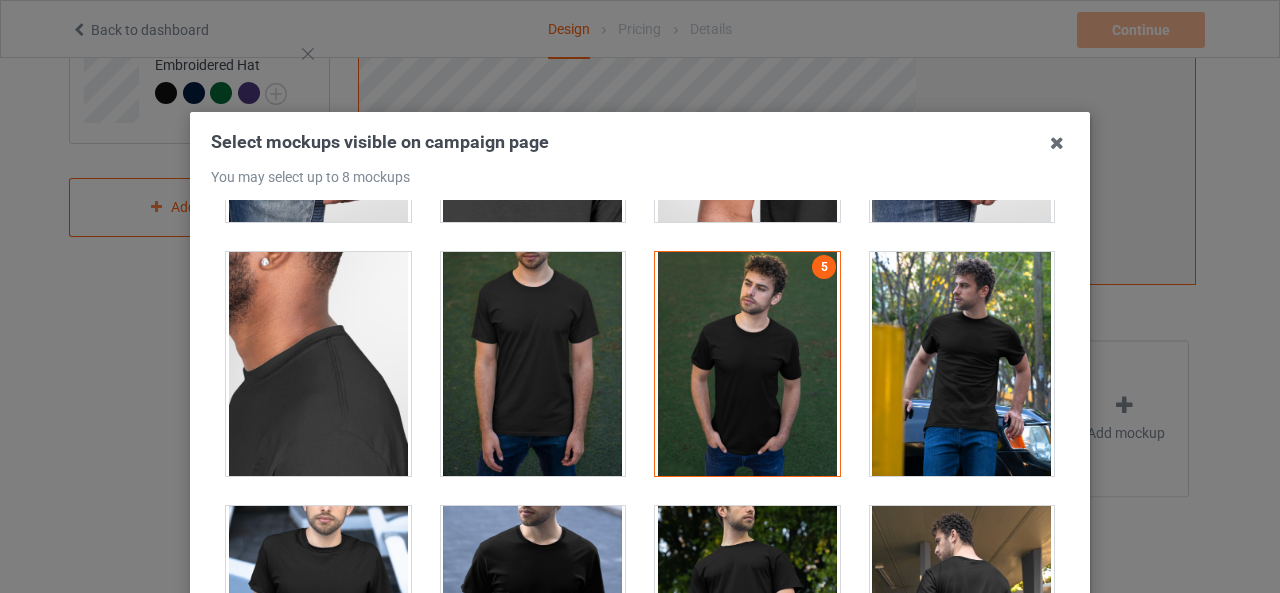 click at bounding box center (962, 364) 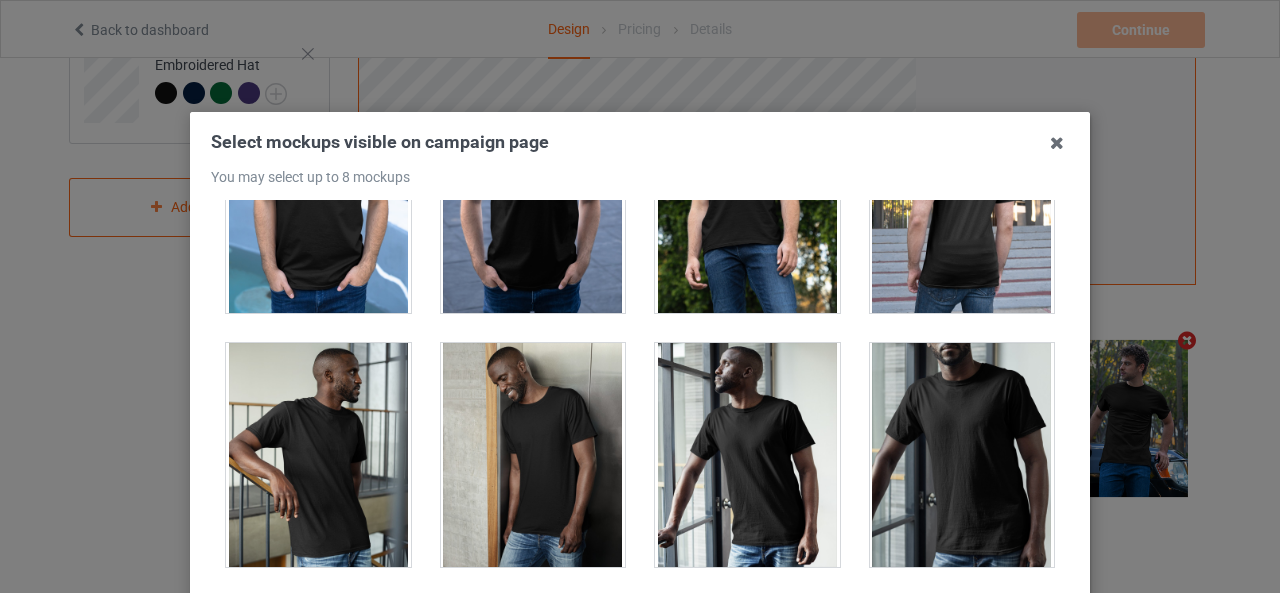 scroll, scrollTop: 1910, scrollLeft: 0, axis: vertical 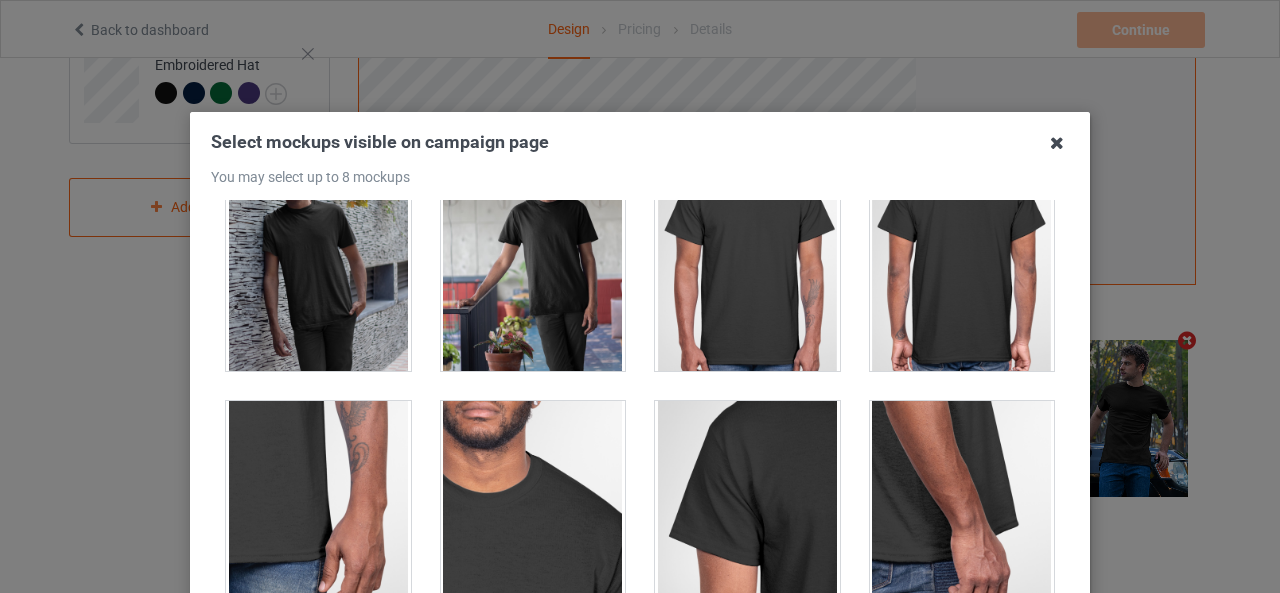 click at bounding box center (1057, 143) 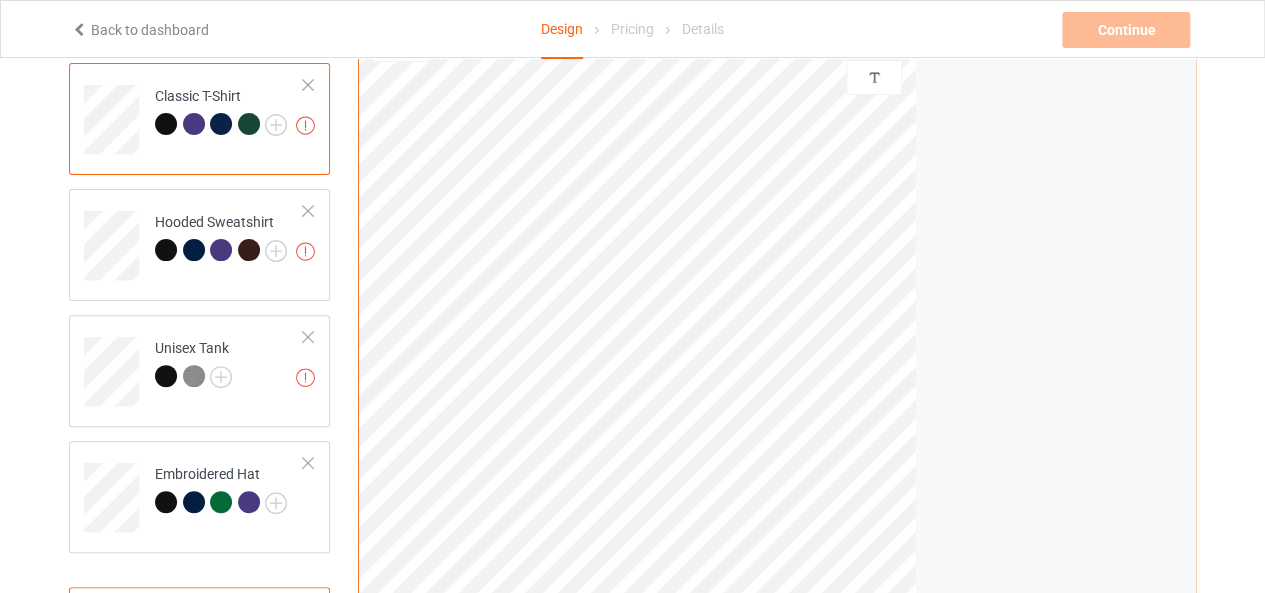 scroll, scrollTop: 0, scrollLeft: 0, axis: both 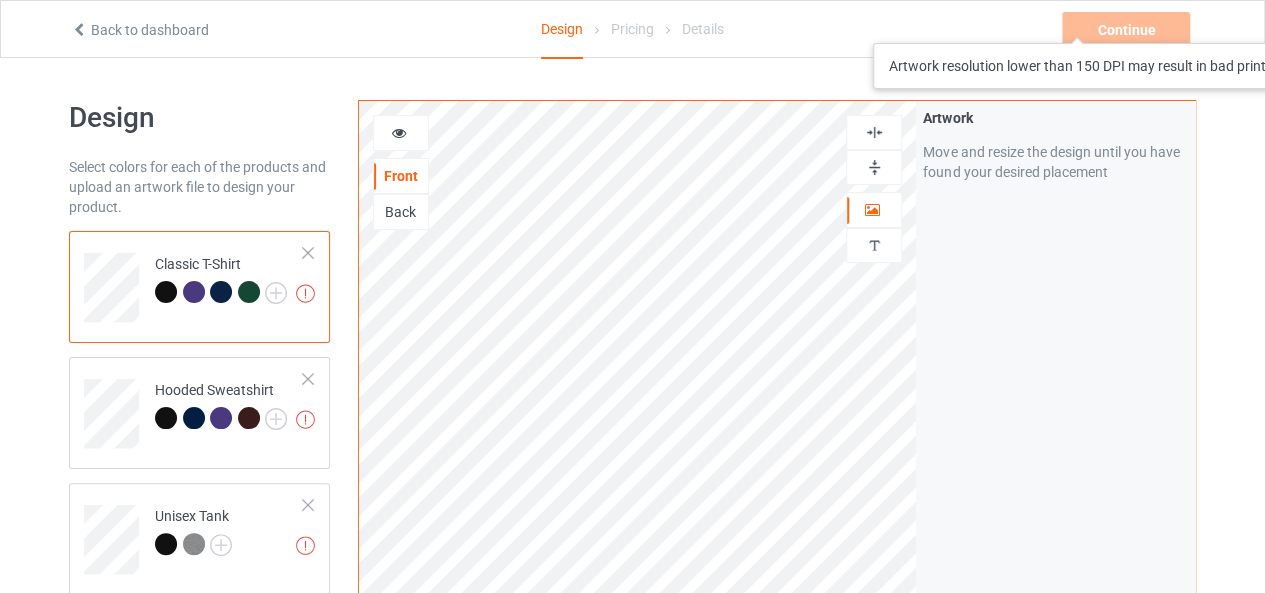 click on "Continue Artwork resolution lower than 150 DPI may result in bad print" at bounding box center [1128, 30] 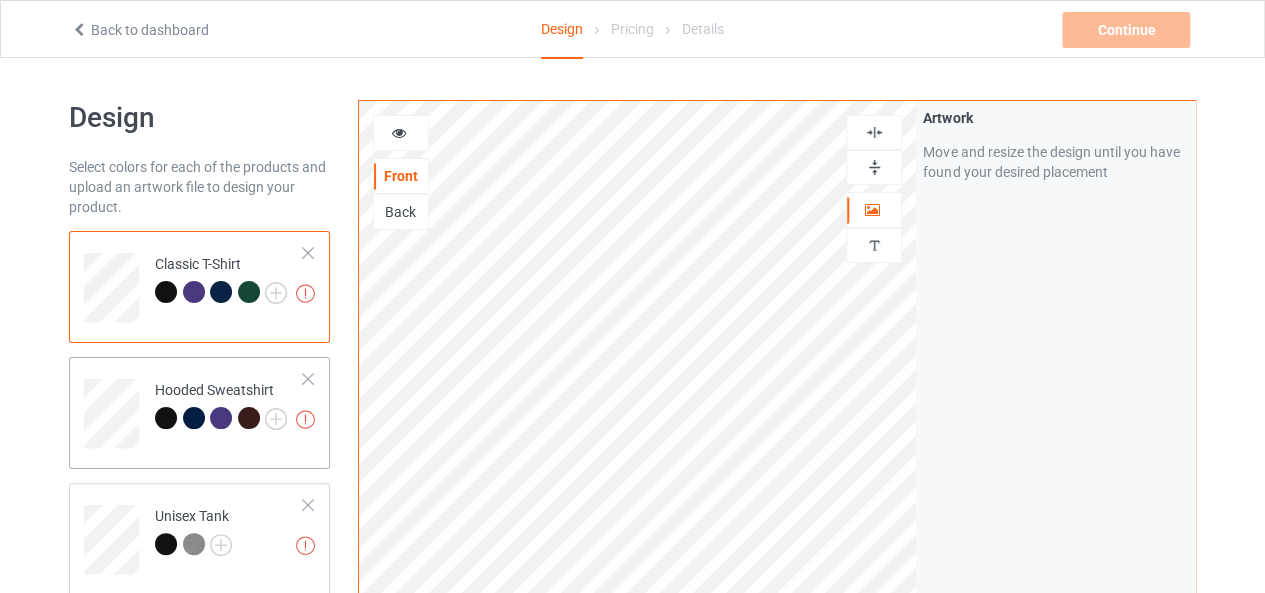 click on "Artwork resolution lower than 150 DPI may result in bad print Hooded Sweatshirt" at bounding box center [229, 406] 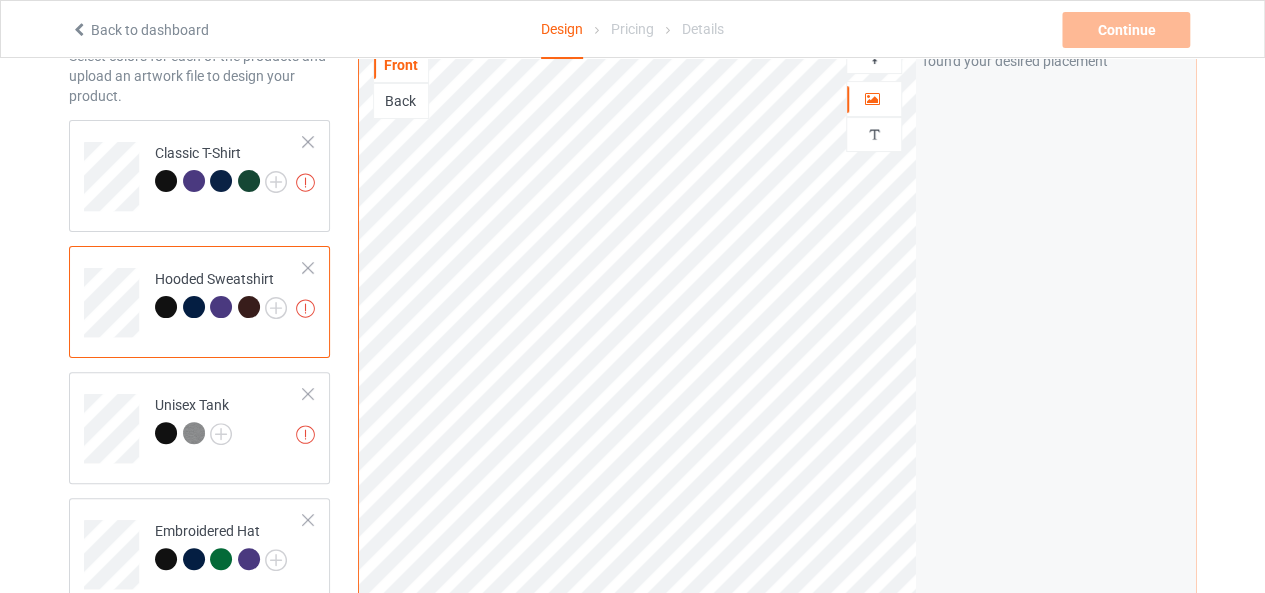 scroll, scrollTop: 179, scrollLeft: 0, axis: vertical 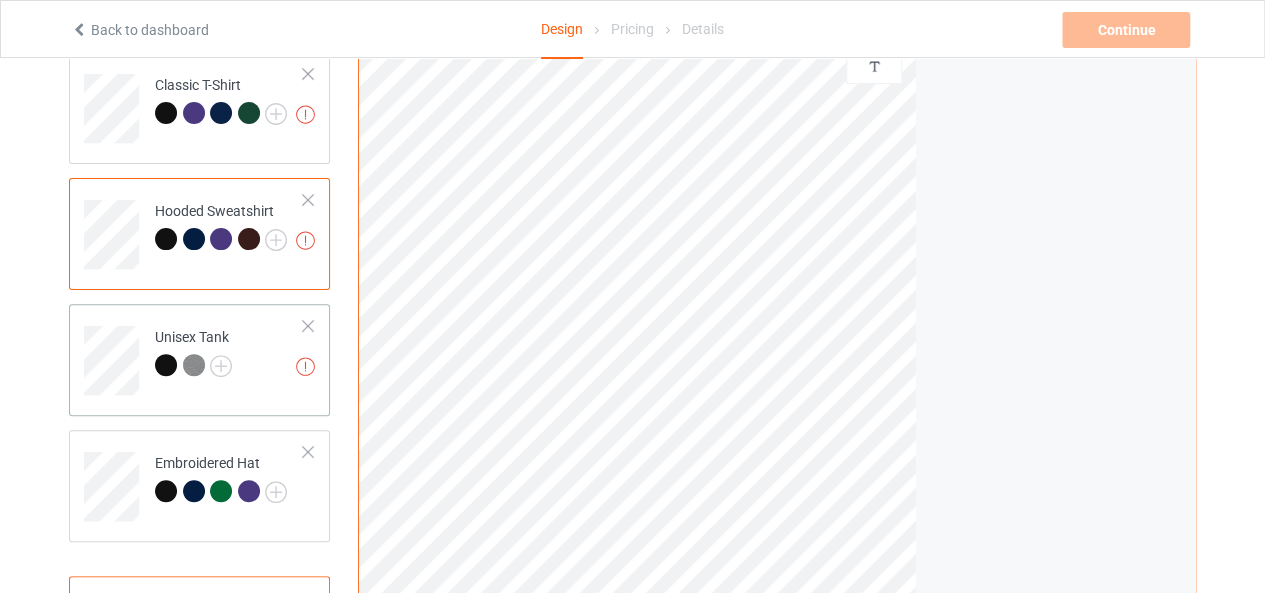 click on "Artwork resolution lower than 150 DPI may result in bad print Unisex Tank" at bounding box center (229, 353) 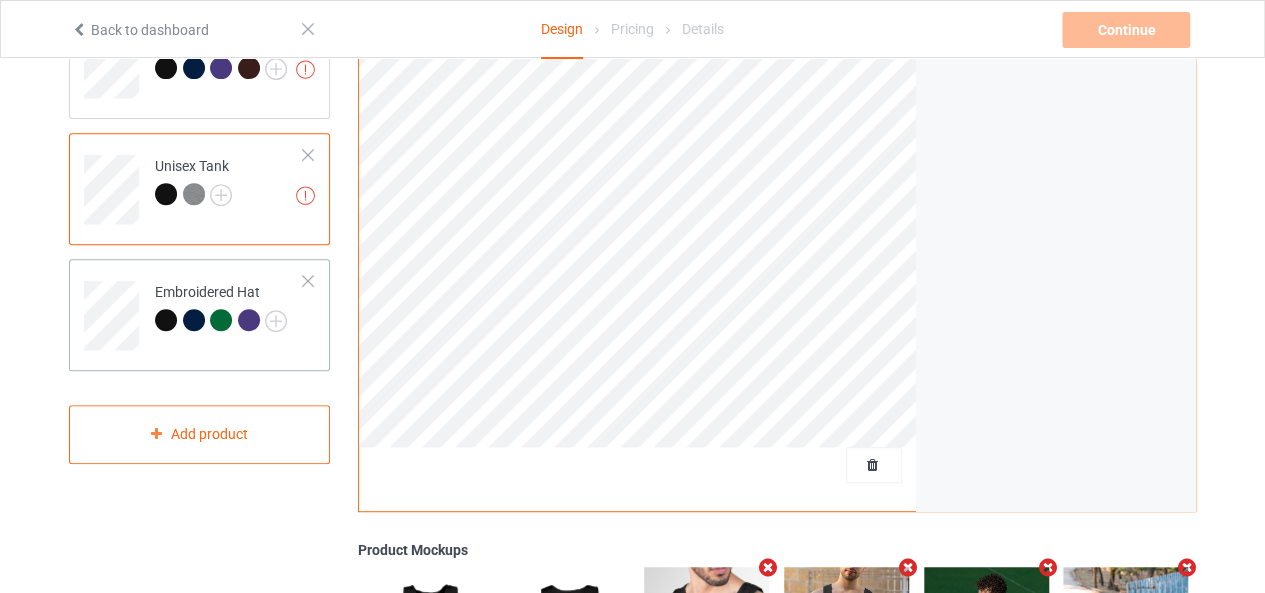 scroll, scrollTop: 350, scrollLeft: 0, axis: vertical 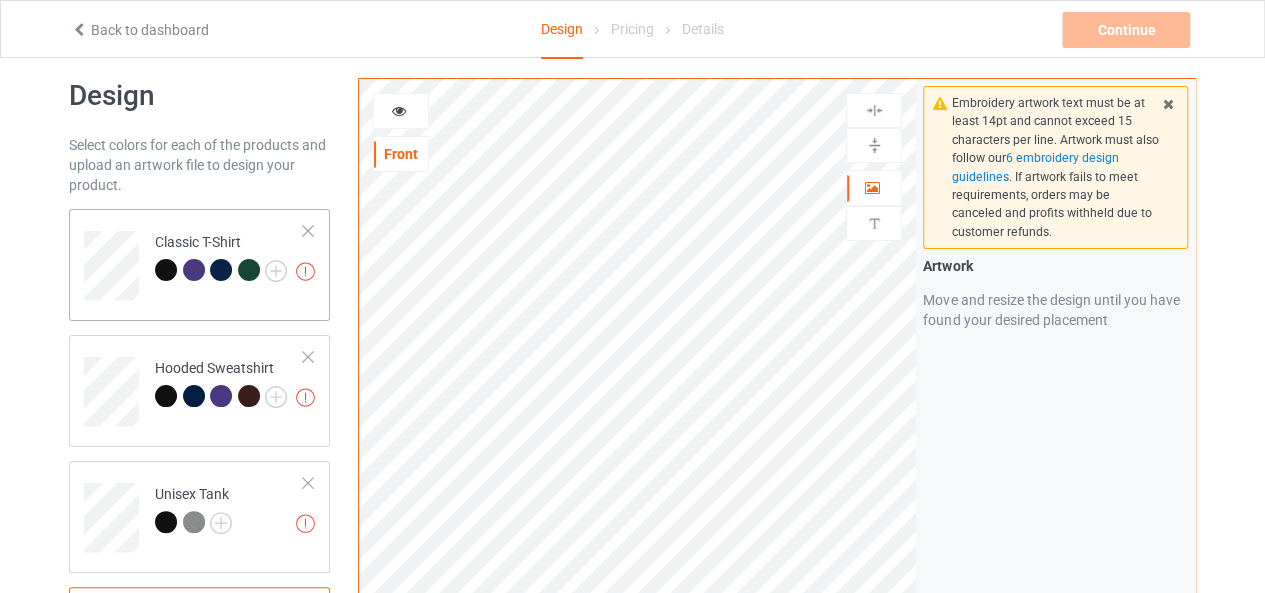 click on "Classic T-Shirt" at bounding box center (221, 256) 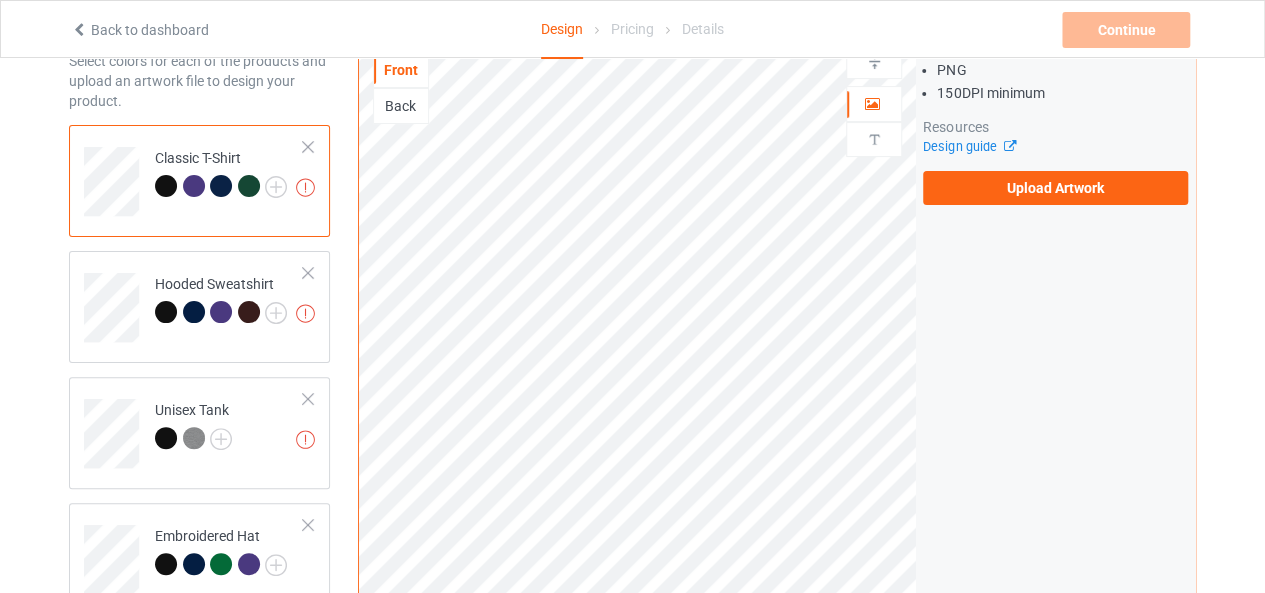 scroll, scrollTop: 0, scrollLeft: 0, axis: both 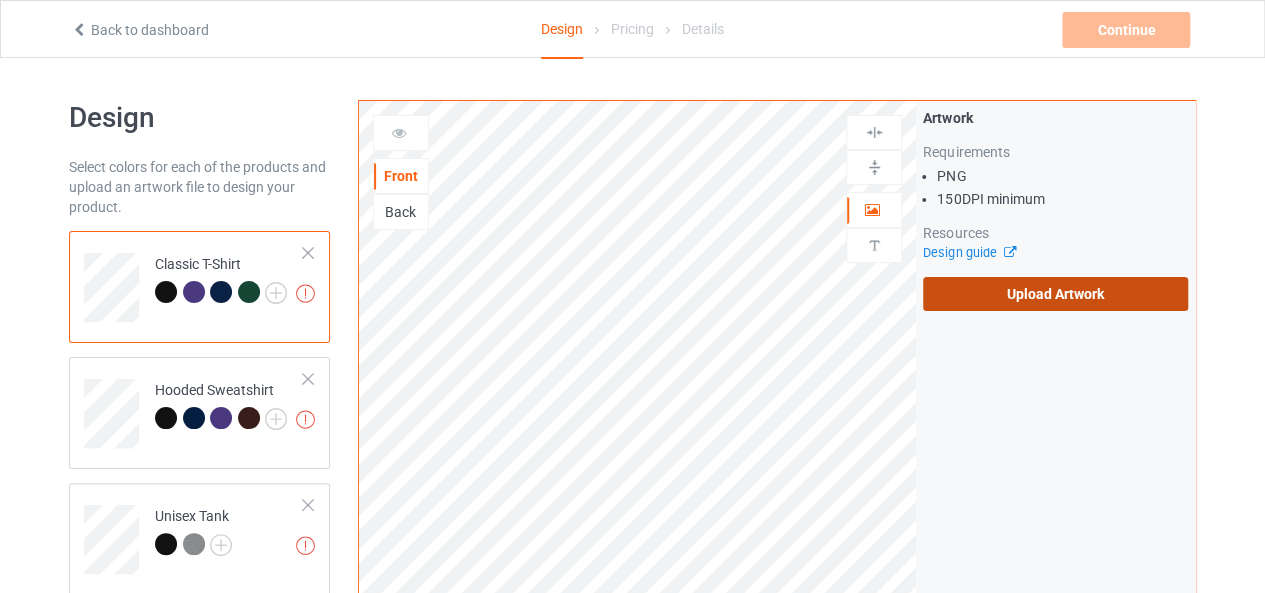 click on "Upload Artwork" at bounding box center (1055, 294) 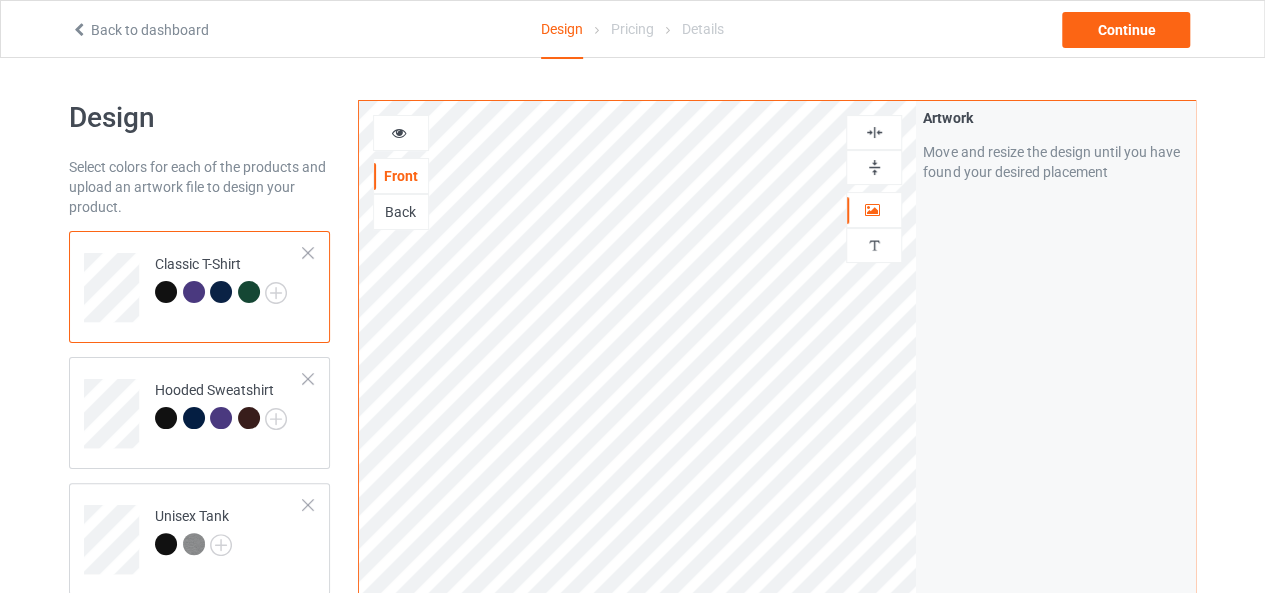 click on "Back to dashboard Design Pricing Details Continue" at bounding box center [632, 29] 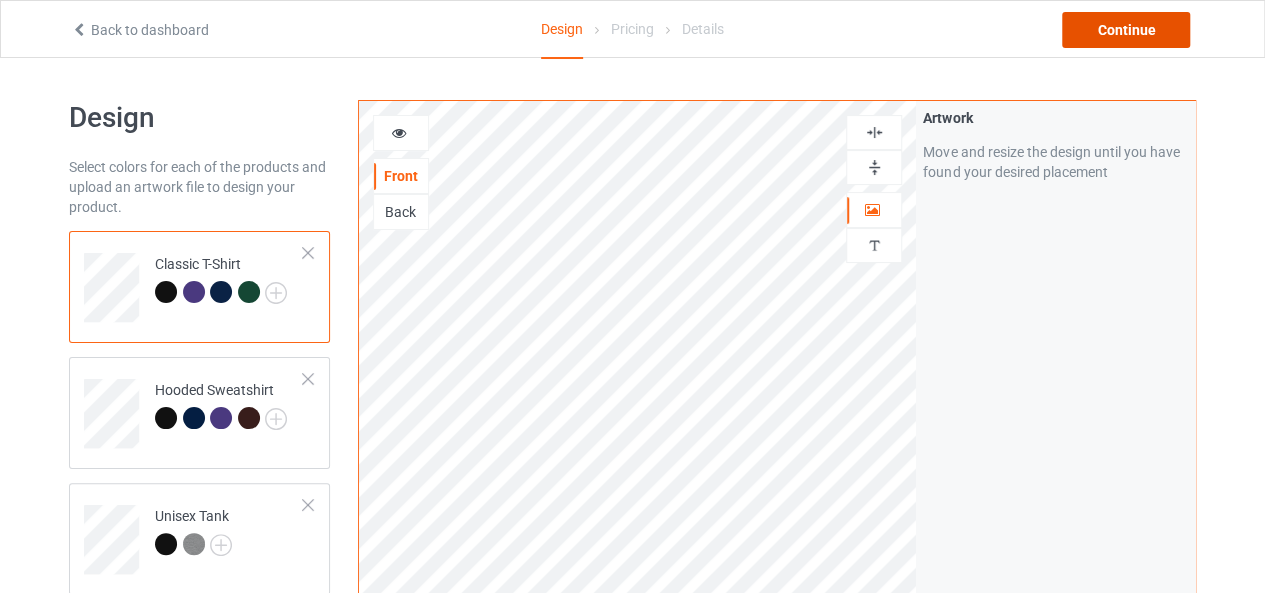 click on "Continue" at bounding box center (1126, 30) 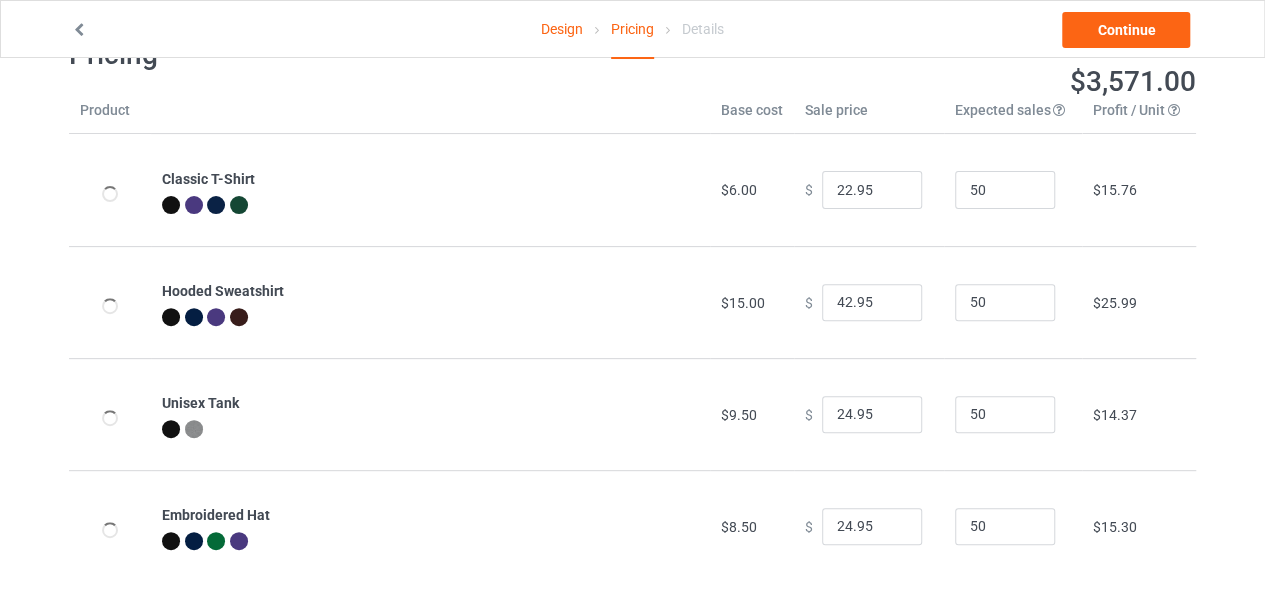 scroll, scrollTop: 198, scrollLeft: 0, axis: vertical 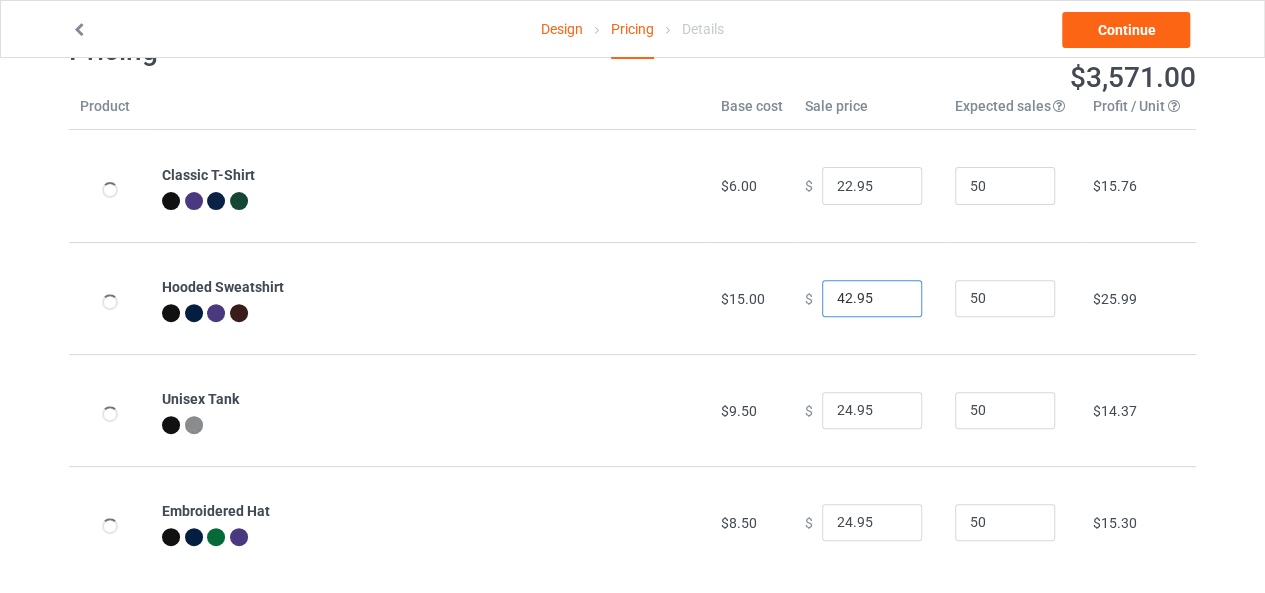 drag, startPoint x: 840, startPoint y: 294, endPoint x: 778, endPoint y: 294, distance: 62 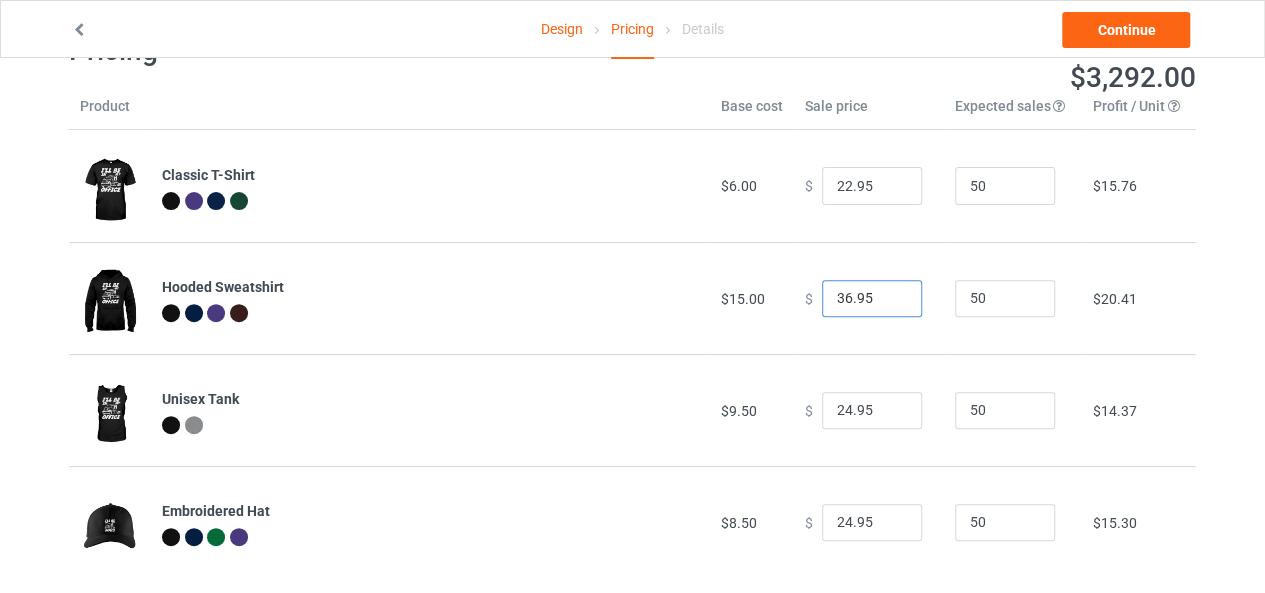 type on "36.95" 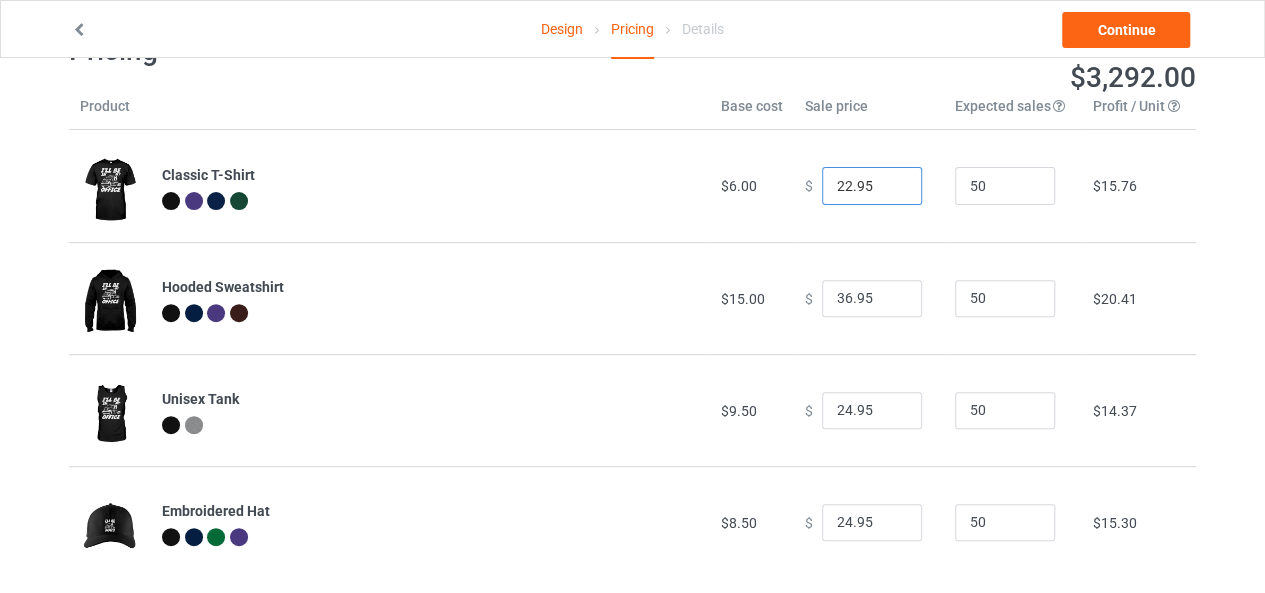 drag, startPoint x: 839, startPoint y: 183, endPoint x: 824, endPoint y: 184, distance: 15.033297 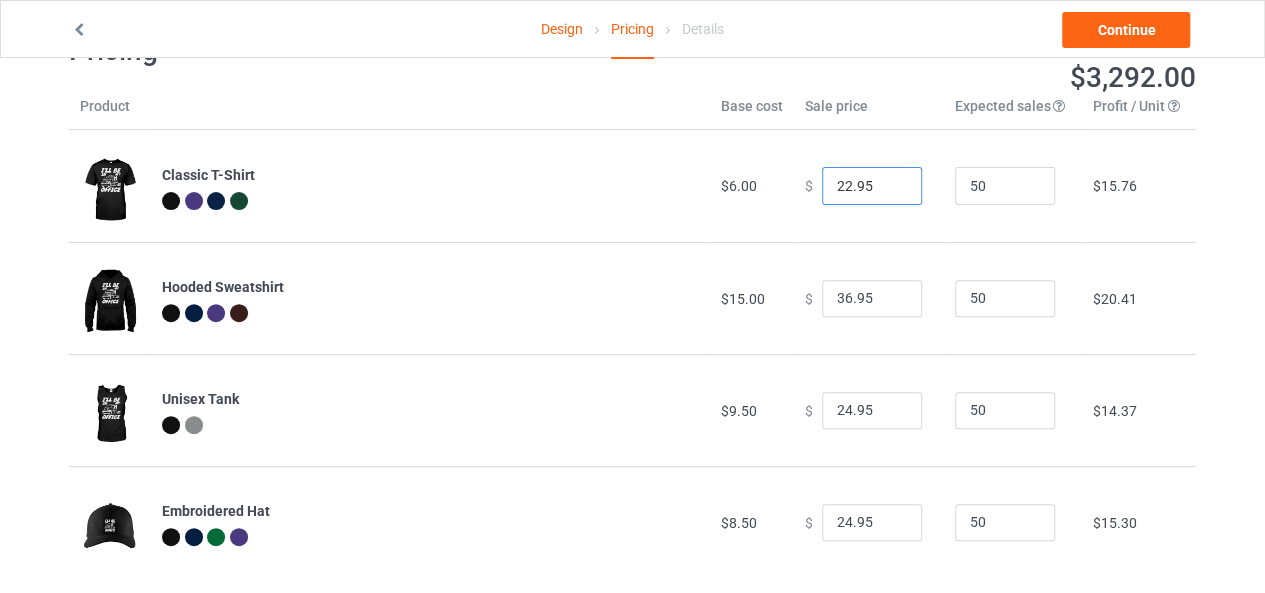 click on "22.95" at bounding box center (872, 186) 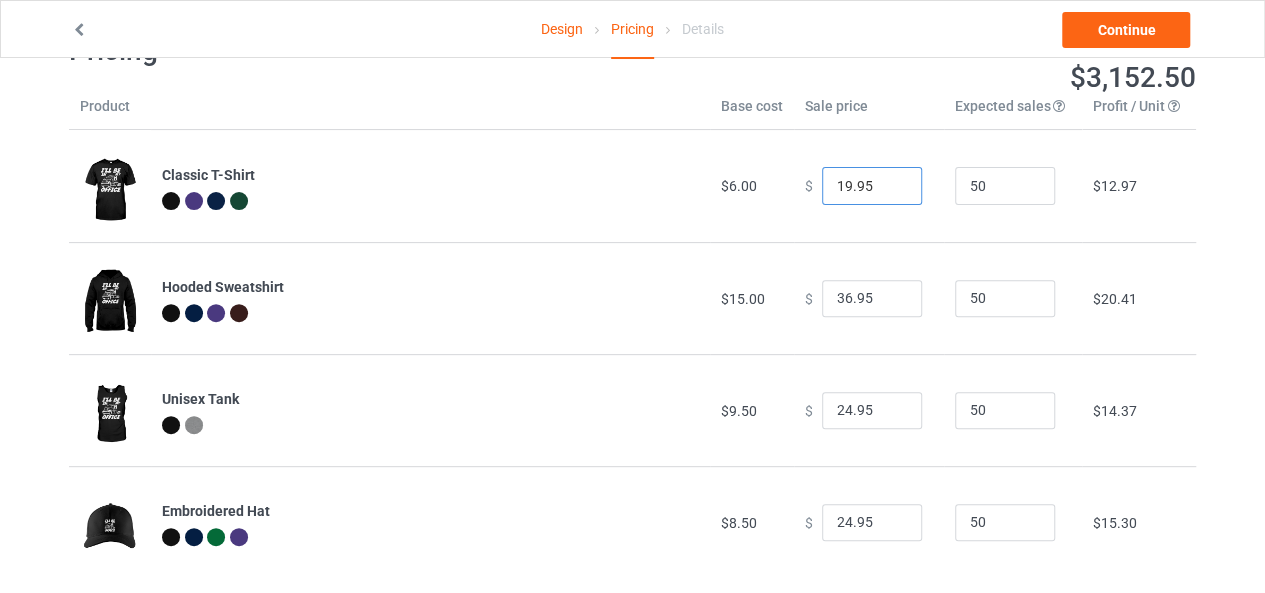 scroll, scrollTop: 224, scrollLeft: 0, axis: vertical 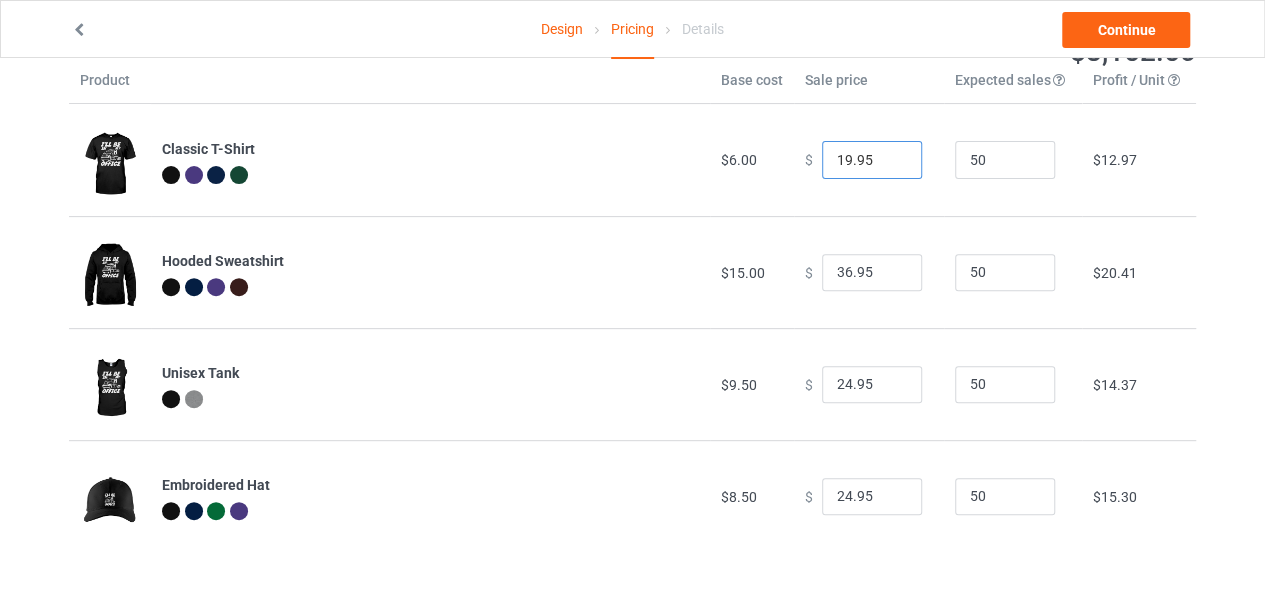 type on "19.95" 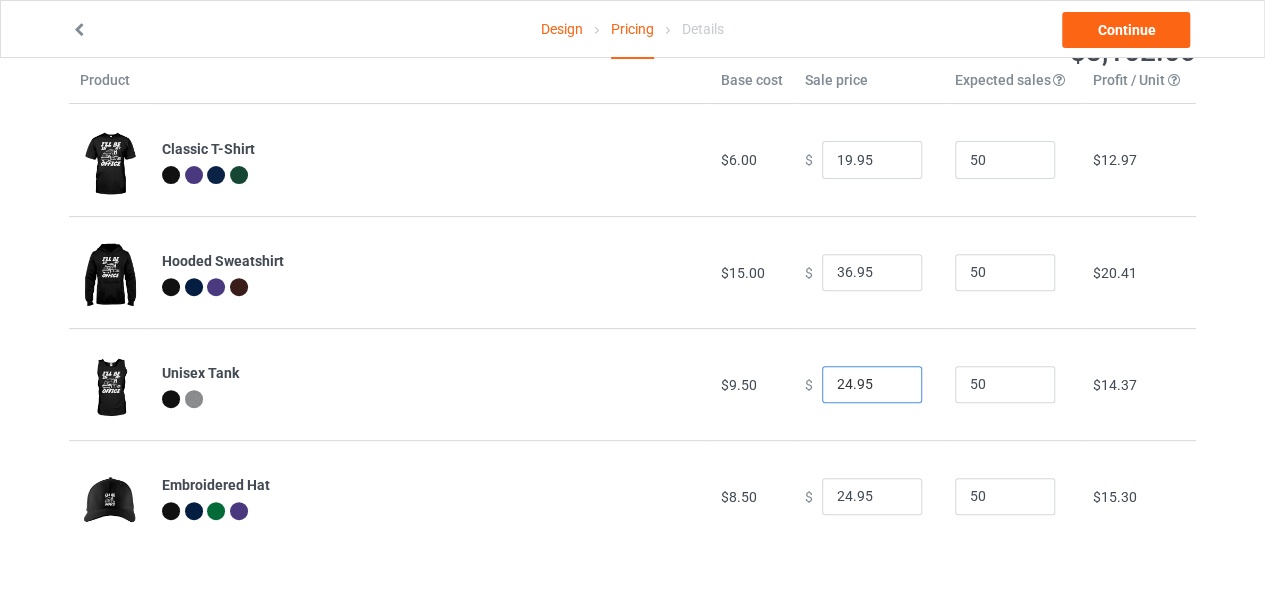 drag, startPoint x: 840, startPoint y: 382, endPoint x: 820, endPoint y: 378, distance: 20.396078 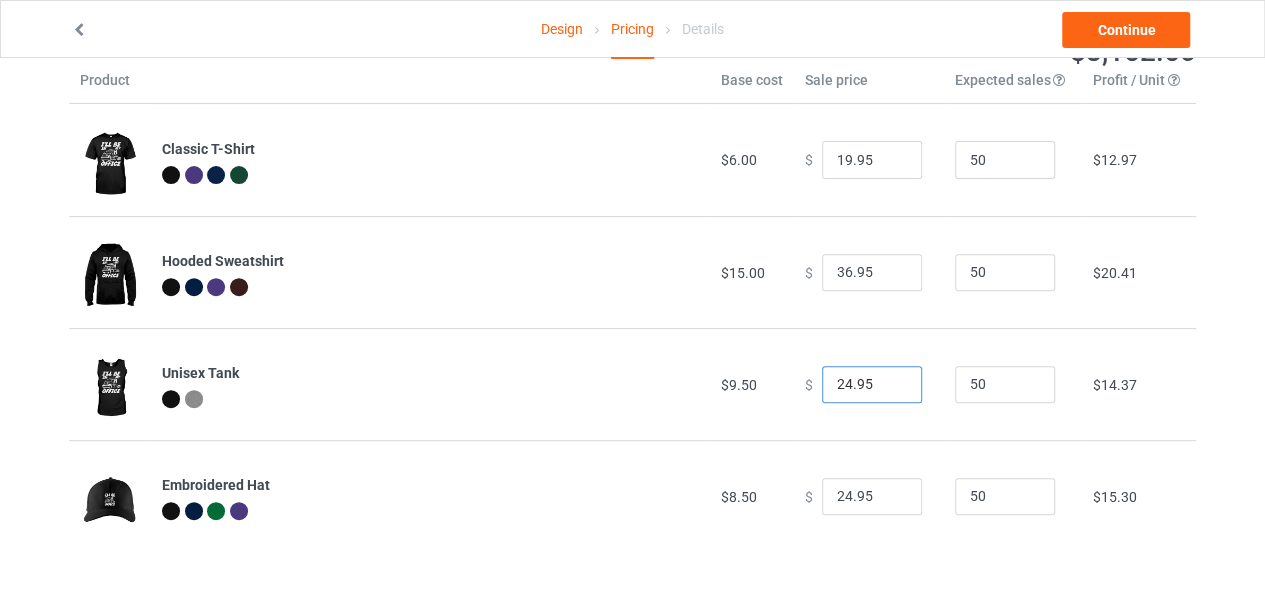 click on "24.95" at bounding box center [872, 385] 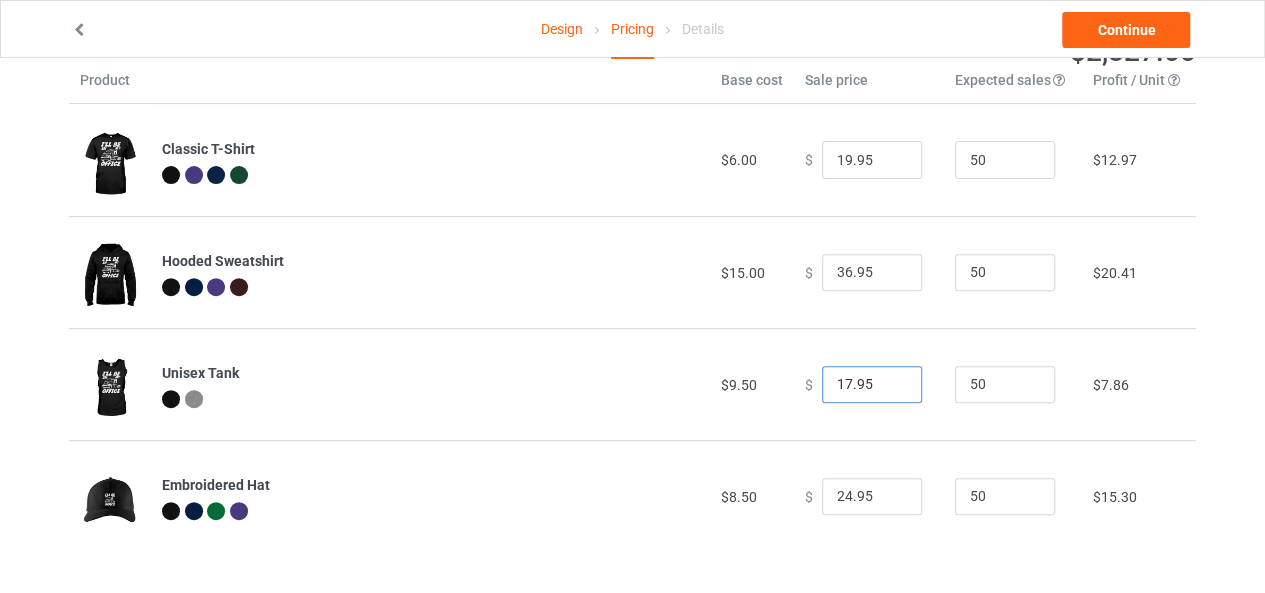 type on "17.95" 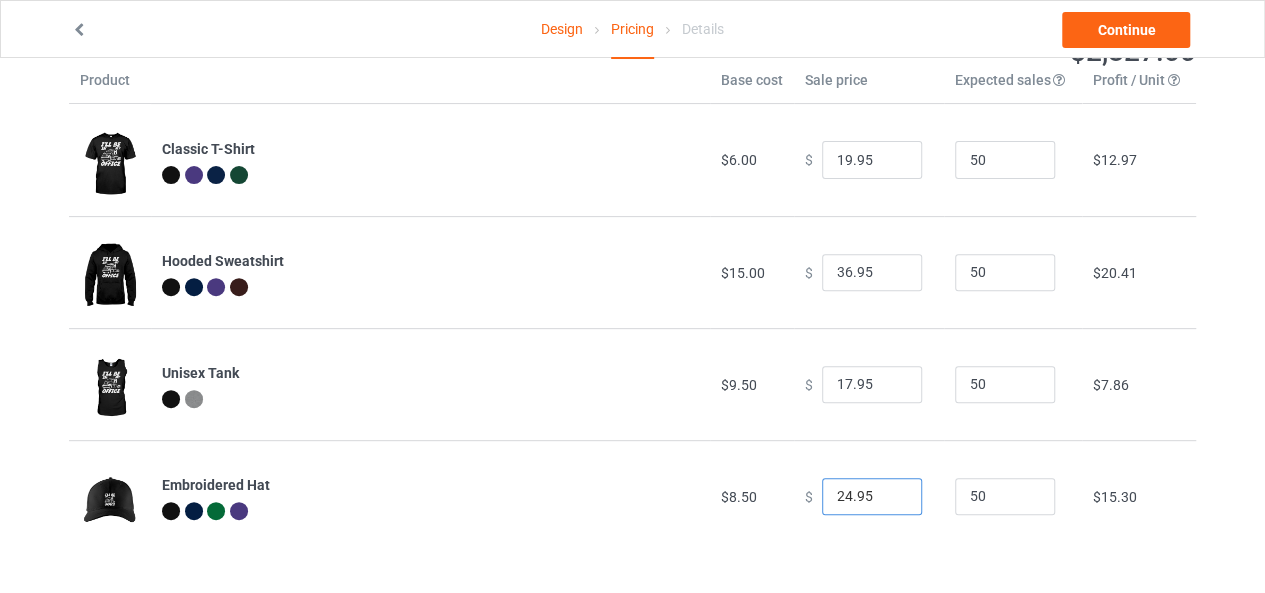 drag, startPoint x: 836, startPoint y: 495, endPoint x: 820, endPoint y: 497, distance: 16.124516 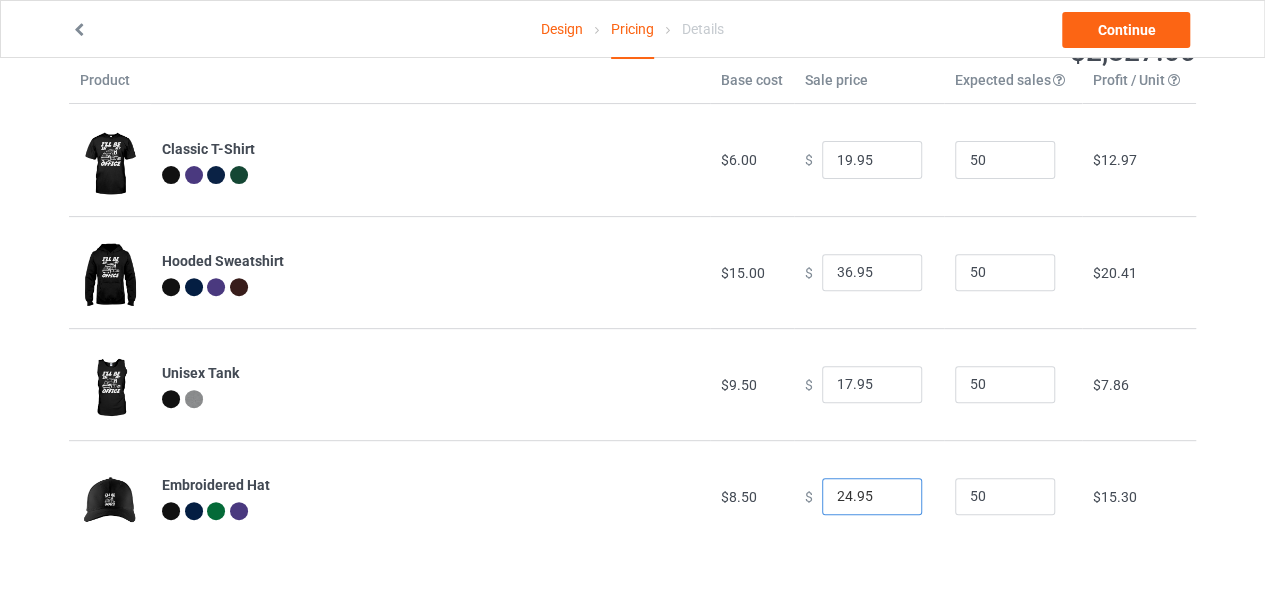 click on "24.95" at bounding box center [872, 497] 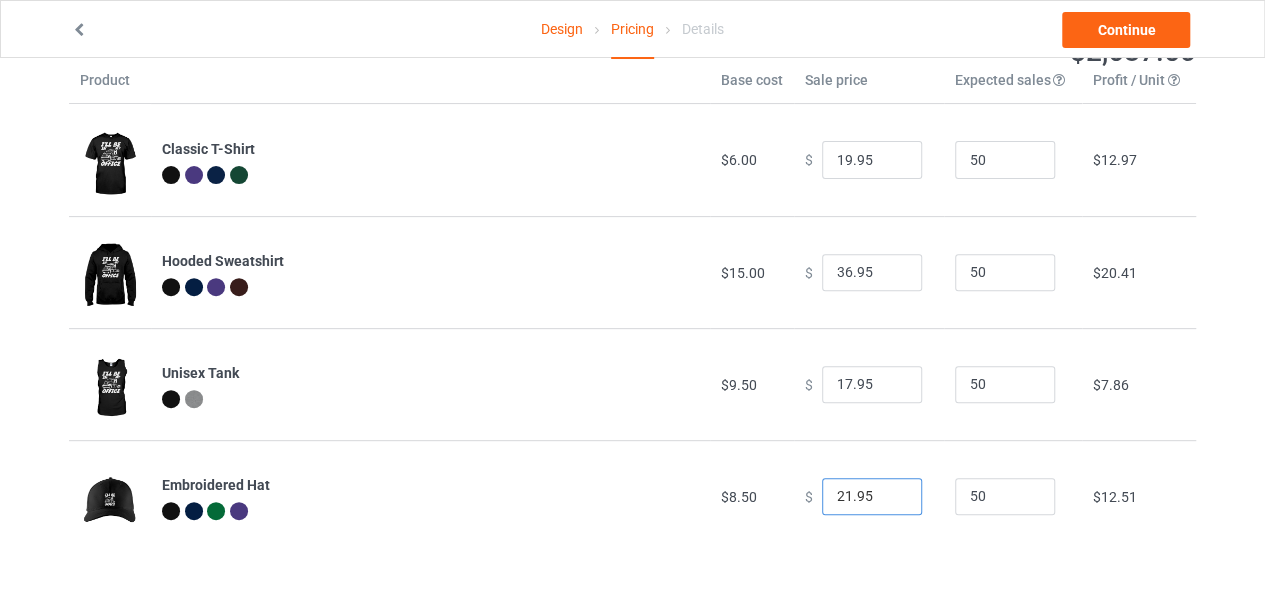 type on "21.95" 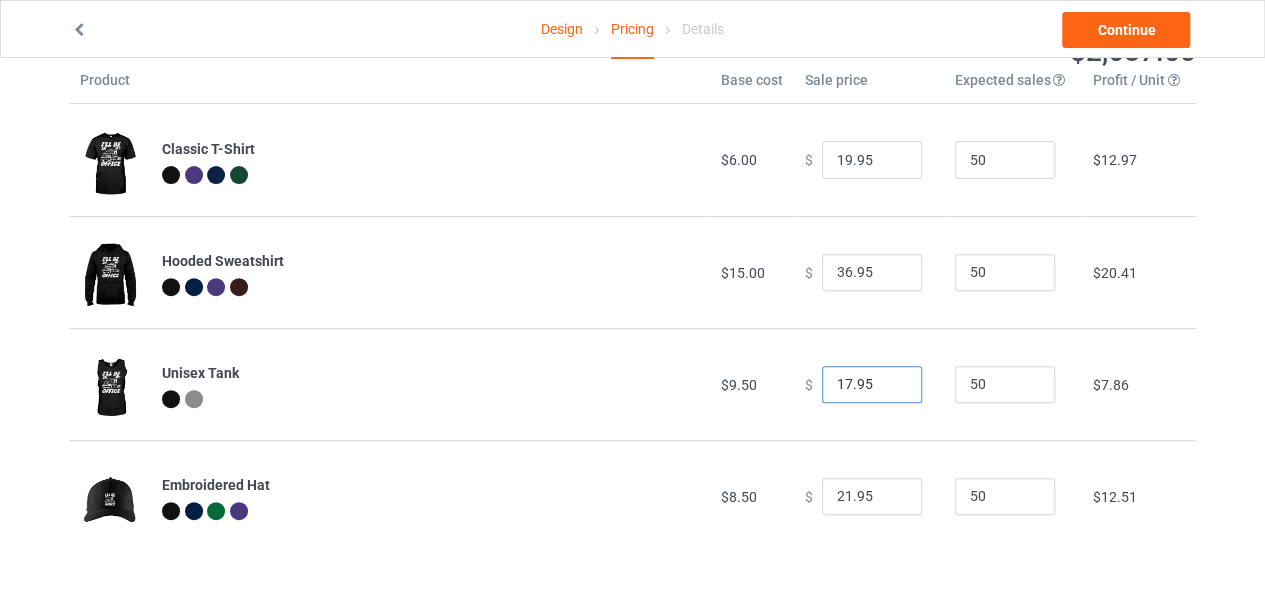 click on "17.95" at bounding box center (872, 385) 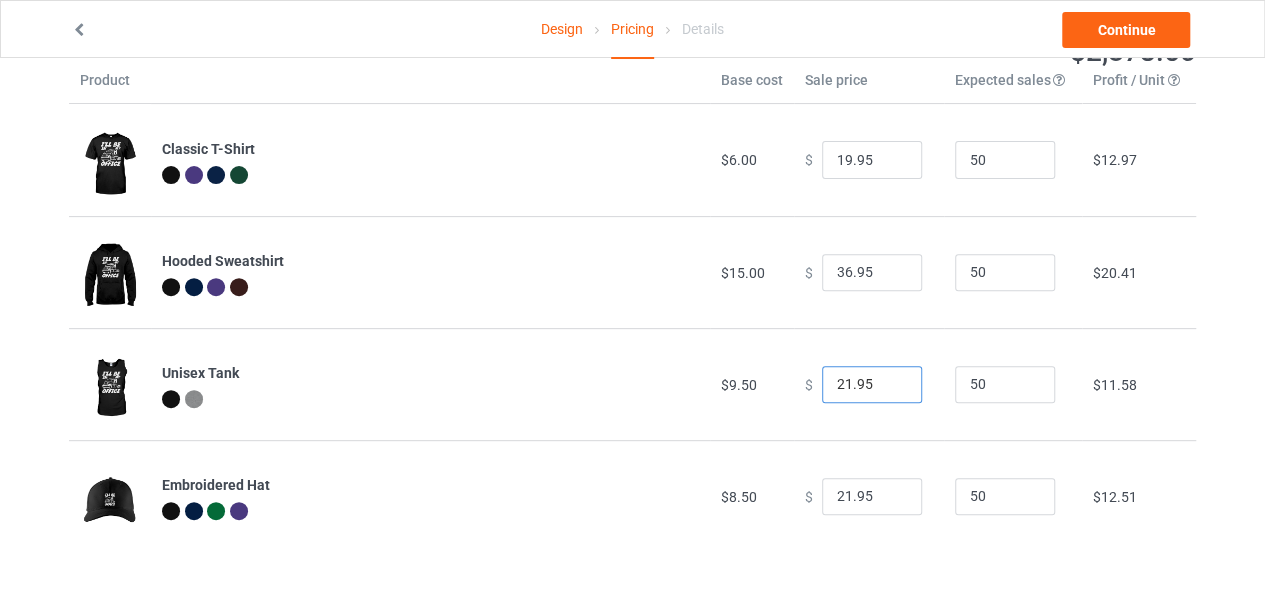 type on "21.95" 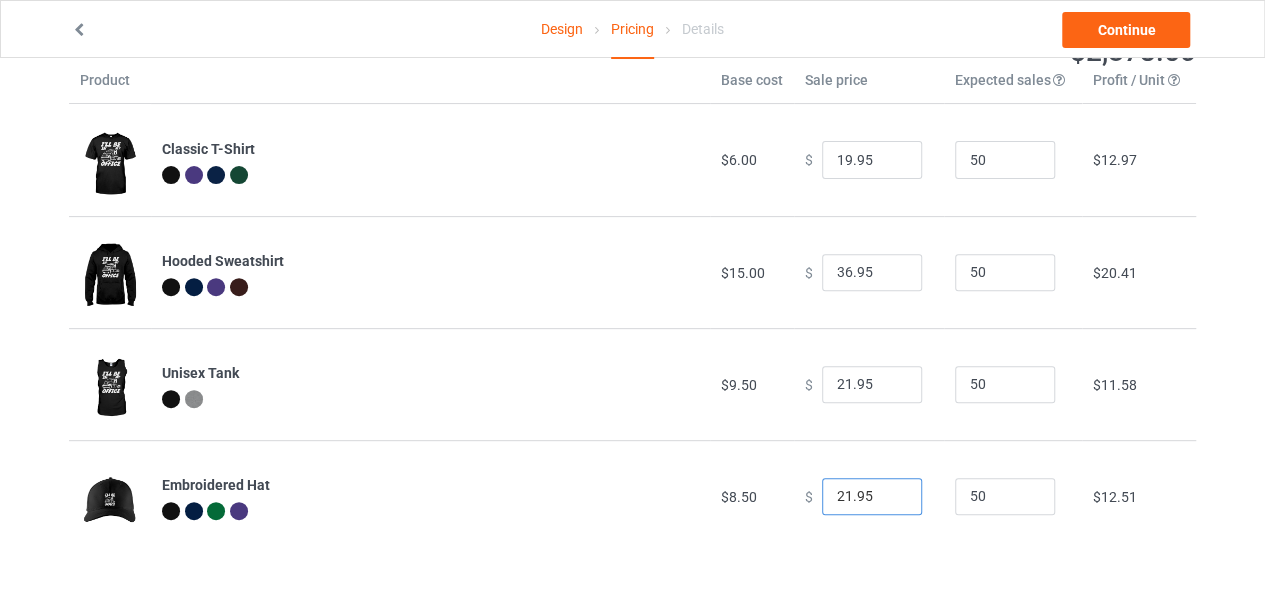 drag, startPoint x: 838, startPoint y: 495, endPoint x: 779, endPoint y: 491, distance: 59.135437 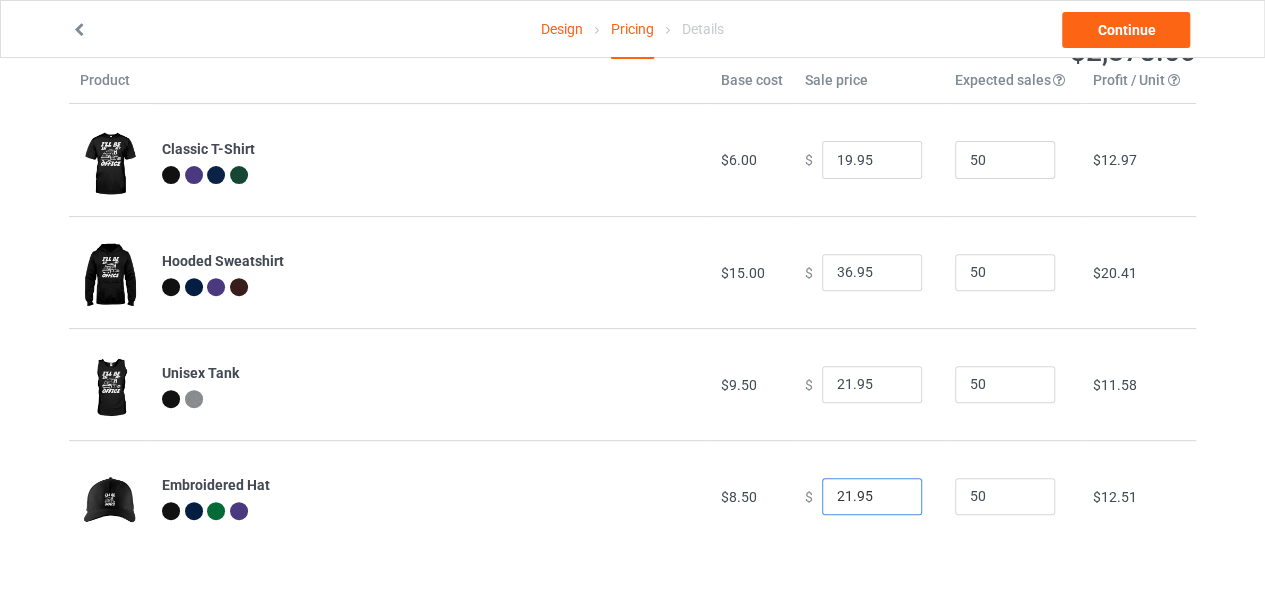 click on "Embroidered Hat $8.50 $     21.95 50 $12.51" at bounding box center [632, 496] 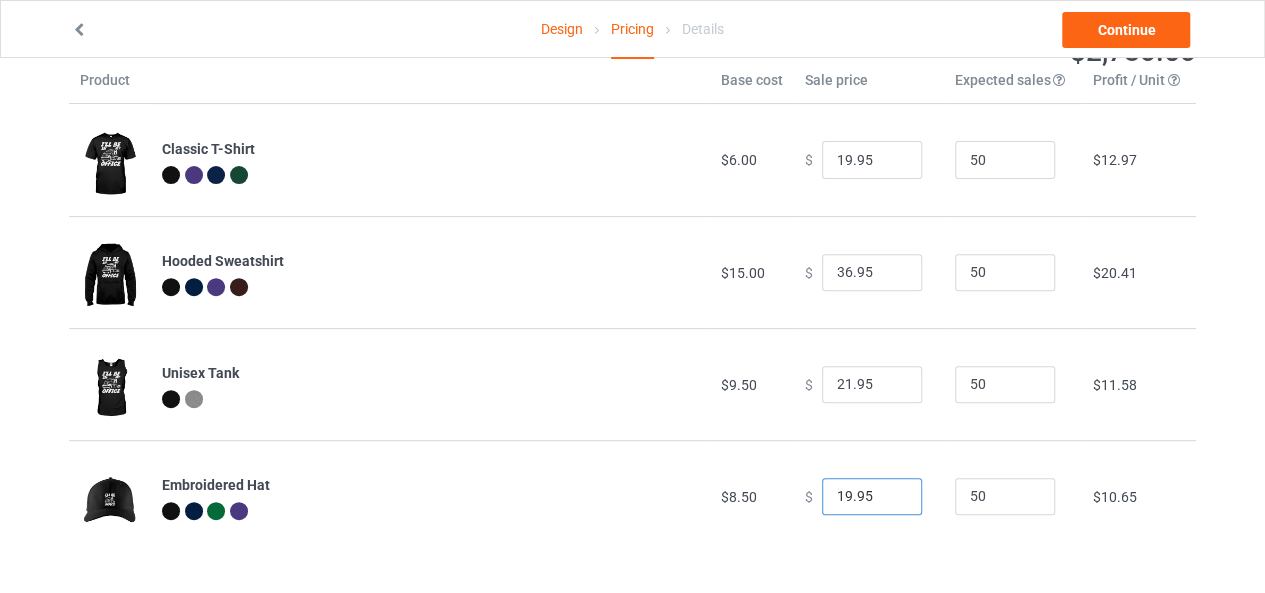 type on "19.95" 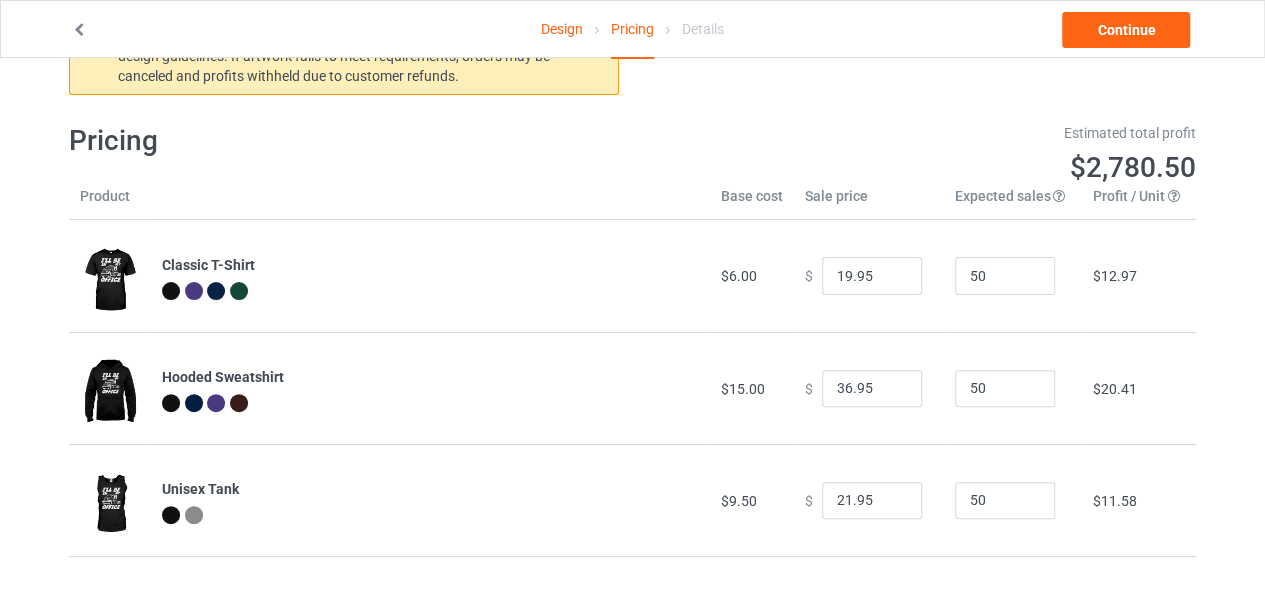 scroll, scrollTop: 112, scrollLeft: 0, axis: vertical 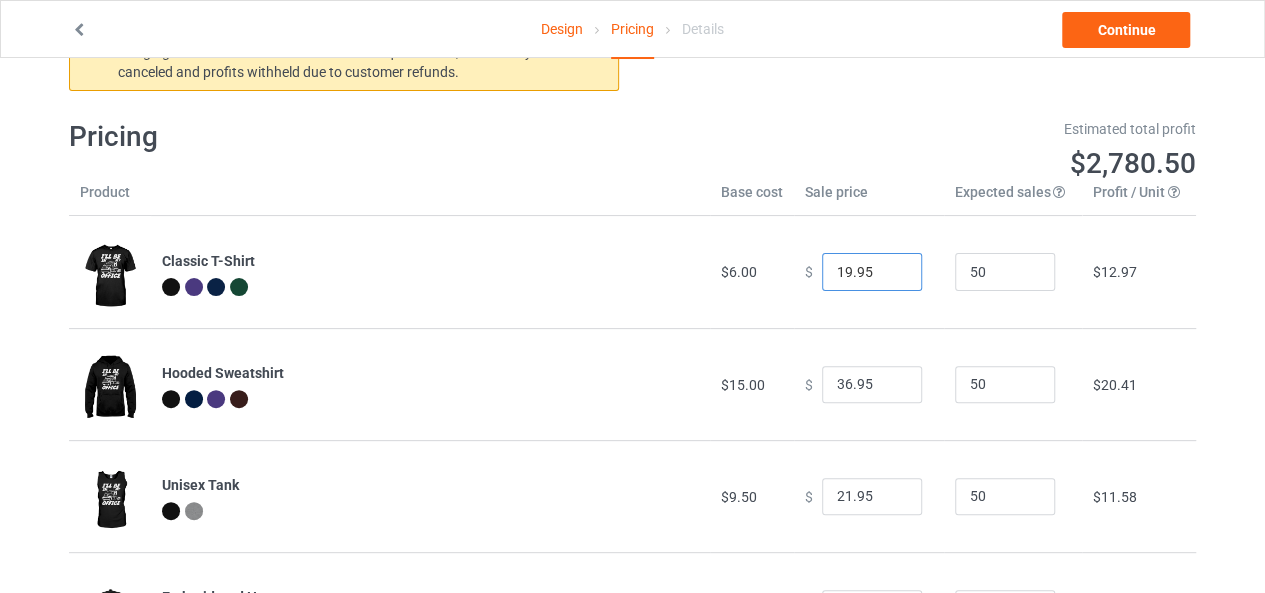 drag, startPoint x: 839, startPoint y: 269, endPoint x: 787, endPoint y: 269, distance: 52 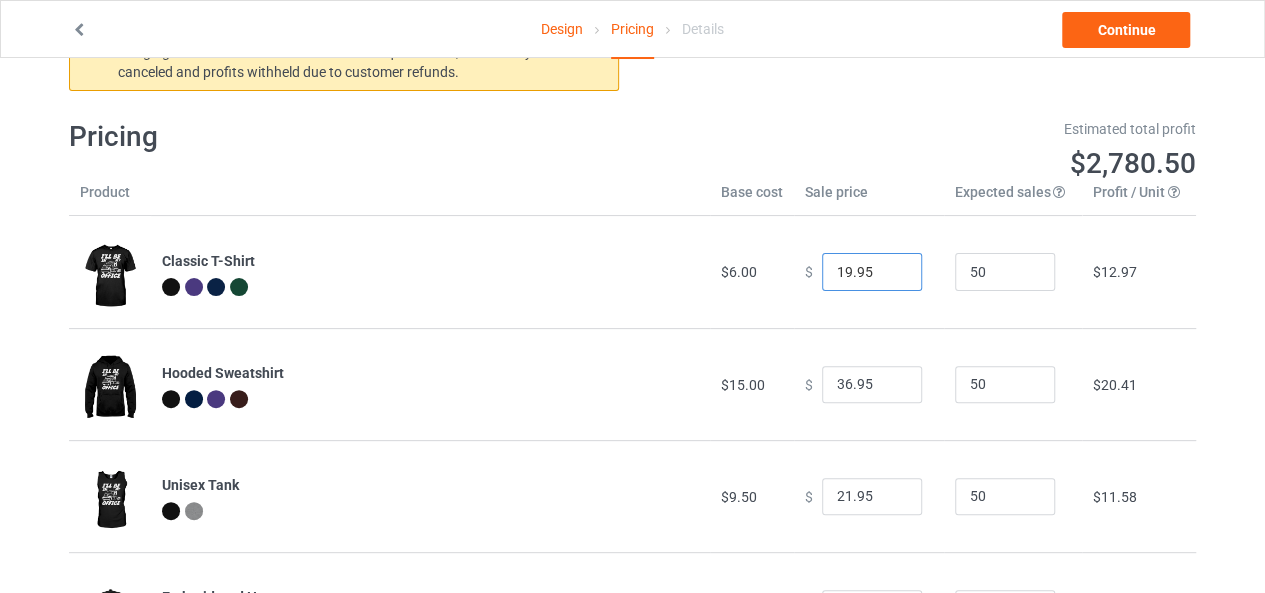 click on "$     19.95" at bounding box center (869, 272) 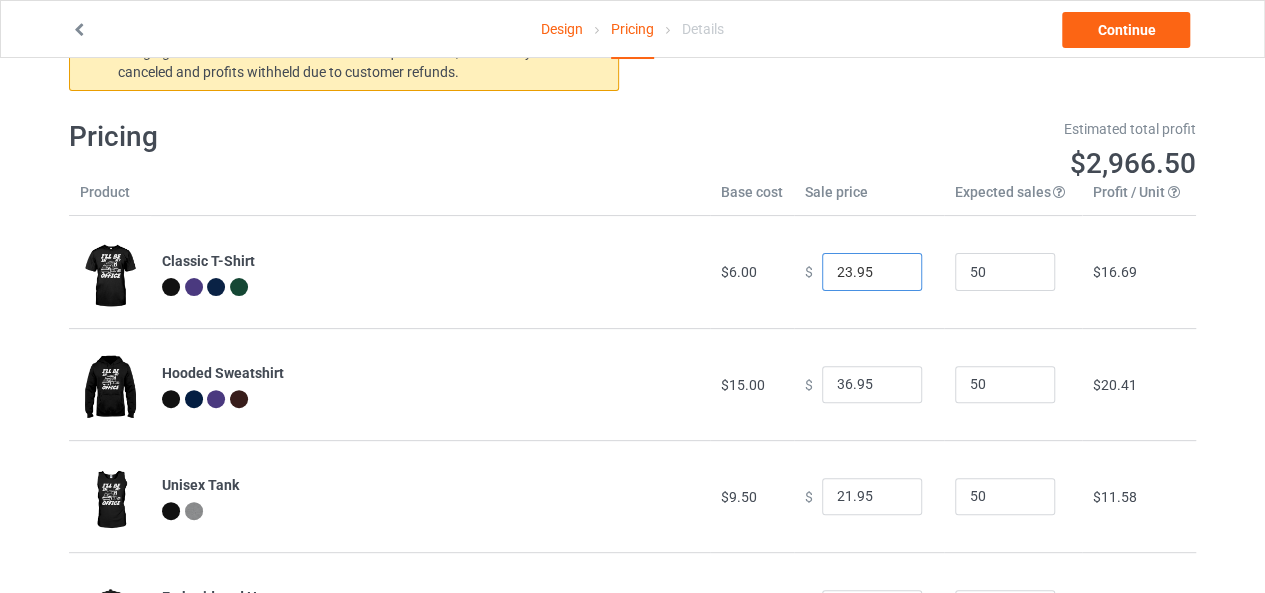type on "23.95" 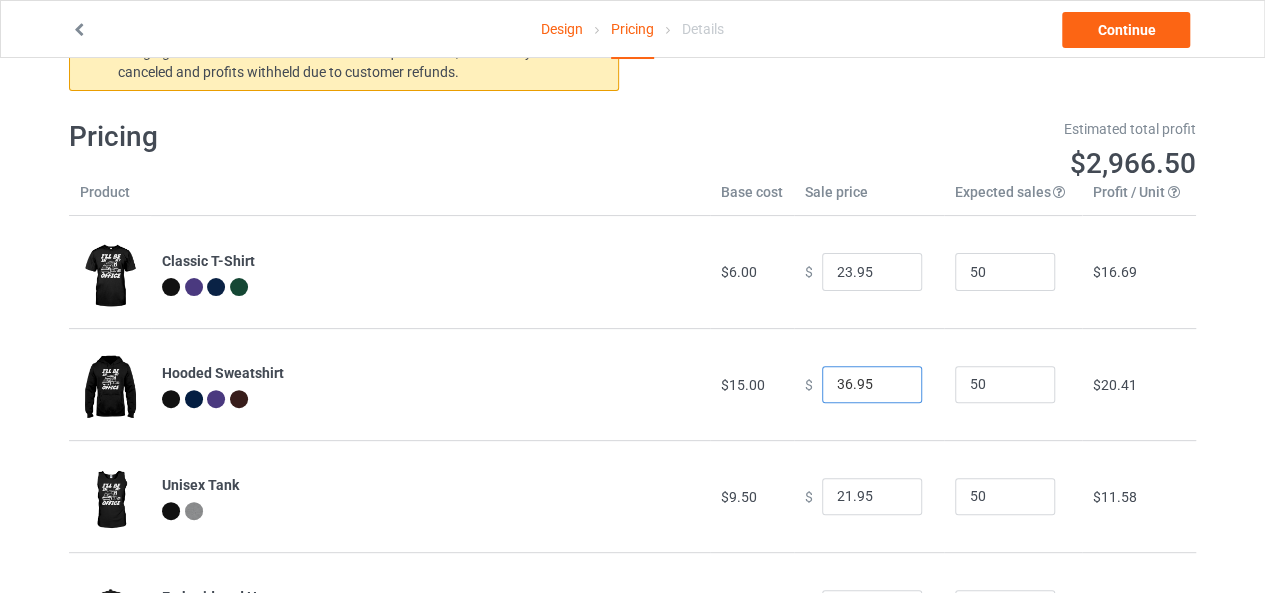 click on "36.95" at bounding box center [872, 385] 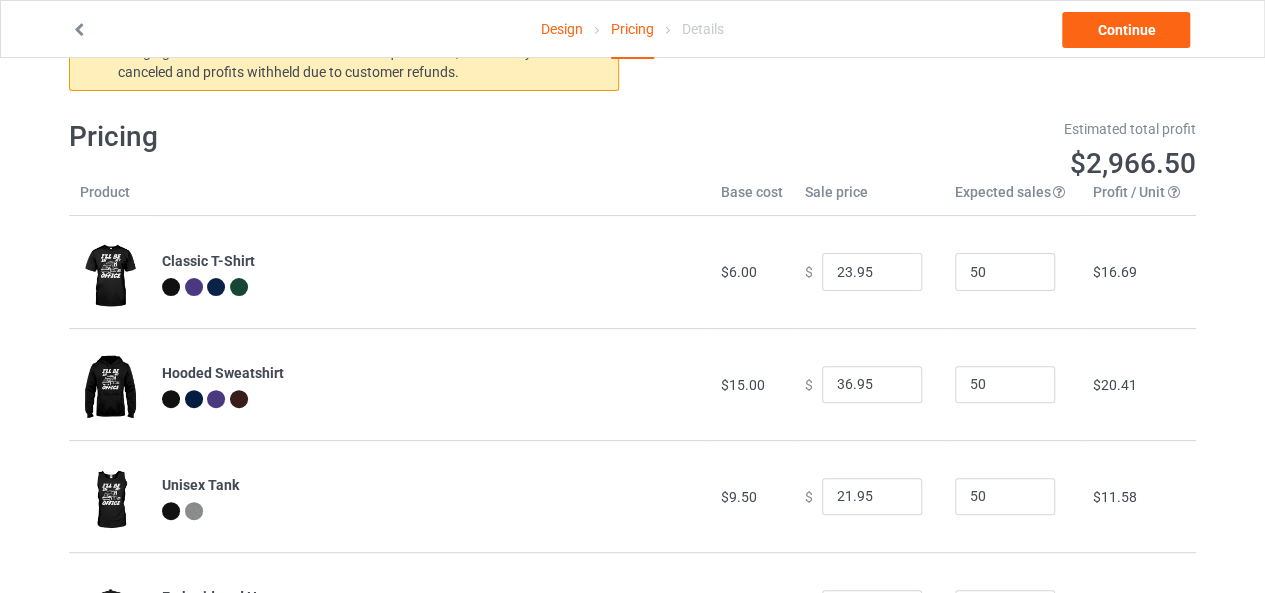 click on "50" at bounding box center [1013, 384] 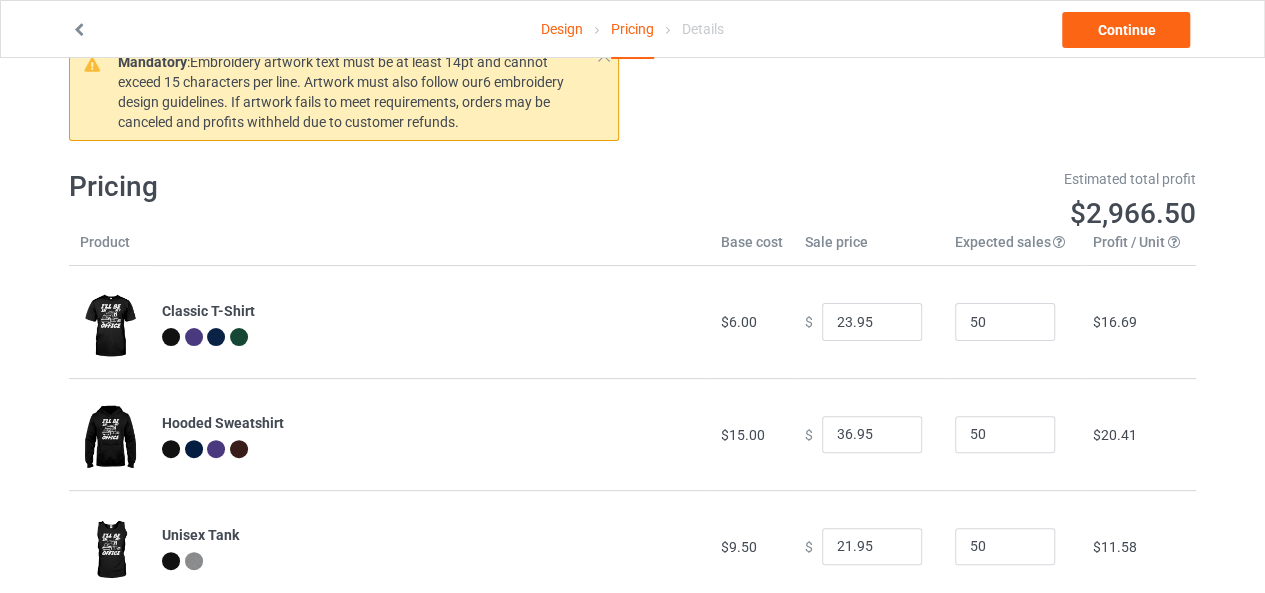 scroll, scrollTop: 224, scrollLeft: 0, axis: vertical 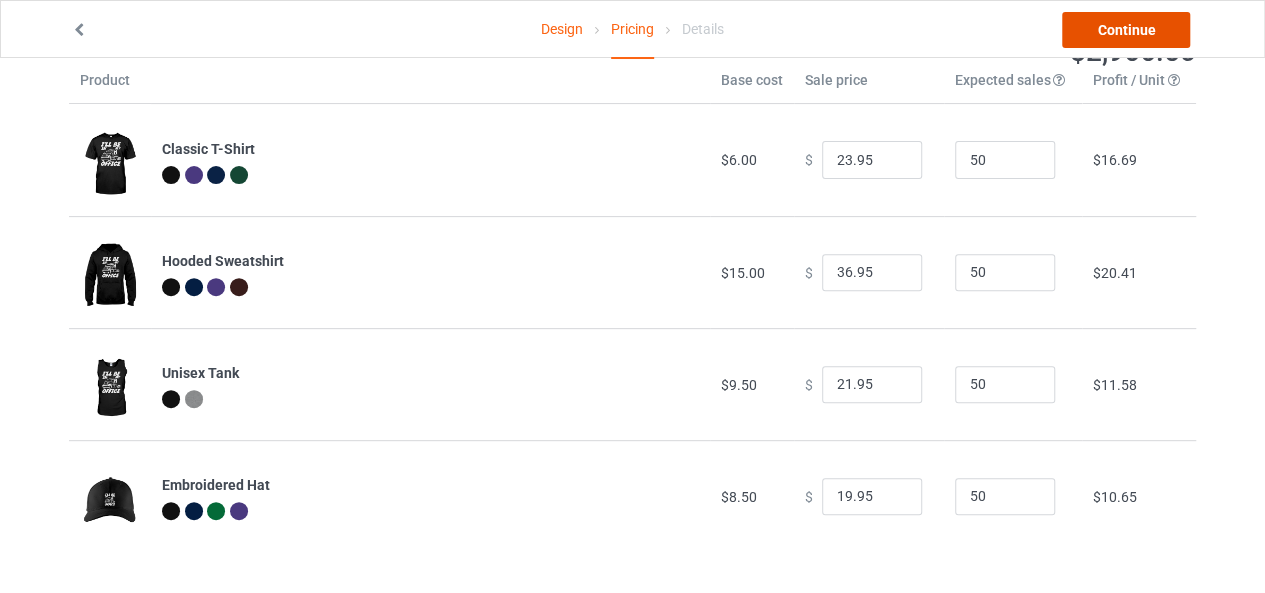 click on "Continue" at bounding box center (1126, 30) 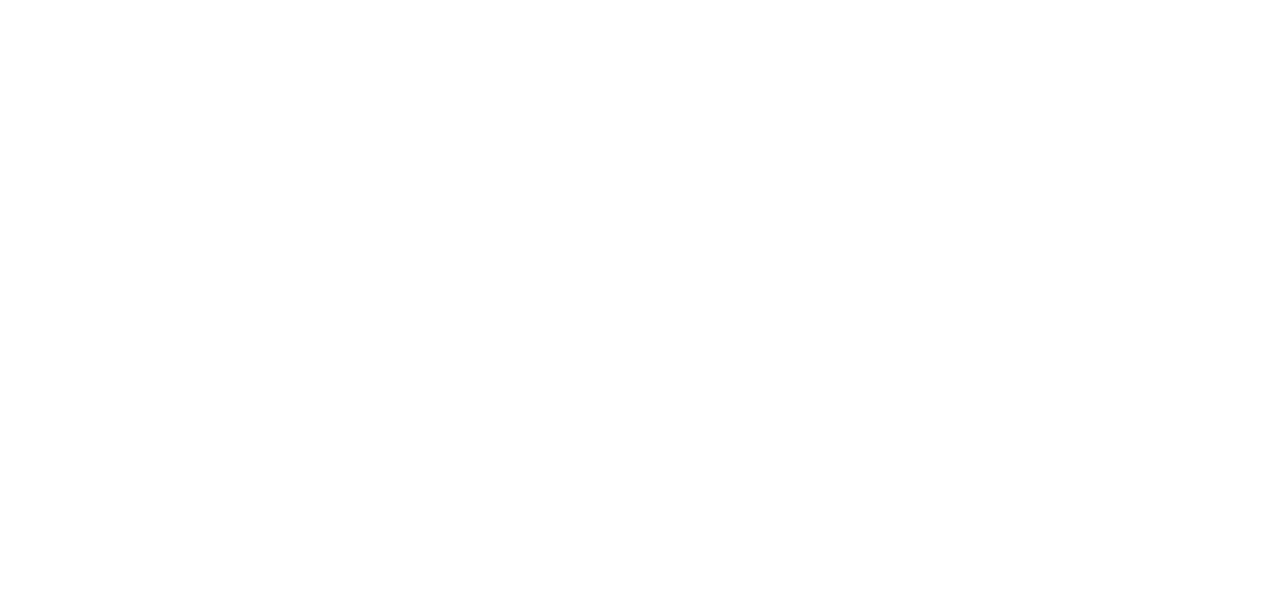 scroll, scrollTop: 0, scrollLeft: 0, axis: both 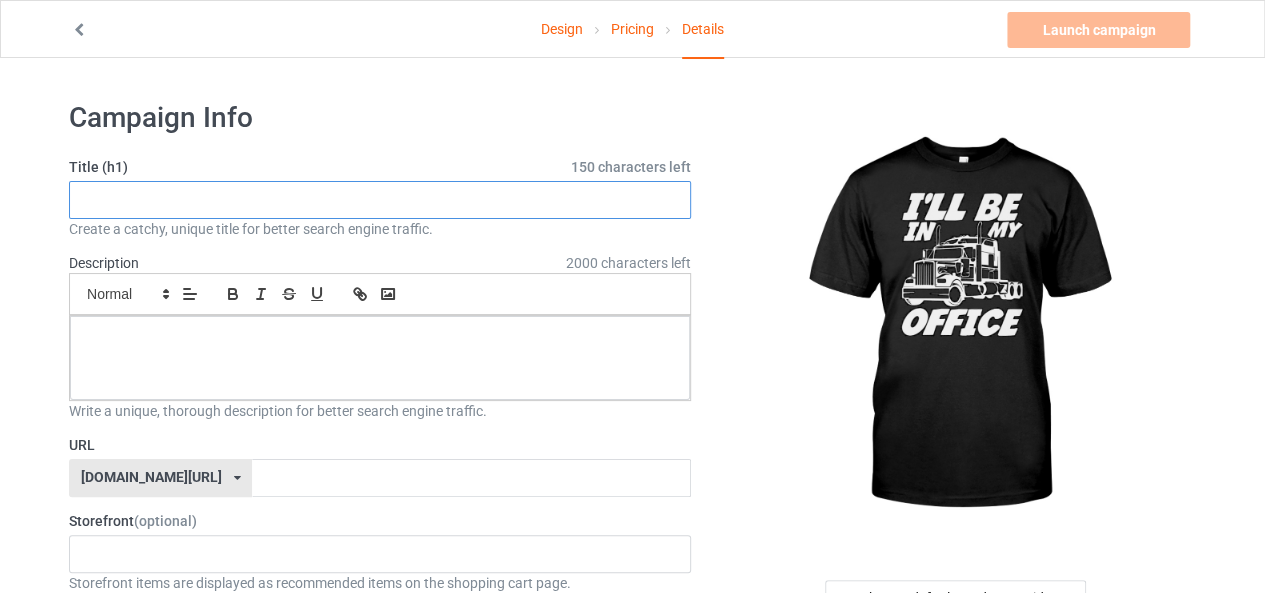 click at bounding box center [380, 200] 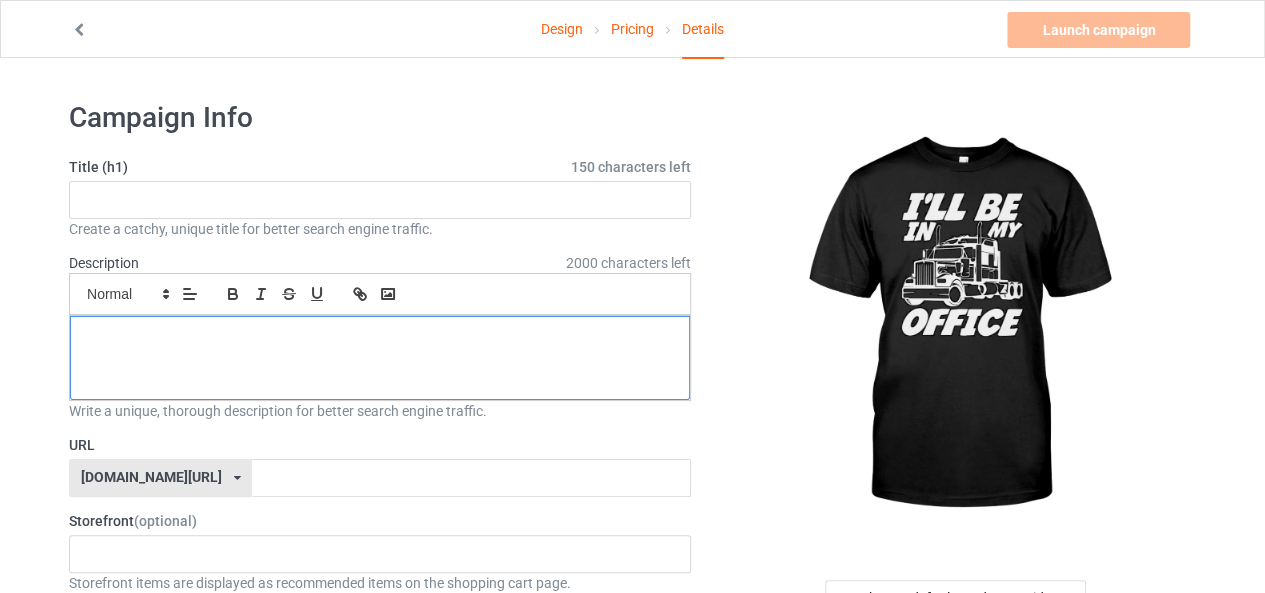 click at bounding box center (380, 338) 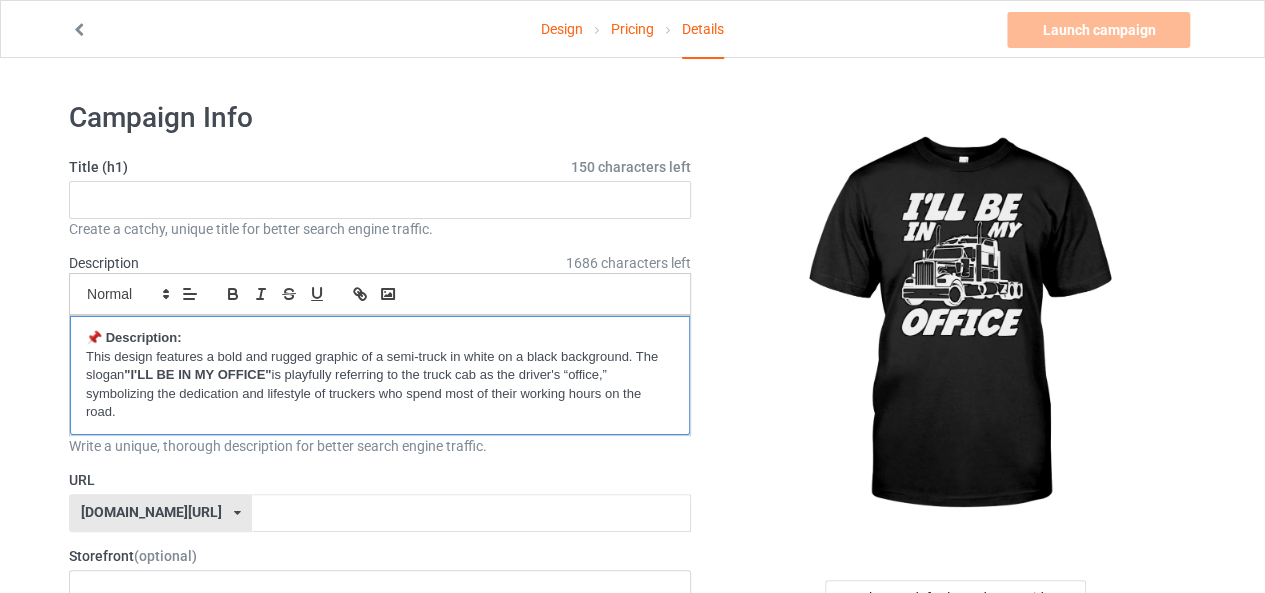 scroll, scrollTop: 0, scrollLeft: 0, axis: both 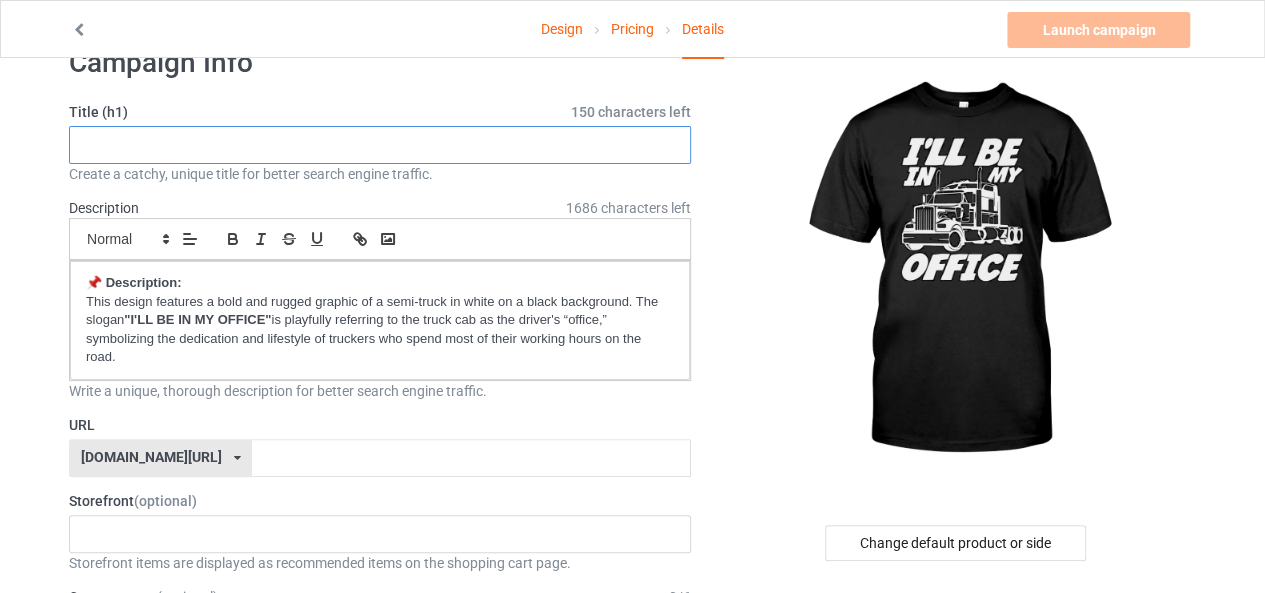 click on "Title (h1) 150   characters left Create a catchy, unique title for better search engine traffic." at bounding box center (380, 143) 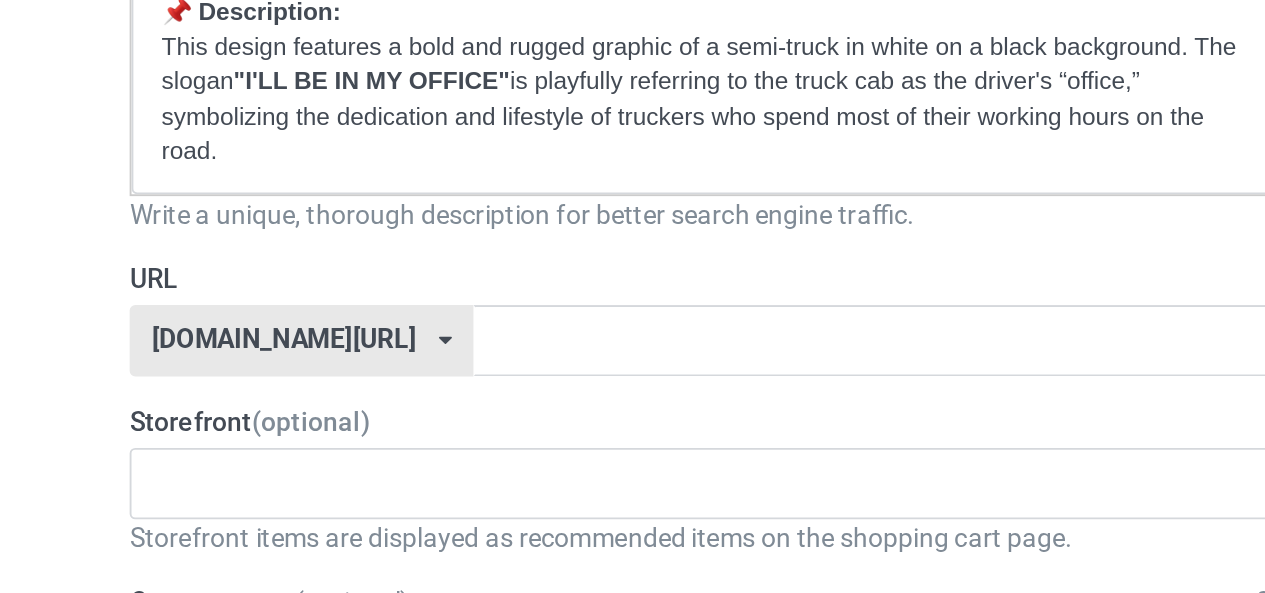 scroll, scrollTop: 54, scrollLeft: 0, axis: vertical 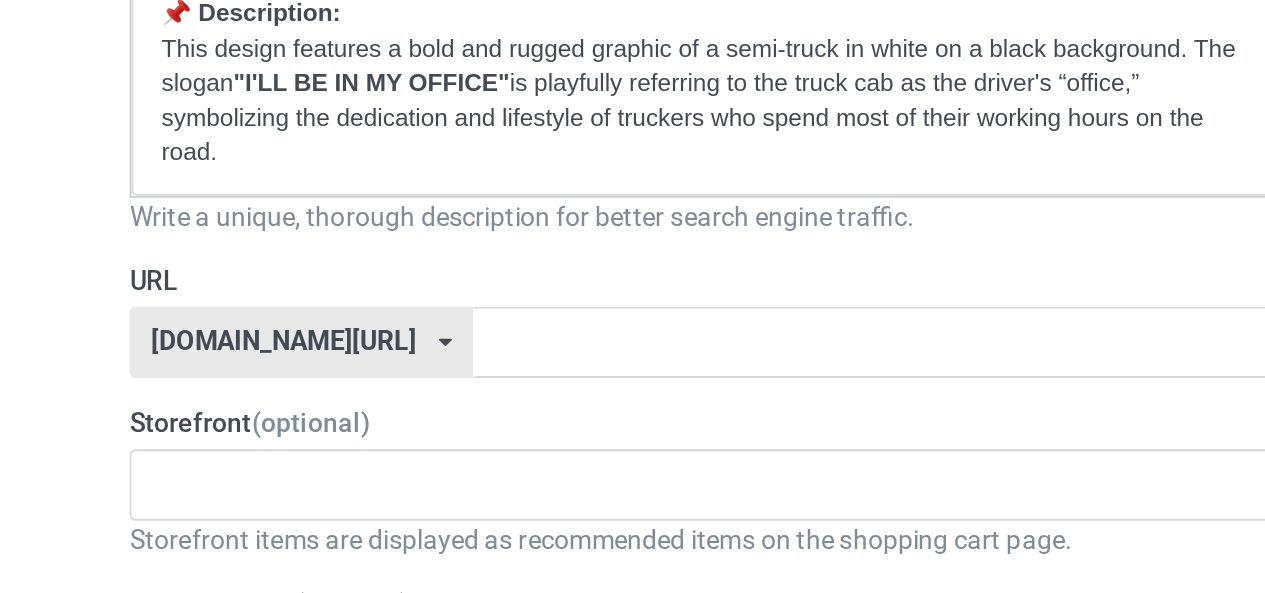 type on "I'll Be in My Office" 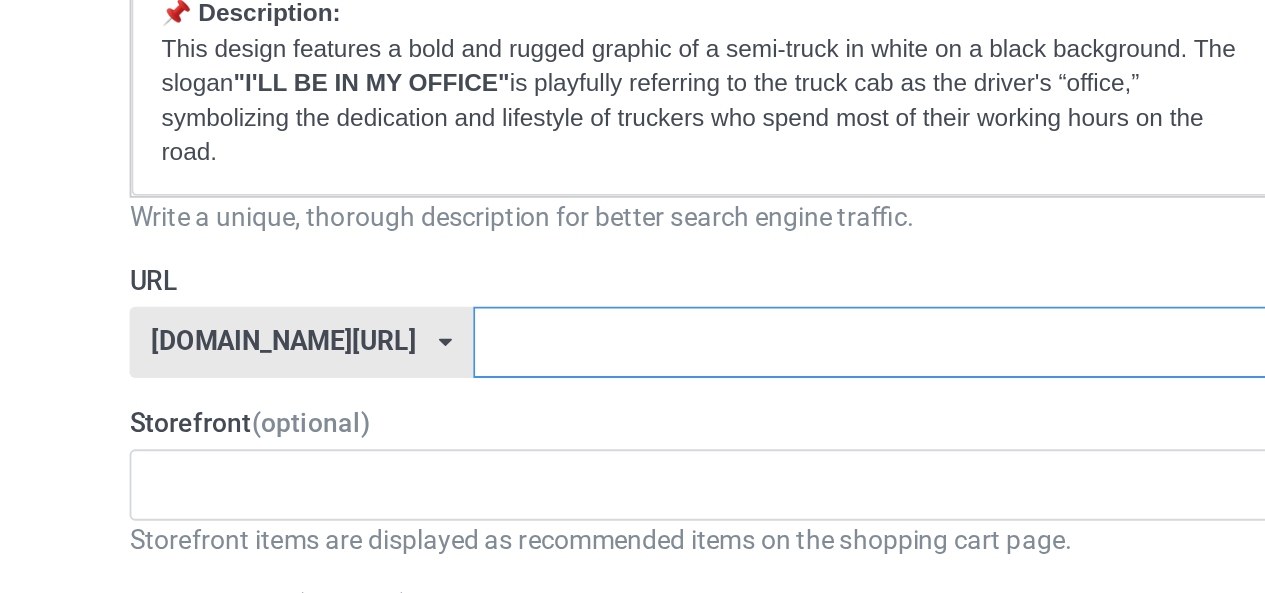 click at bounding box center [471, 459] 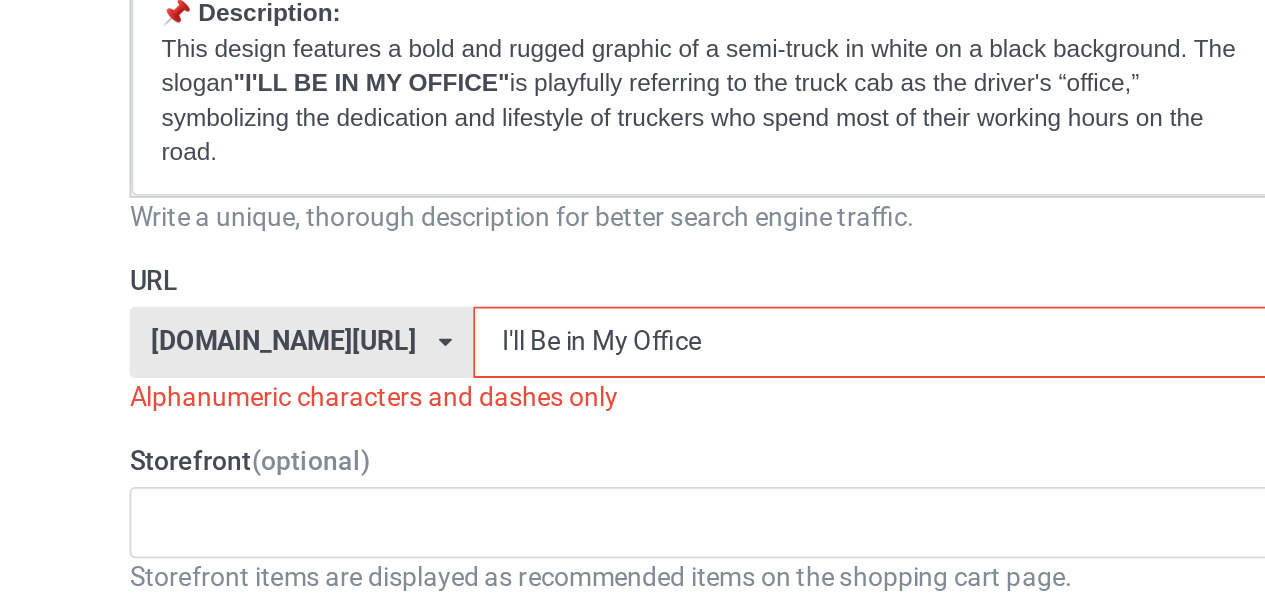 click on "I'll Be in My Office" at bounding box center (471, 459) 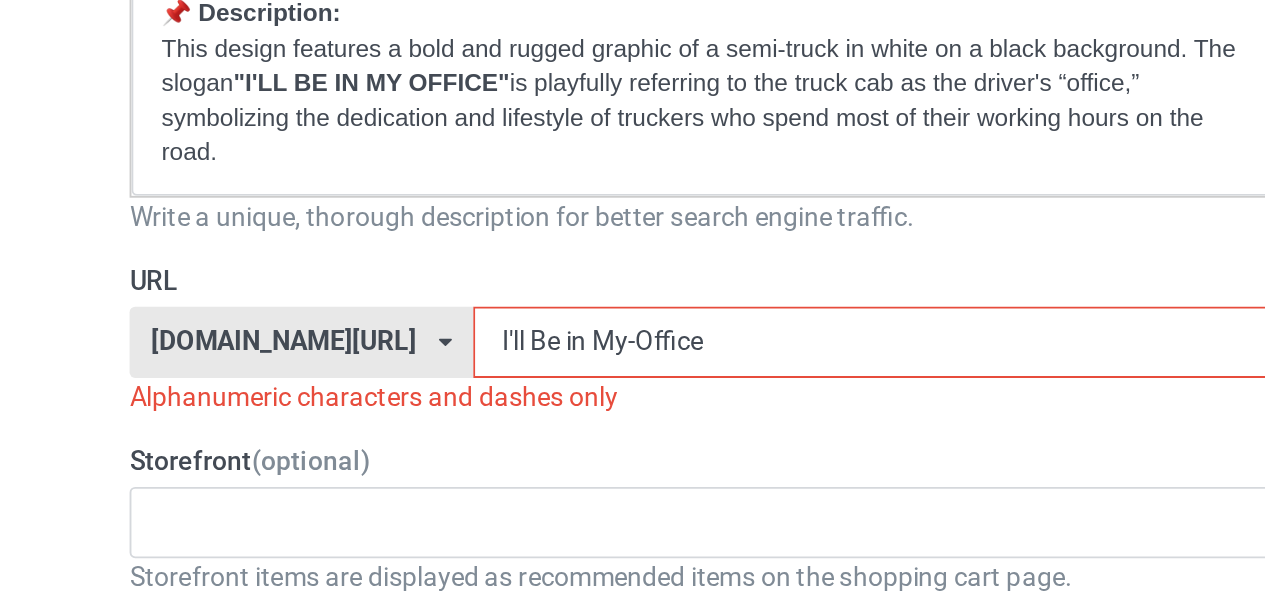 click on "I'll Be in My-Office" at bounding box center (471, 459) 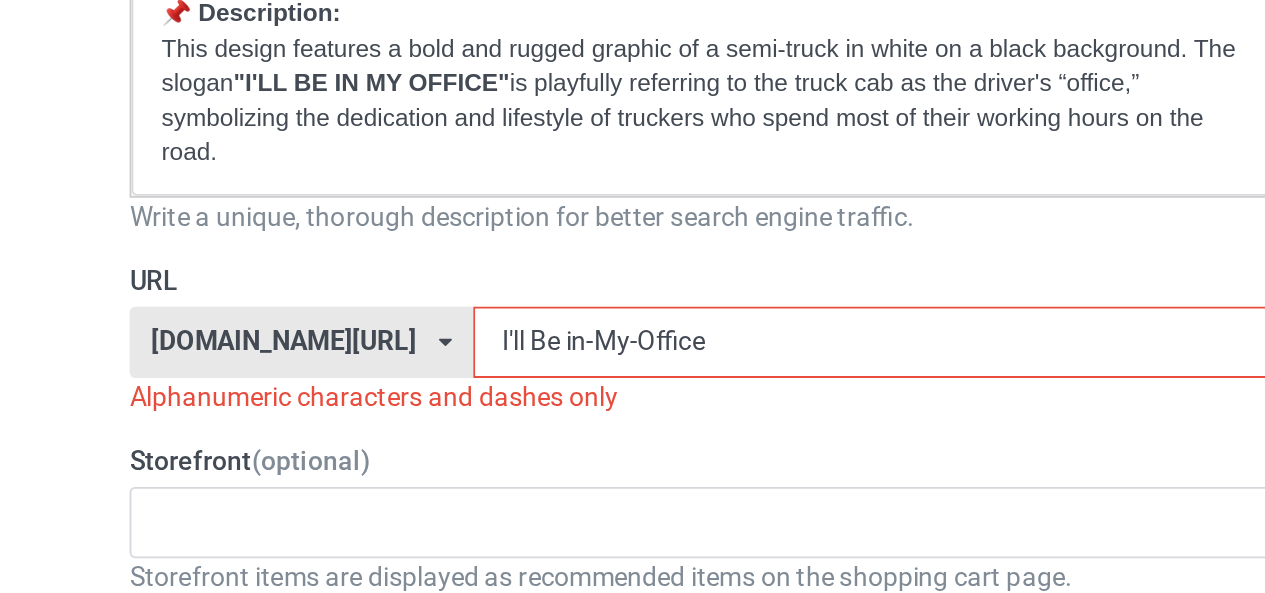 click on "I'll Be in-My-Office" at bounding box center (471, 459) 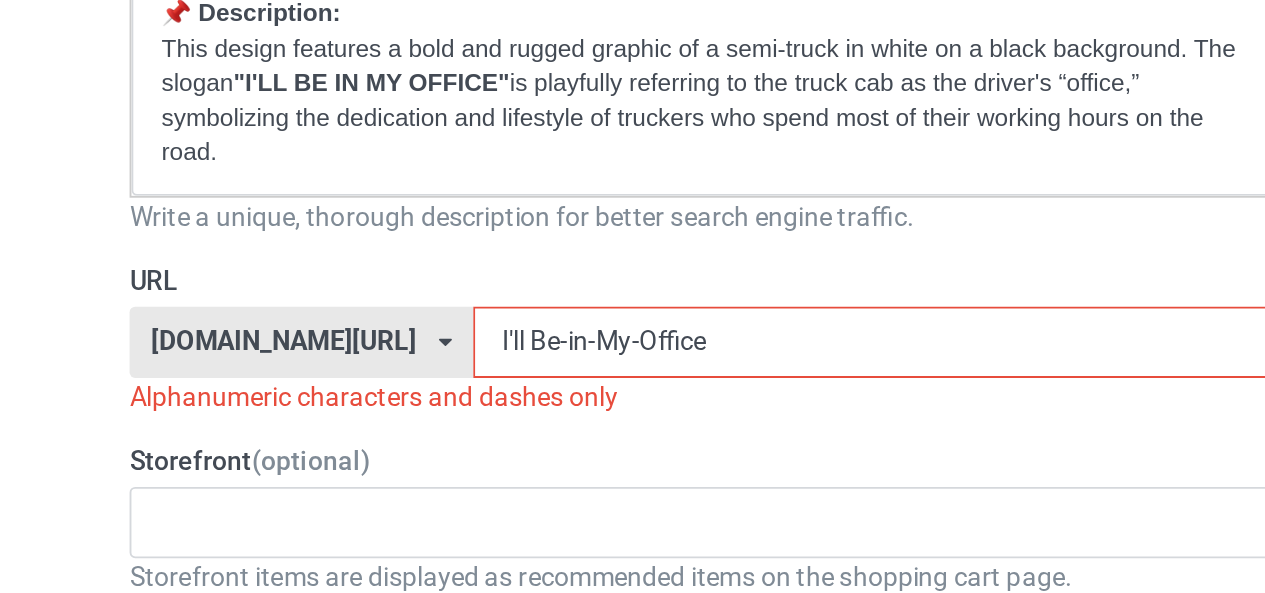 click on "I'll Be-in-My-Office" at bounding box center [471, 459] 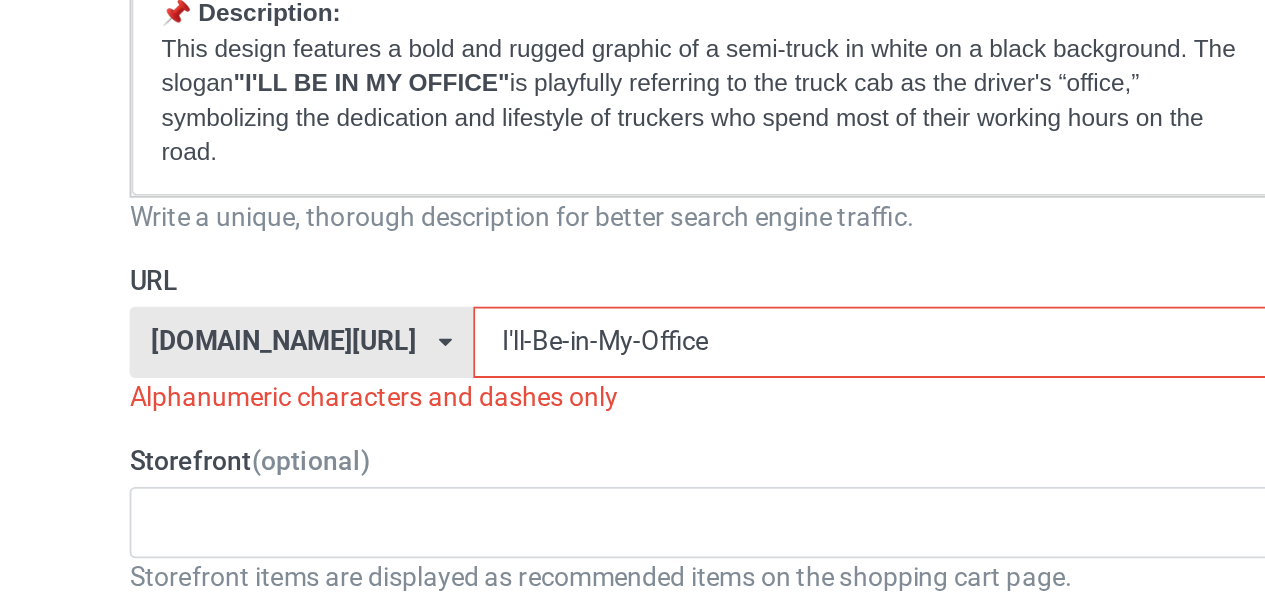 click on "I'll-Be-in-My-Office" at bounding box center (471, 459) 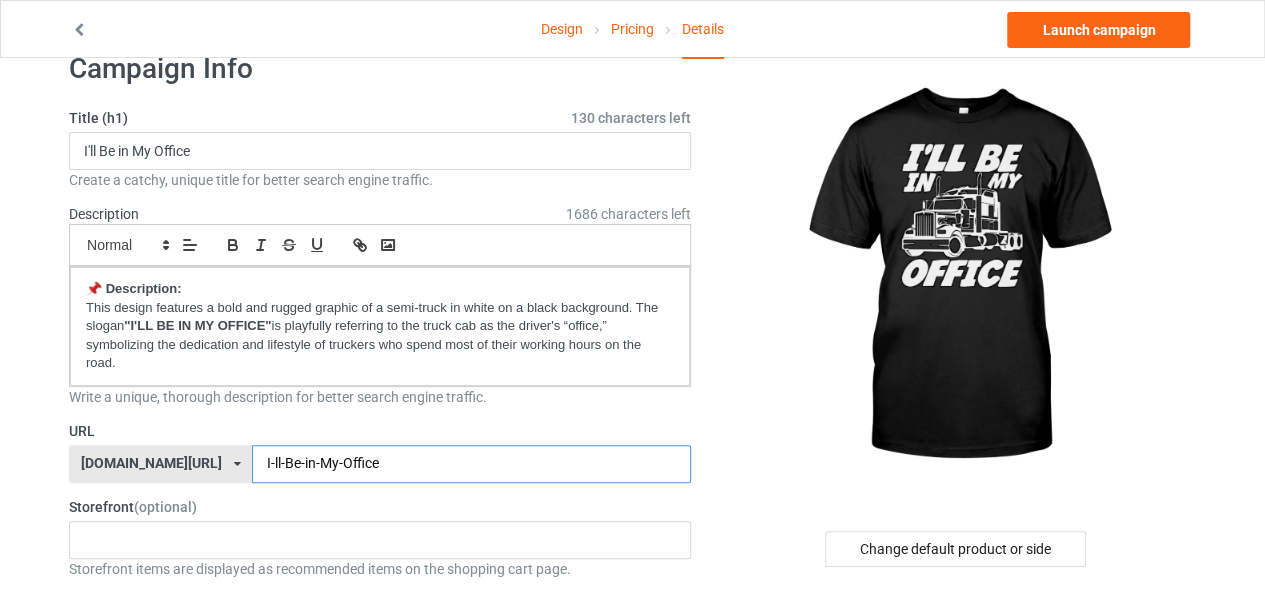 scroll, scrollTop: 33, scrollLeft: 0, axis: vertical 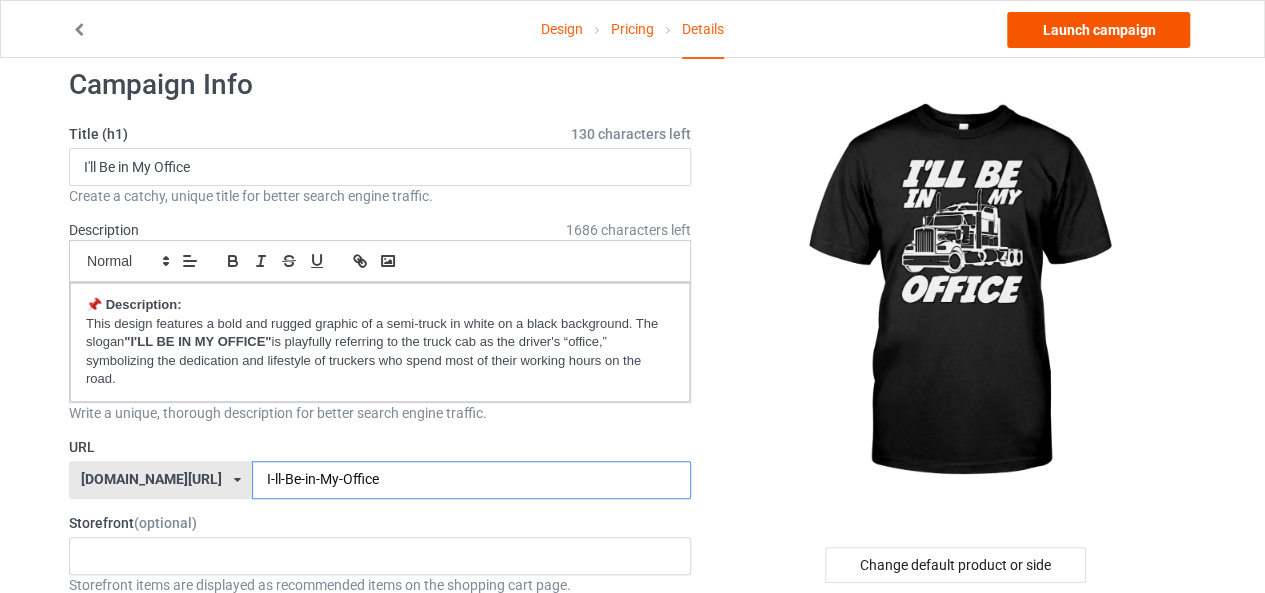 type on "I-ll-Be-in-My-Office" 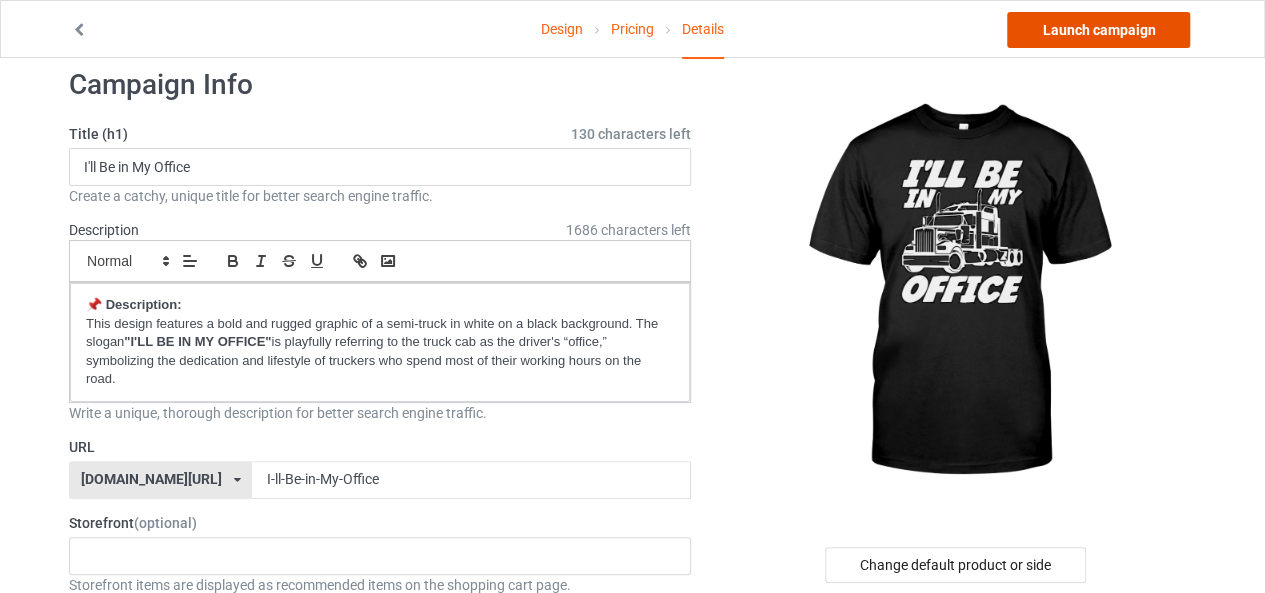 click on "Launch campaign" at bounding box center (1098, 30) 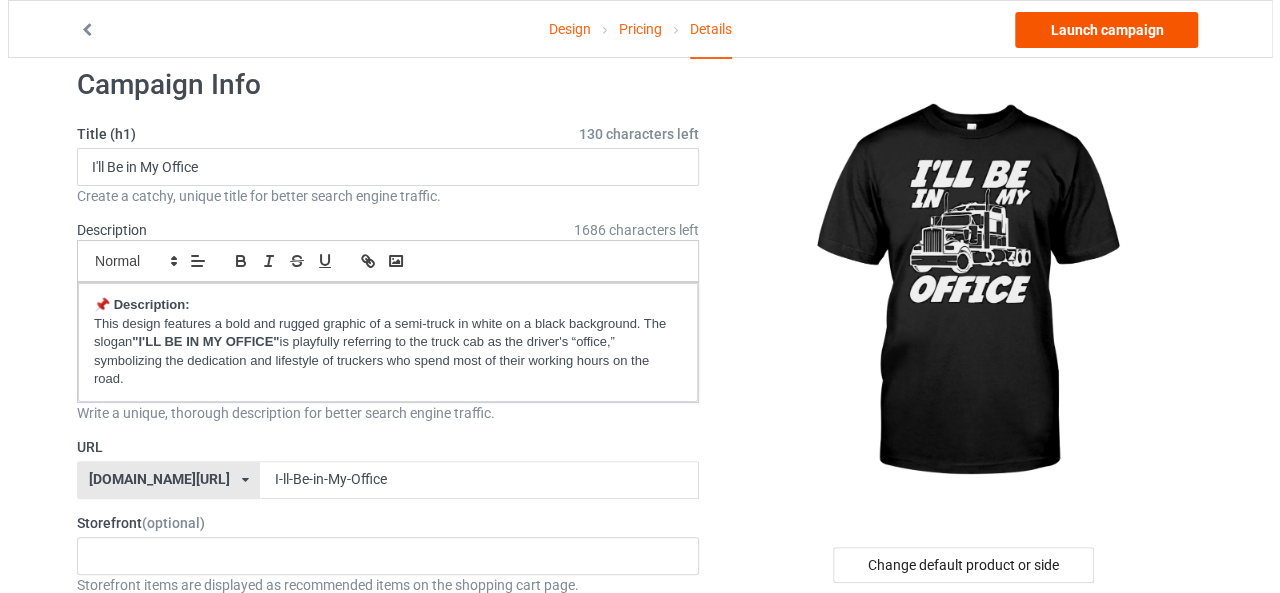 scroll, scrollTop: 0, scrollLeft: 0, axis: both 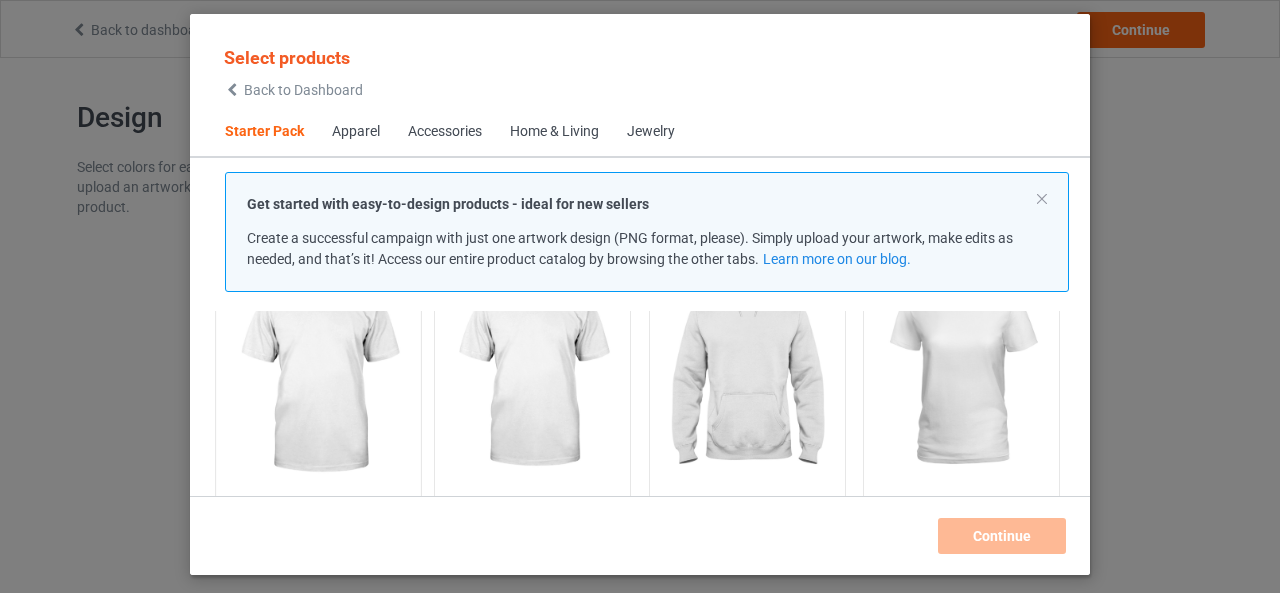 click at bounding box center [318, 376] 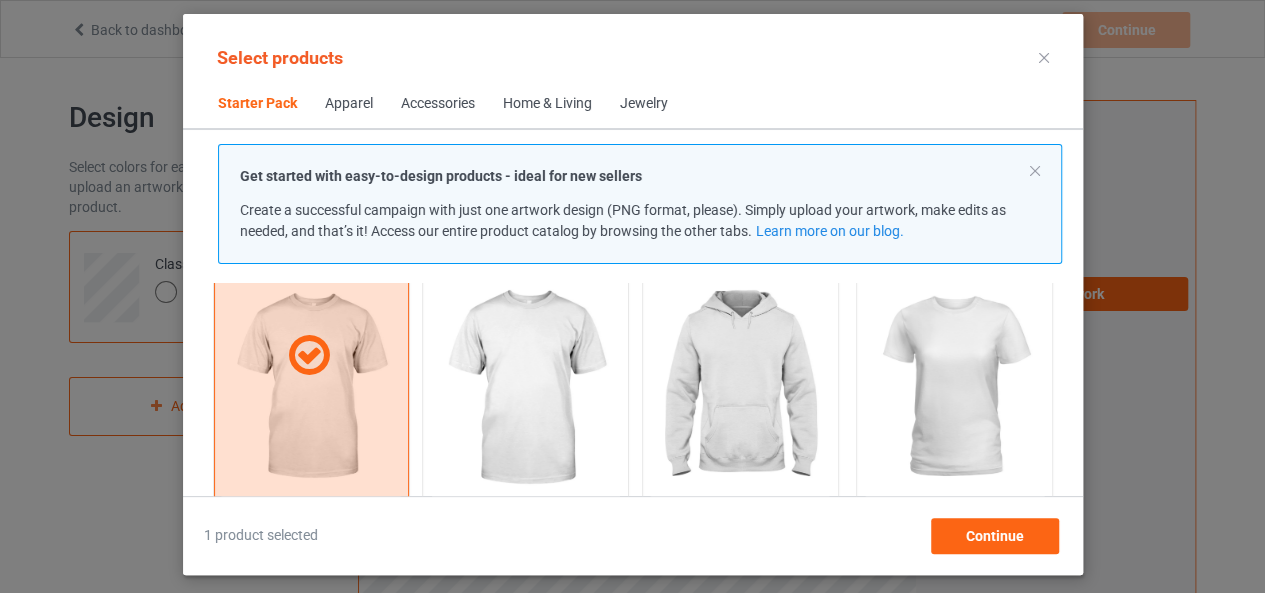 scroll, scrollTop: 155, scrollLeft: 0, axis: vertical 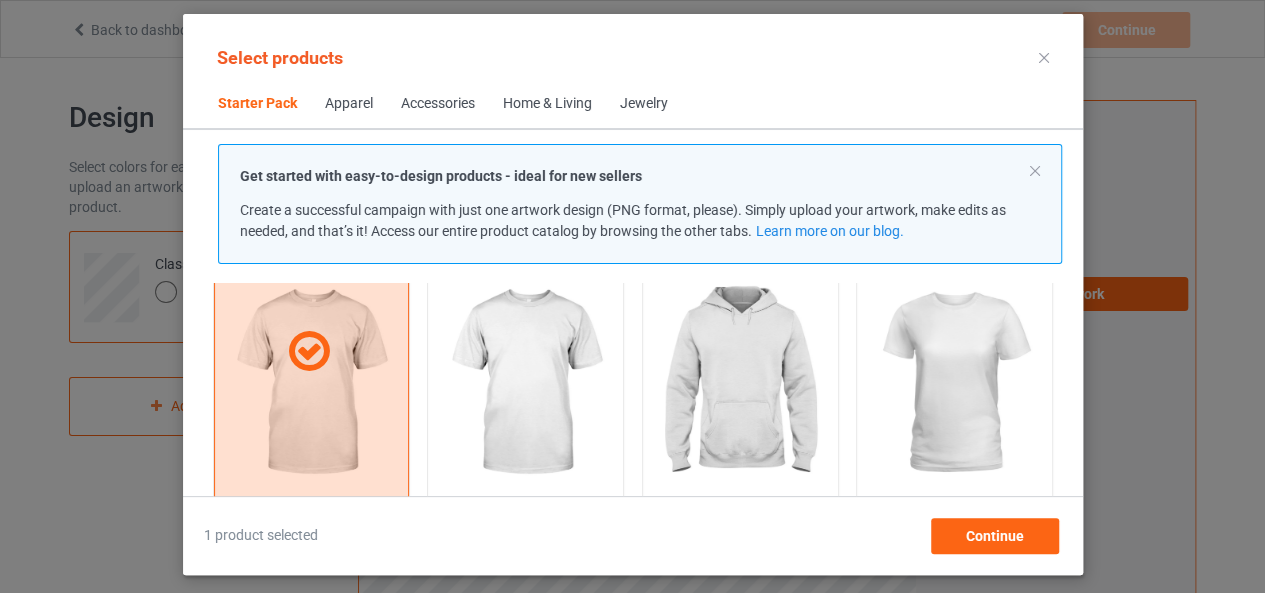 click on "Personalizable Hooded Sweatshirt Starting from   $15.00" at bounding box center [740, 352] 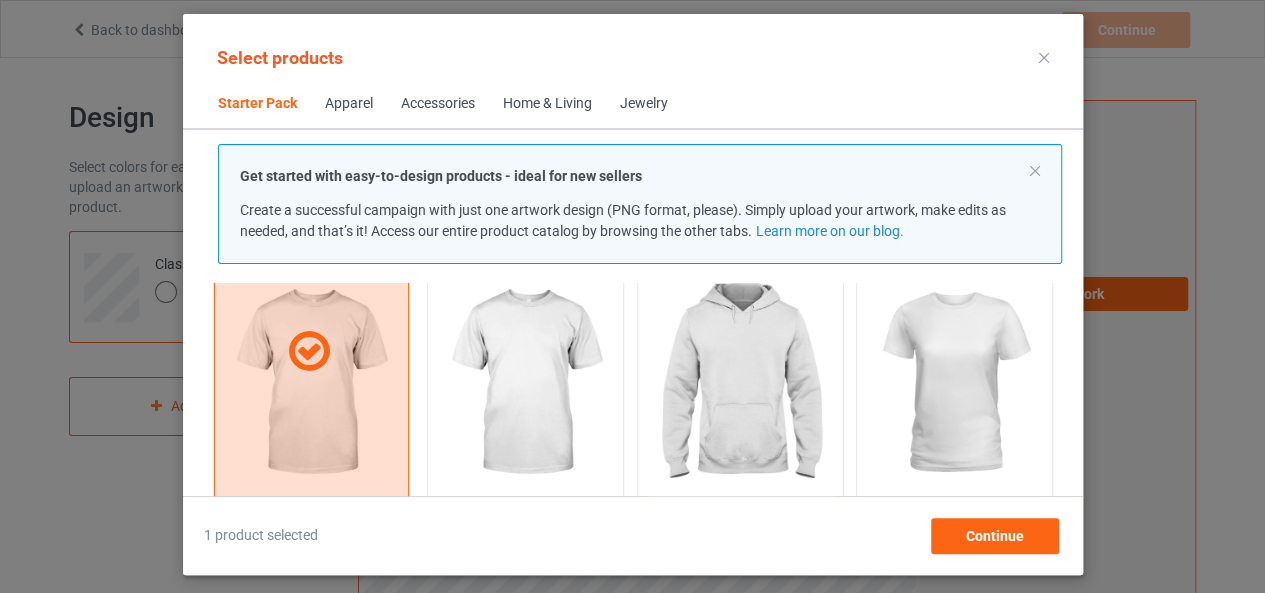 click at bounding box center [740, 384] 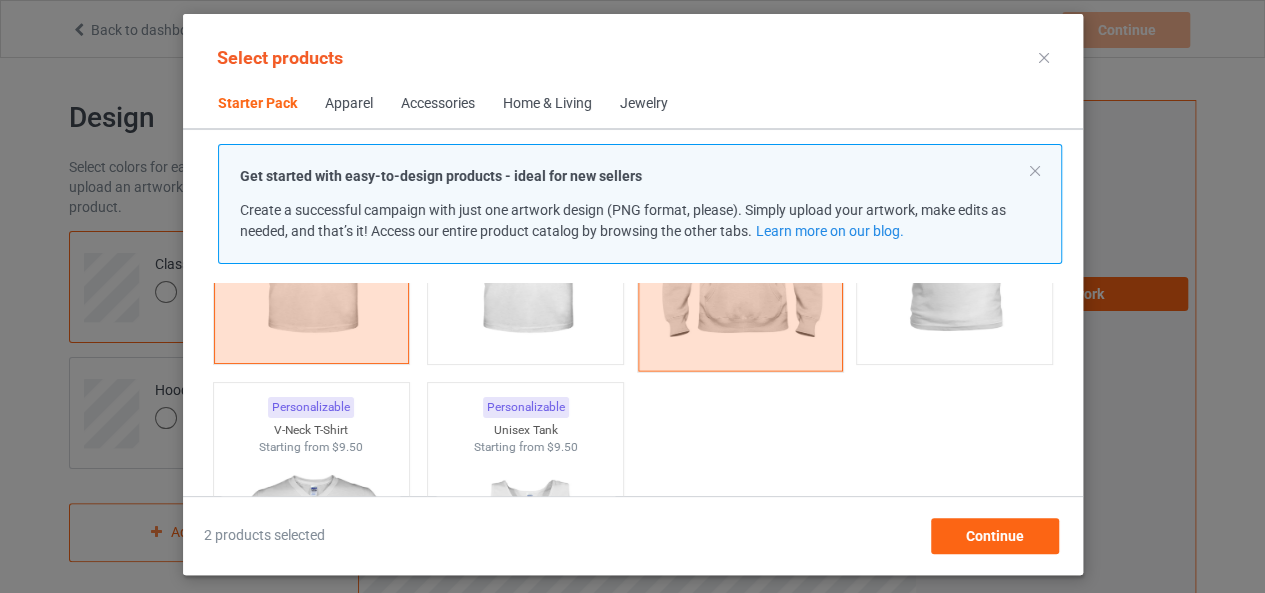 scroll, scrollTop: 0, scrollLeft: 0, axis: both 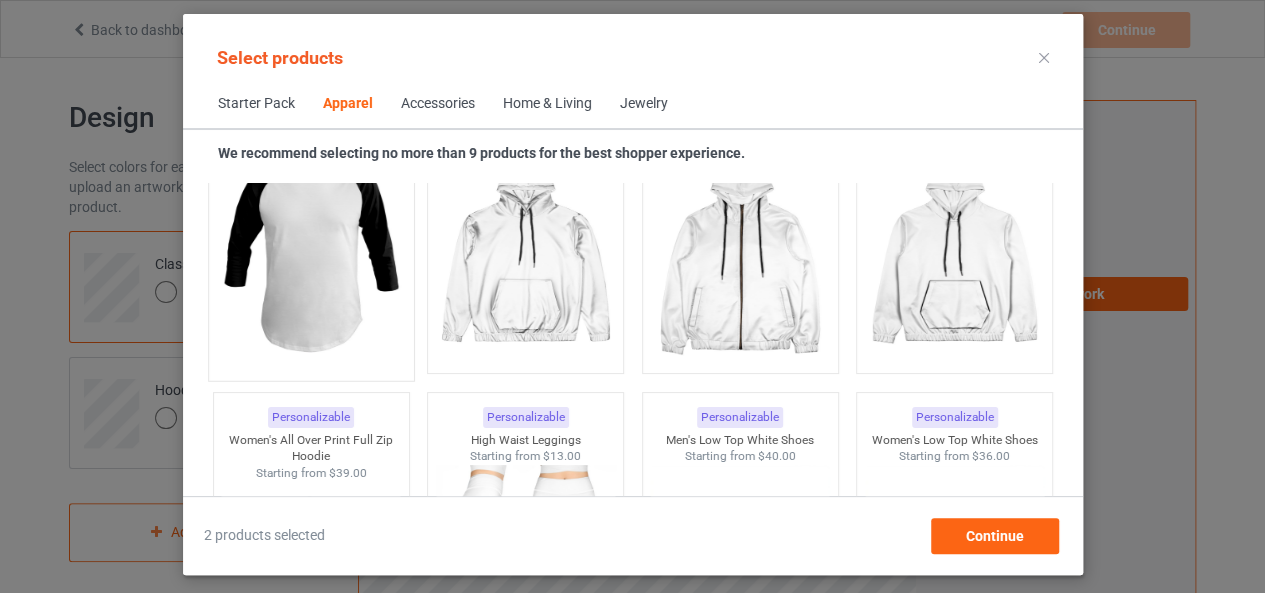 click at bounding box center (311, 252) 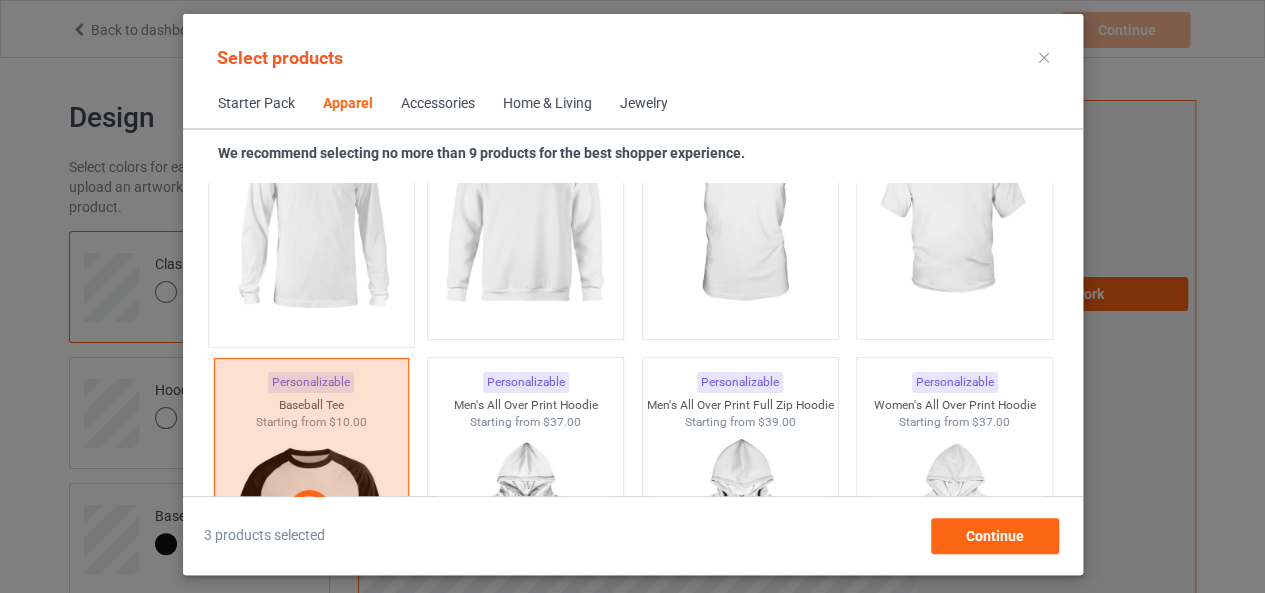 click at bounding box center [311, 218] 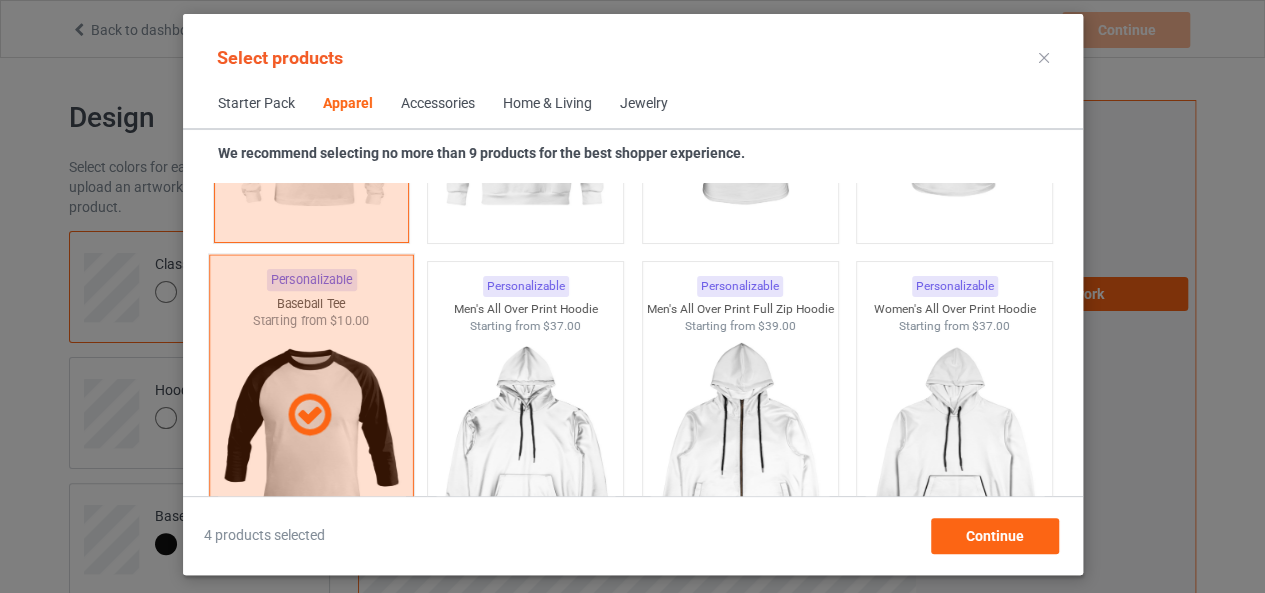 click at bounding box center (308, 415) 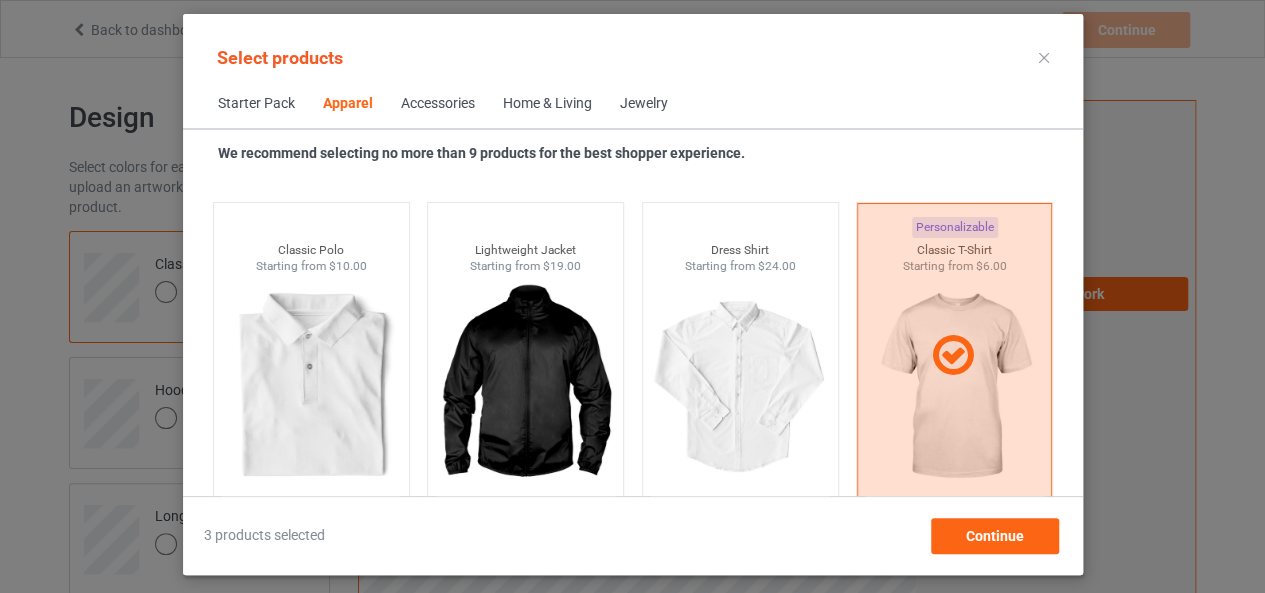 scroll, scrollTop: 505, scrollLeft: 0, axis: vertical 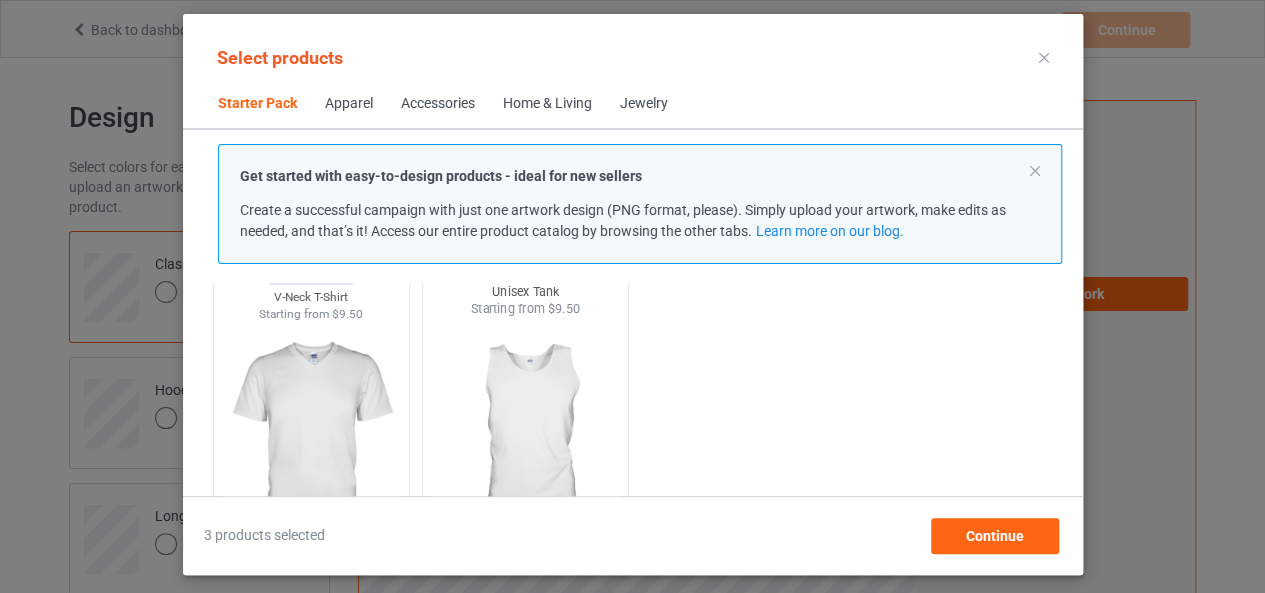 click at bounding box center [525, 435] 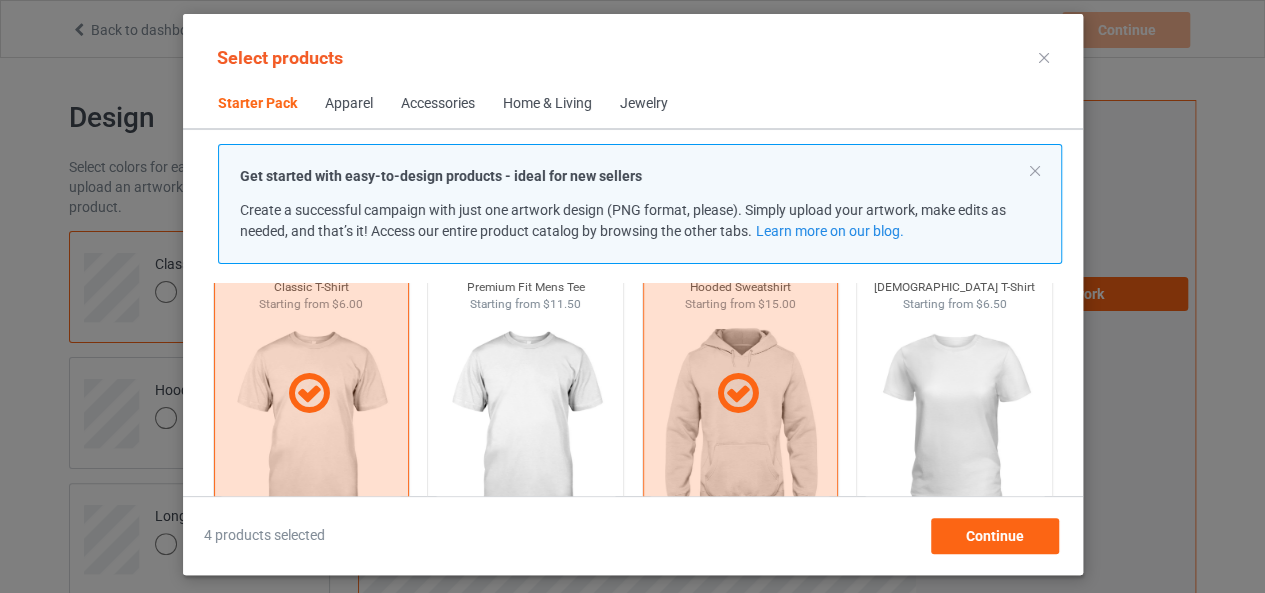 scroll, scrollTop: 0, scrollLeft: 0, axis: both 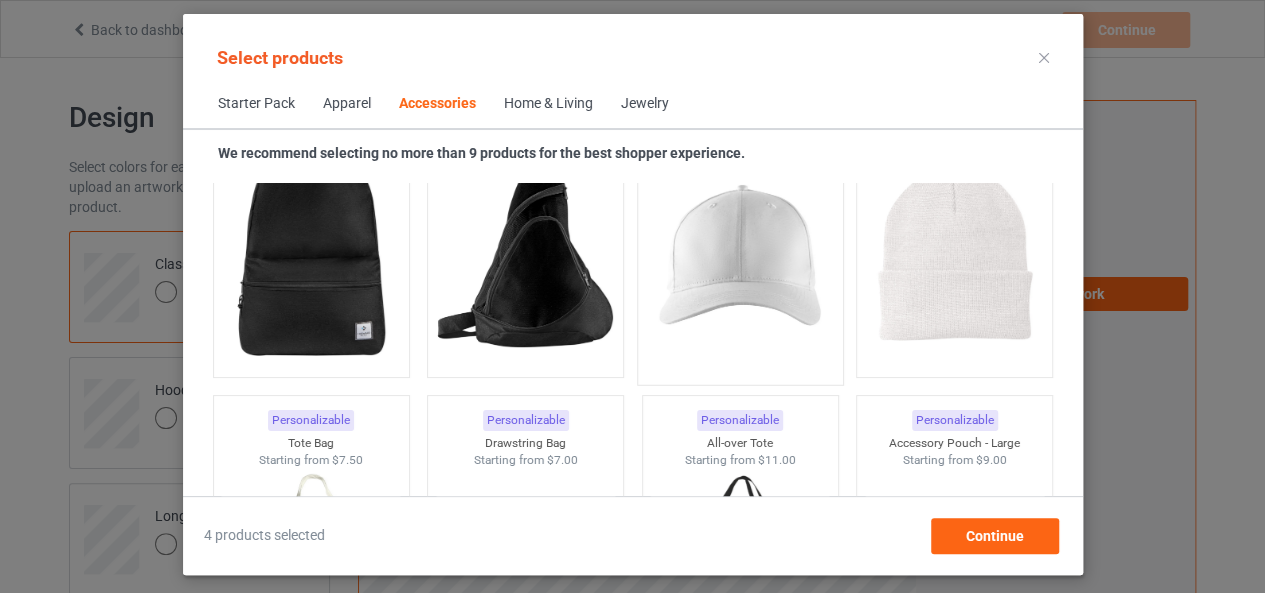 click at bounding box center [740, 256] 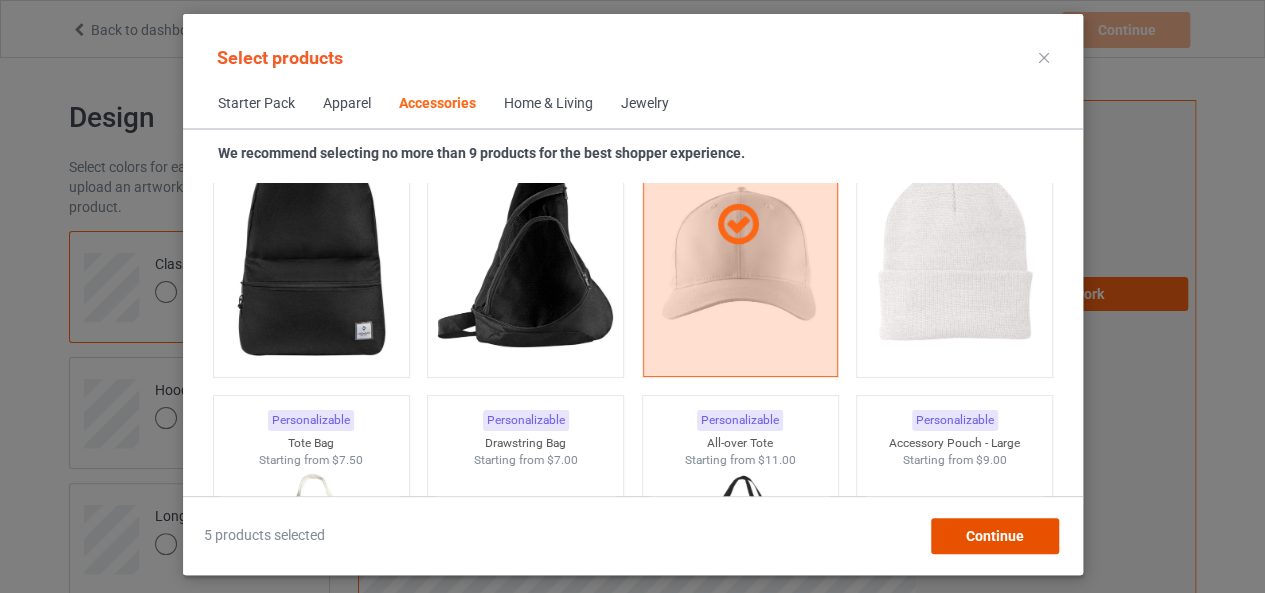 click on "Continue" at bounding box center (994, 536) 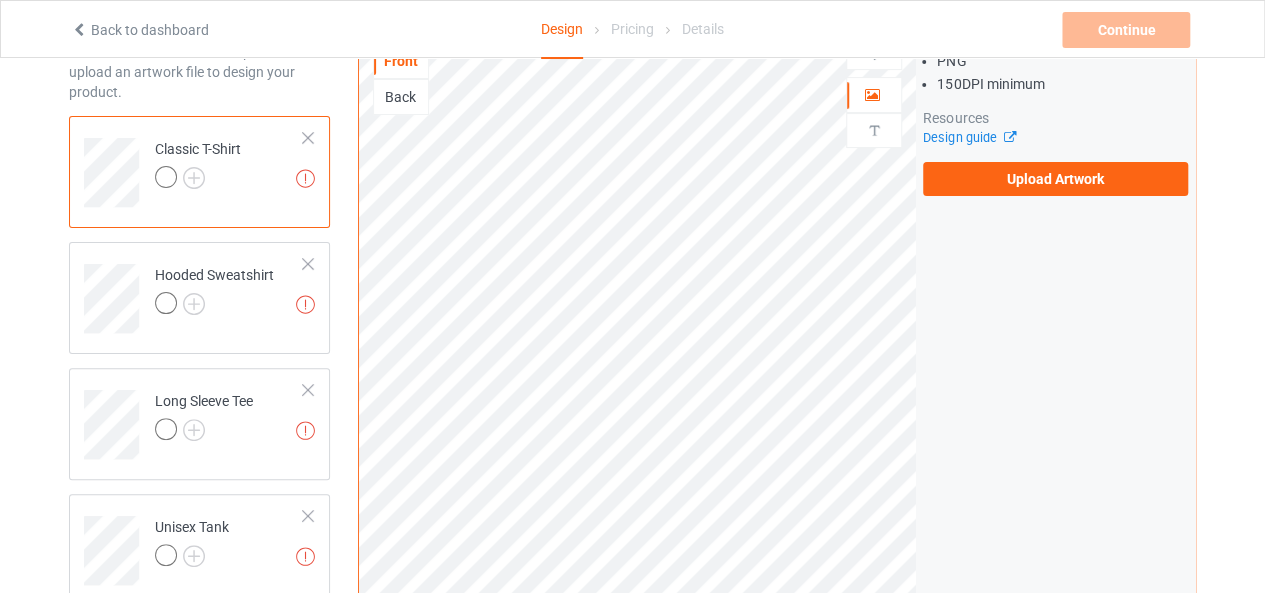 scroll, scrollTop: 76, scrollLeft: 0, axis: vertical 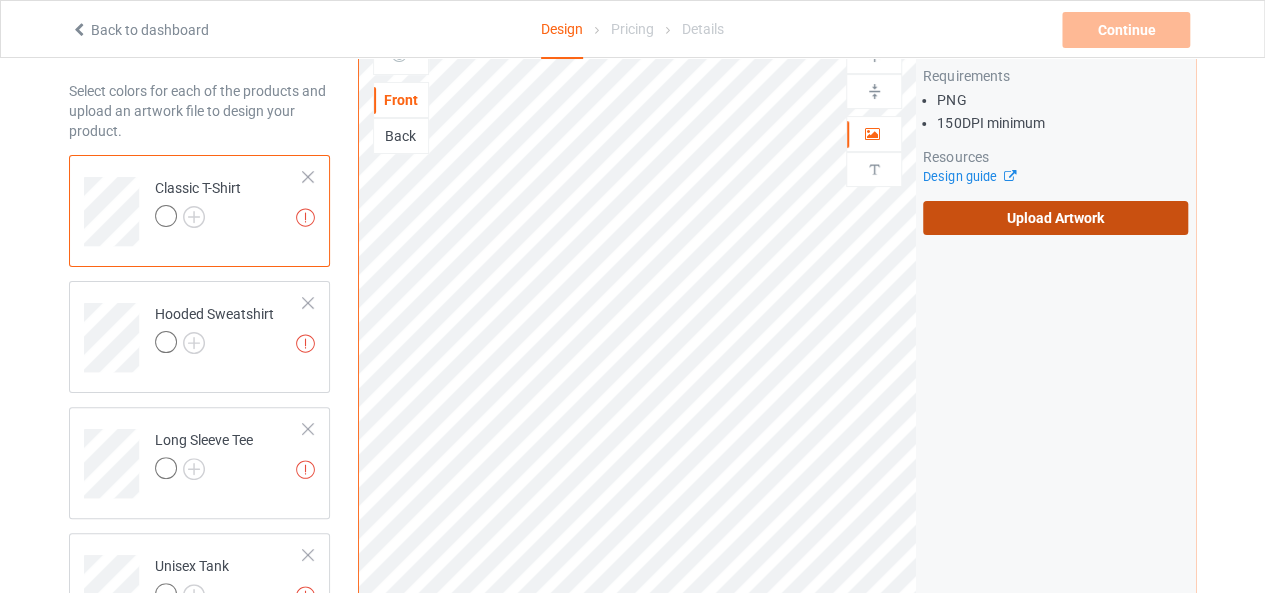 click on "Upload Artwork" at bounding box center [1055, 218] 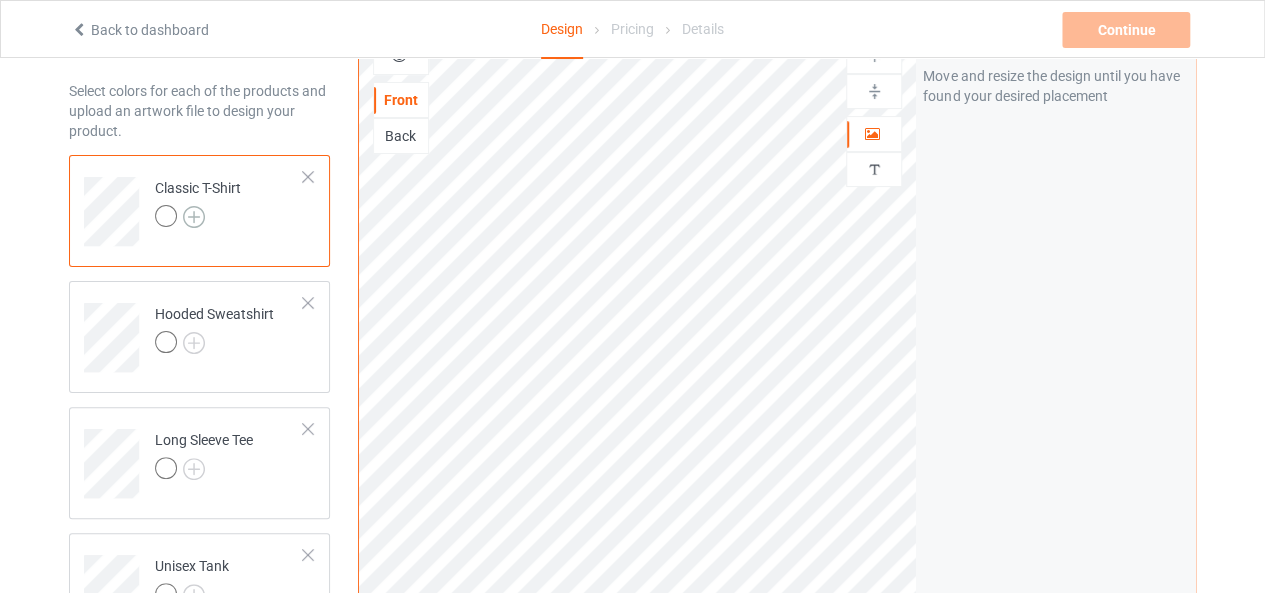 click at bounding box center (194, 217) 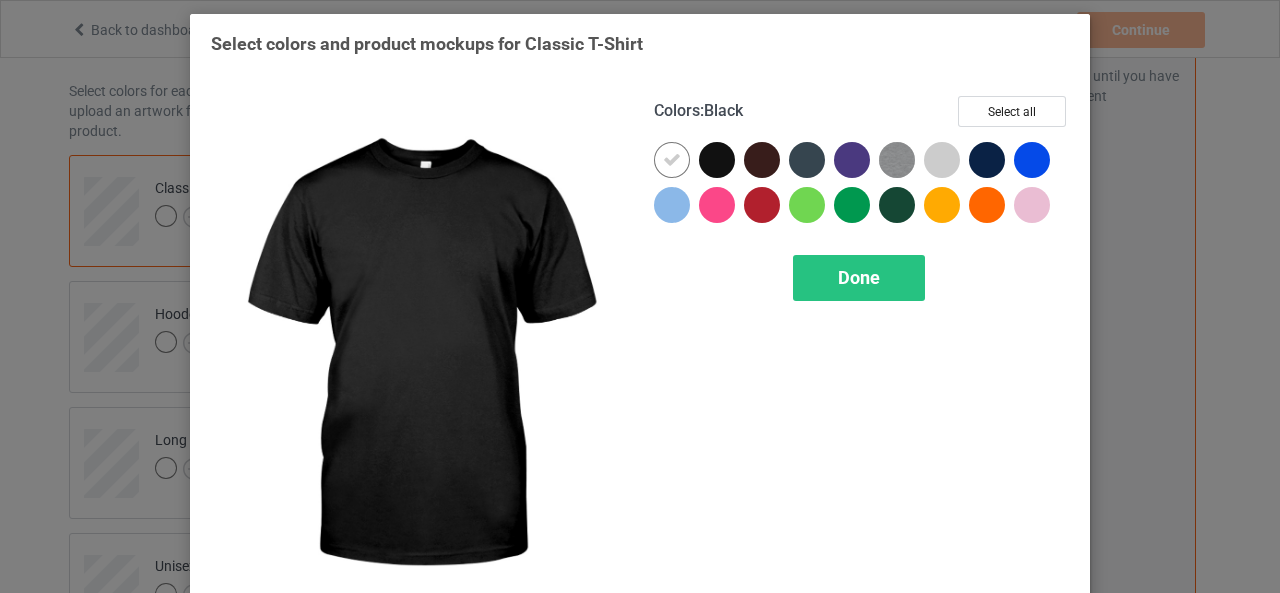 click at bounding box center (717, 160) 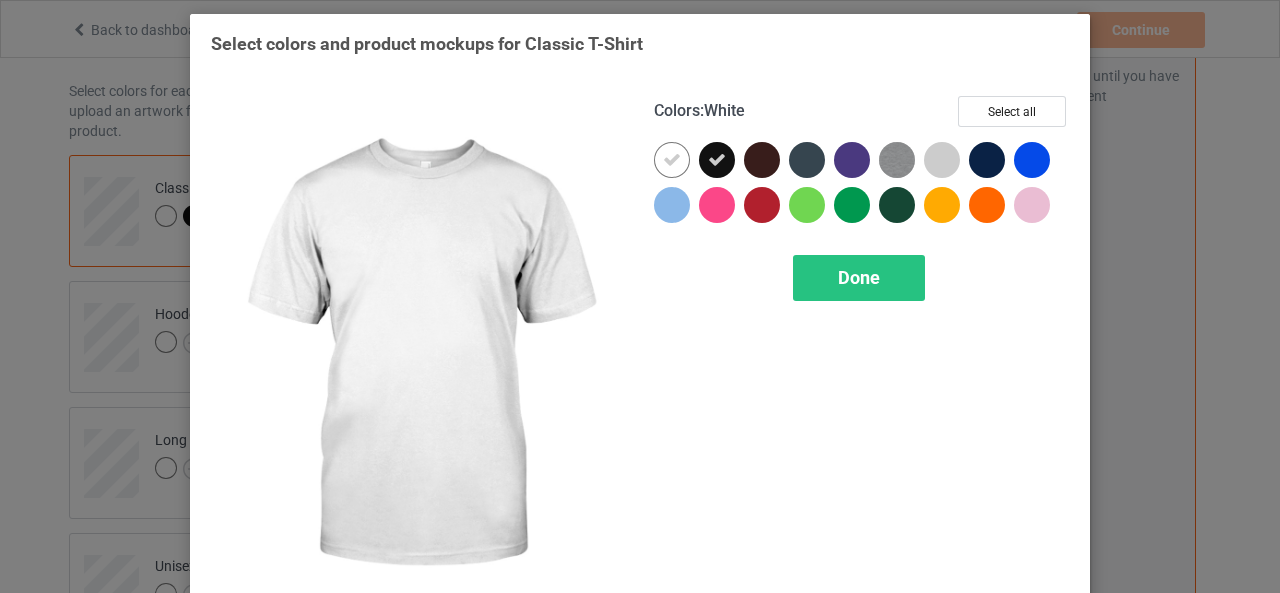 click at bounding box center [672, 160] 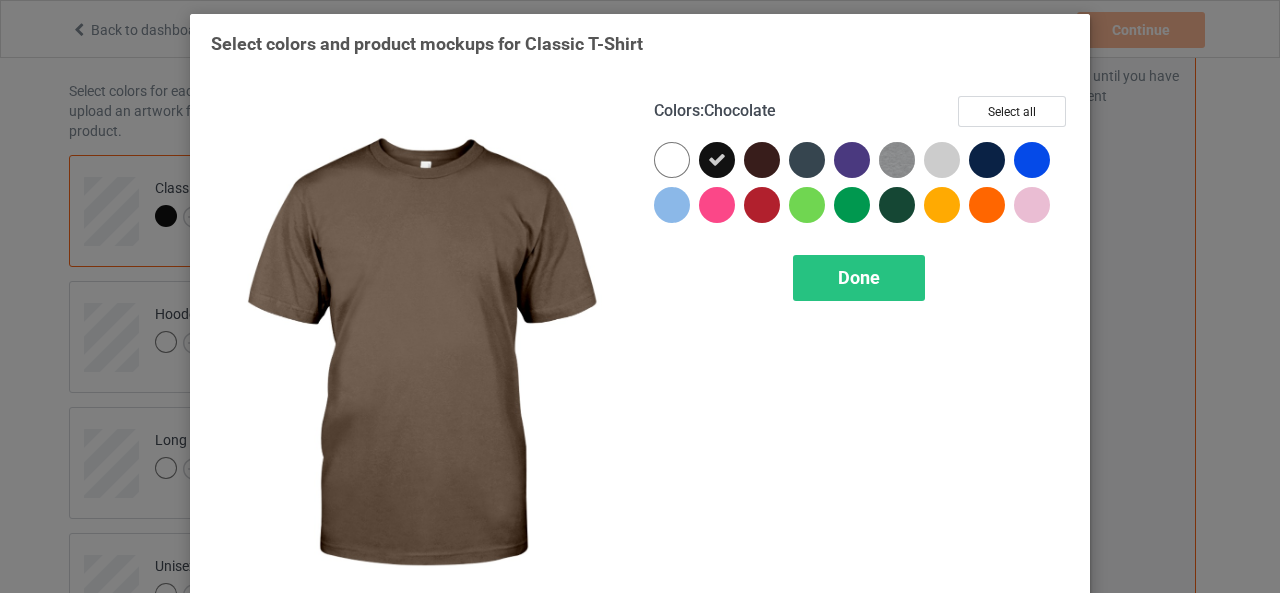 click at bounding box center [762, 160] 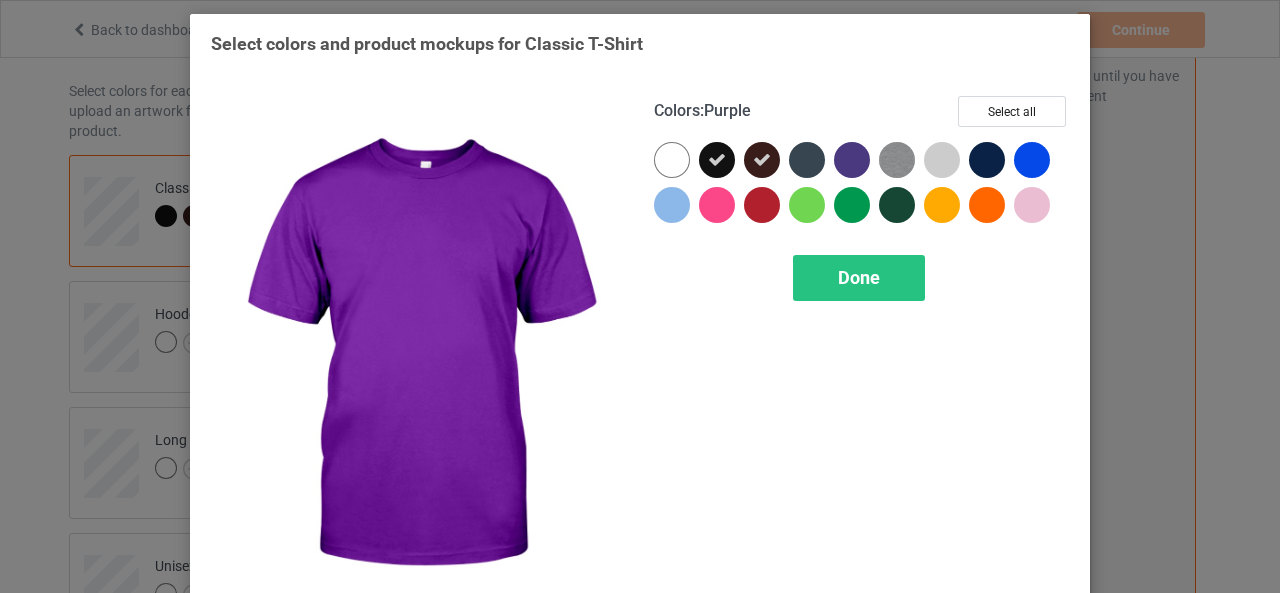click at bounding box center [852, 160] 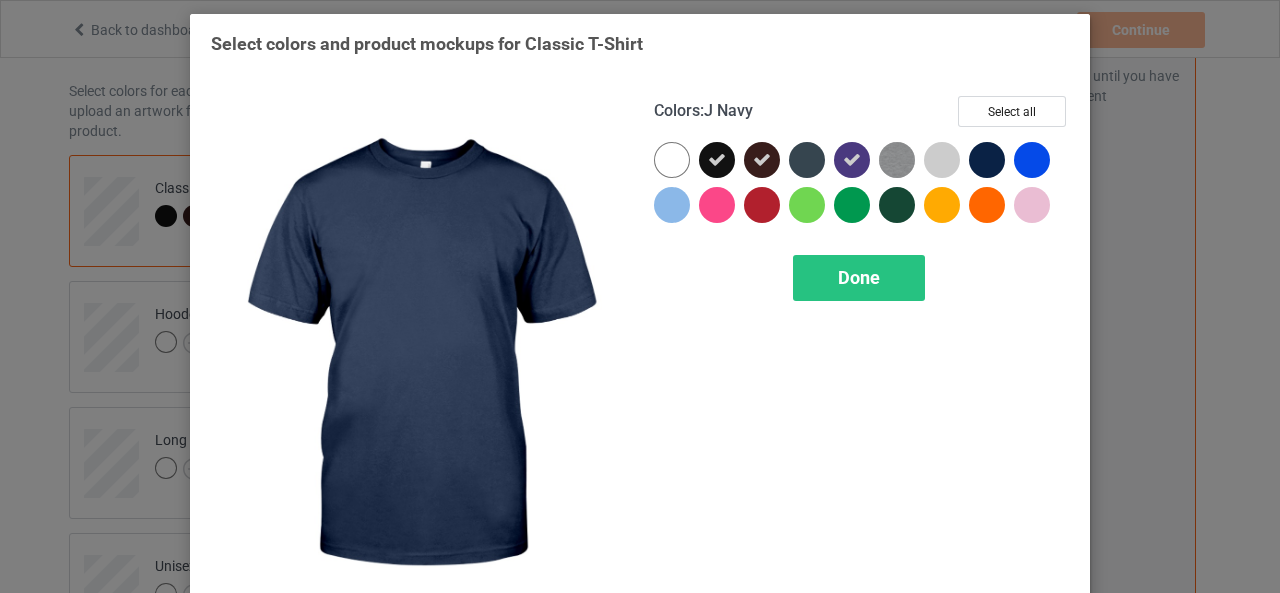 click at bounding box center [987, 160] 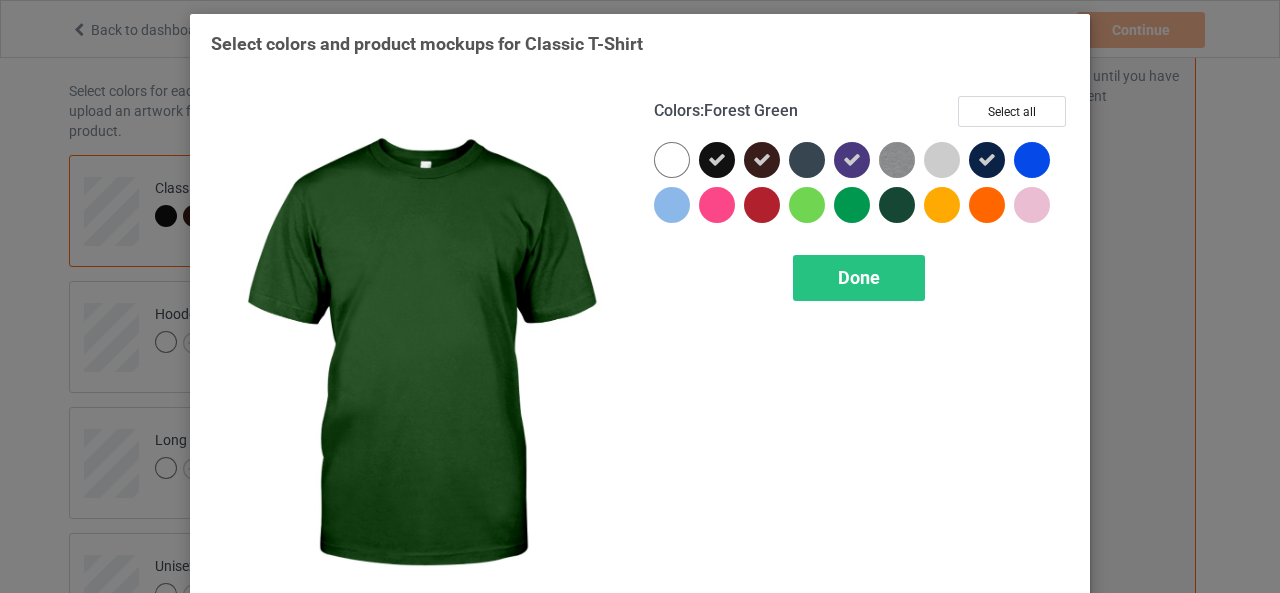 drag, startPoint x: 886, startPoint y: 203, endPoint x: 818, endPoint y: 305, distance: 122.588745 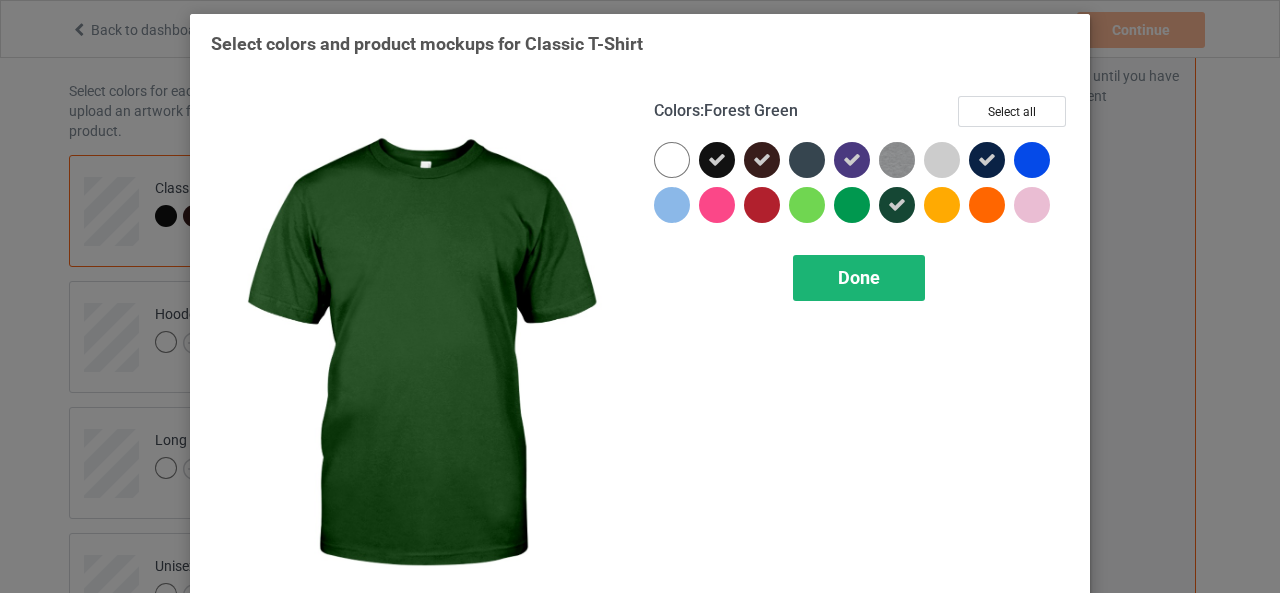 click on "Done" at bounding box center (859, 278) 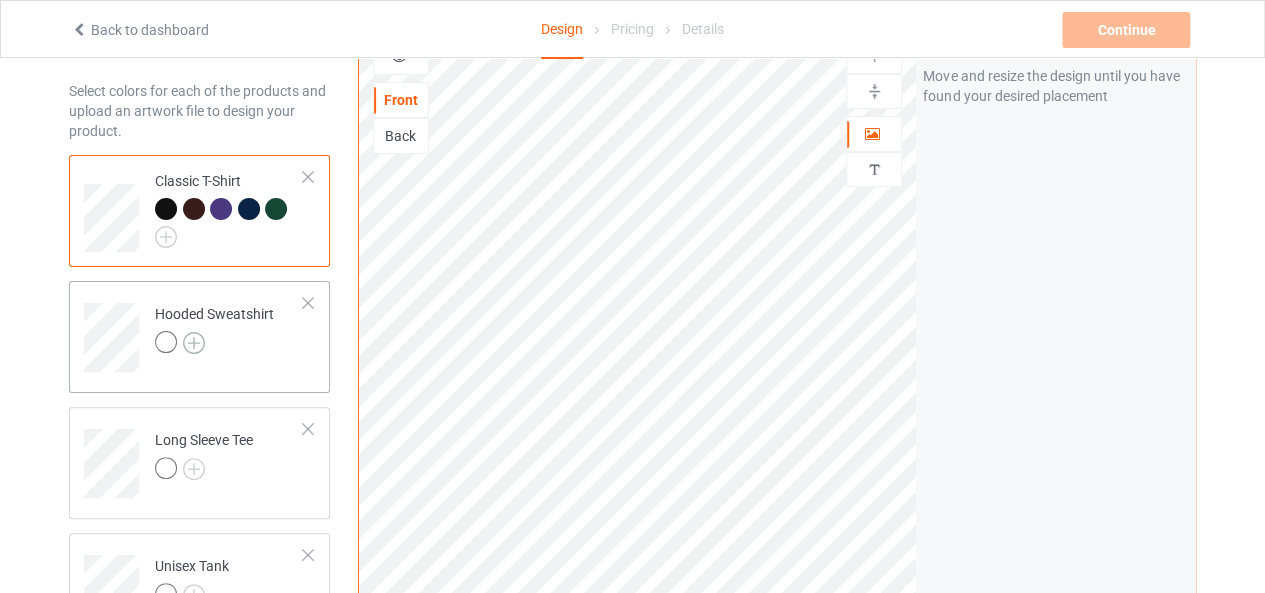 click at bounding box center [194, 343] 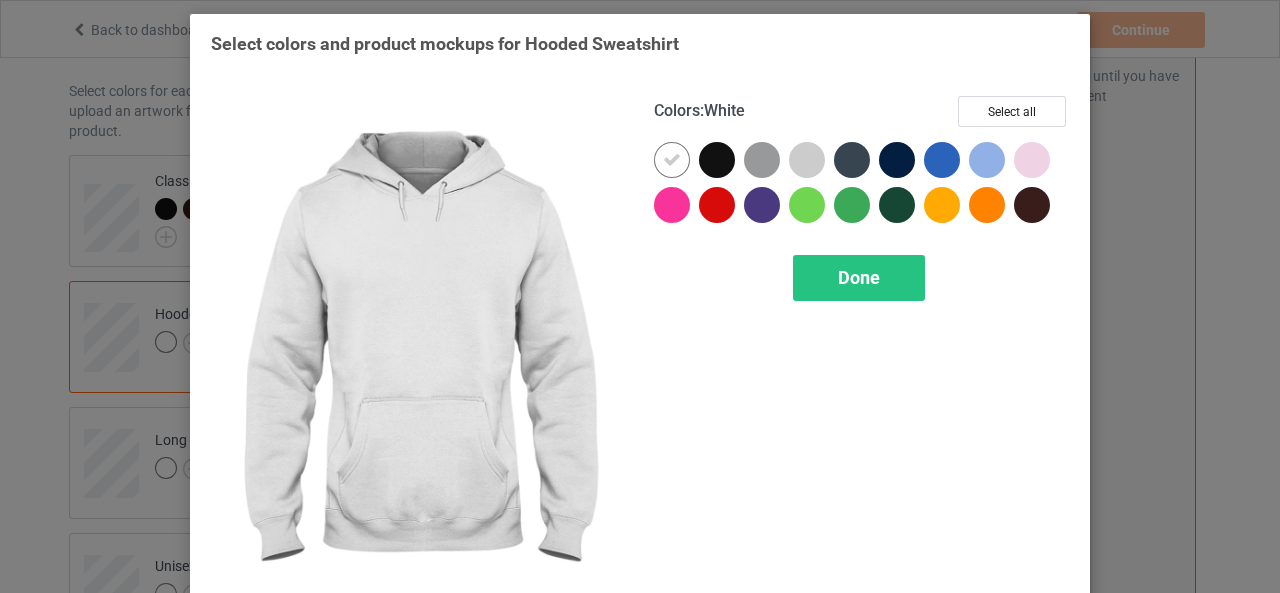 click at bounding box center (676, 164) 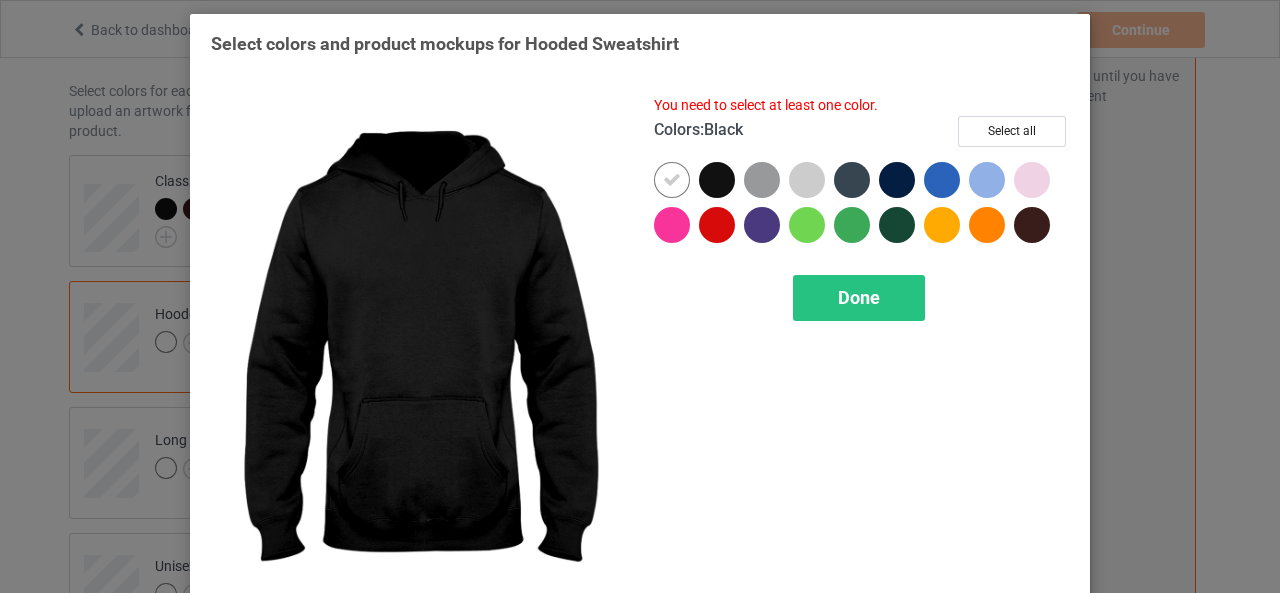 click at bounding box center [717, 180] 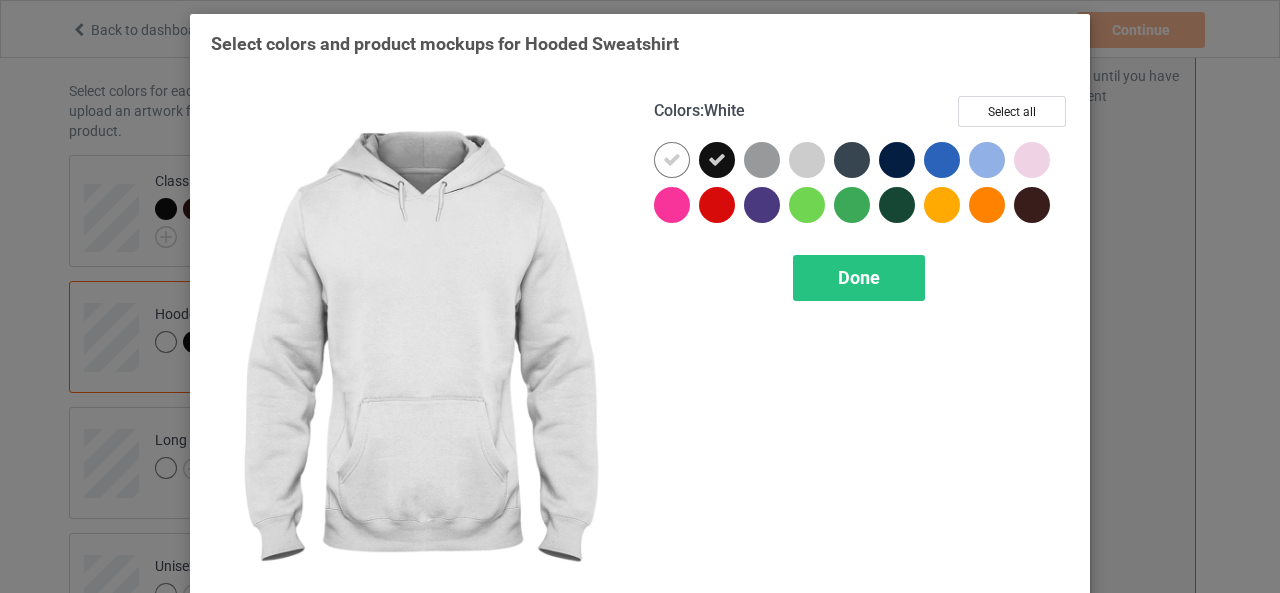 click at bounding box center (672, 160) 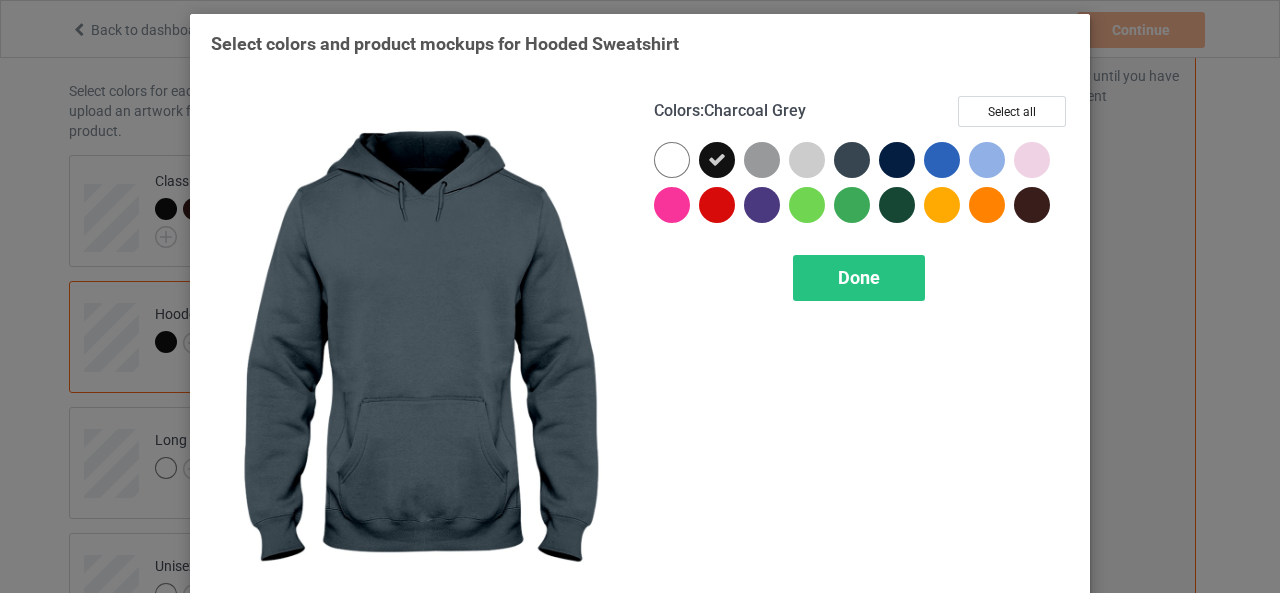 click at bounding box center (852, 160) 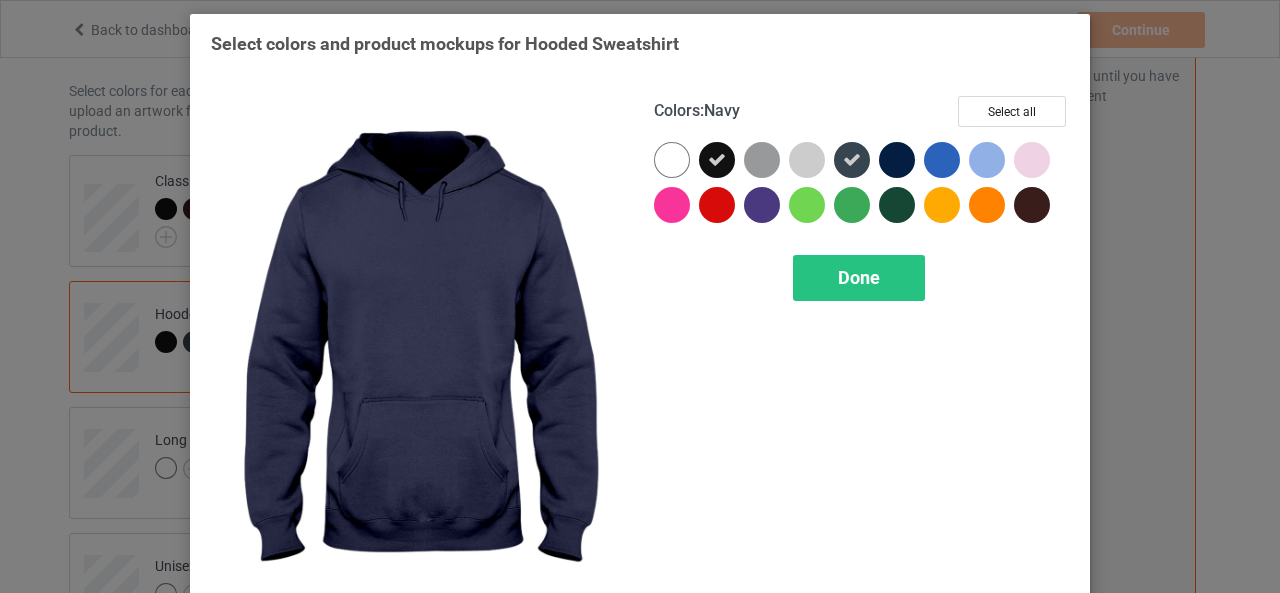 click at bounding box center (897, 160) 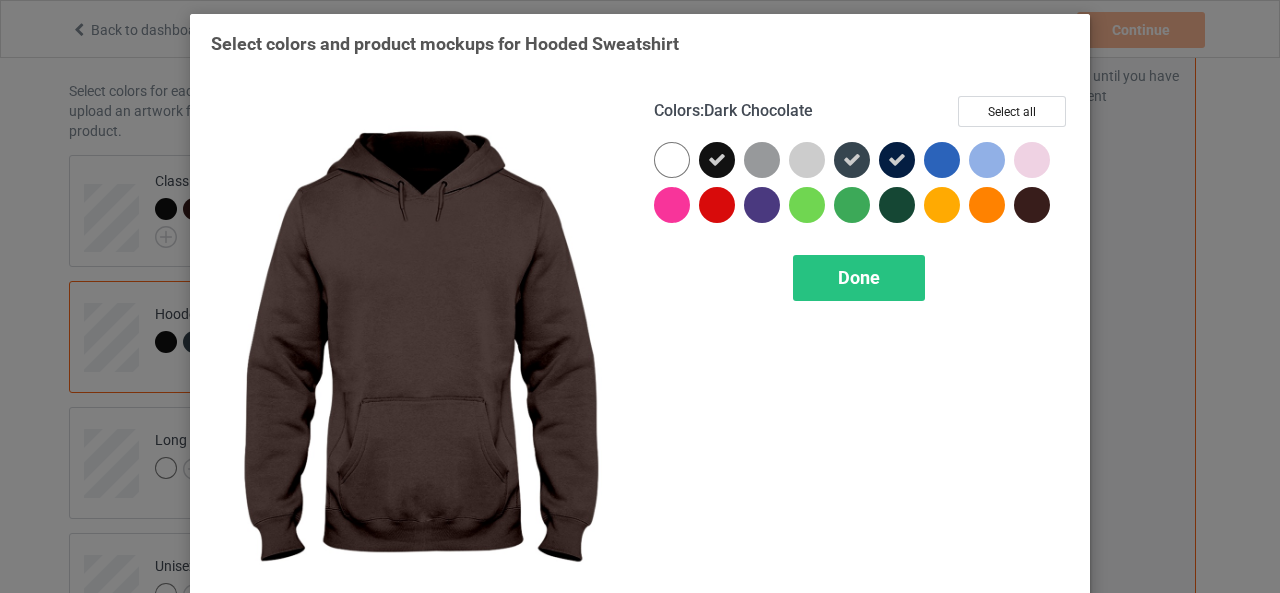 click at bounding box center [1032, 205] 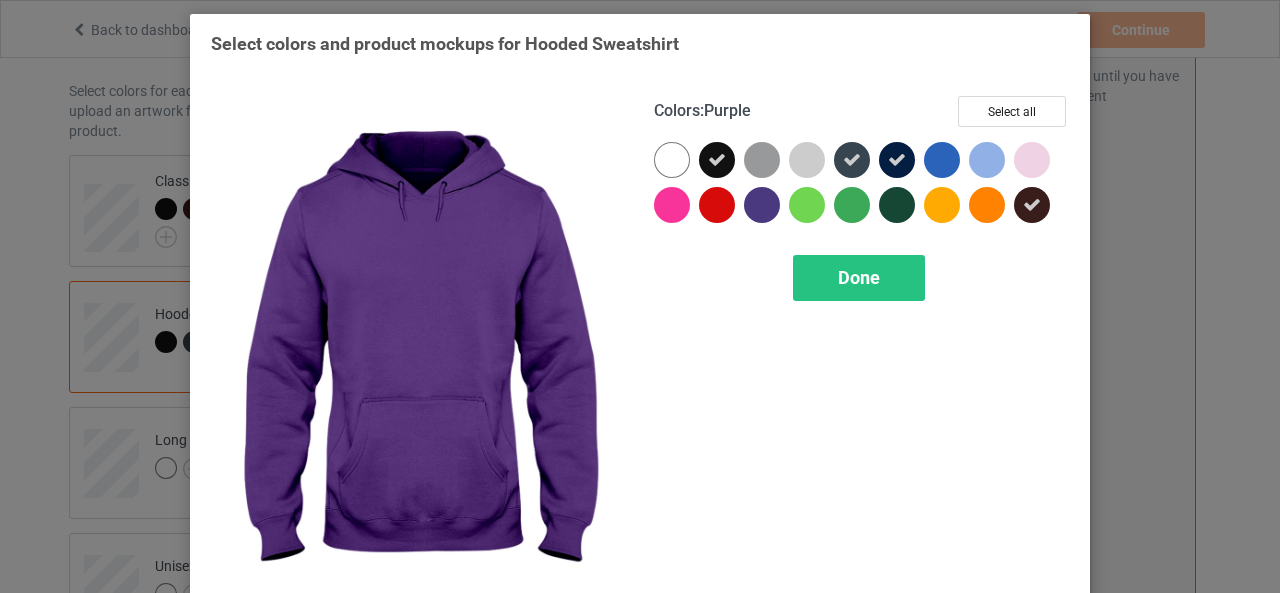 click at bounding box center [762, 205] 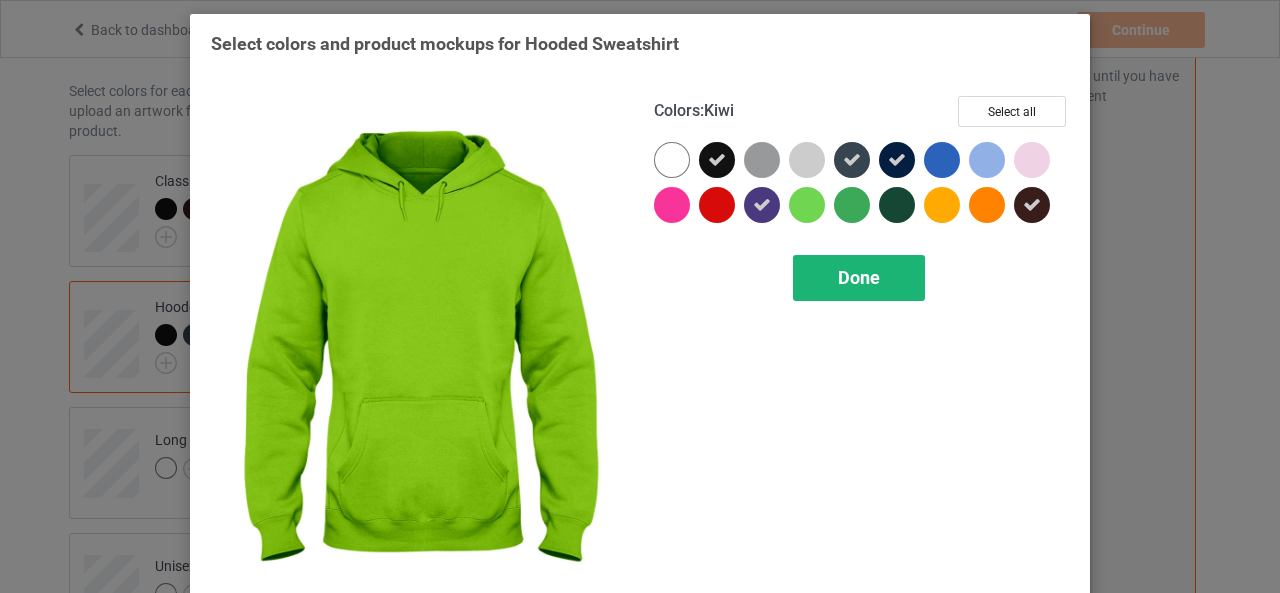 click on "Done" at bounding box center (859, 277) 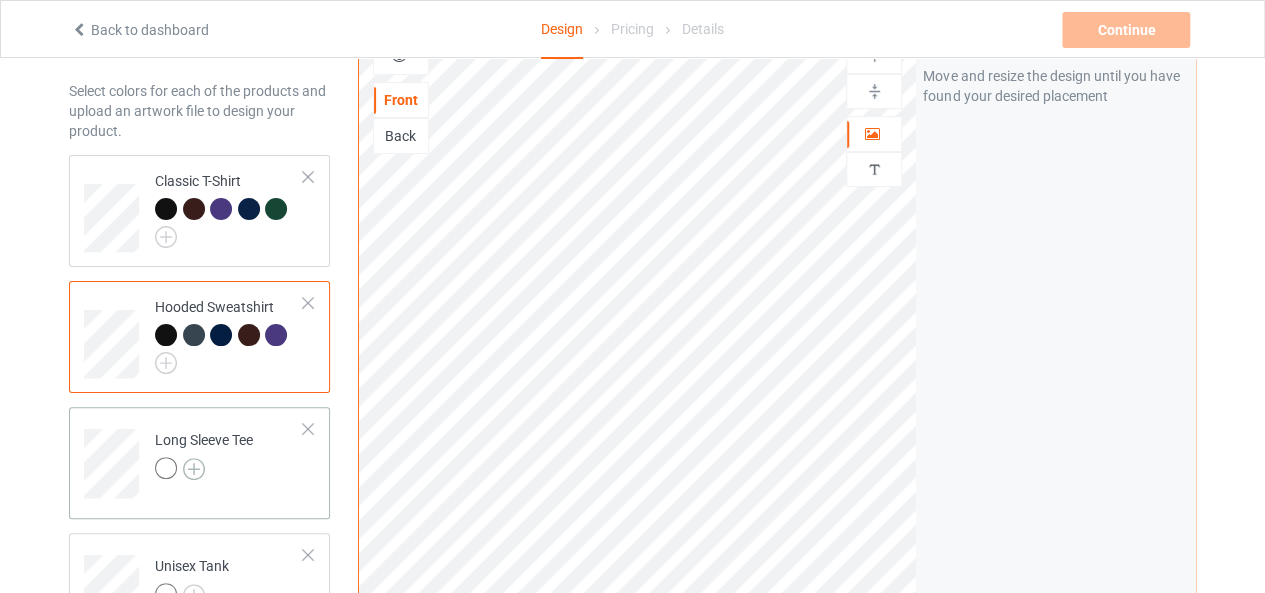 click at bounding box center [194, 469] 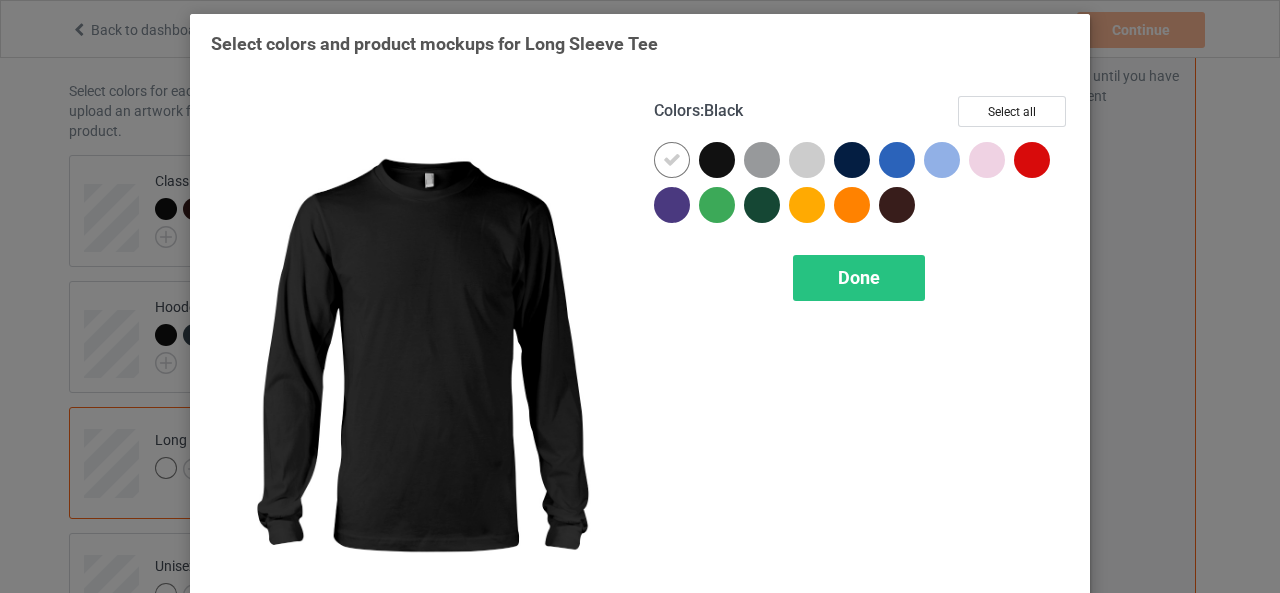 drag, startPoint x: 732, startPoint y: 160, endPoint x: 693, endPoint y: 146, distance: 41.4367 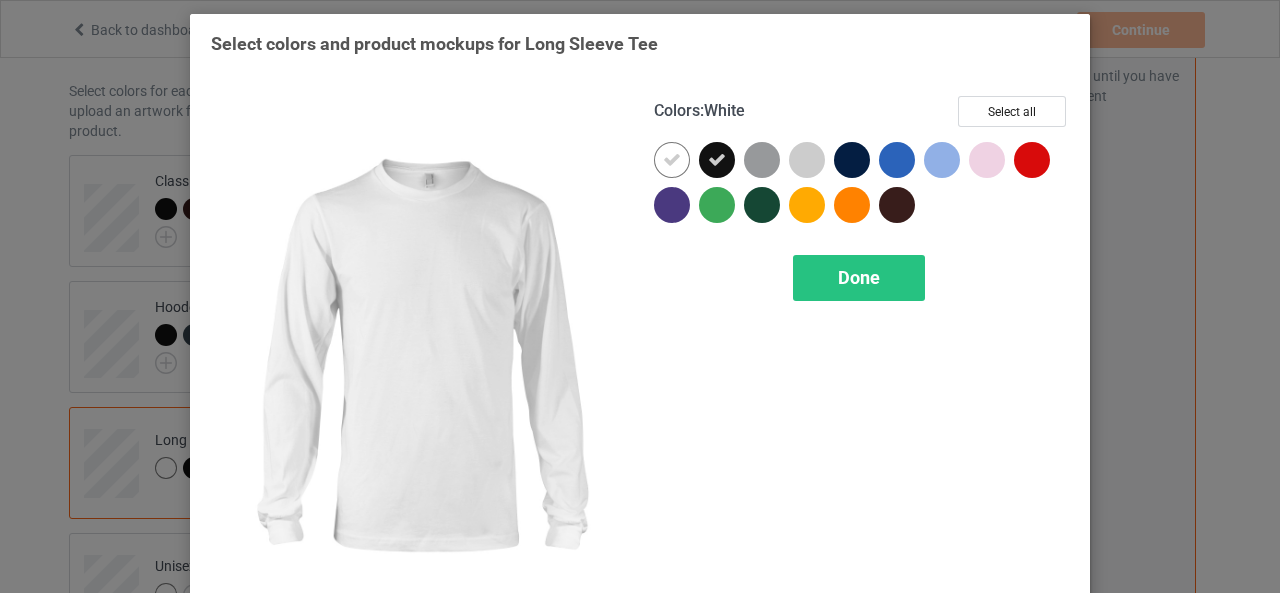 click at bounding box center (672, 160) 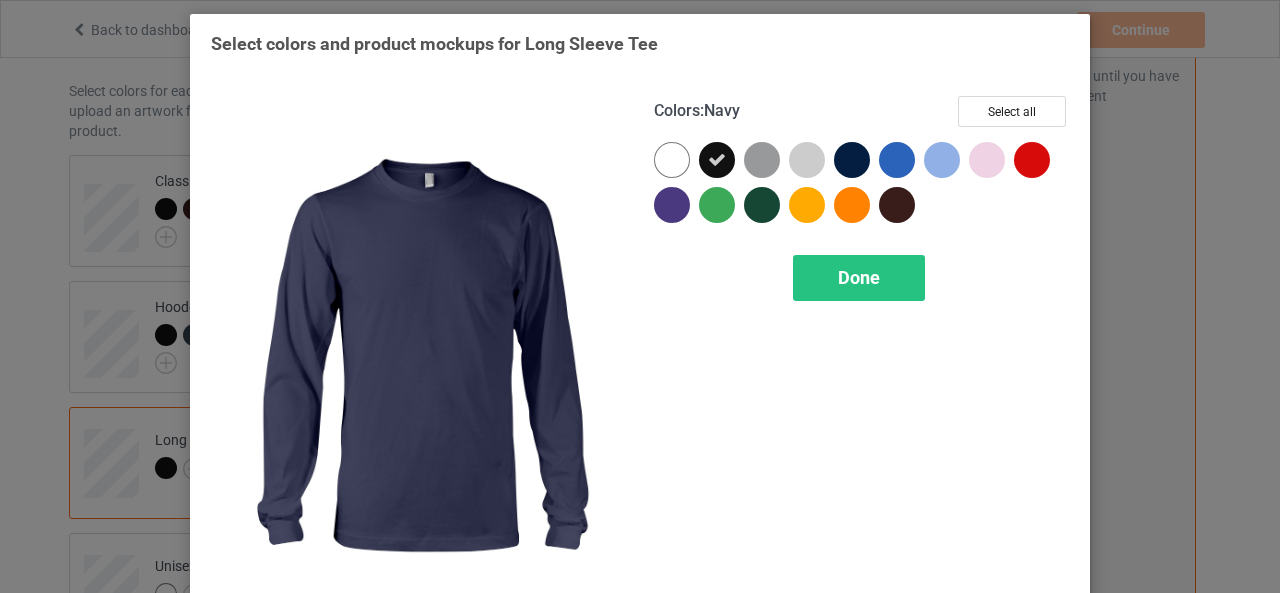 click at bounding box center [856, 164] 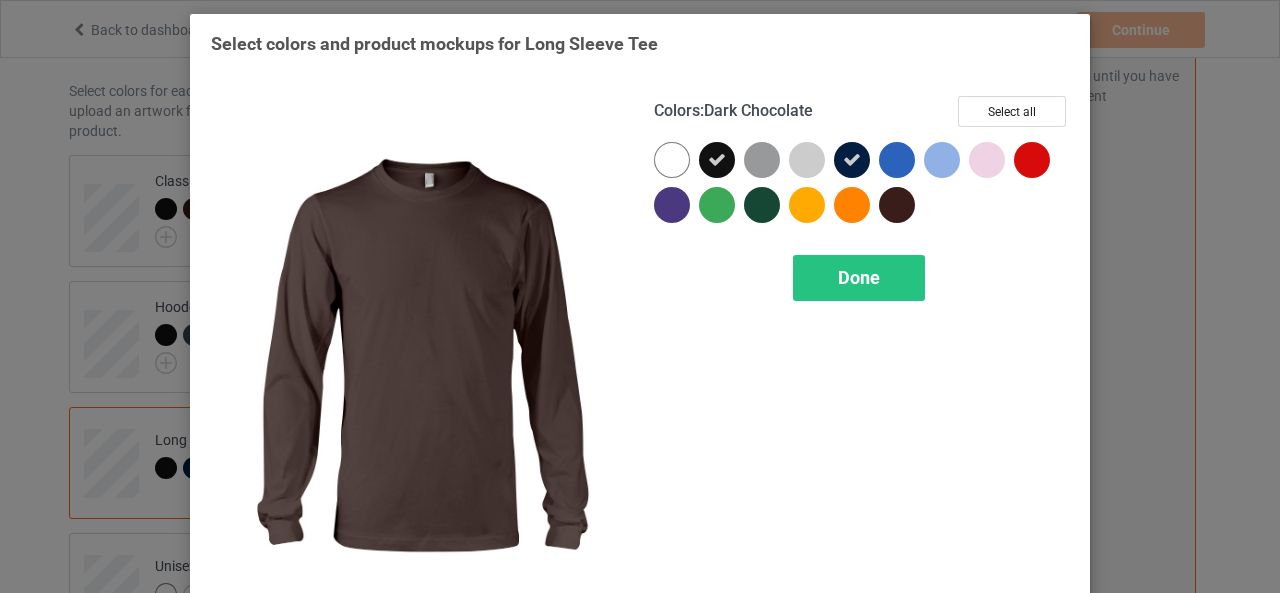 click at bounding box center (897, 205) 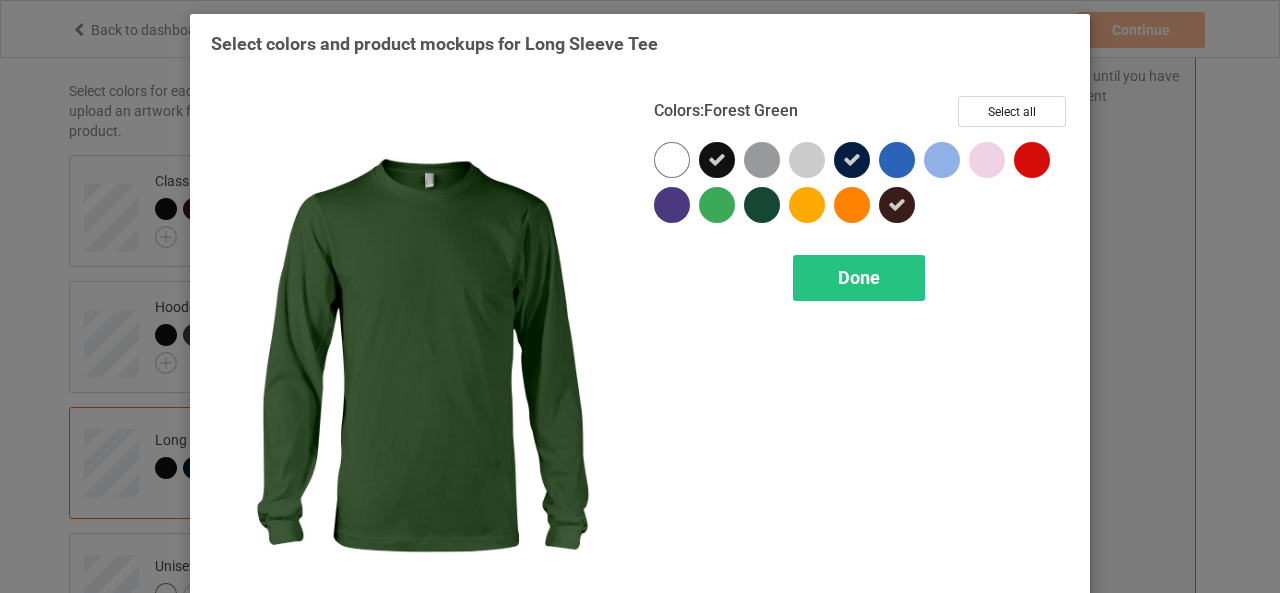 click at bounding box center (762, 205) 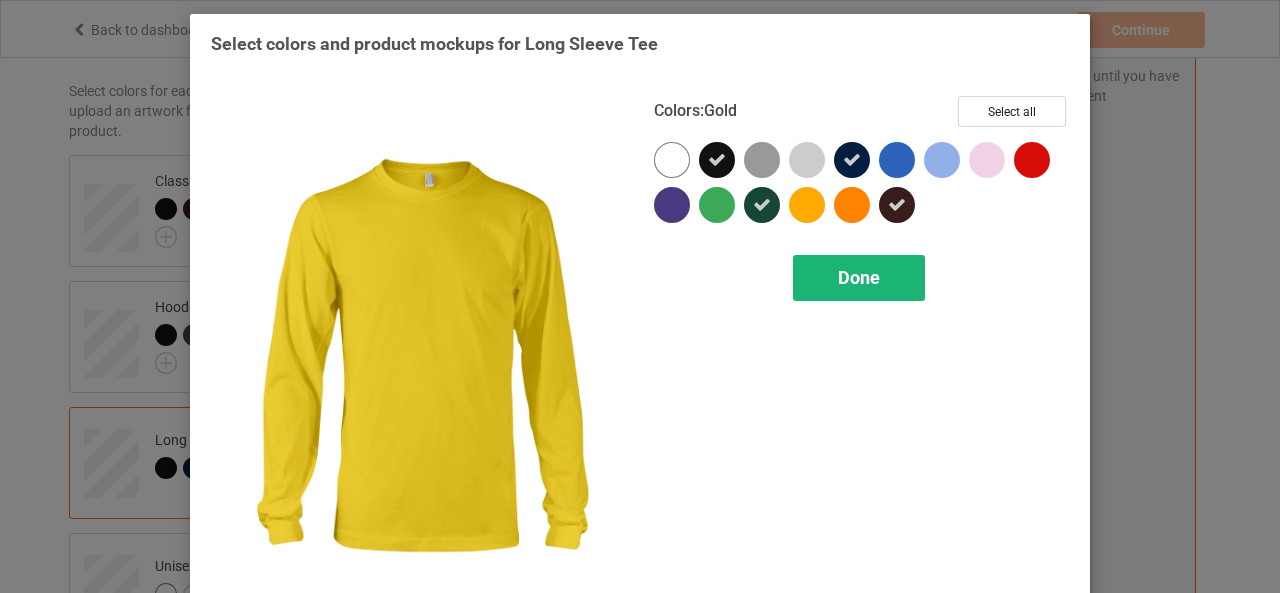 click on "Done" at bounding box center [859, 277] 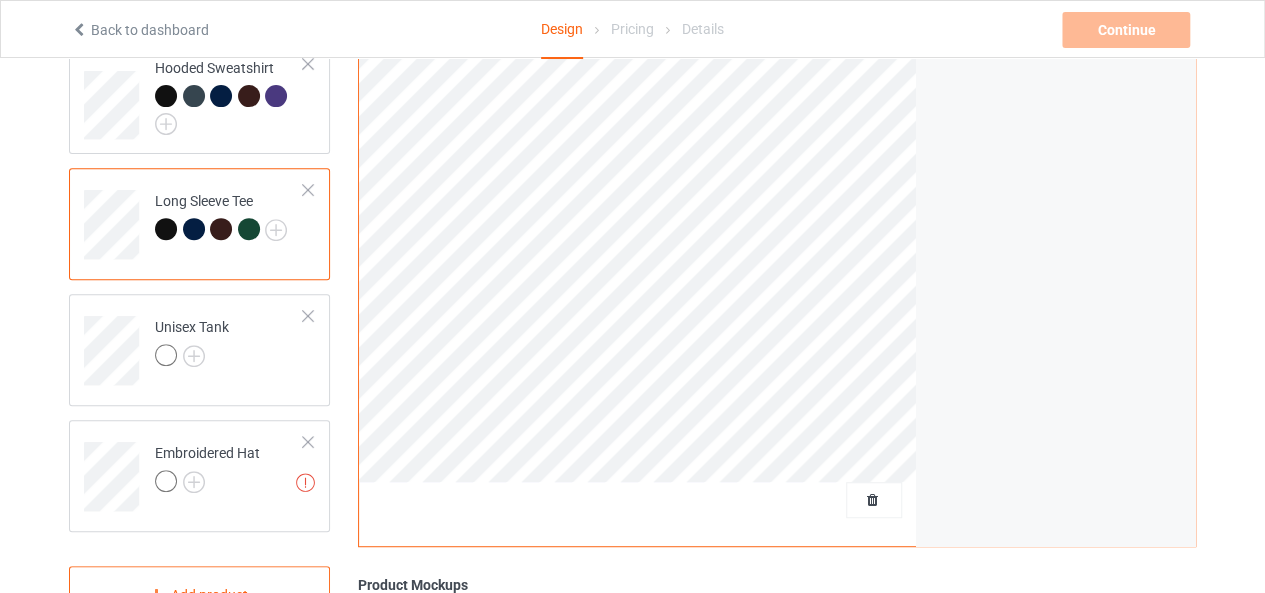 scroll, scrollTop: 340, scrollLeft: 0, axis: vertical 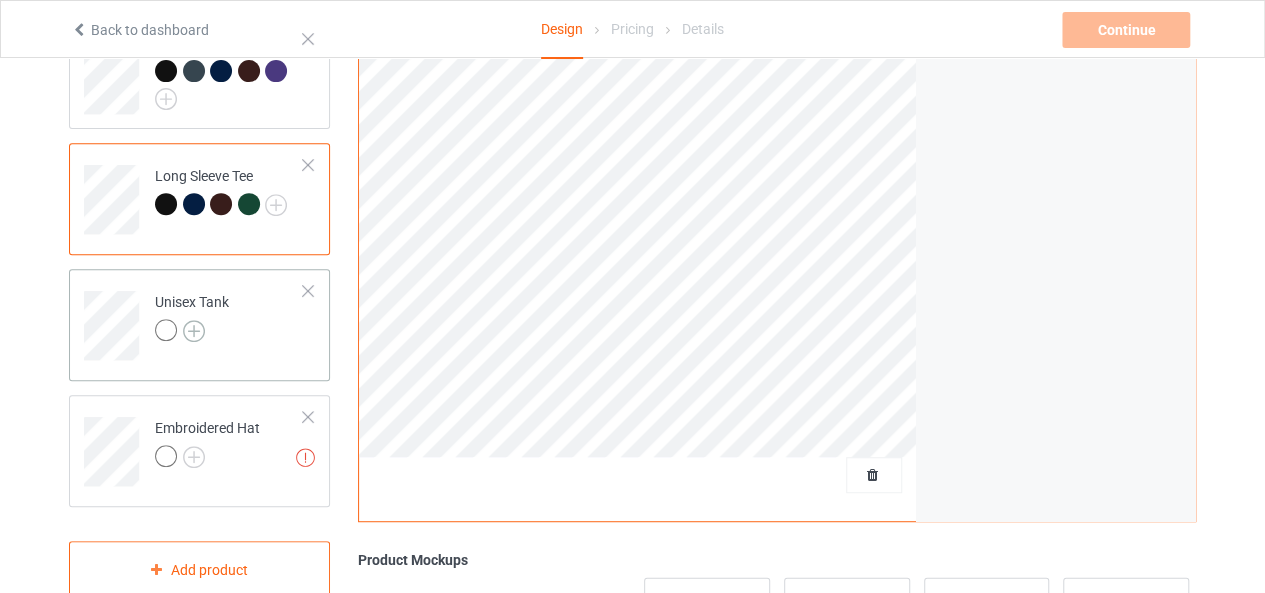 click at bounding box center (194, 331) 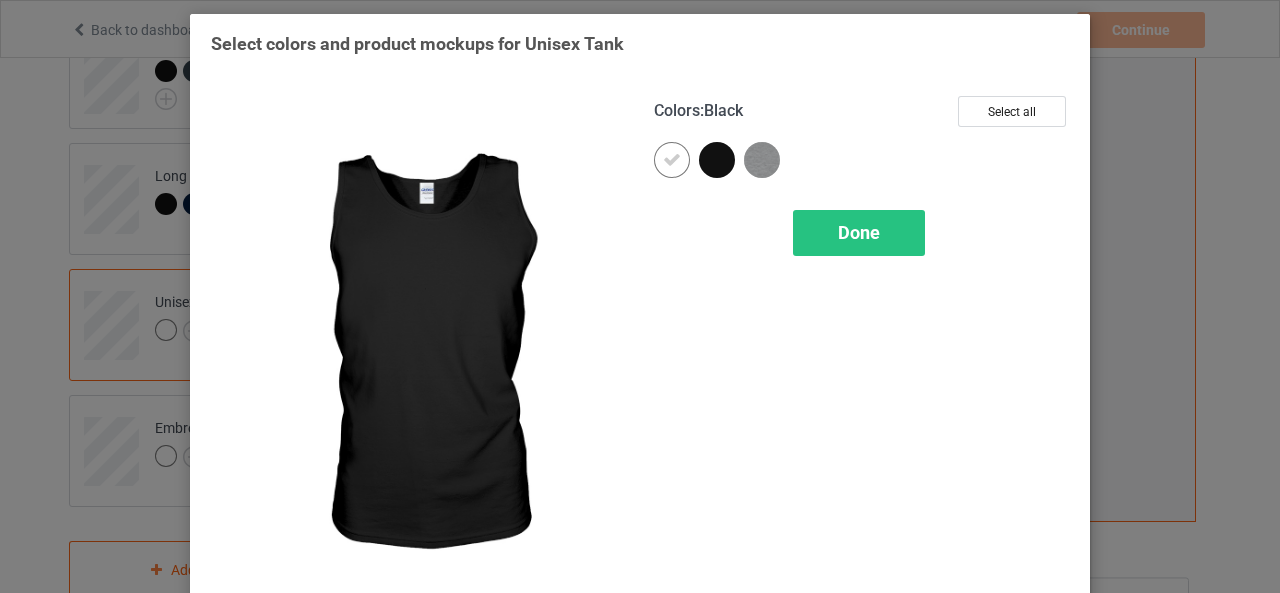 drag, startPoint x: 728, startPoint y: 140, endPoint x: 710, endPoint y: 153, distance: 22.203604 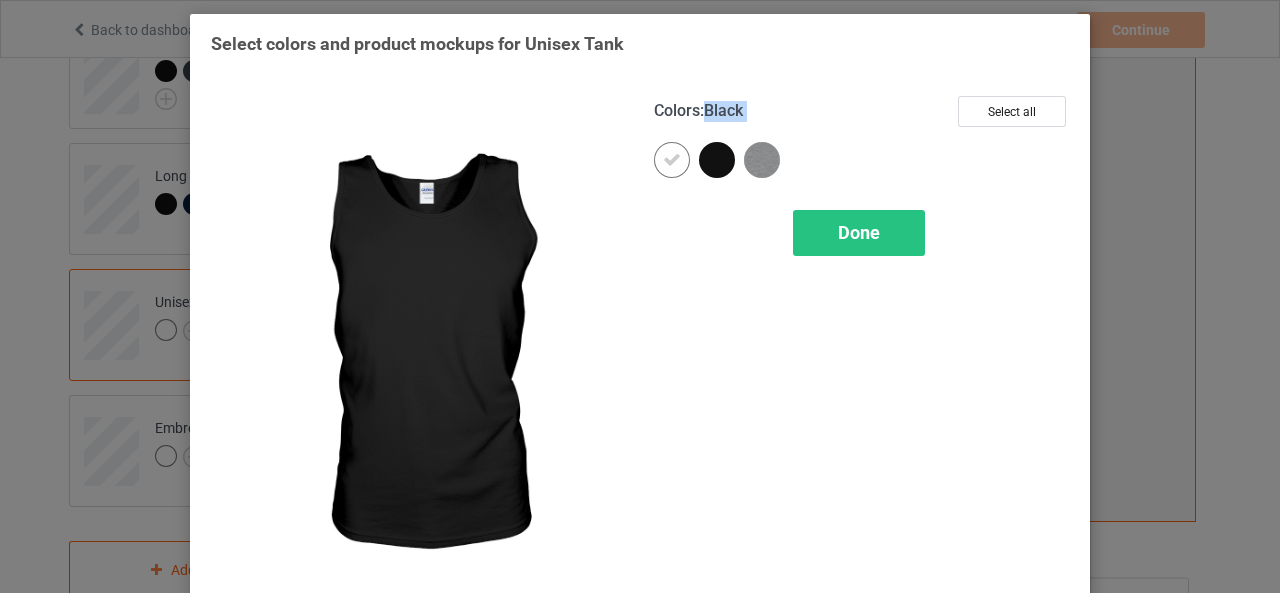 click at bounding box center (717, 160) 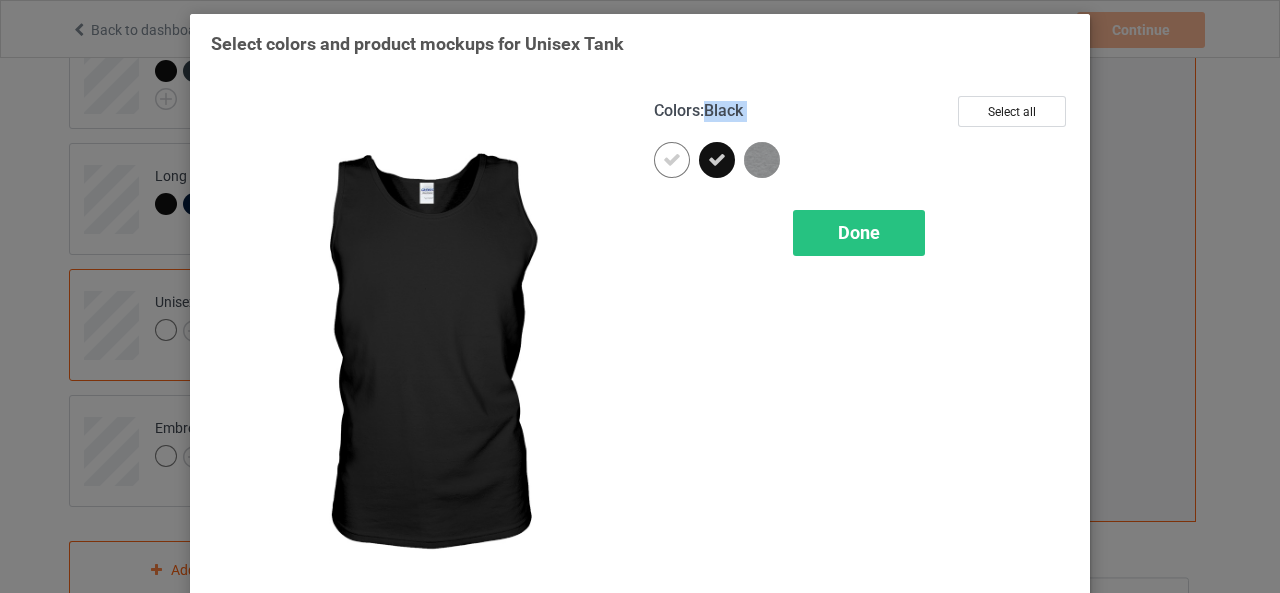 click at bounding box center [762, 160] 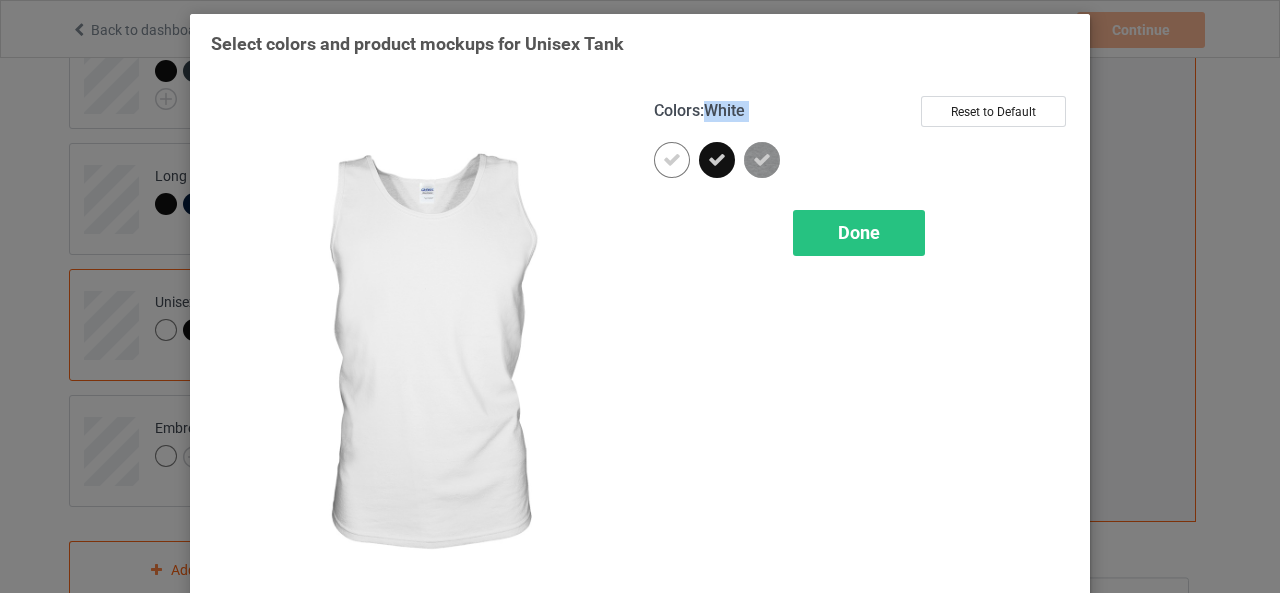click at bounding box center [672, 160] 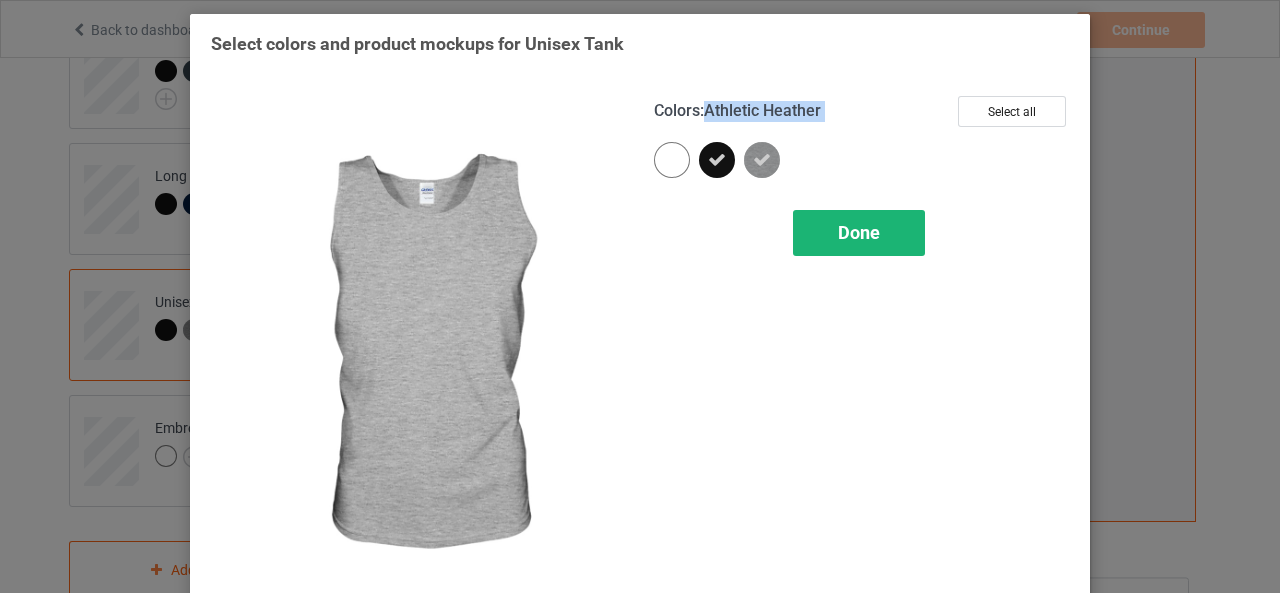 click on "Done" at bounding box center [859, 232] 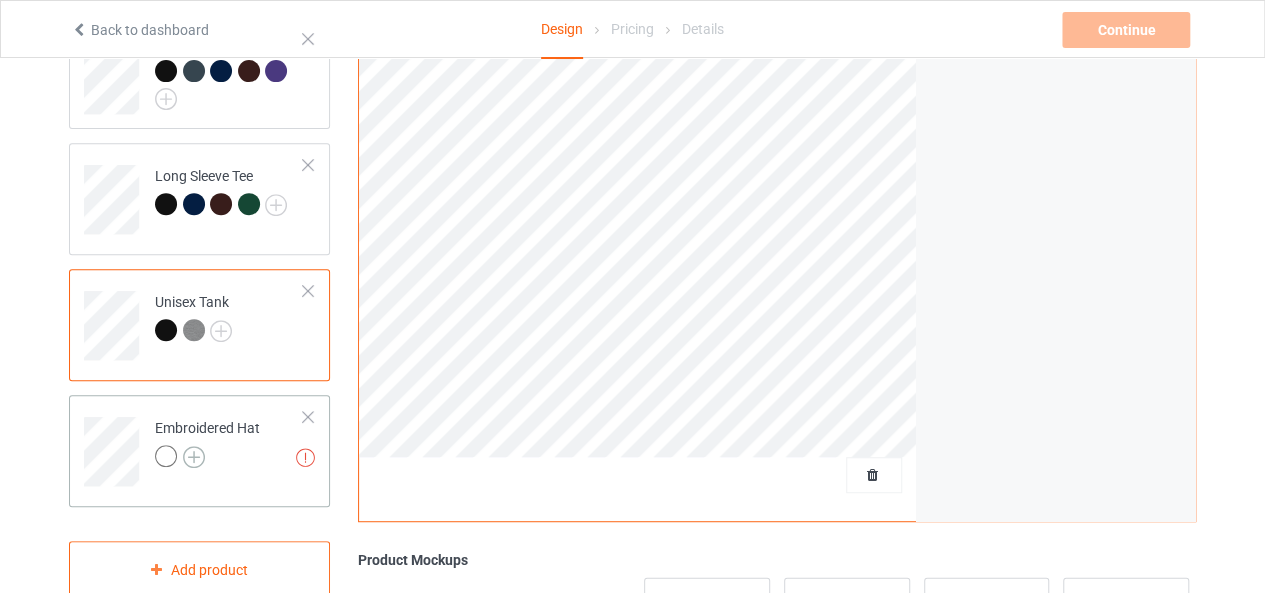 click at bounding box center [194, 457] 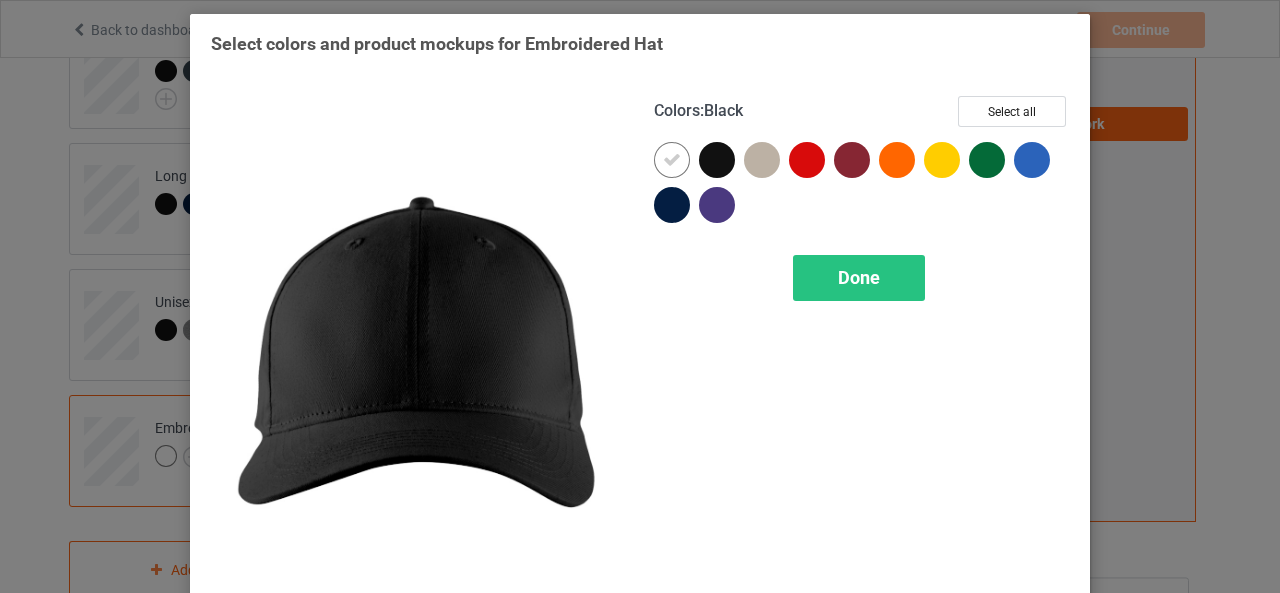 click at bounding box center (717, 160) 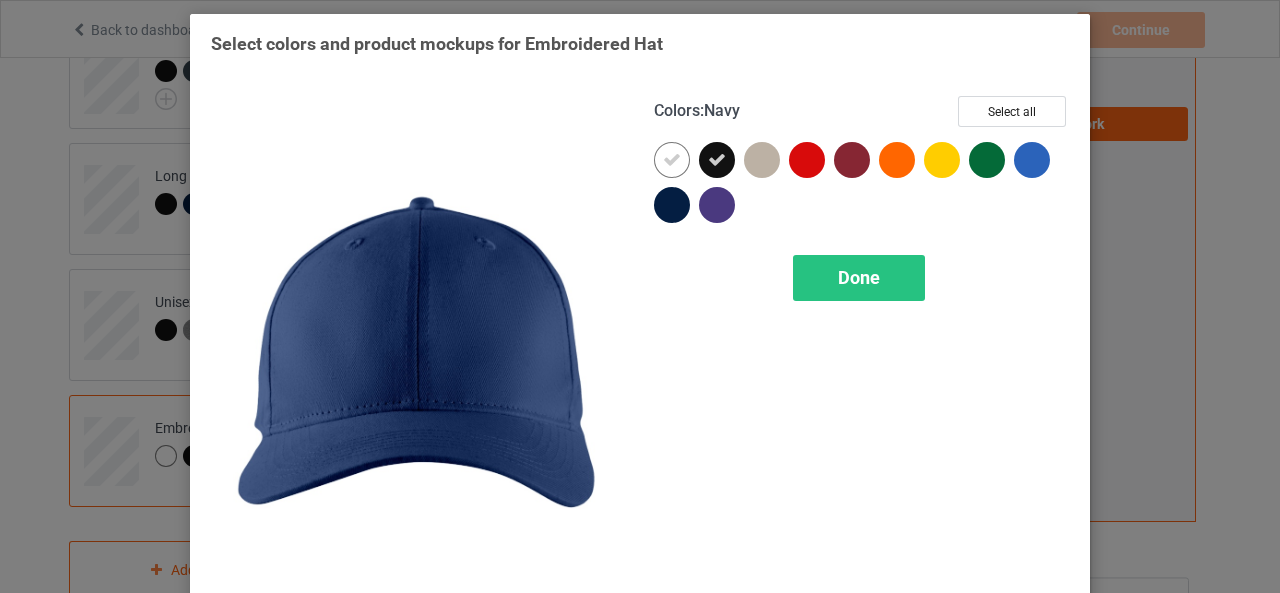 click at bounding box center [672, 205] 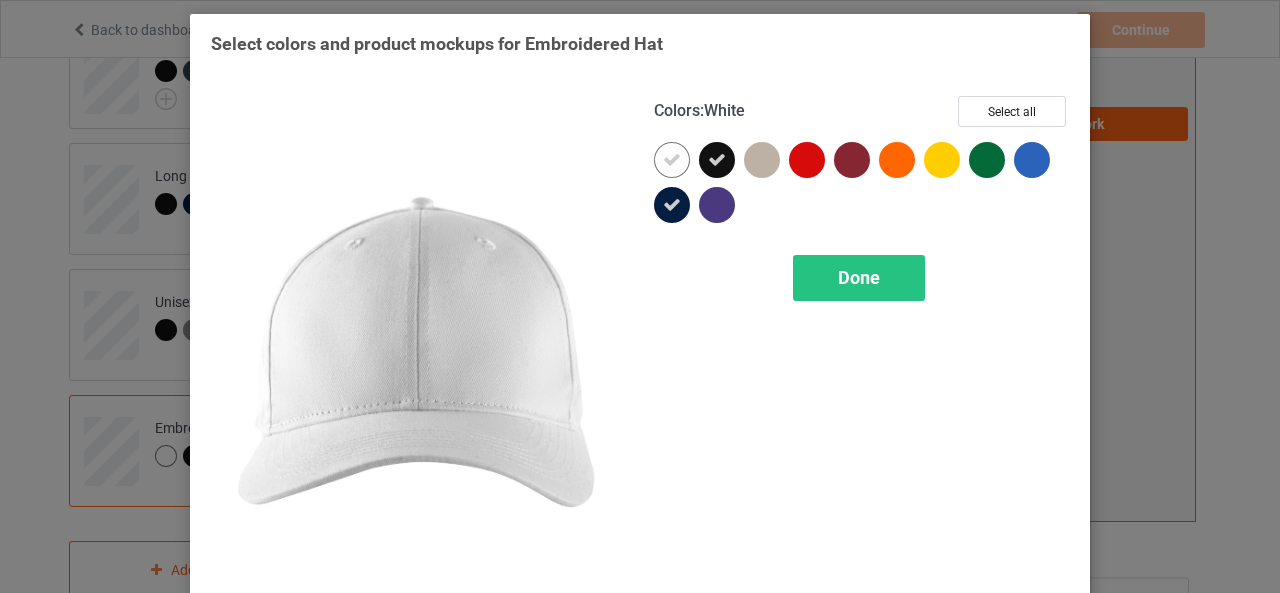 click at bounding box center (672, 160) 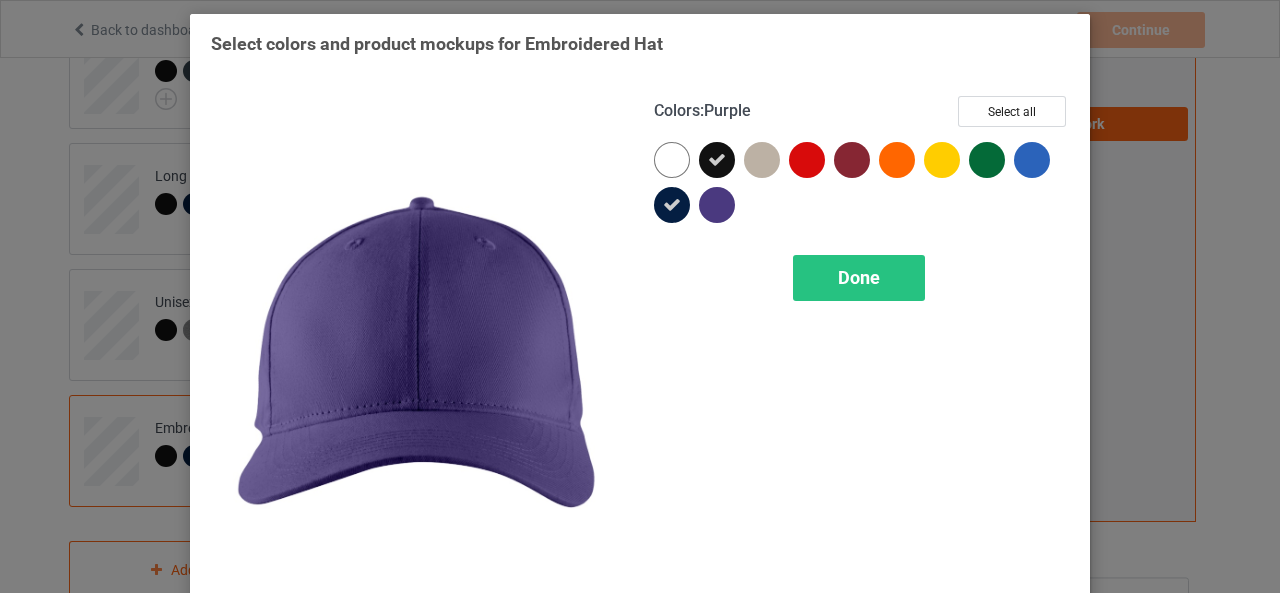 click at bounding box center [717, 205] 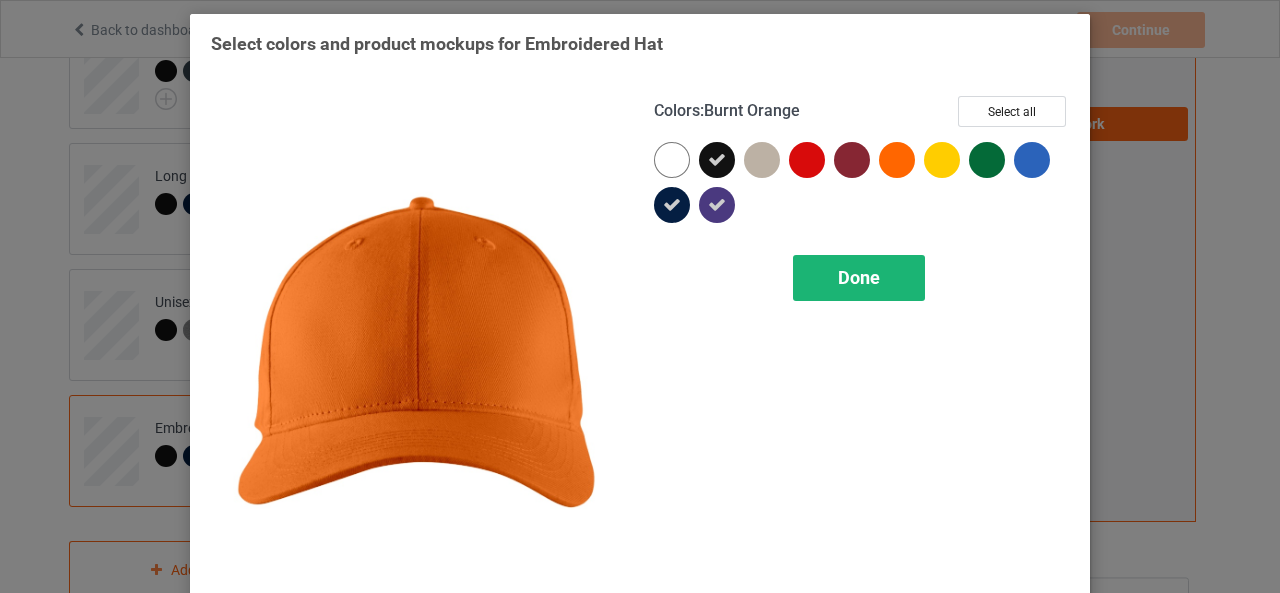 click on "Done" at bounding box center (859, 278) 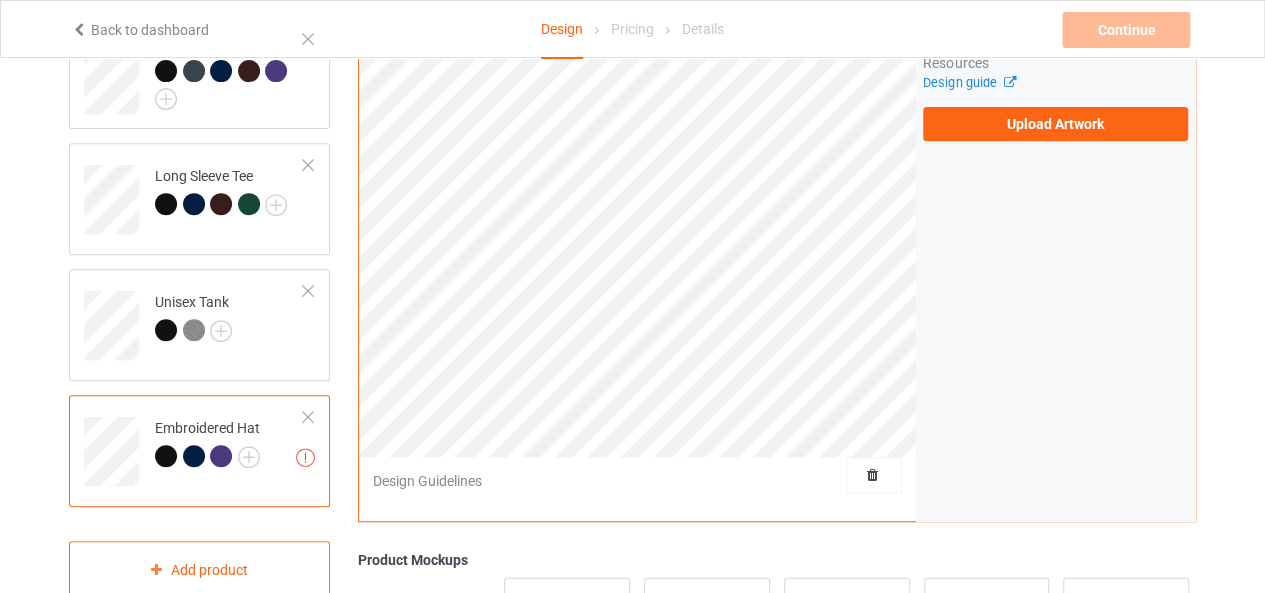 scroll, scrollTop: 314, scrollLeft: 0, axis: vertical 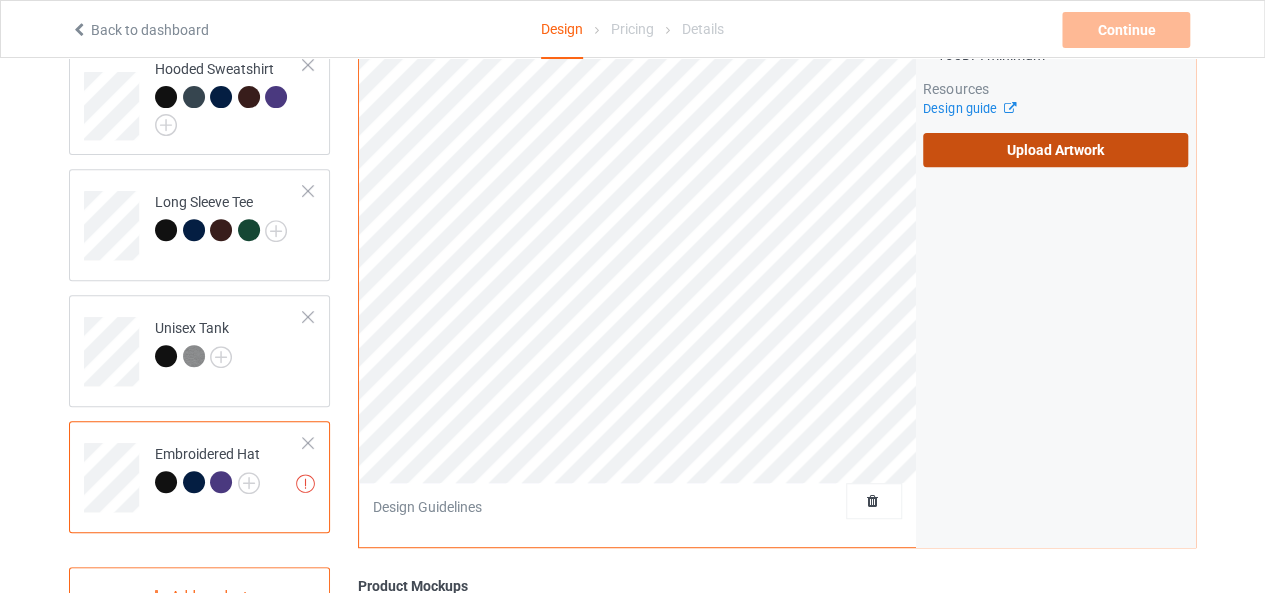 click on "Upload Artwork" at bounding box center (1055, 150) 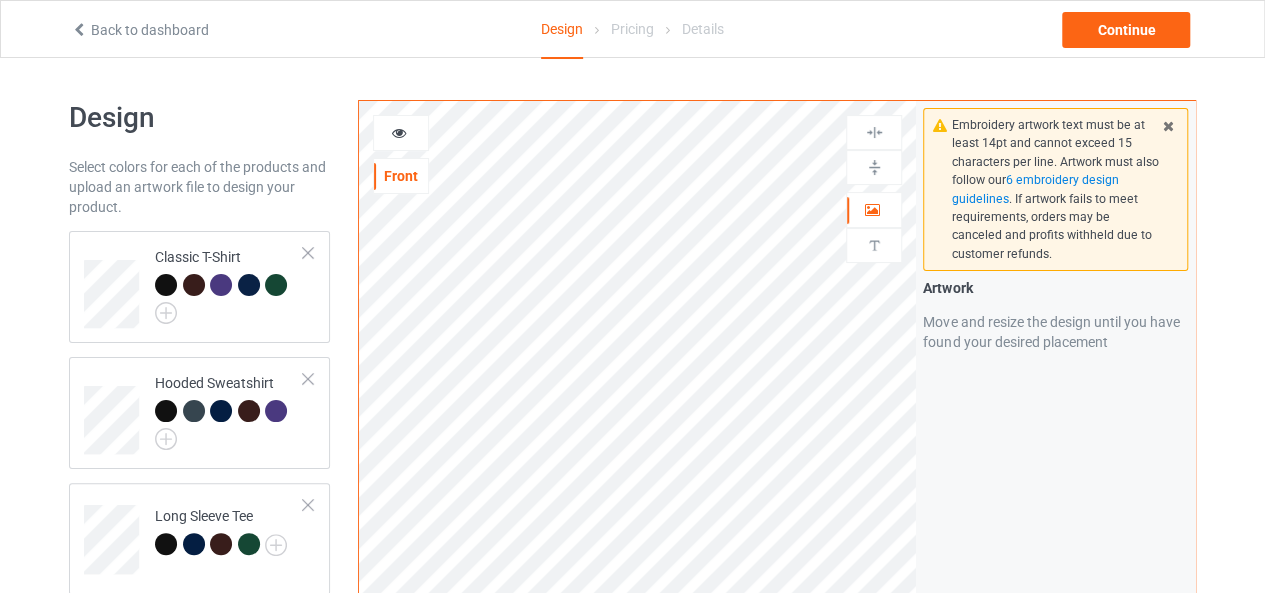 scroll, scrollTop: 55, scrollLeft: 0, axis: vertical 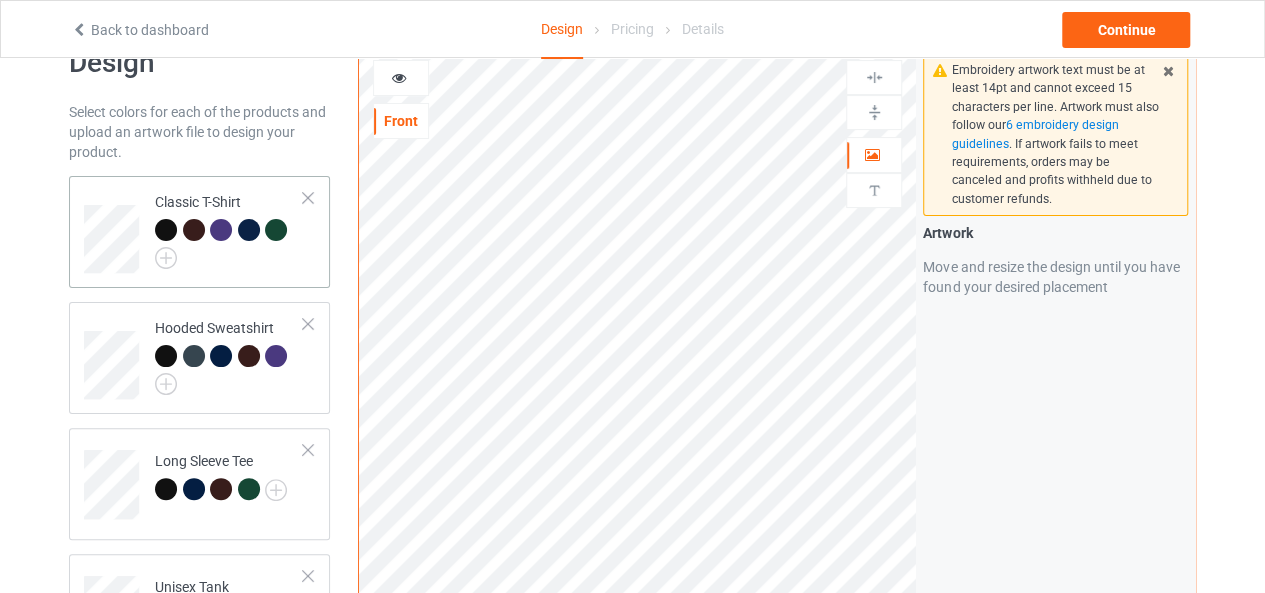 click at bounding box center [229, 244] 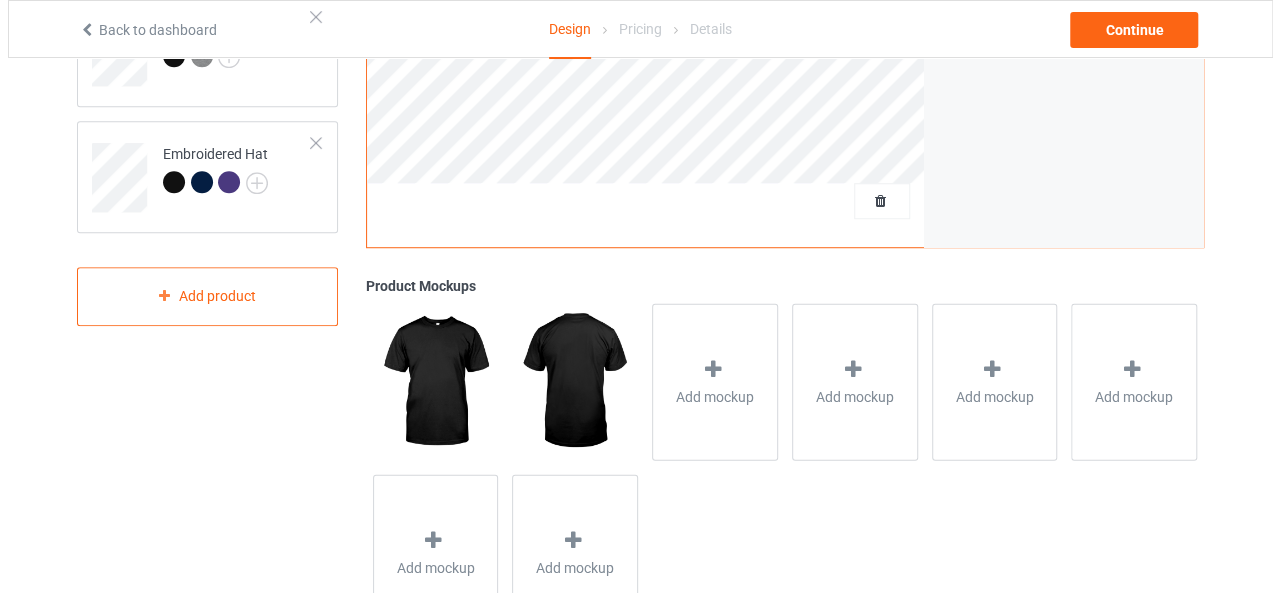 scroll, scrollTop: 615, scrollLeft: 0, axis: vertical 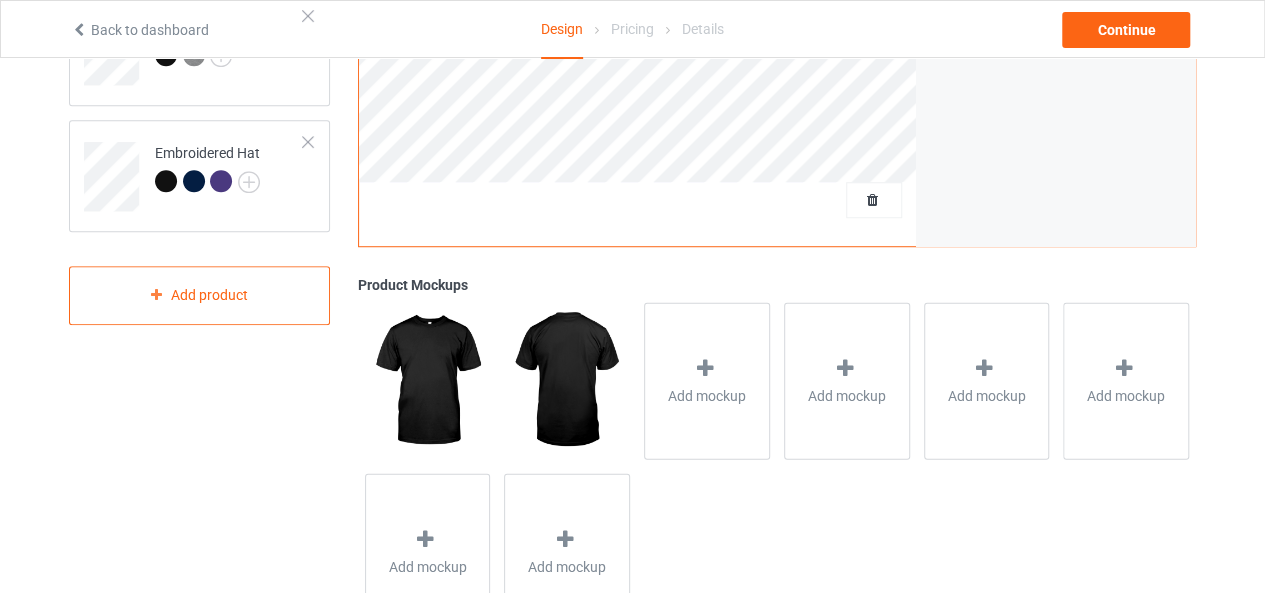 click on "Add mockup" at bounding box center [707, 380] 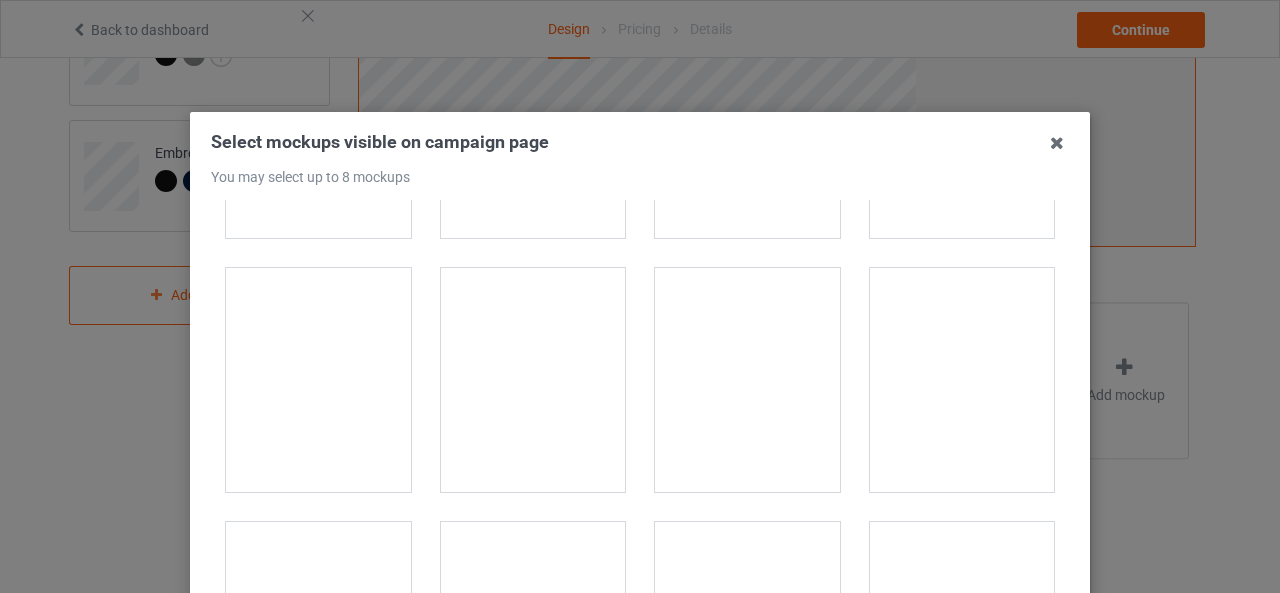 scroll, scrollTop: 1472, scrollLeft: 0, axis: vertical 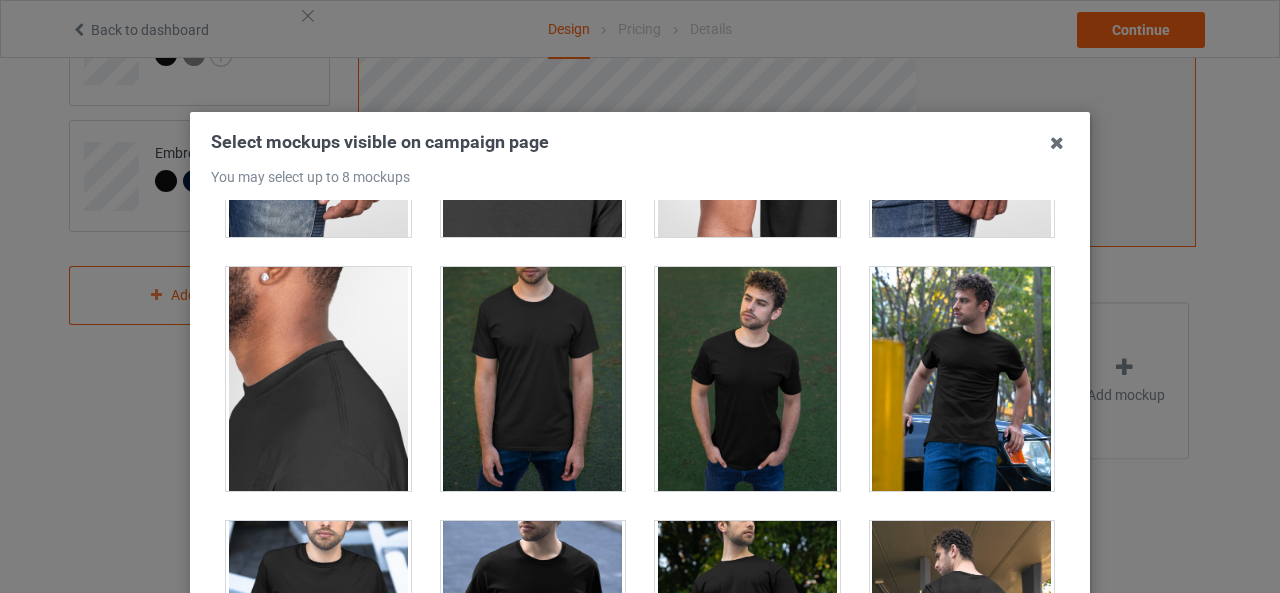 click at bounding box center (747, 379) 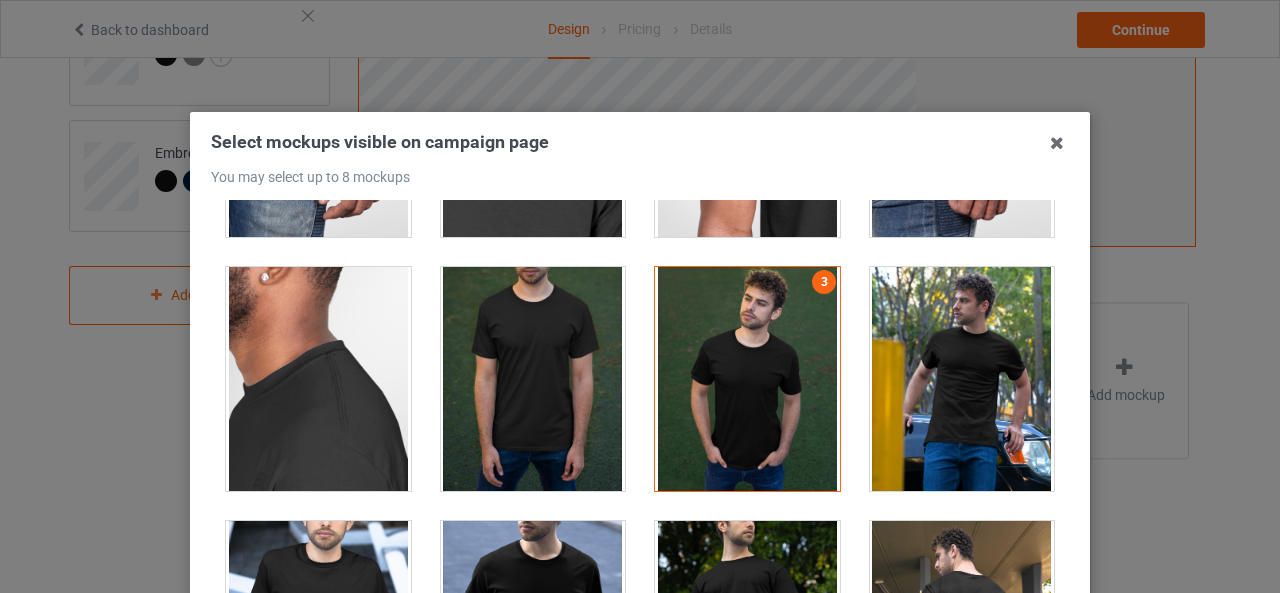 click at bounding box center (962, 379) 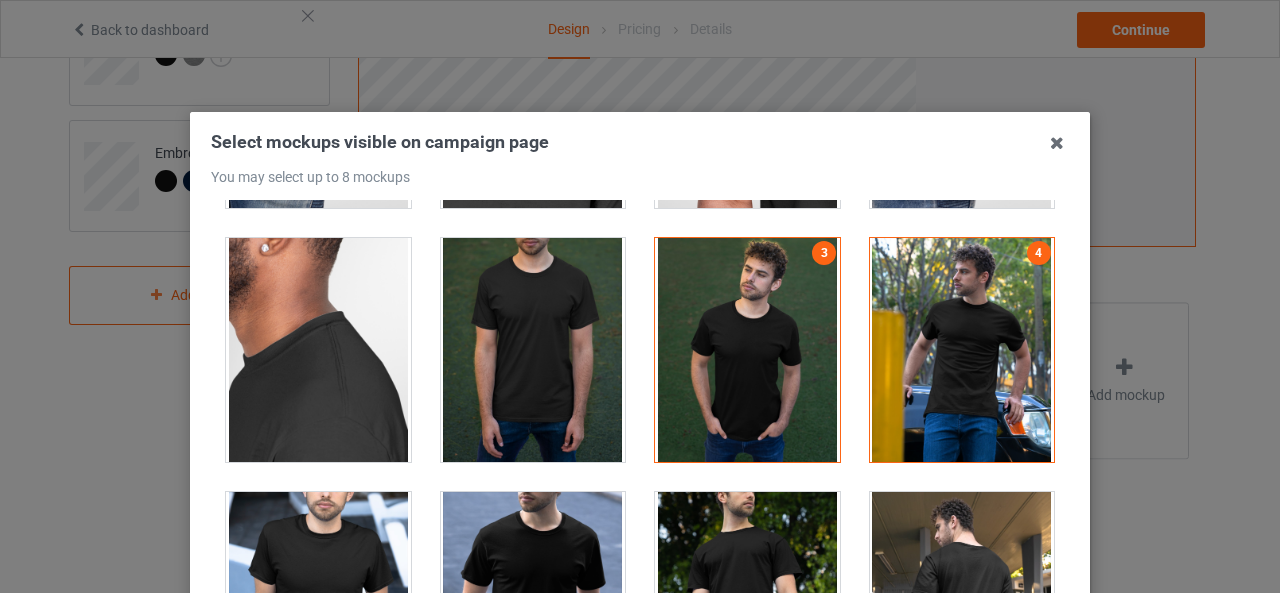 scroll, scrollTop: 1500, scrollLeft: 0, axis: vertical 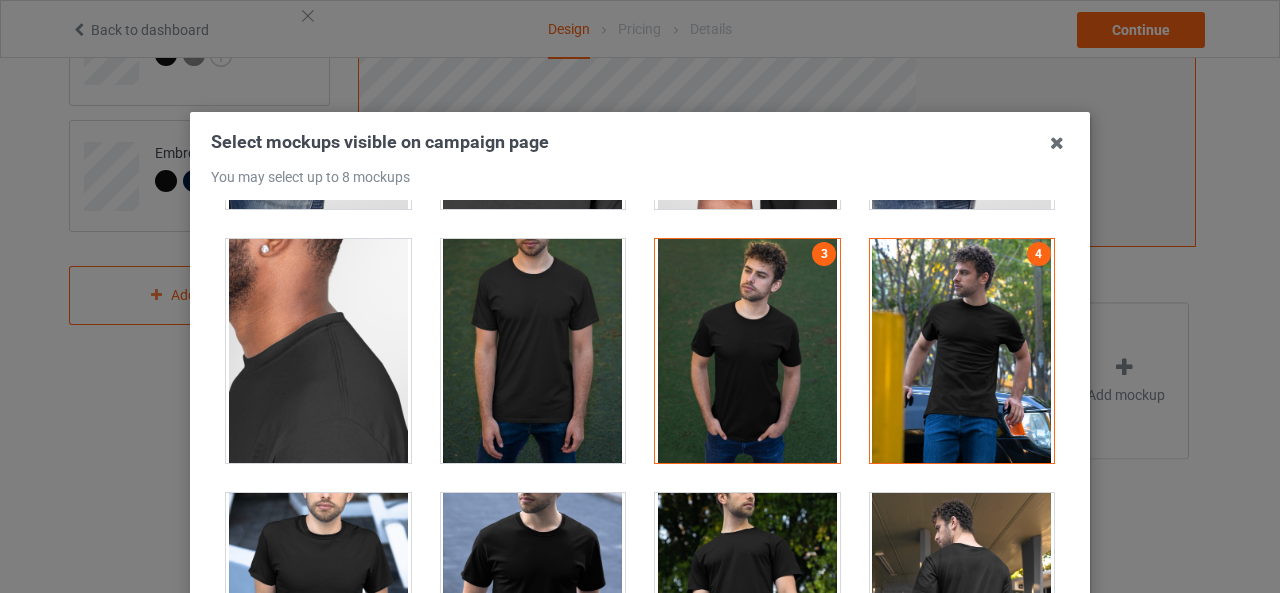 click at bounding box center (747, 351) 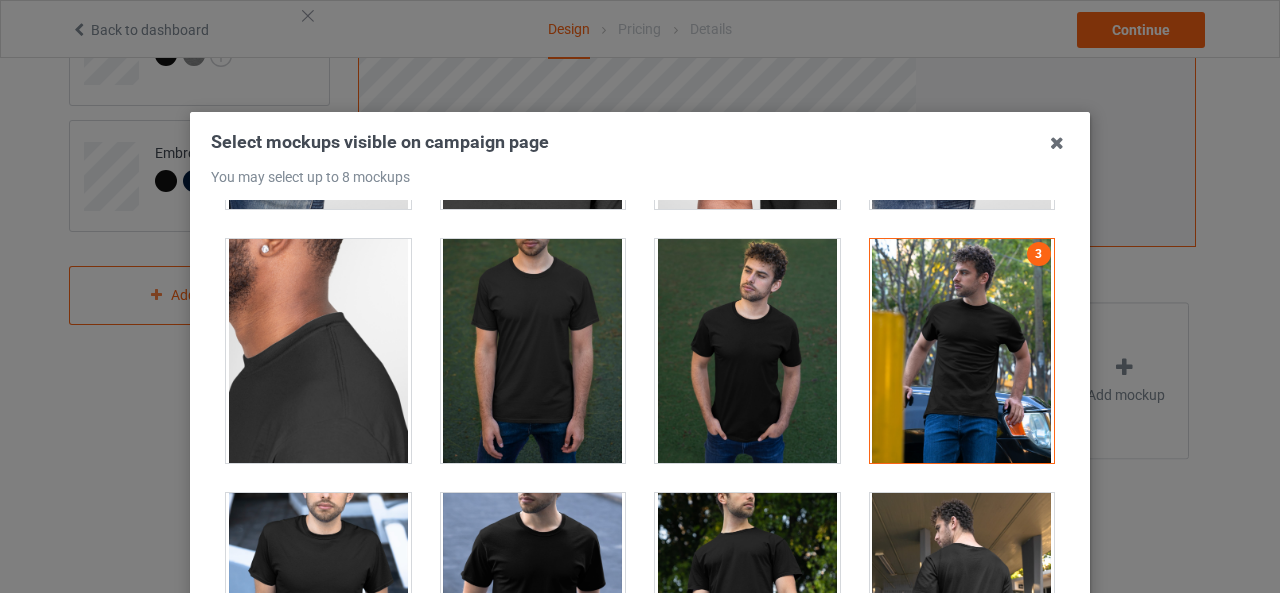 click at bounding box center [747, 351] 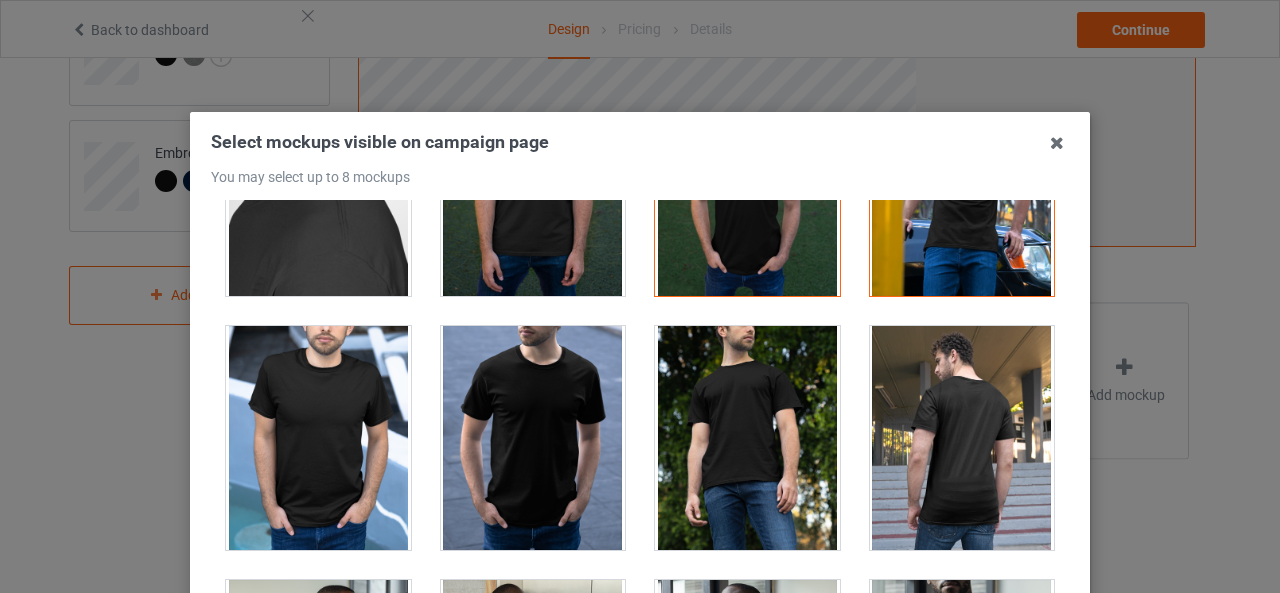 scroll, scrollTop: 1666, scrollLeft: 0, axis: vertical 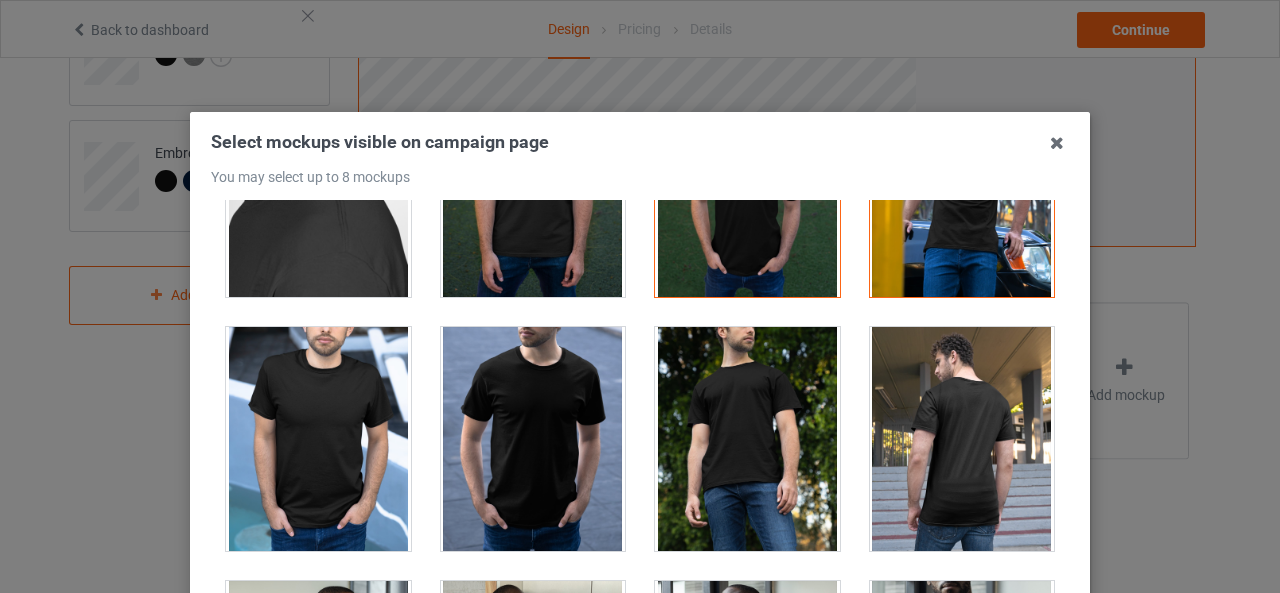 click at bounding box center [747, 439] 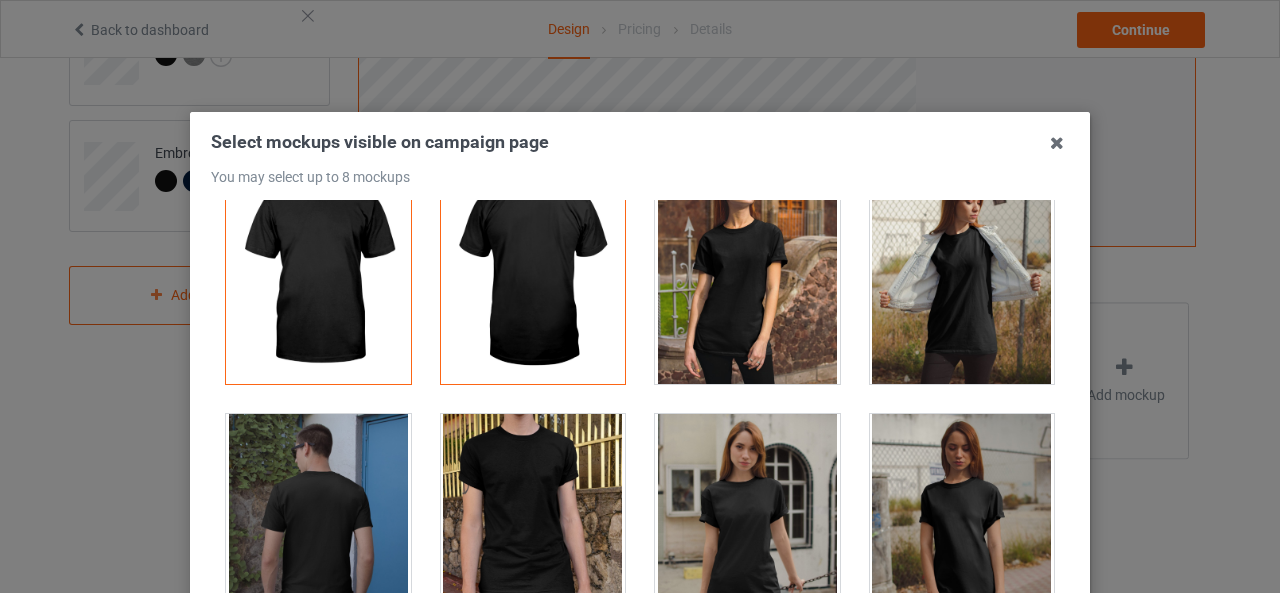 scroll, scrollTop: 0, scrollLeft: 0, axis: both 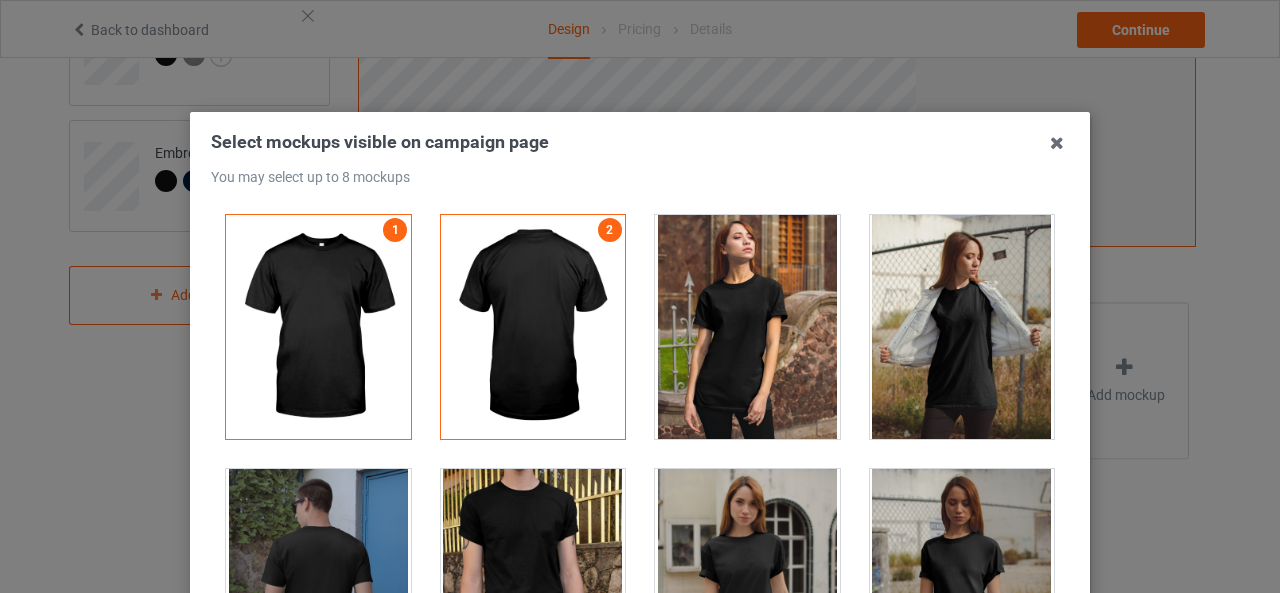 click at bounding box center [747, 327] 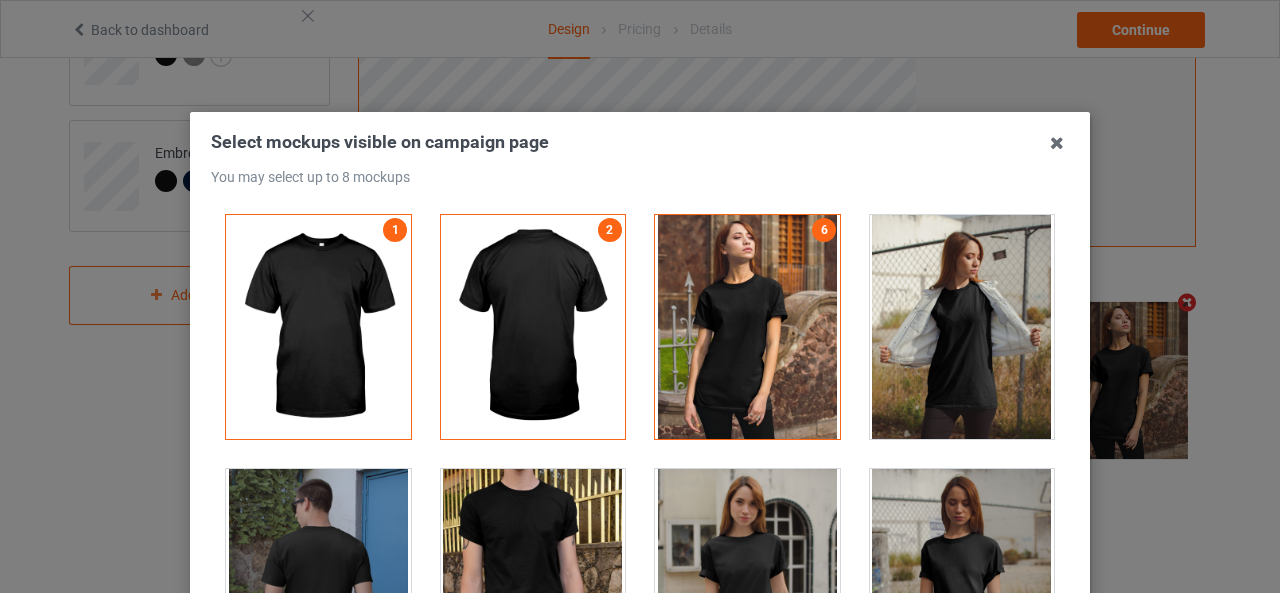 scroll, scrollTop: 112, scrollLeft: 0, axis: vertical 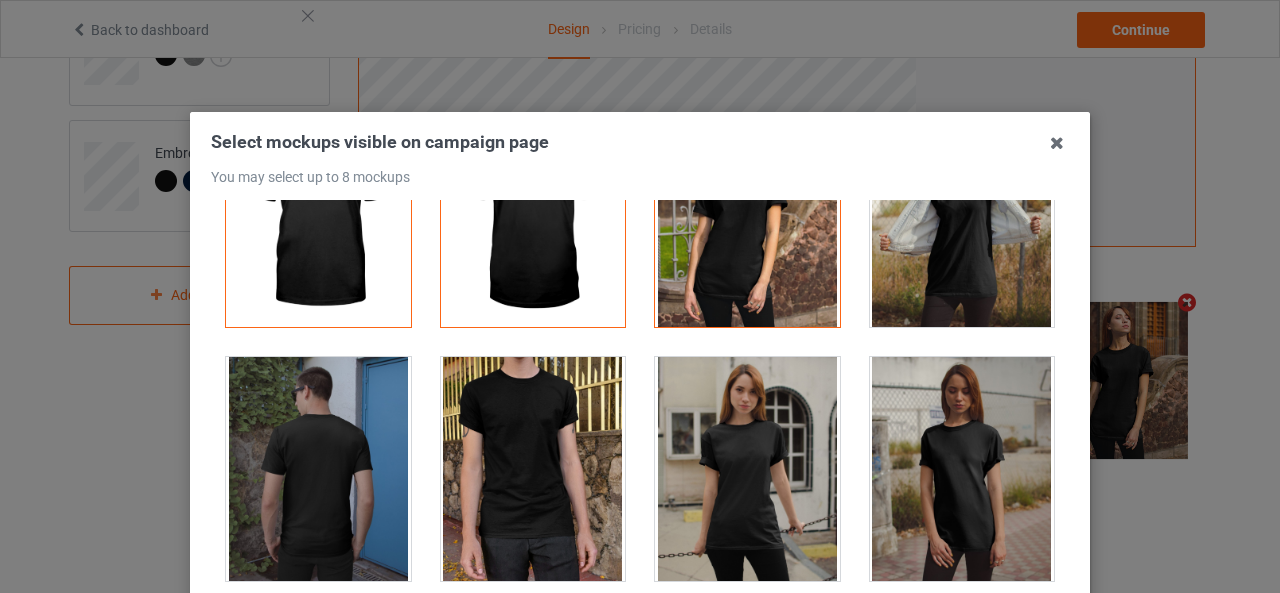 click at bounding box center (747, 469) 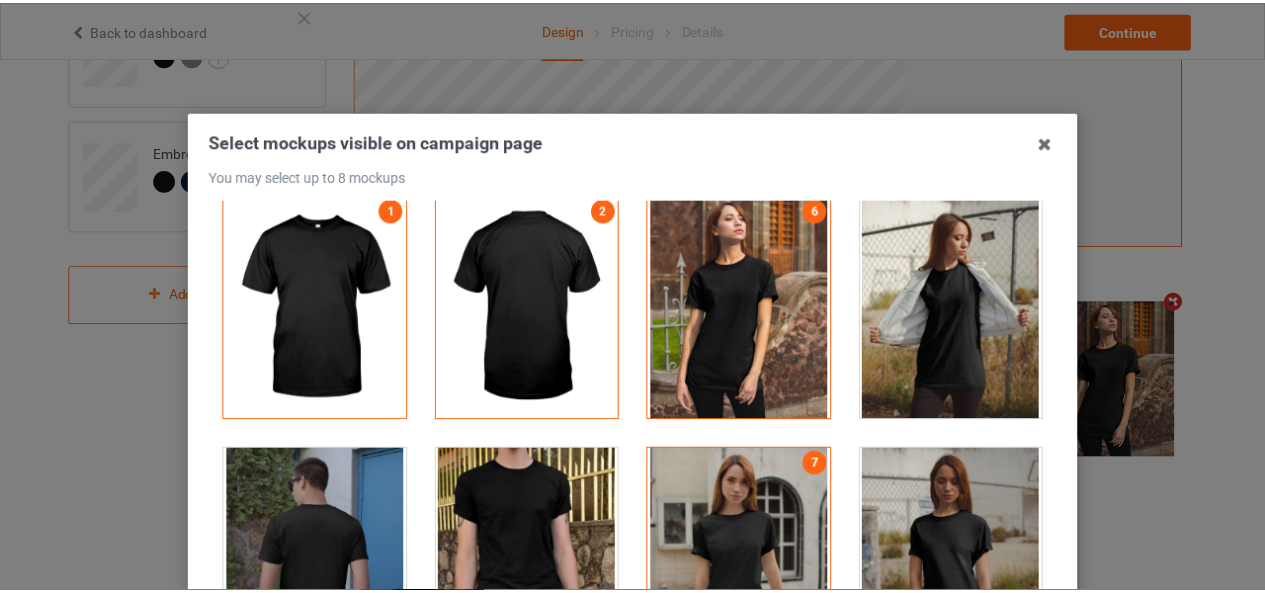 scroll, scrollTop: 7, scrollLeft: 0, axis: vertical 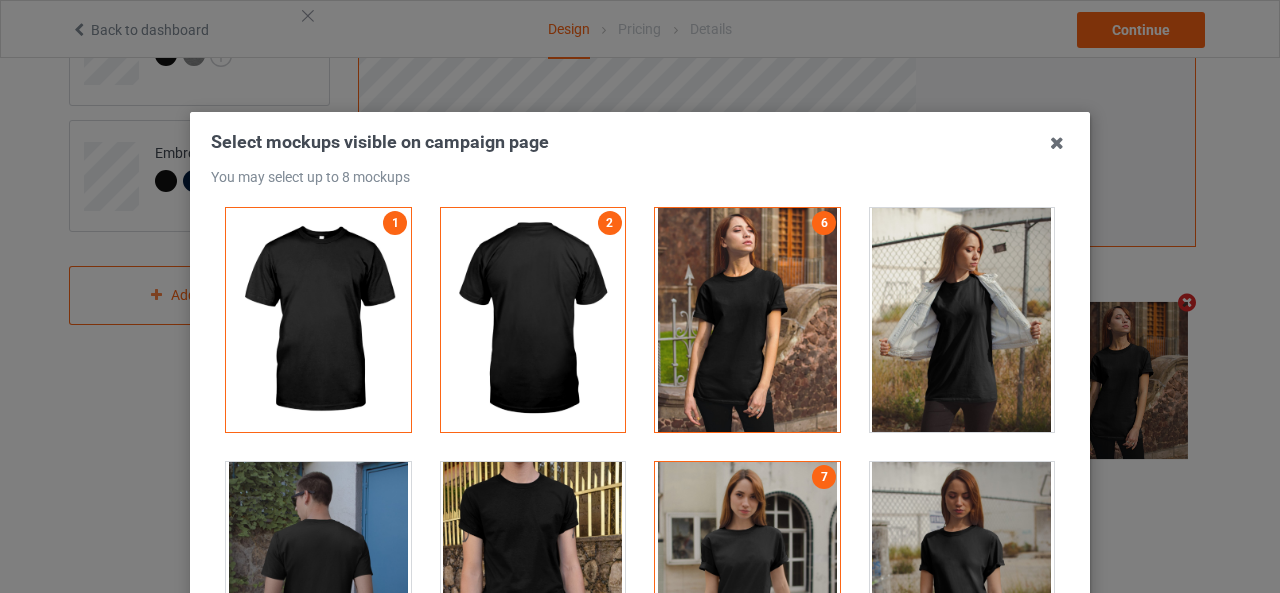 click at bounding box center [962, 320] 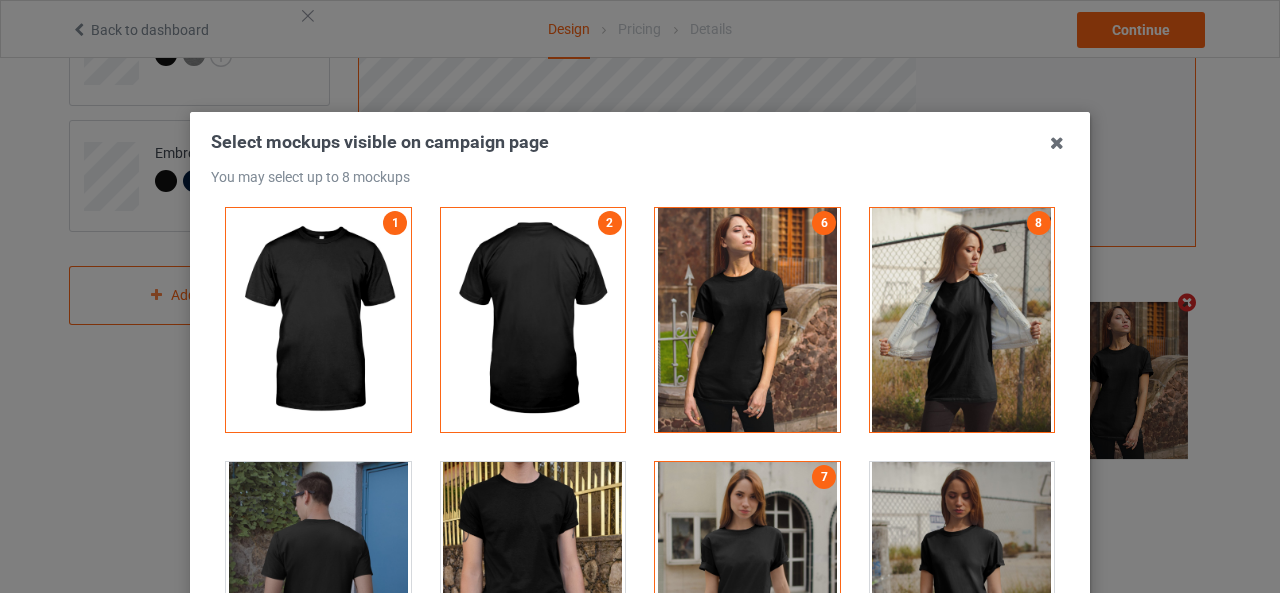 click at bounding box center (962, 574) 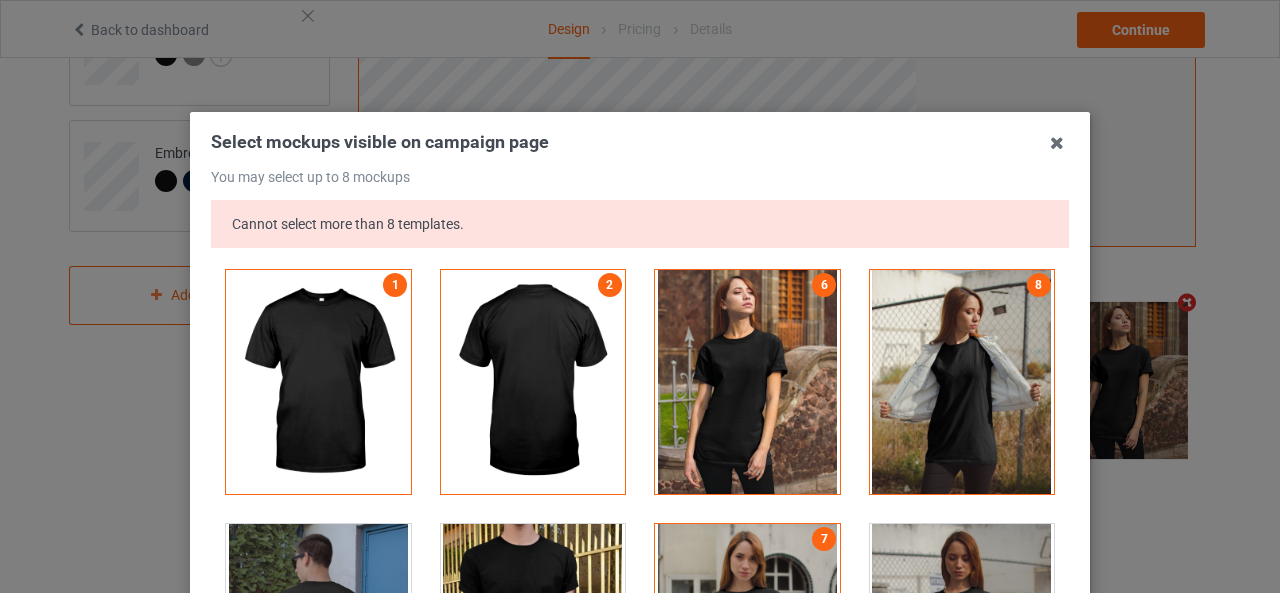 click at bounding box center (1057, 143) 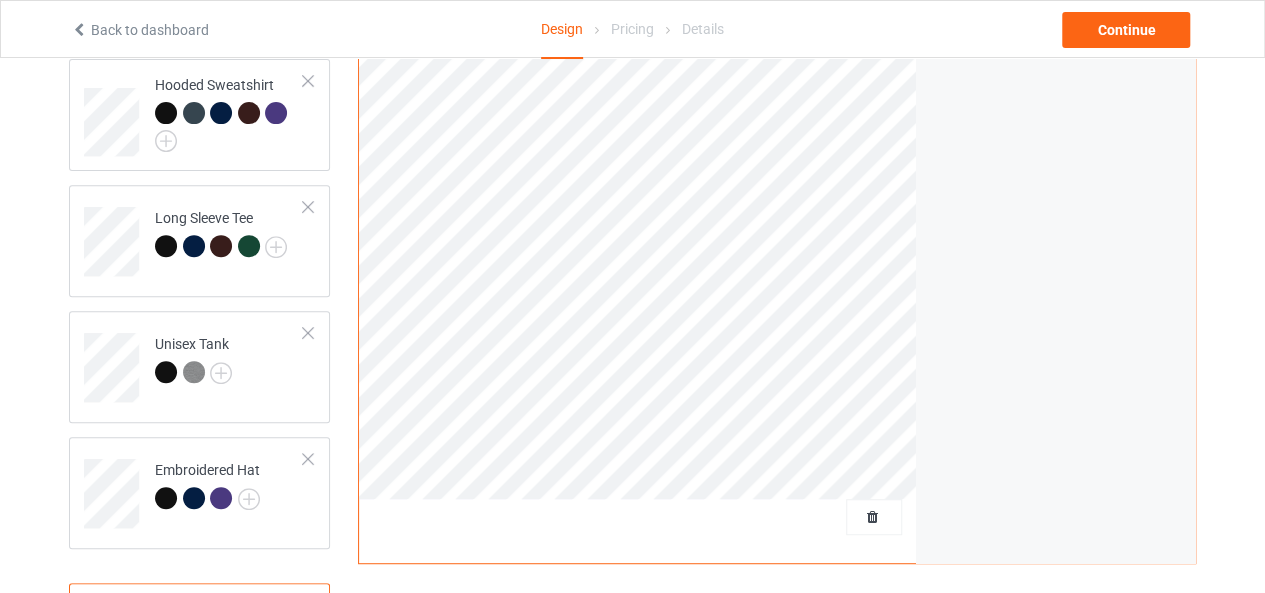 scroll, scrollTop: 192, scrollLeft: 0, axis: vertical 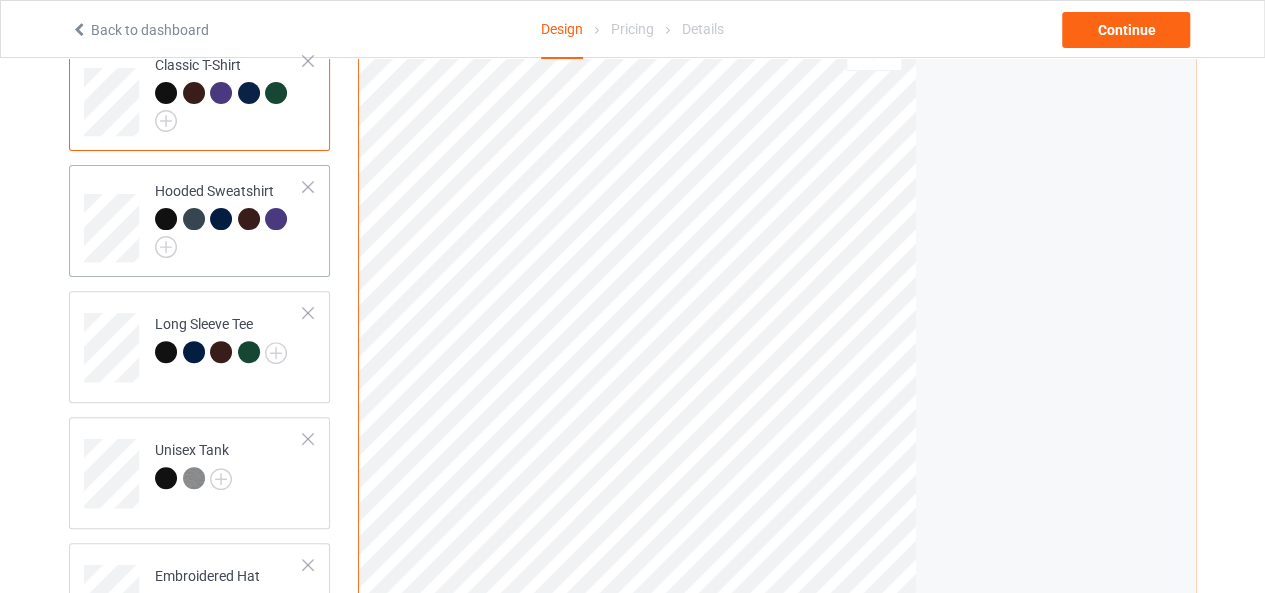 click at bounding box center [229, 233] 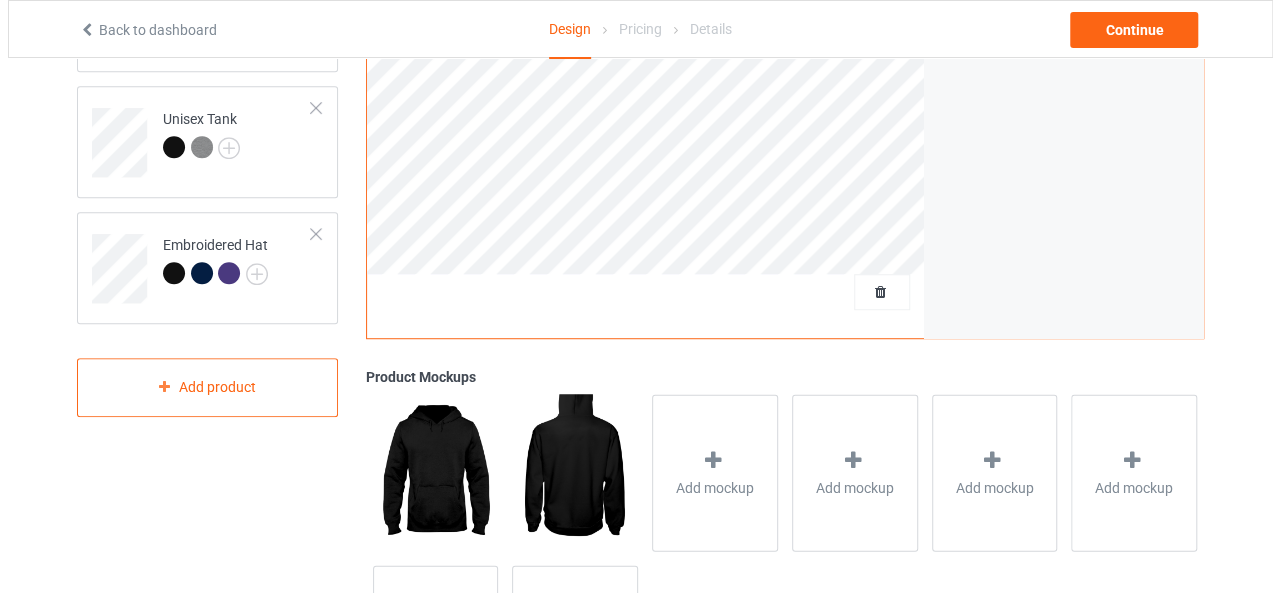 scroll, scrollTop: 700, scrollLeft: 0, axis: vertical 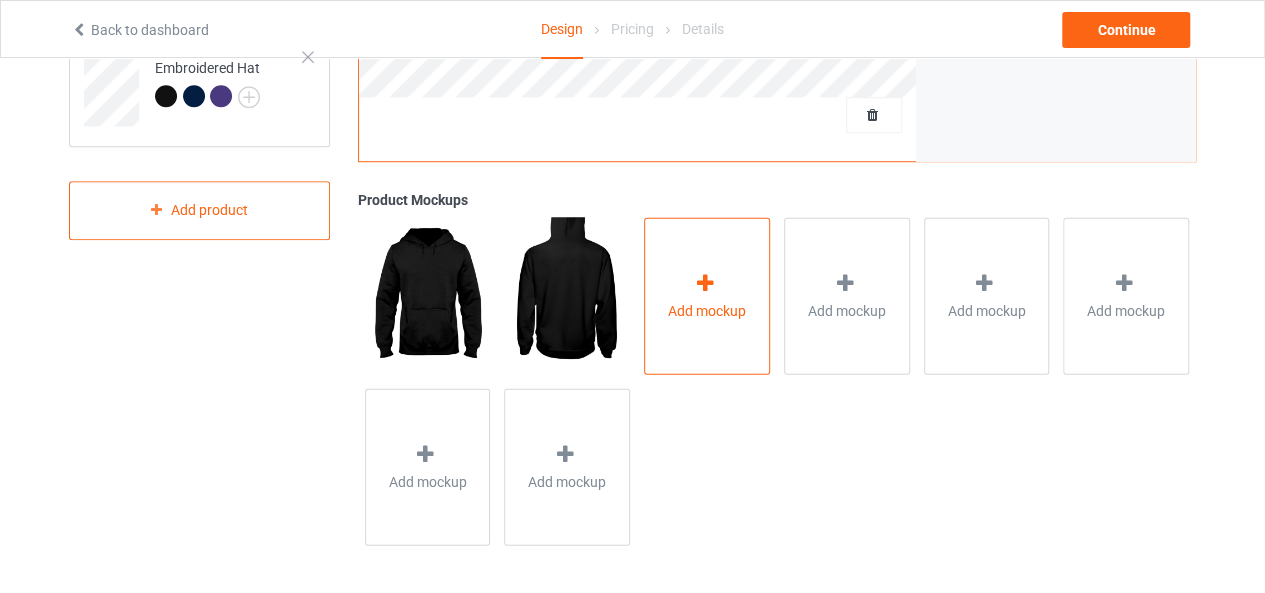 click on "Add mockup" at bounding box center (707, 295) 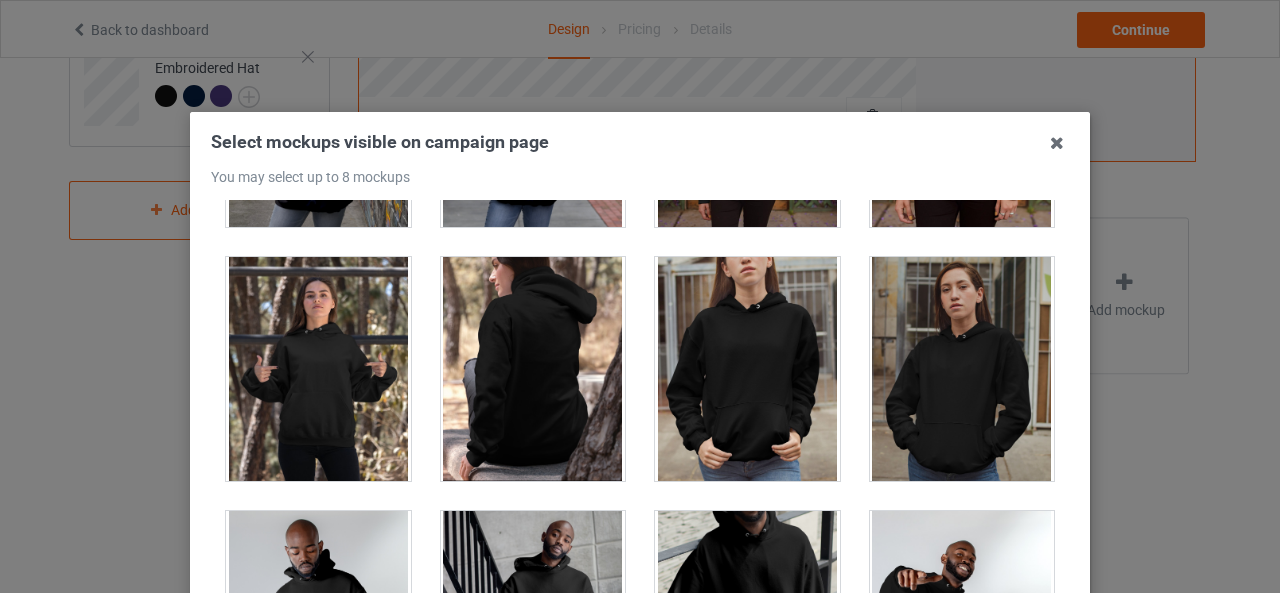 click at bounding box center [318, 369] 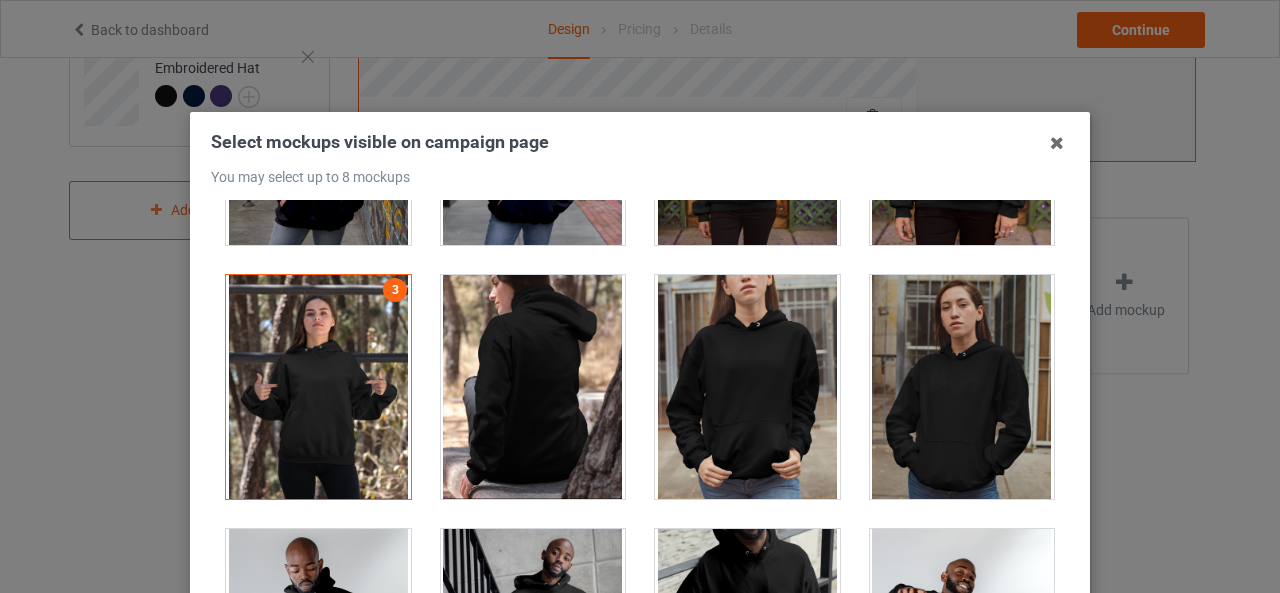 click at bounding box center (533, 387) 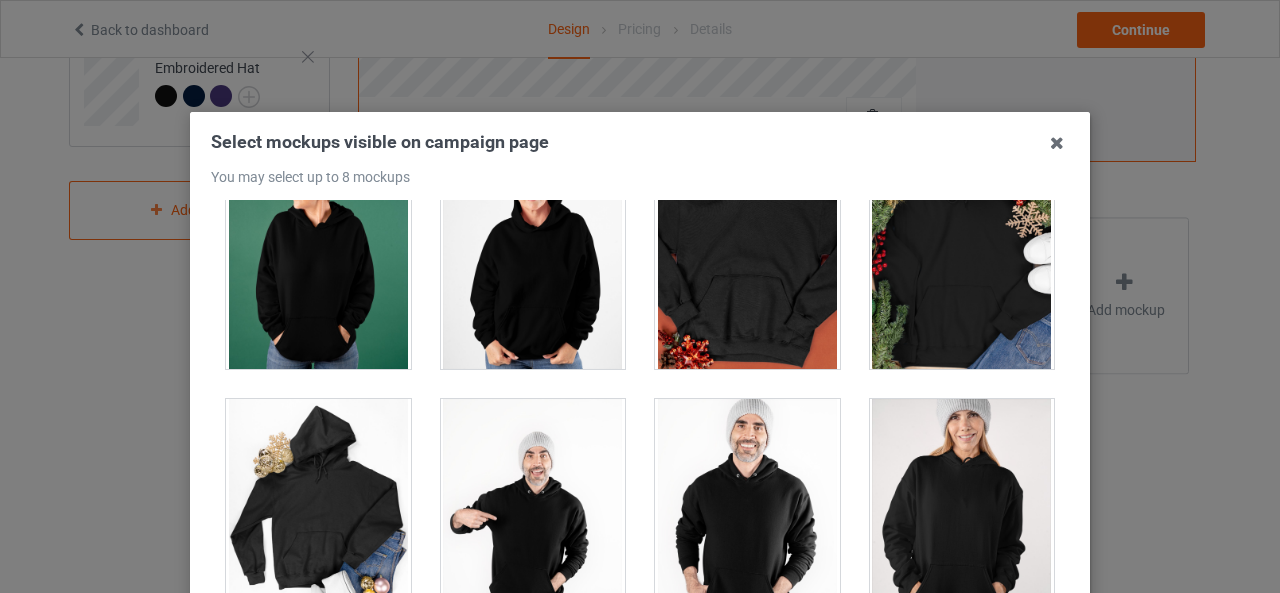 scroll, scrollTop: 4202, scrollLeft: 0, axis: vertical 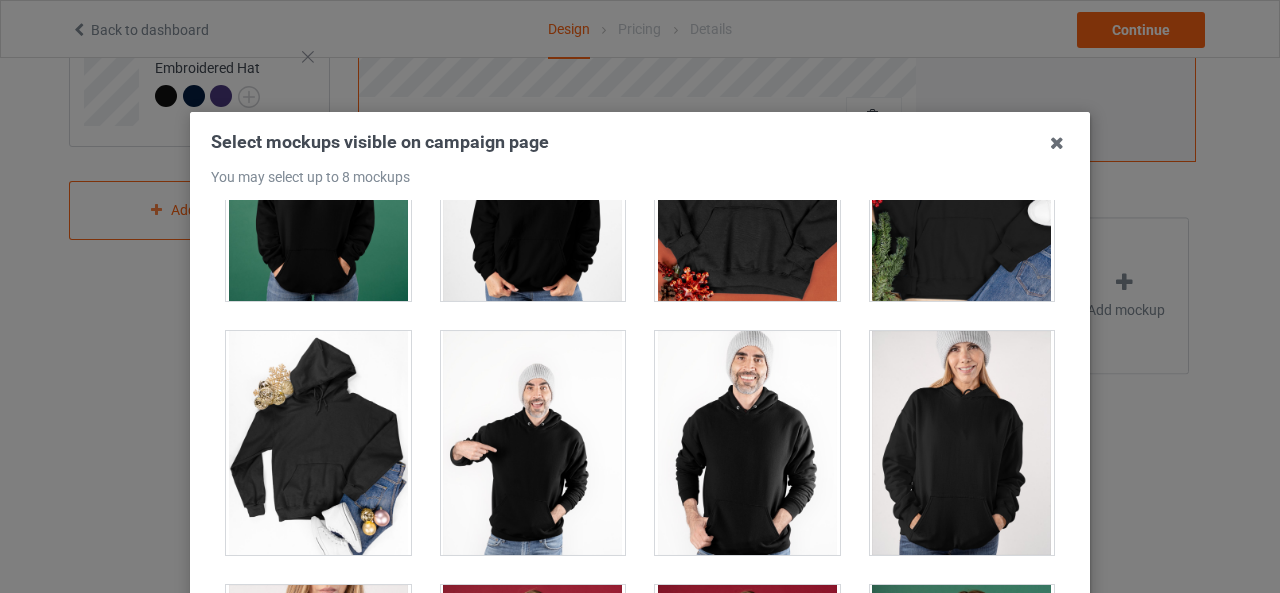 click at bounding box center [747, 443] 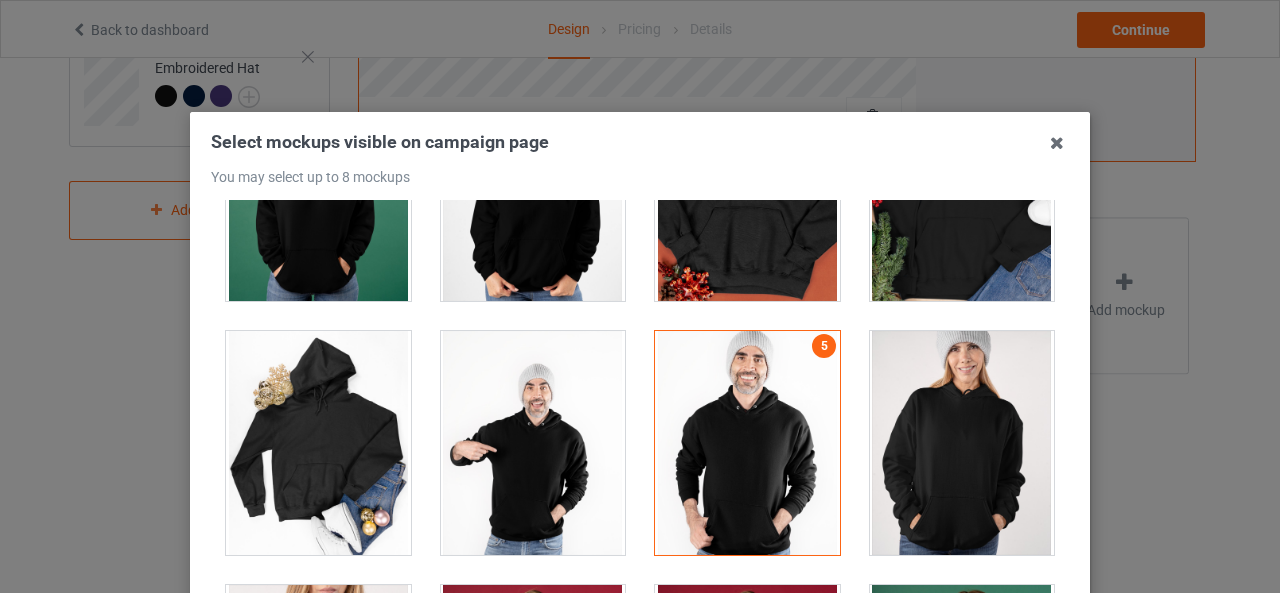 click at bounding box center (533, 443) 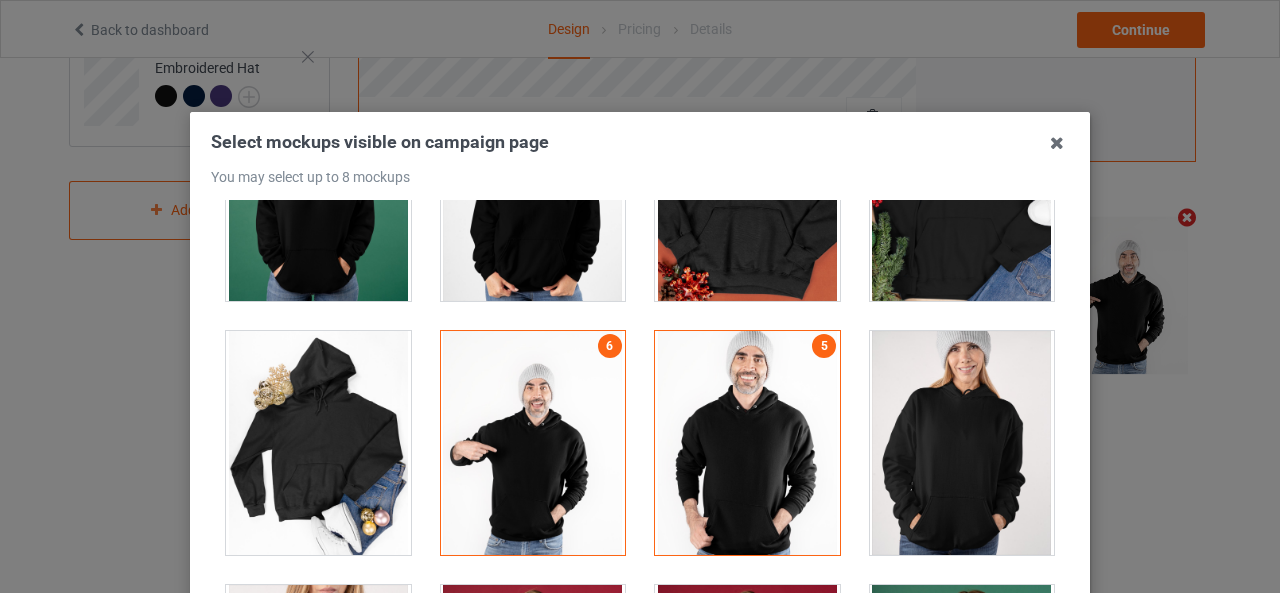 scroll, scrollTop: 698, scrollLeft: 0, axis: vertical 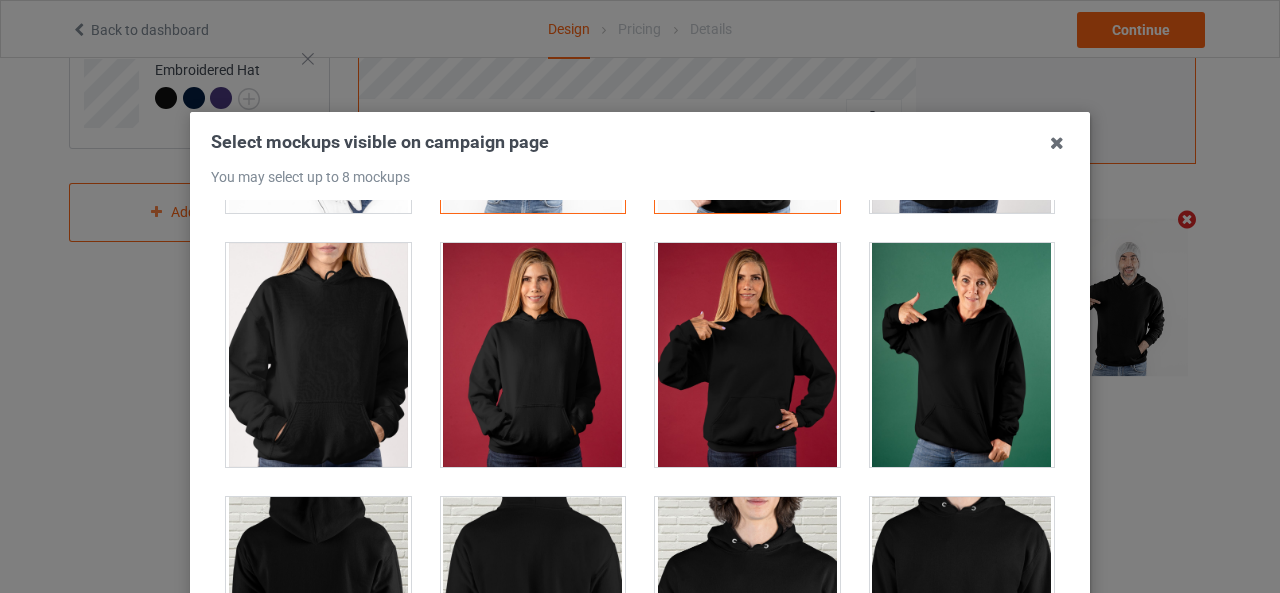 click at bounding box center (747, 355) 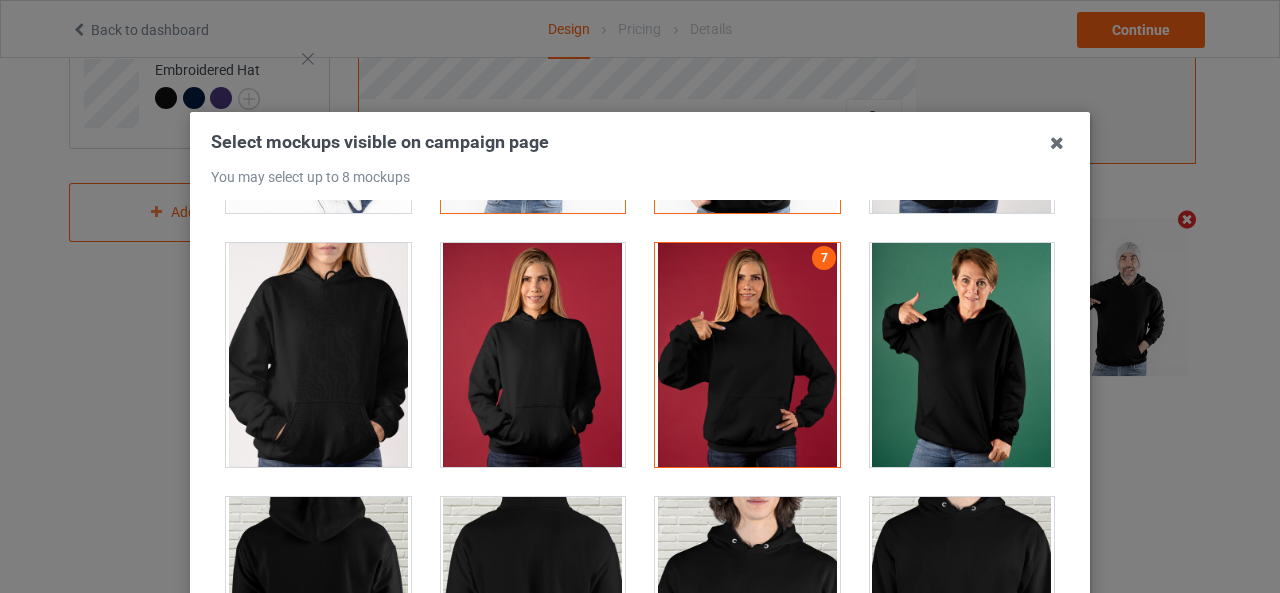 click at bounding box center [533, 355] 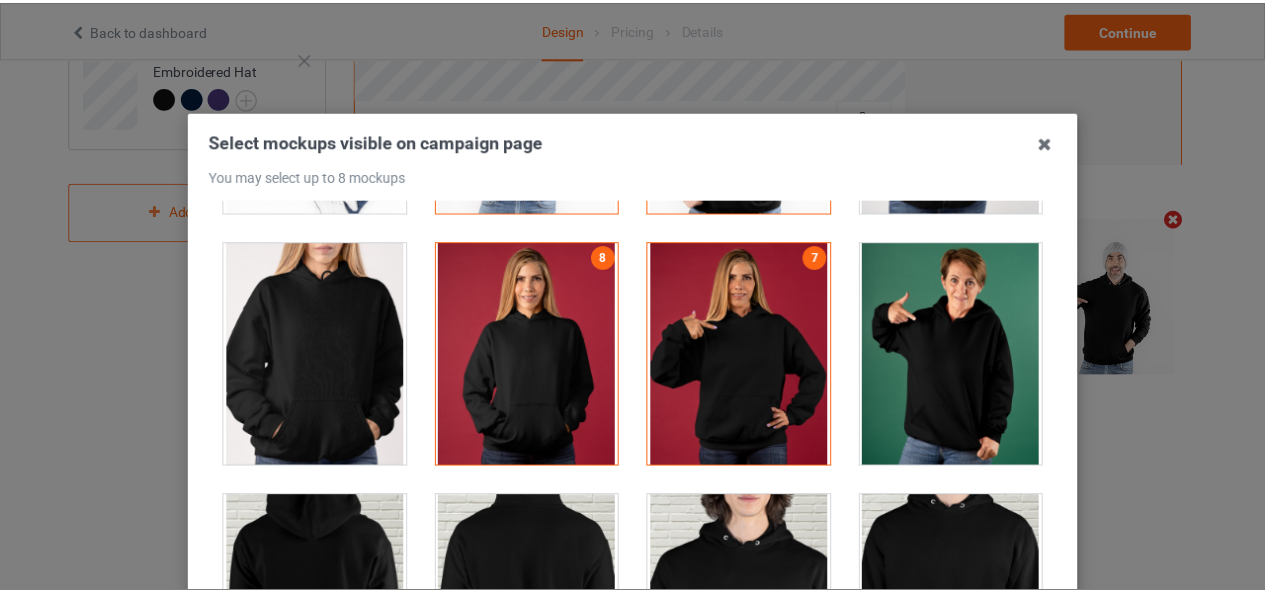 scroll, scrollTop: 698, scrollLeft: 0, axis: vertical 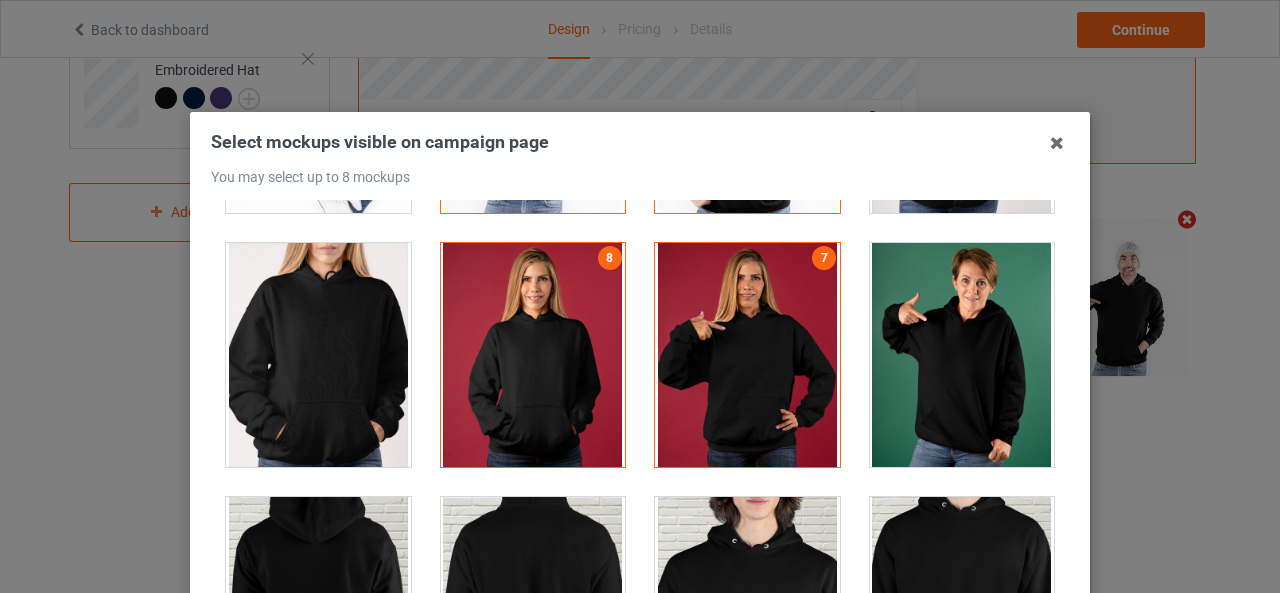 click at bounding box center (1057, 143) 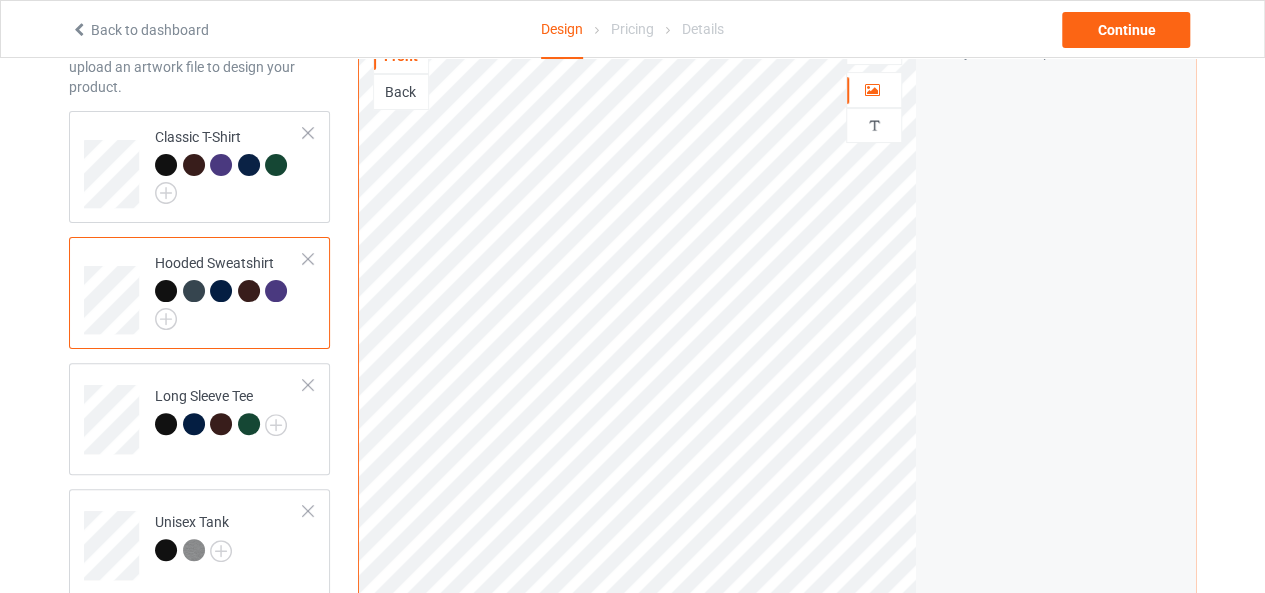 scroll, scrollTop: 118, scrollLeft: 0, axis: vertical 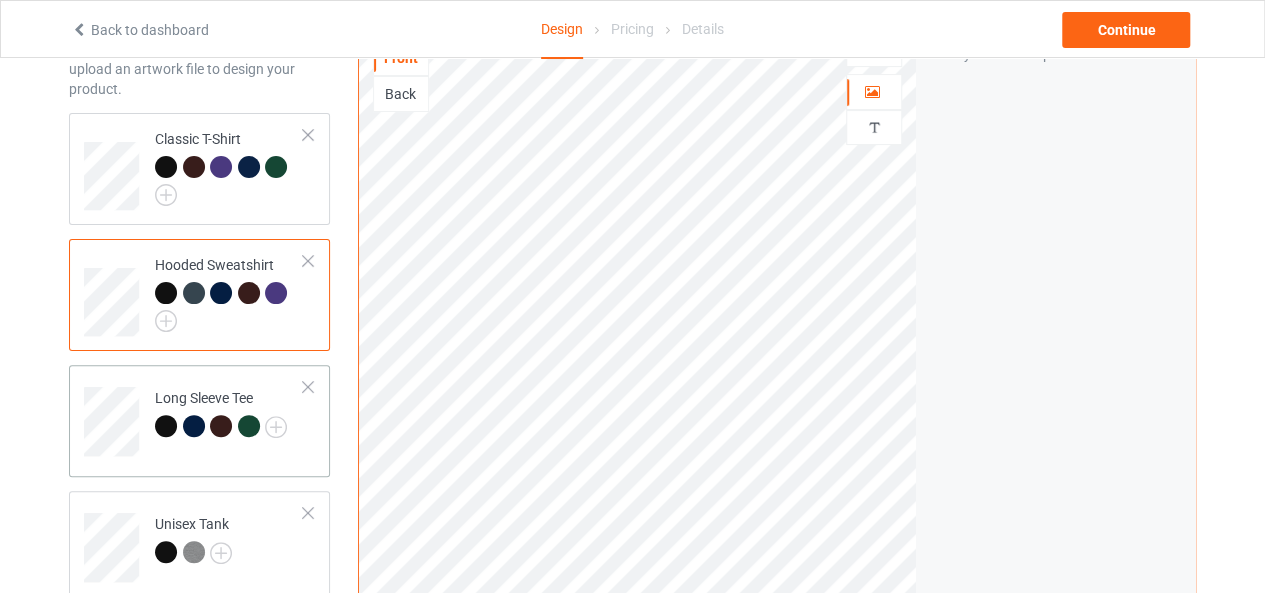 click on "Long Sleeve Tee" at bounding box center [229, 414] 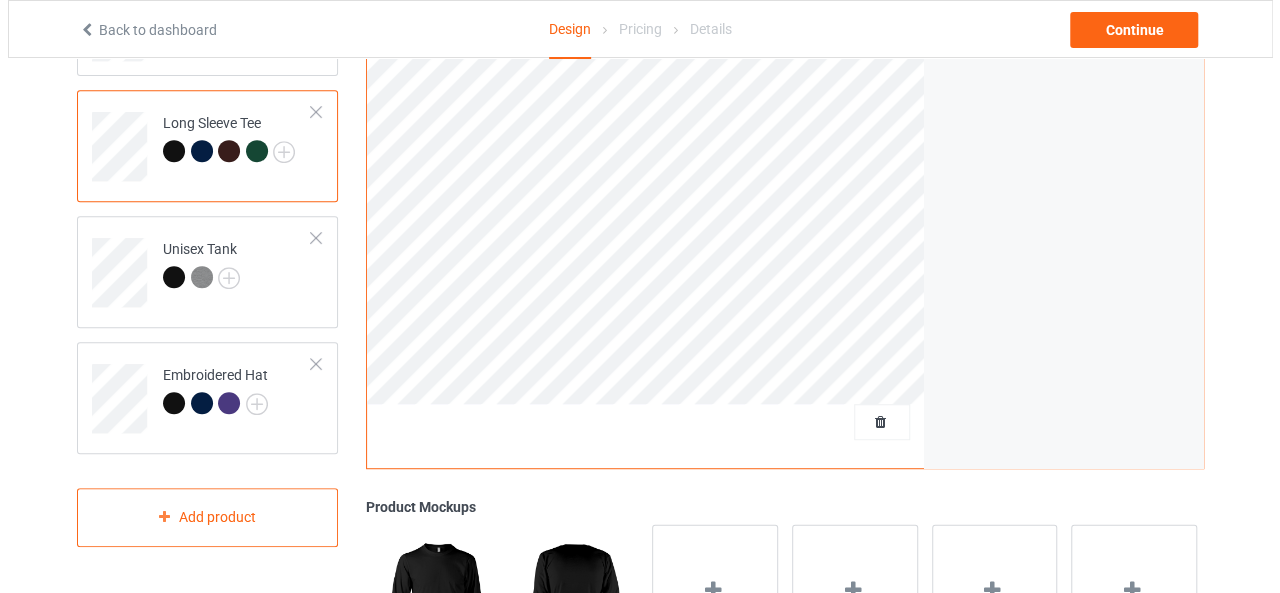 scroll, scrollTop: 700, scrollLeft: 0, axis: vertical 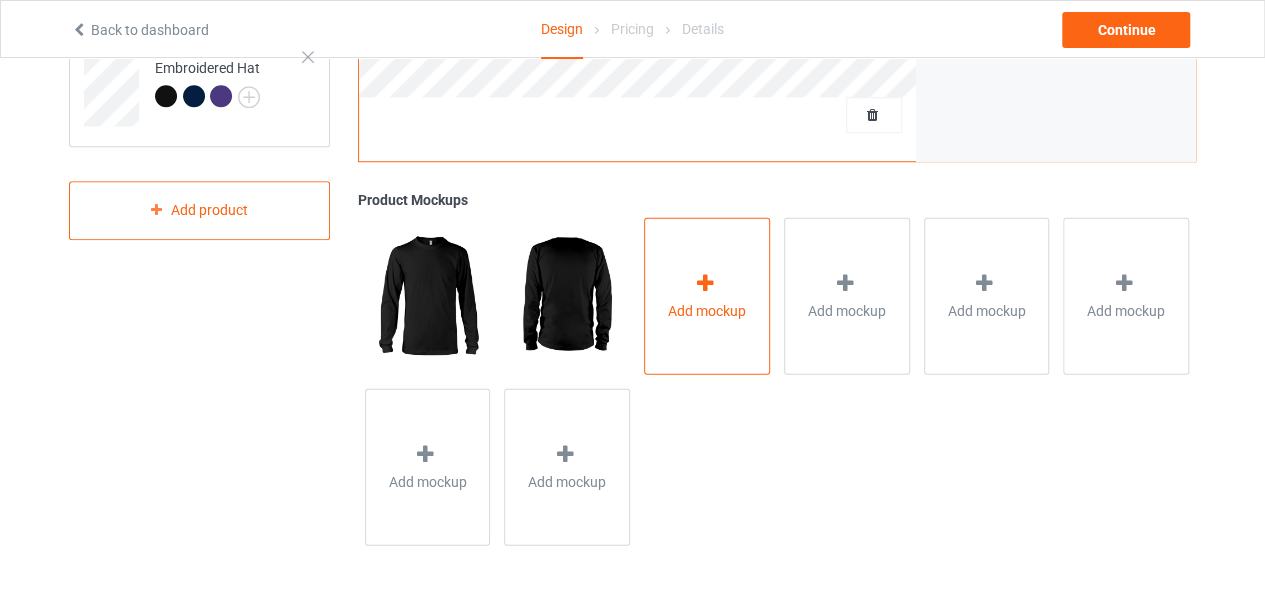 click on "Add mockup" at bounding box center [707, 310] 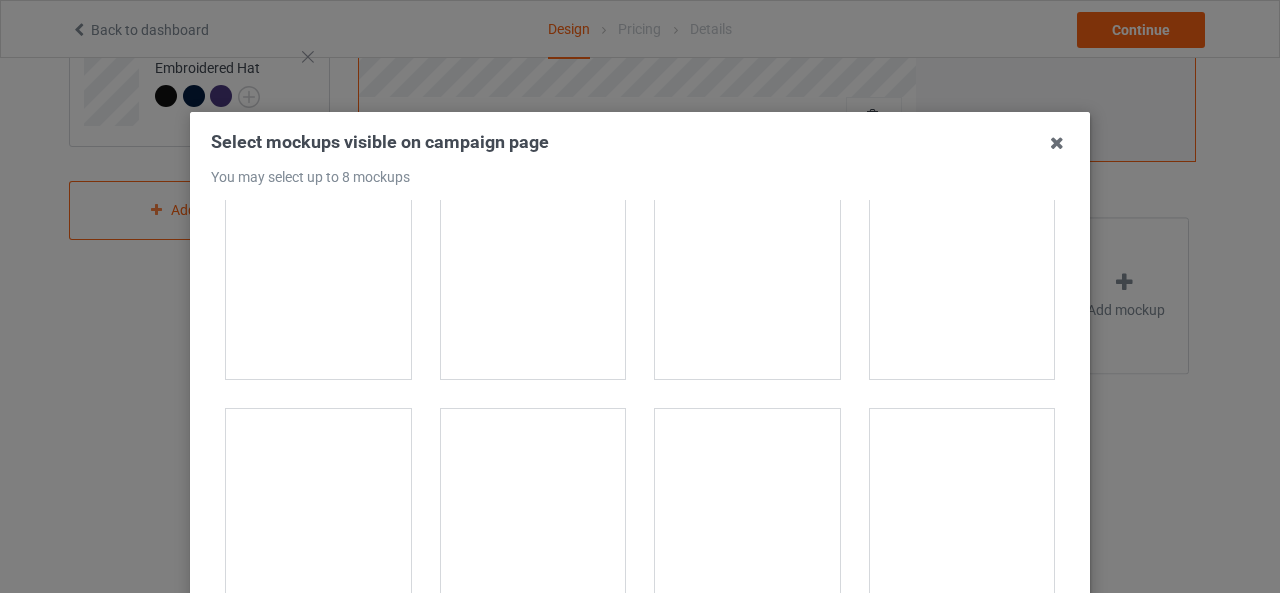 scroll, scrollTop: 569, scrollLeft: 0, axis: vertical 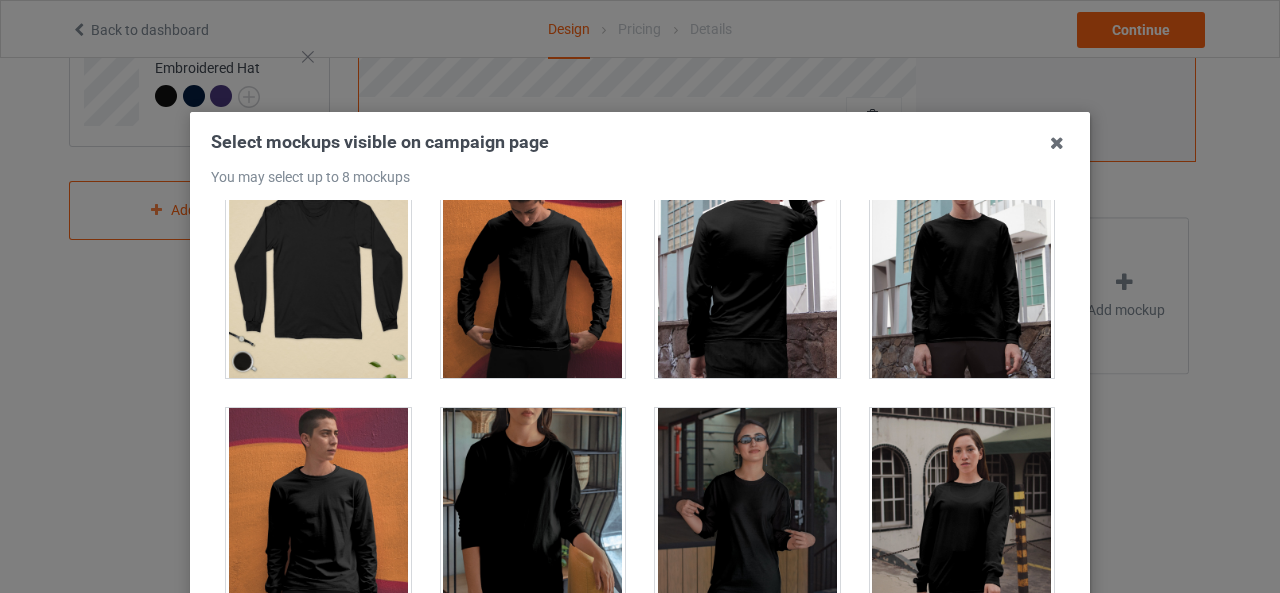 click at bounding box center [962, 266] 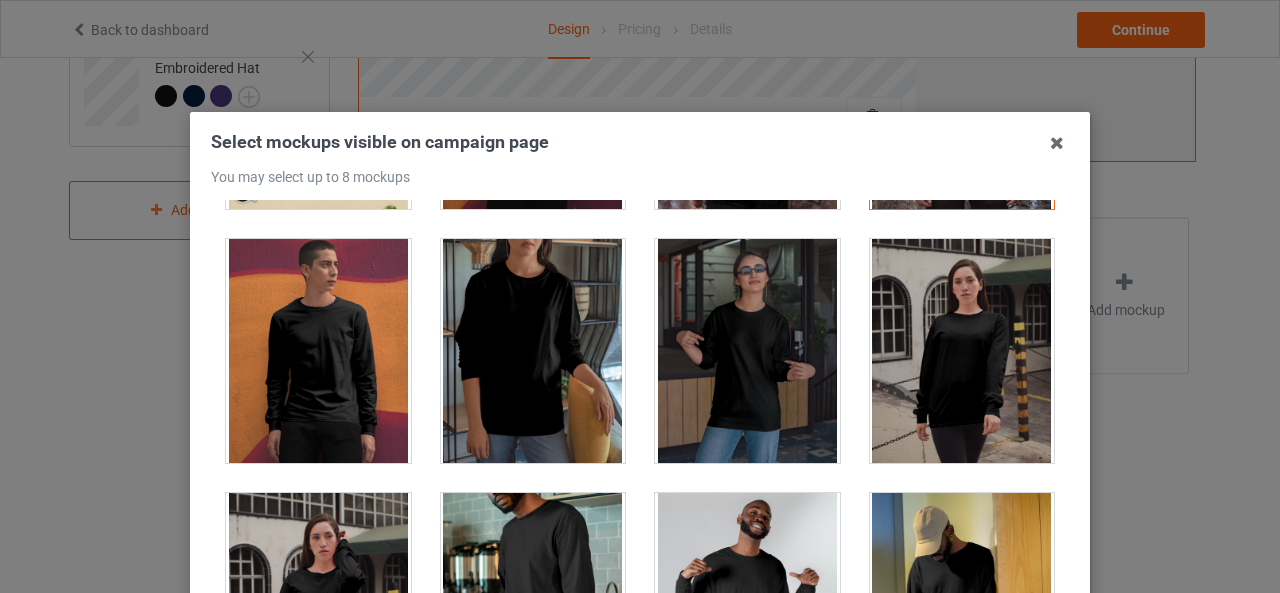 scroll, scrollTop: 745, scrollLeft: 0, axis: vertical 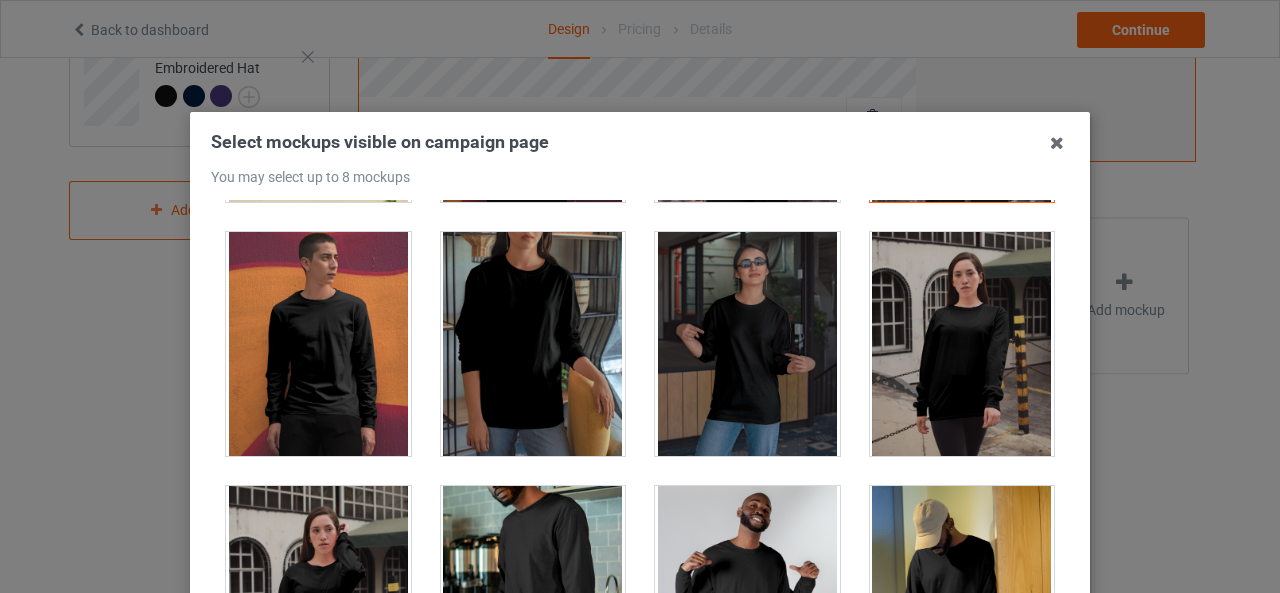 click at bounding box center [318, 344] 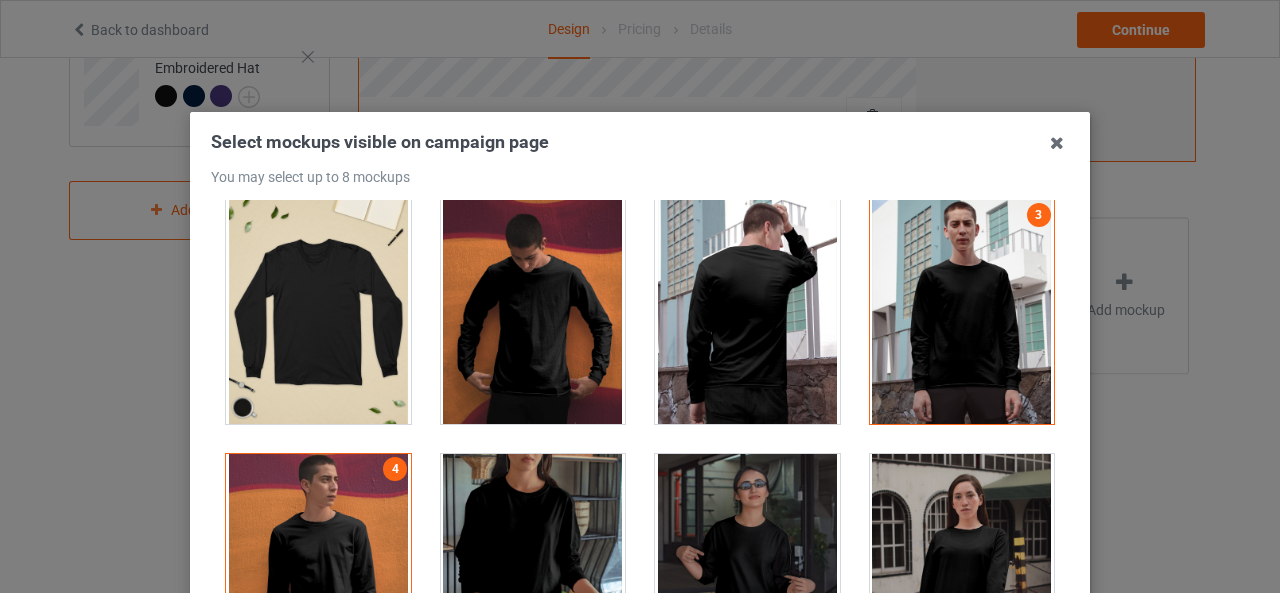 scroll, scrollTop: 528, scrollLeft: 0, axis: vertical 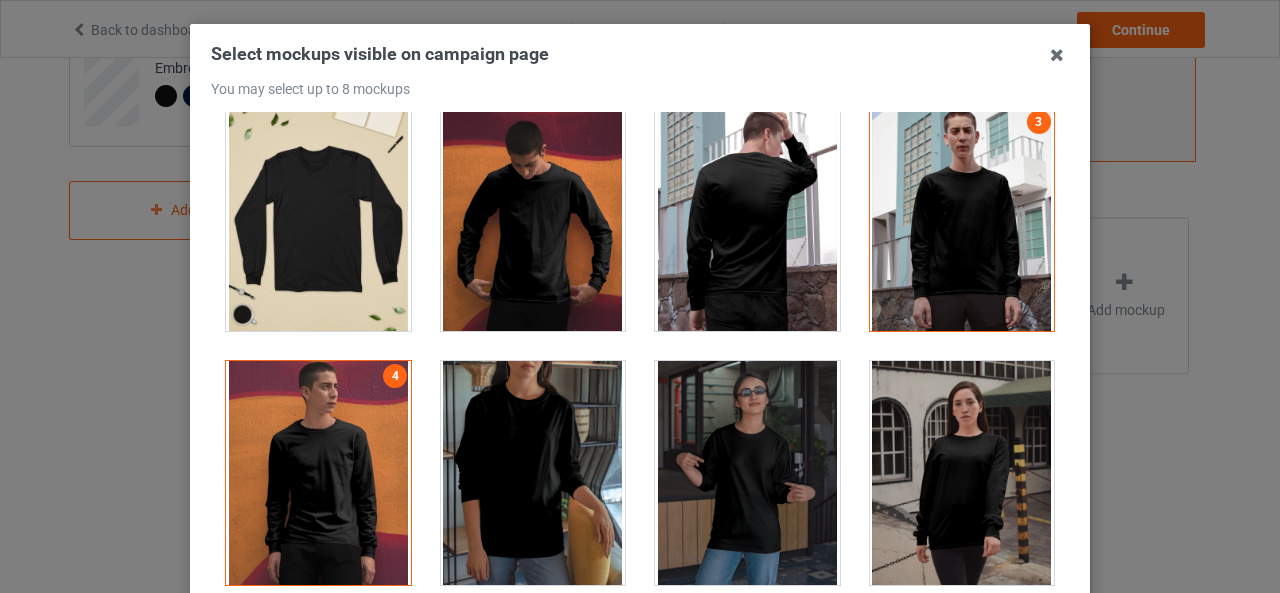 click at bounding box center (747, 473) 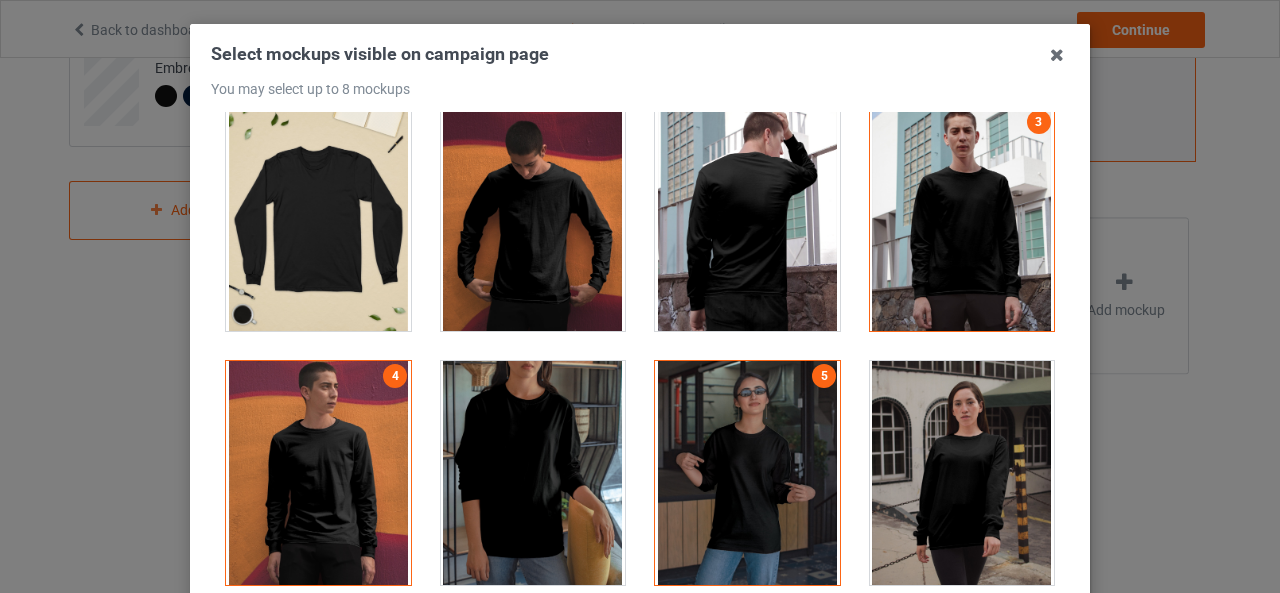 click at bounding box center (962, 473) 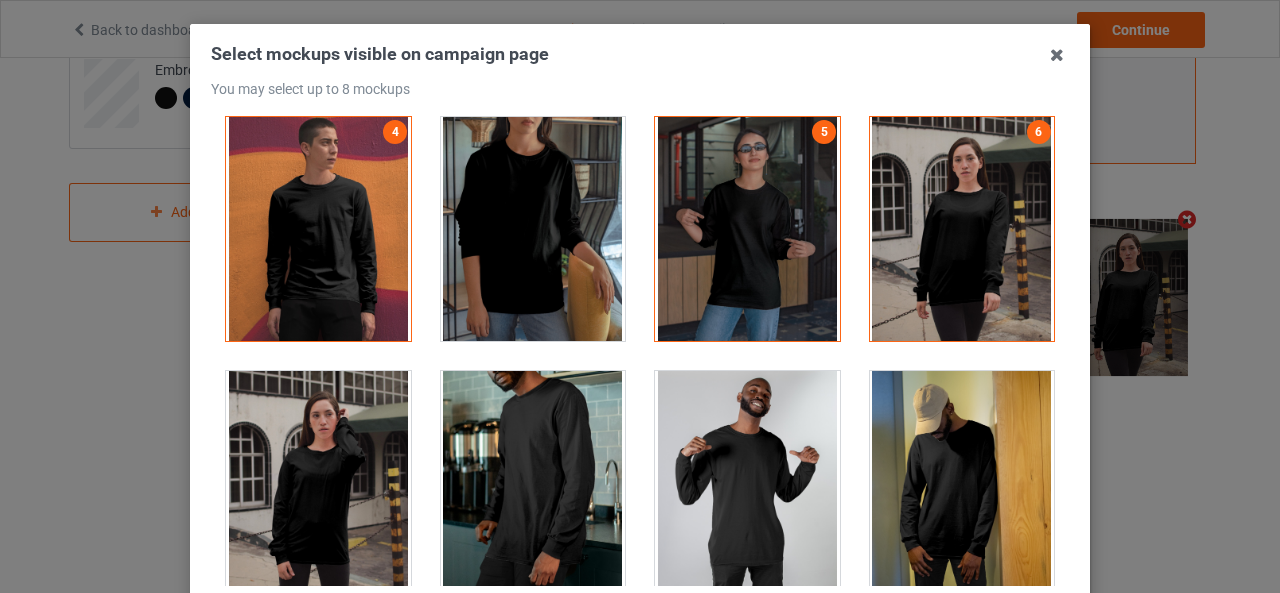 click at bounding box center [962, 229] 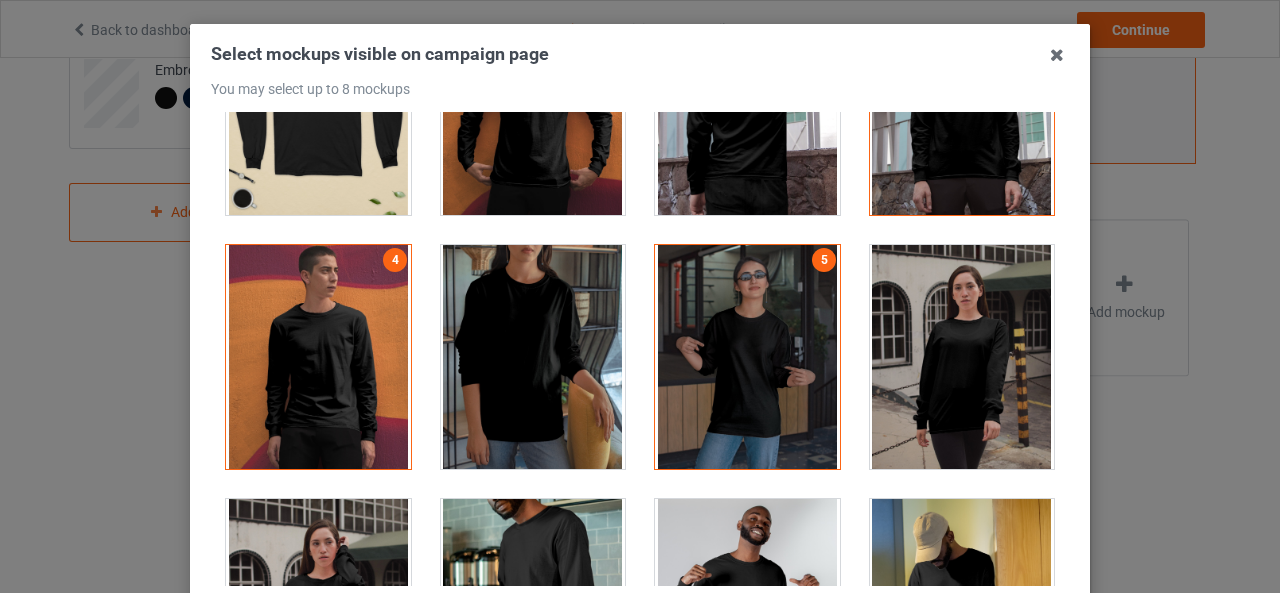click at bounding box center [533, 357] 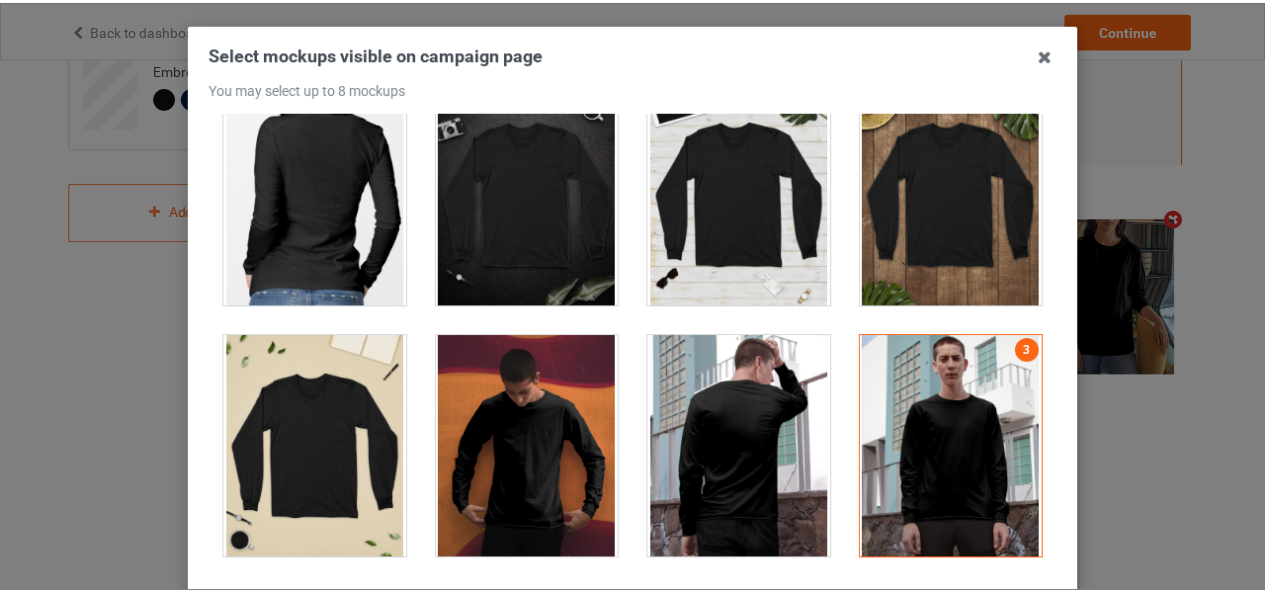 scroll, scrollTop: 298, scrollLeft: 0, axis: vertical 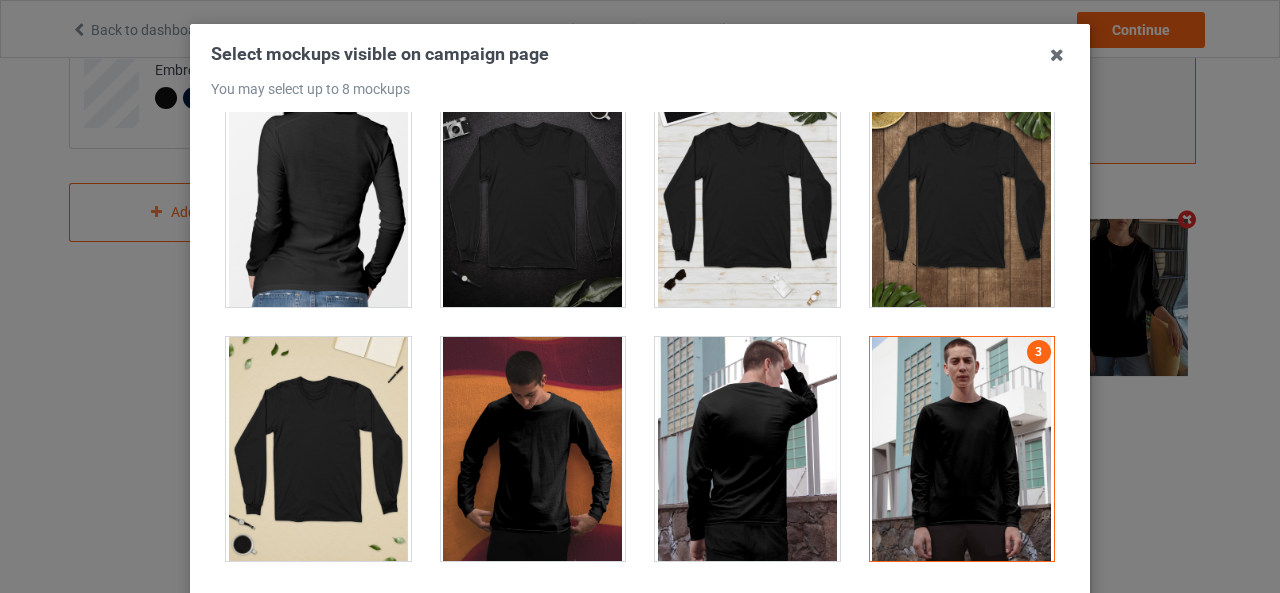 click at bounding box center [1057, 55] 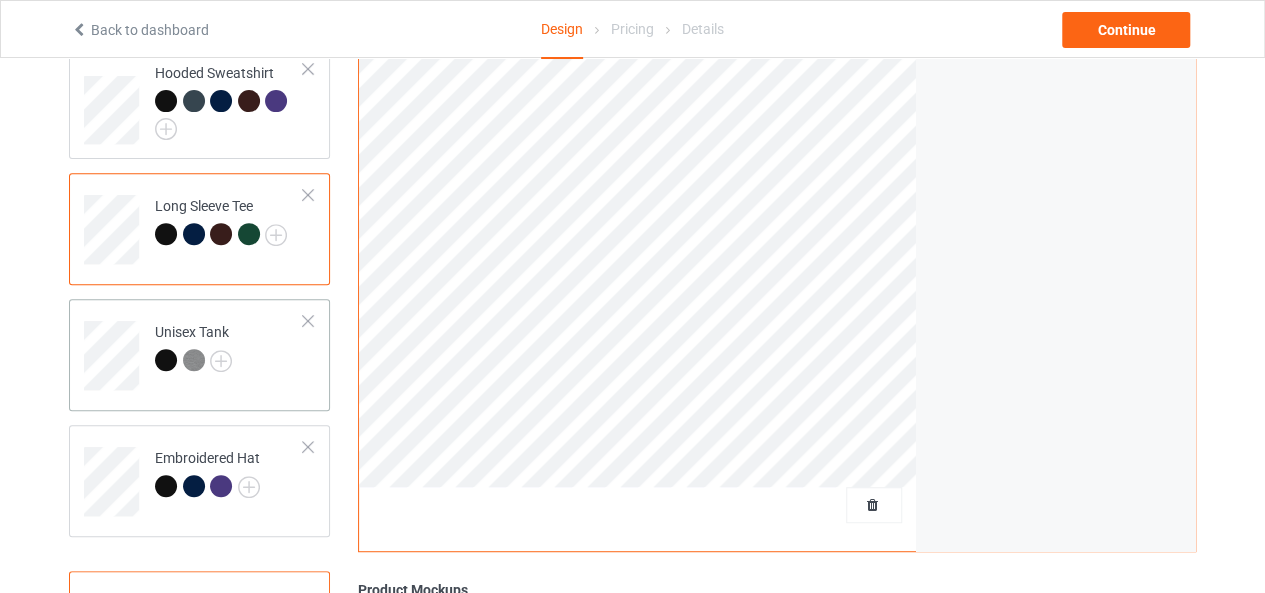 click on "Unisex Tank" at bounding box center [229, 348] 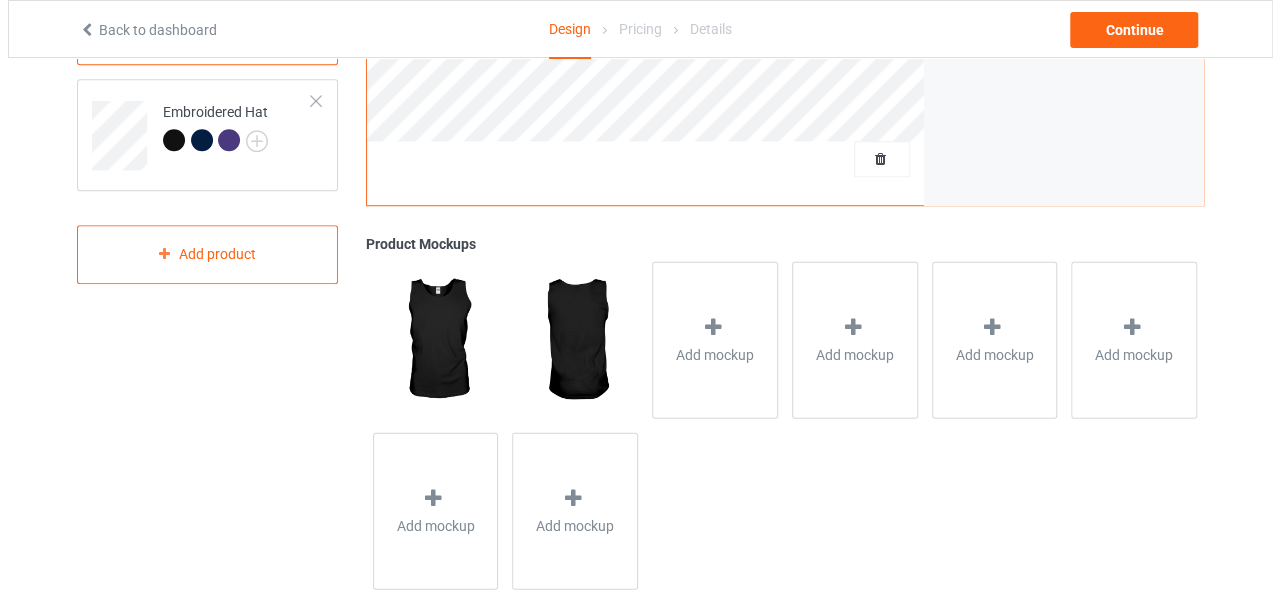 scroll, scrollTop: 700, scrollLeft: 0, axis: vertical 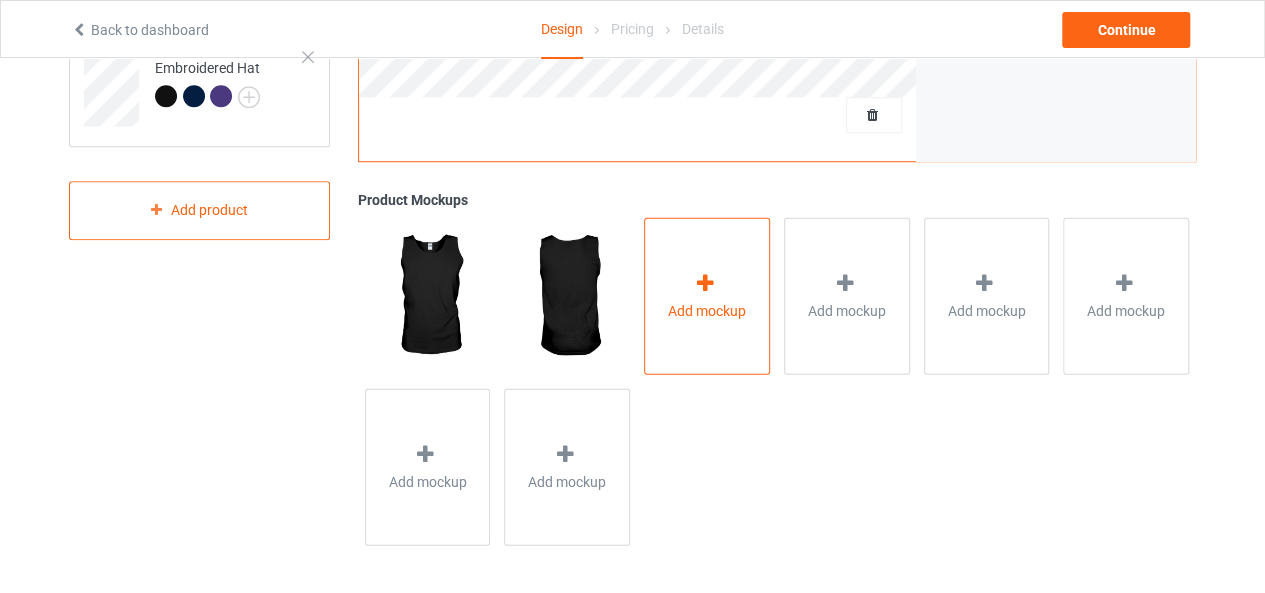 click on "Add mockup" at bounding box center (707, 295) 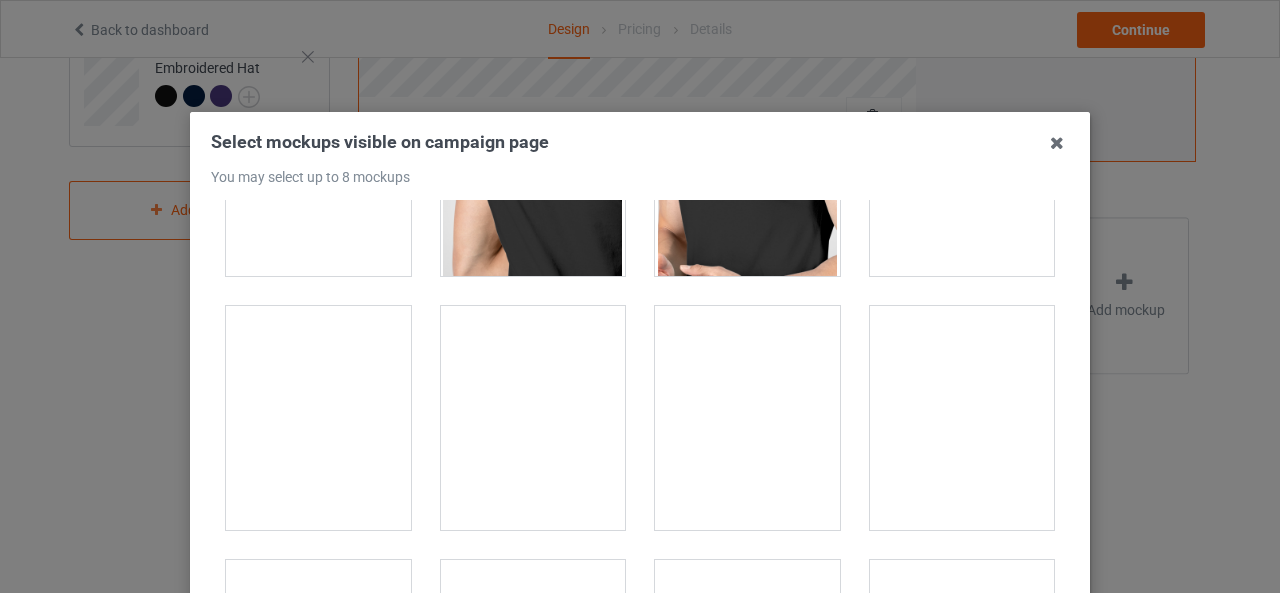 scroll, scrollTop: 505, scrollLeft: 0, axis: vertical 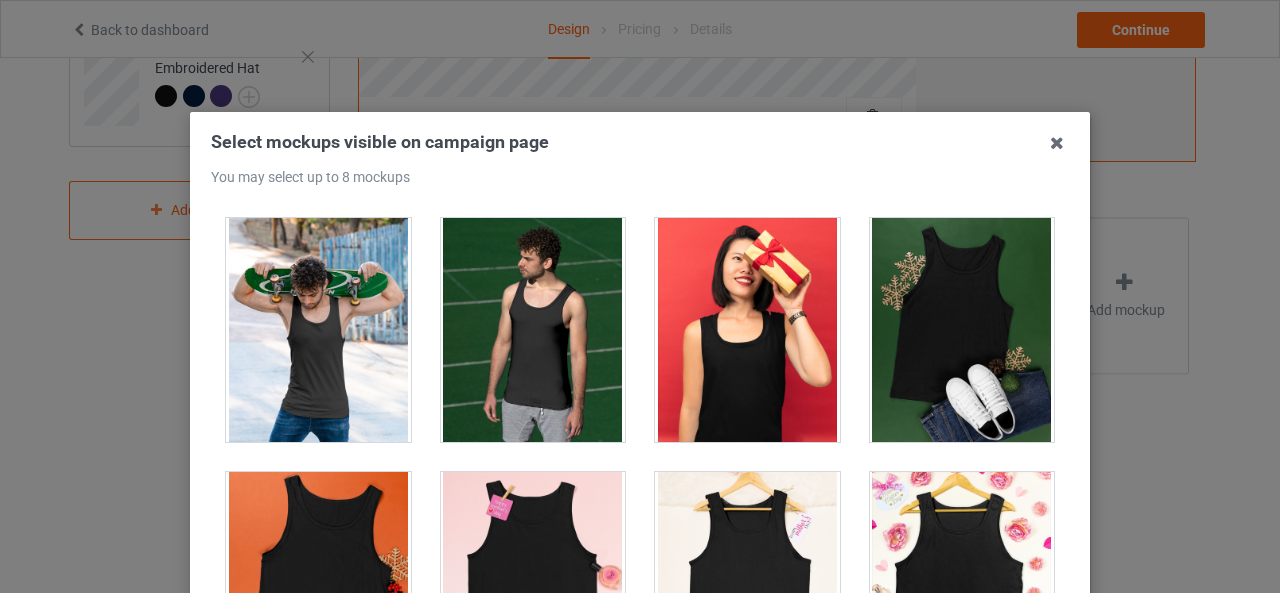 click at bounding box center [318, 330] 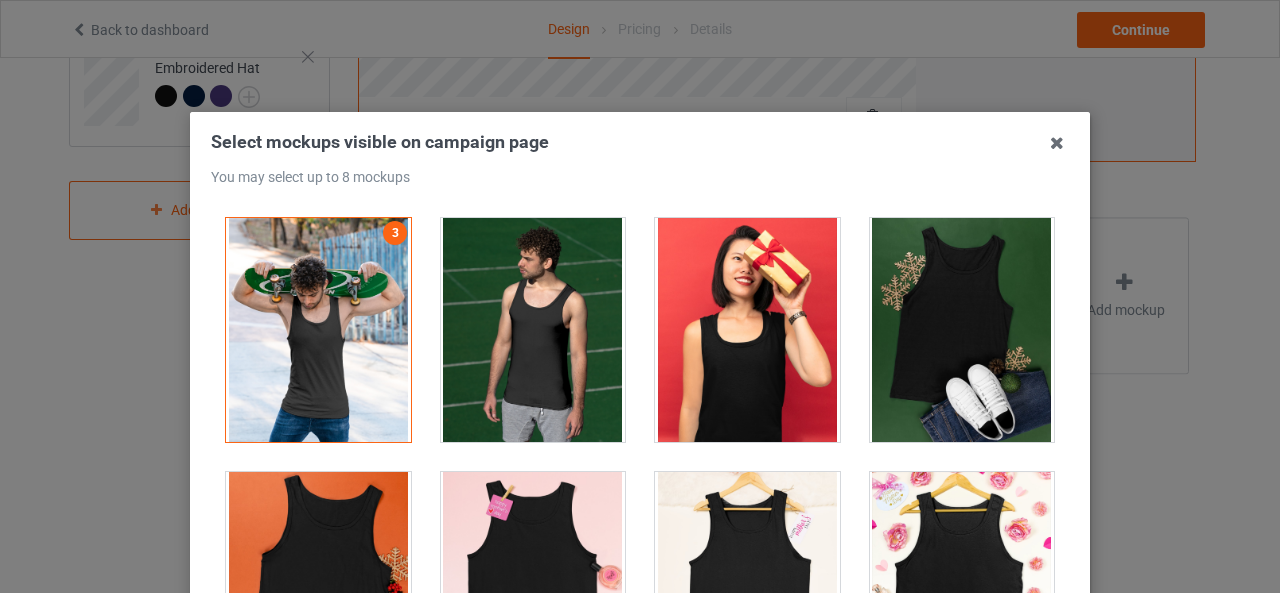 click at bounding box center (533, 330) 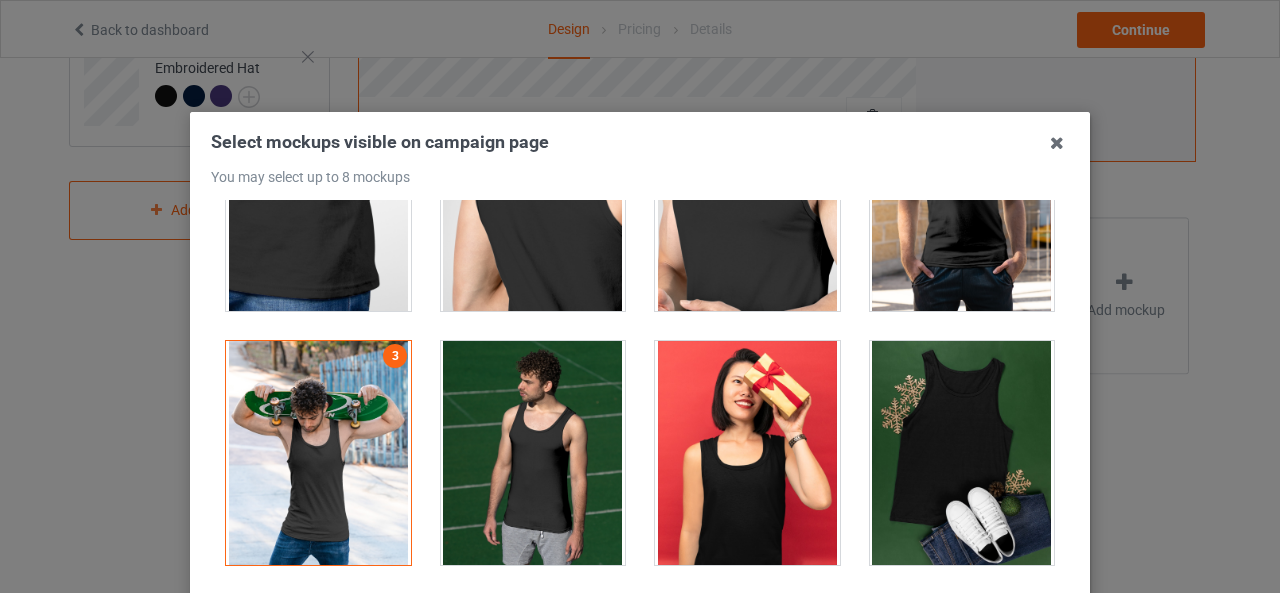 click at bounding box center (533, 453) 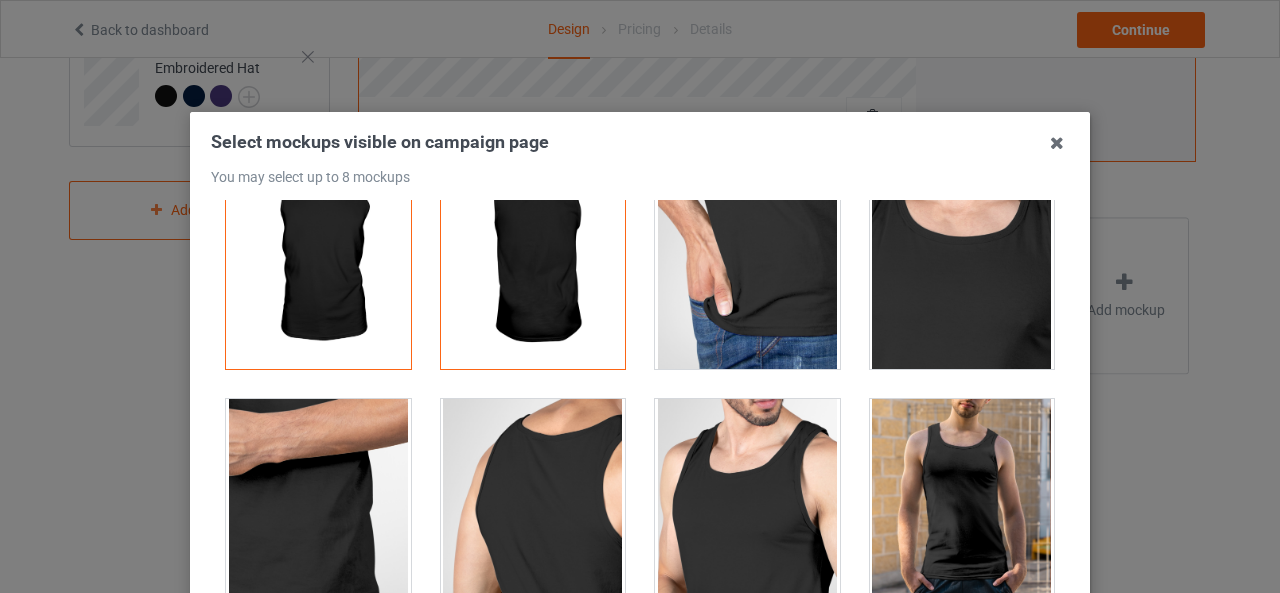 scroll, scrollTop: 0, scrollLeft: 0, axis: both 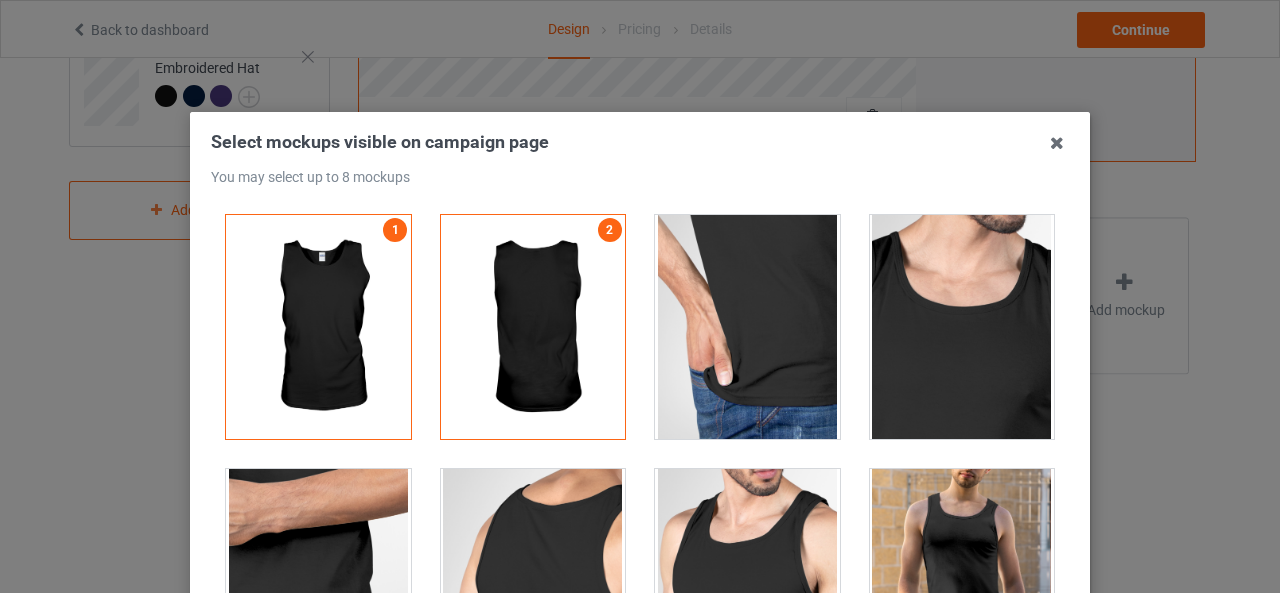 click at bounding box center [747, 327] 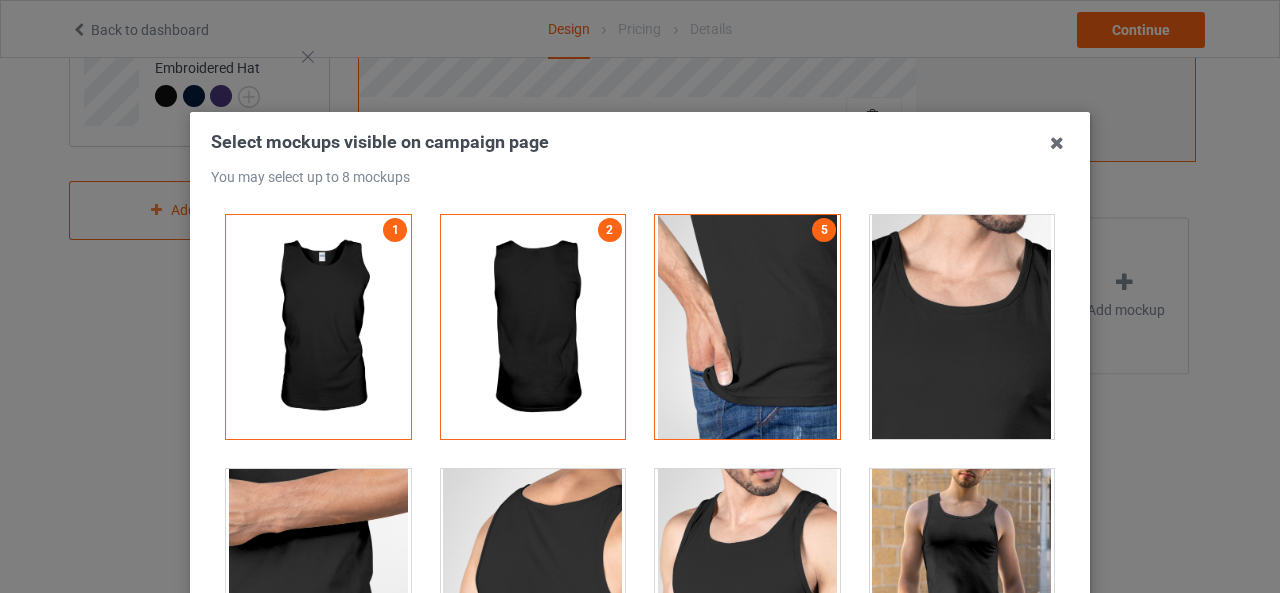 click at bounding box center [962, 327] 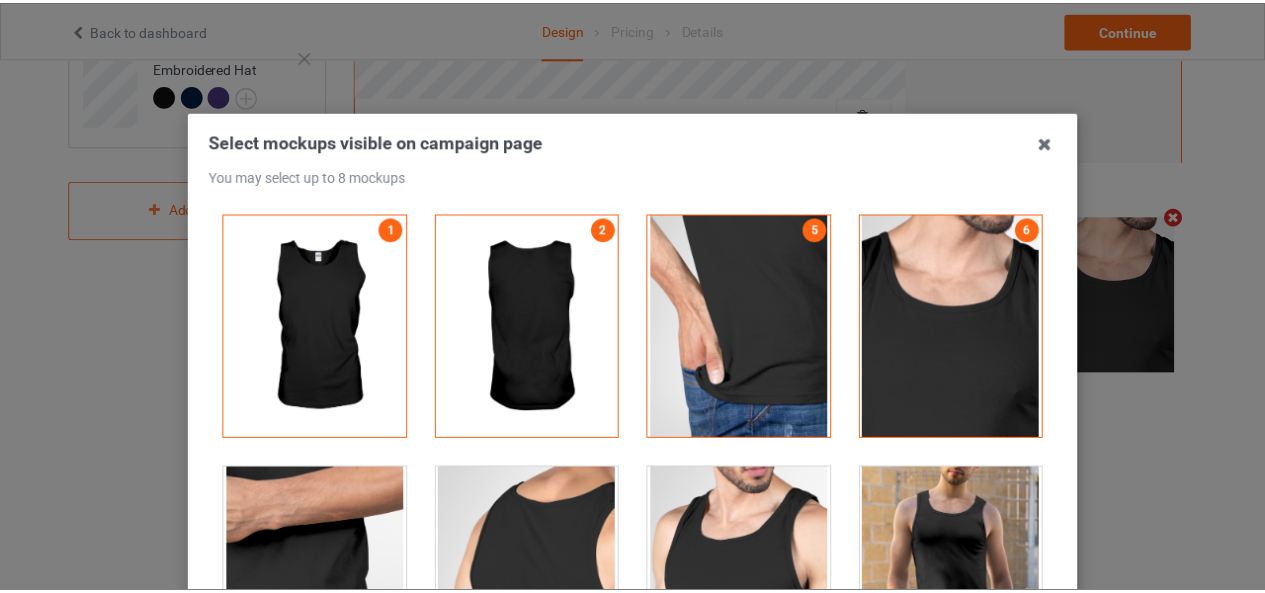 scroll, scrollTop: 698, scrollLeft: 0, axis: vertical 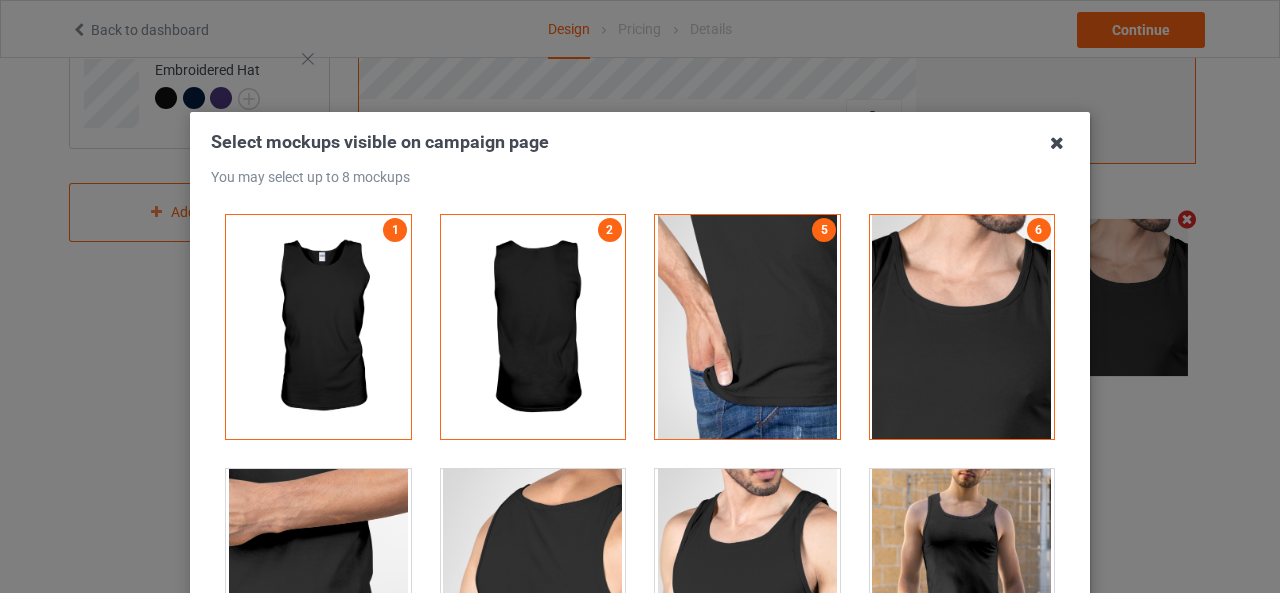 click at bounding box center (1057, 143) 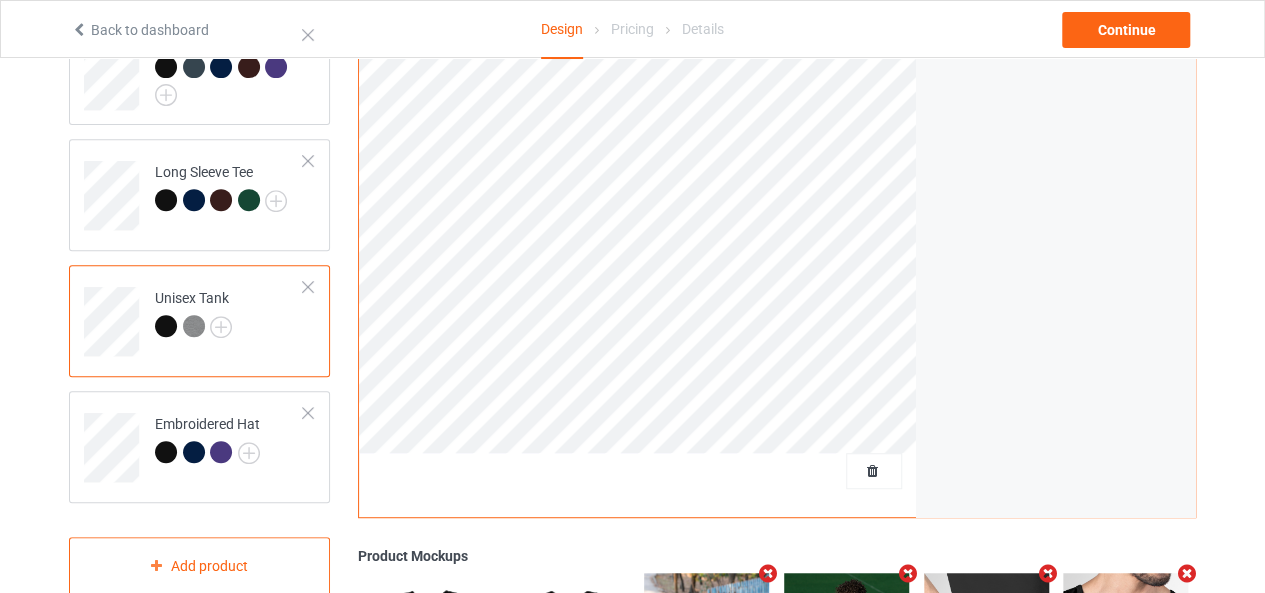 scroll 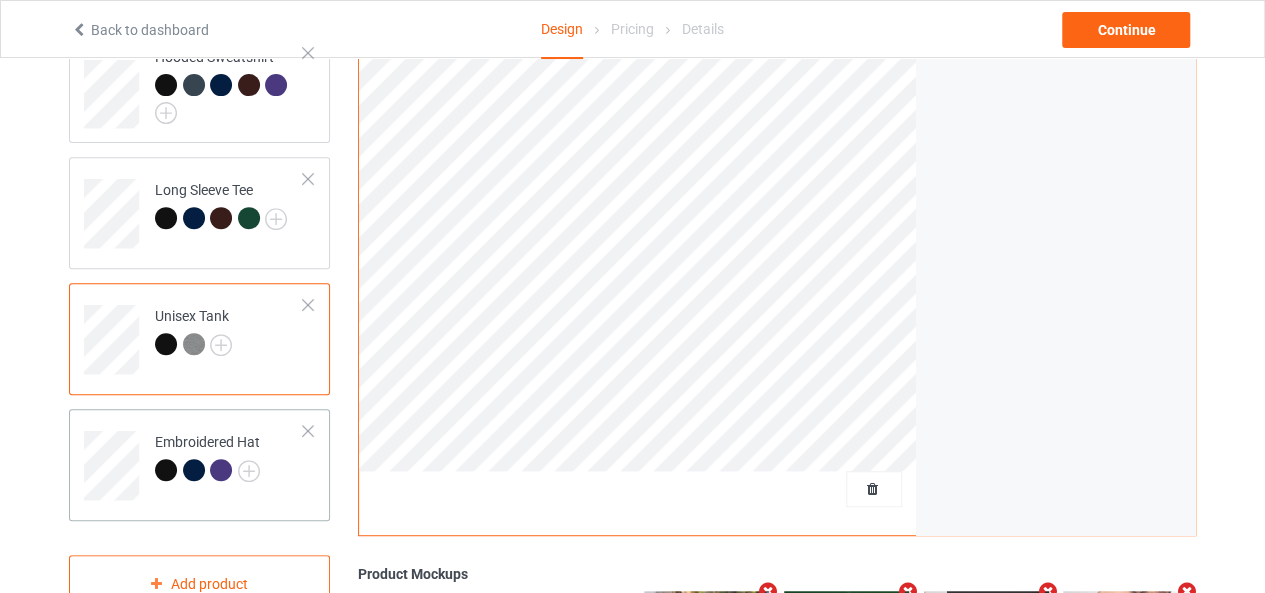 click on "Embroidered Hat" at bounding box center [229, 458] 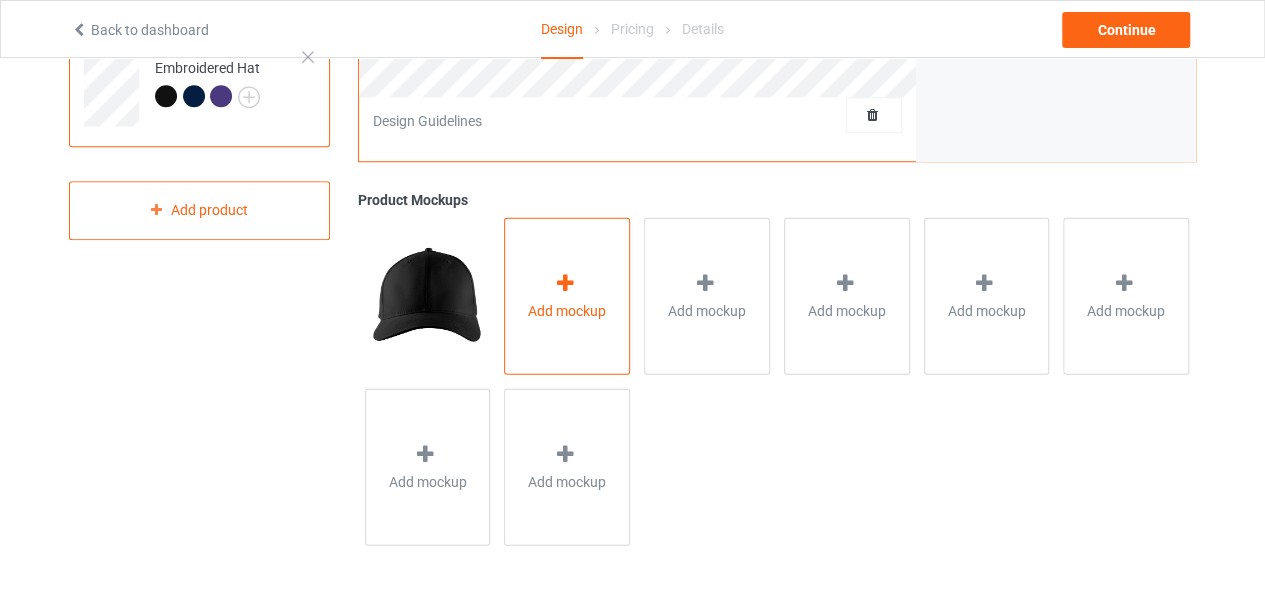 click on "Add mockup" at bounding box center (567, 295) 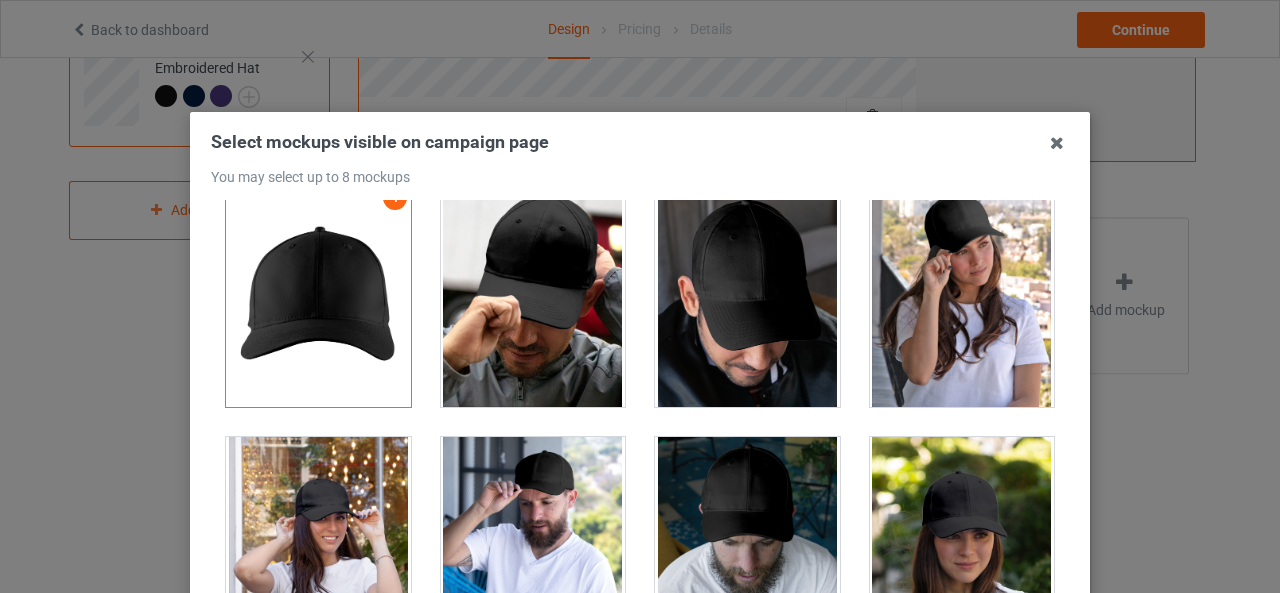 click at bounding box center (533, 295) 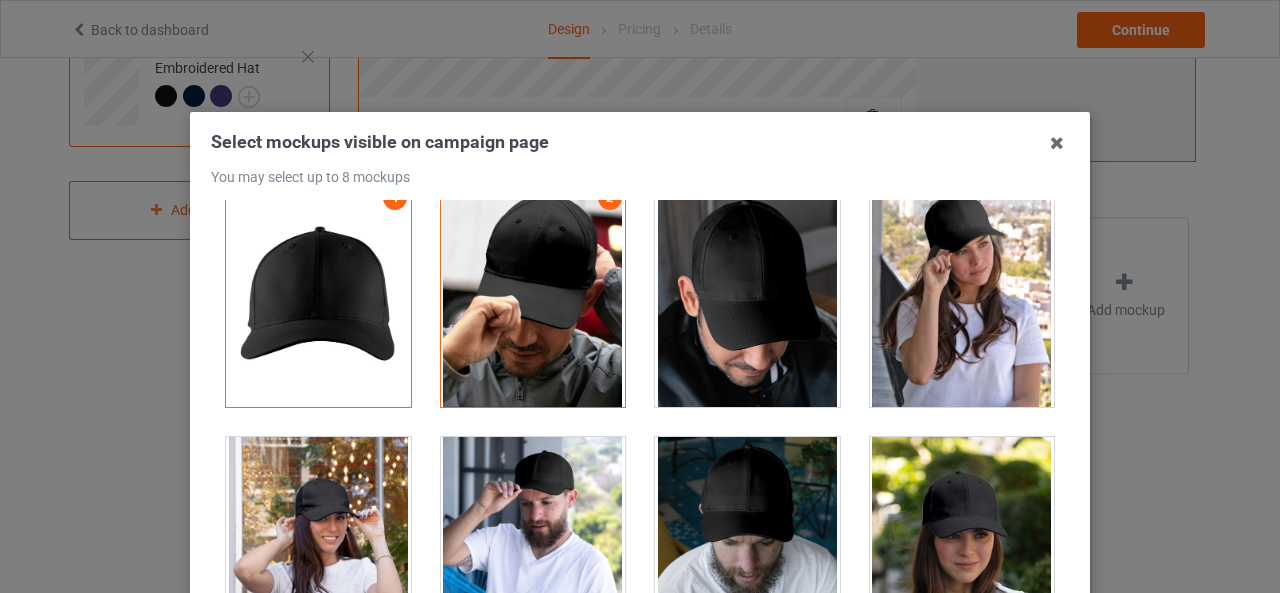 click at bounding box center [747, 295] 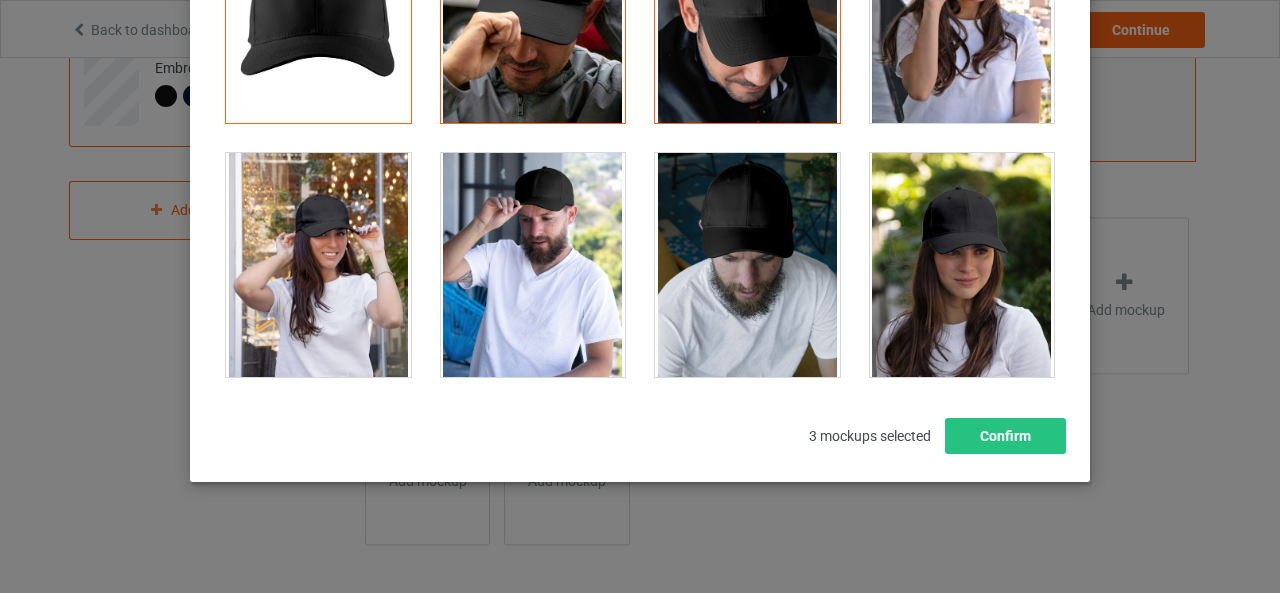 click at bounding box center (318, 265) 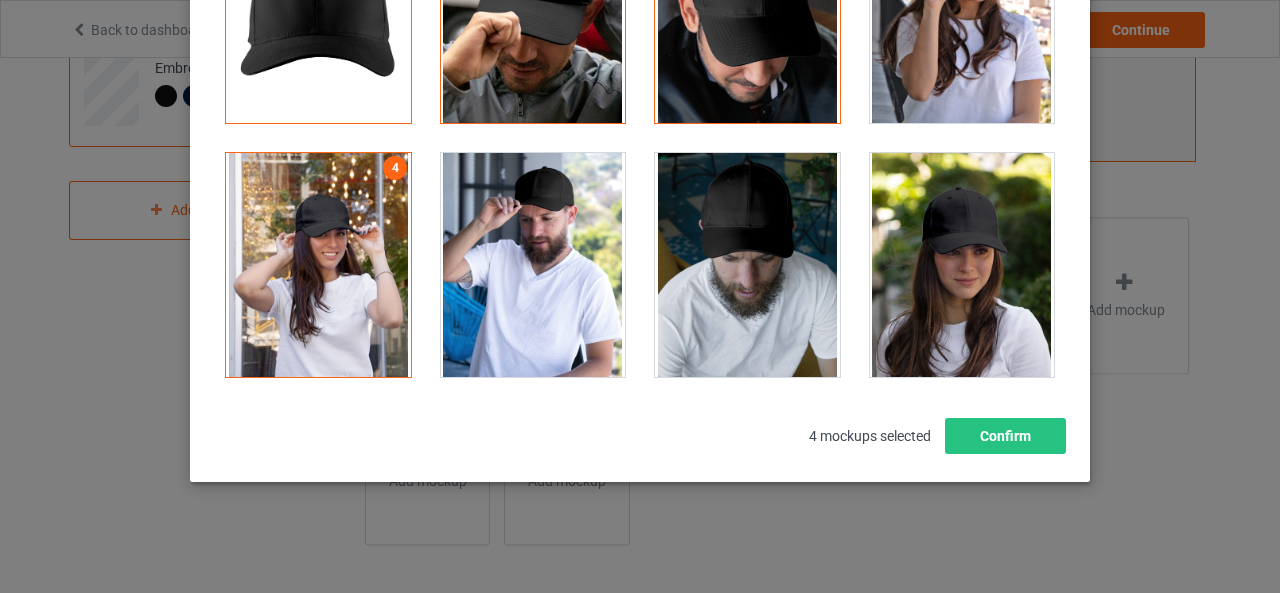 click at bounding box center [533, 265] 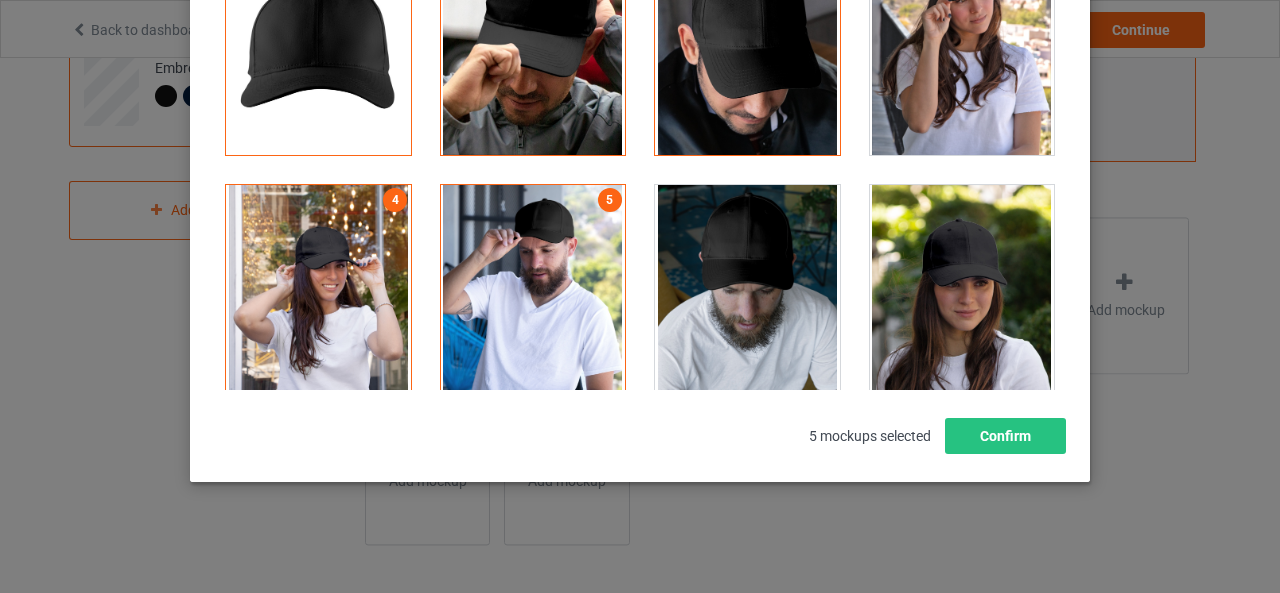 click at bounding box center (747, 297) 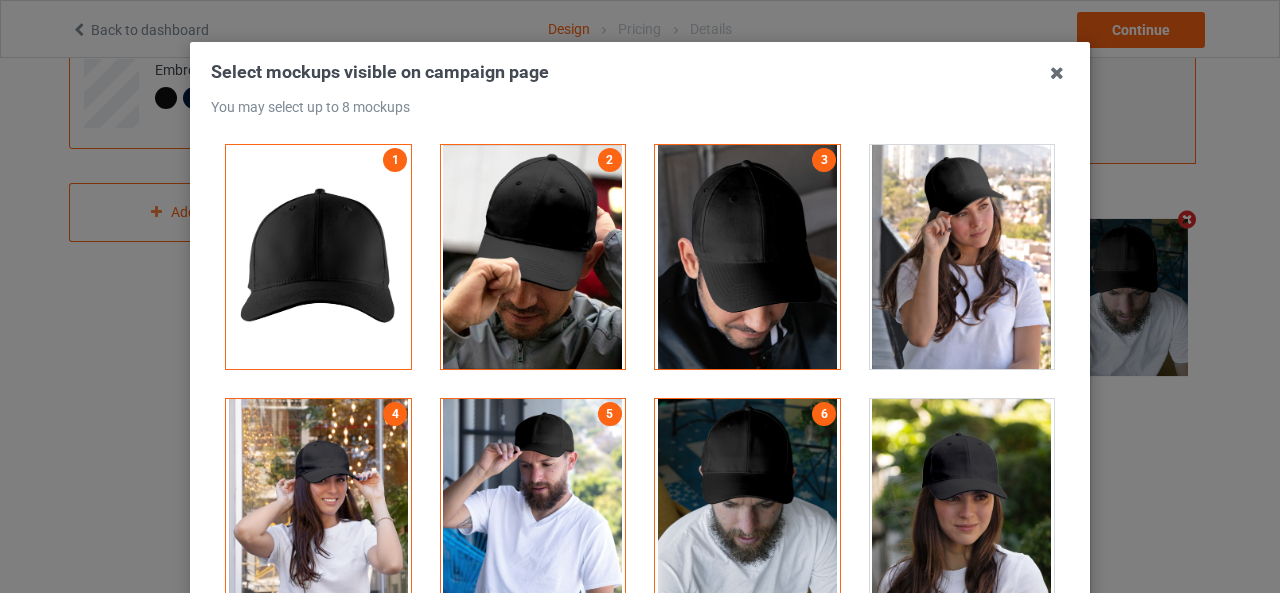 scroll, scrollTop: 0, scrollLeft: 0, axis: both 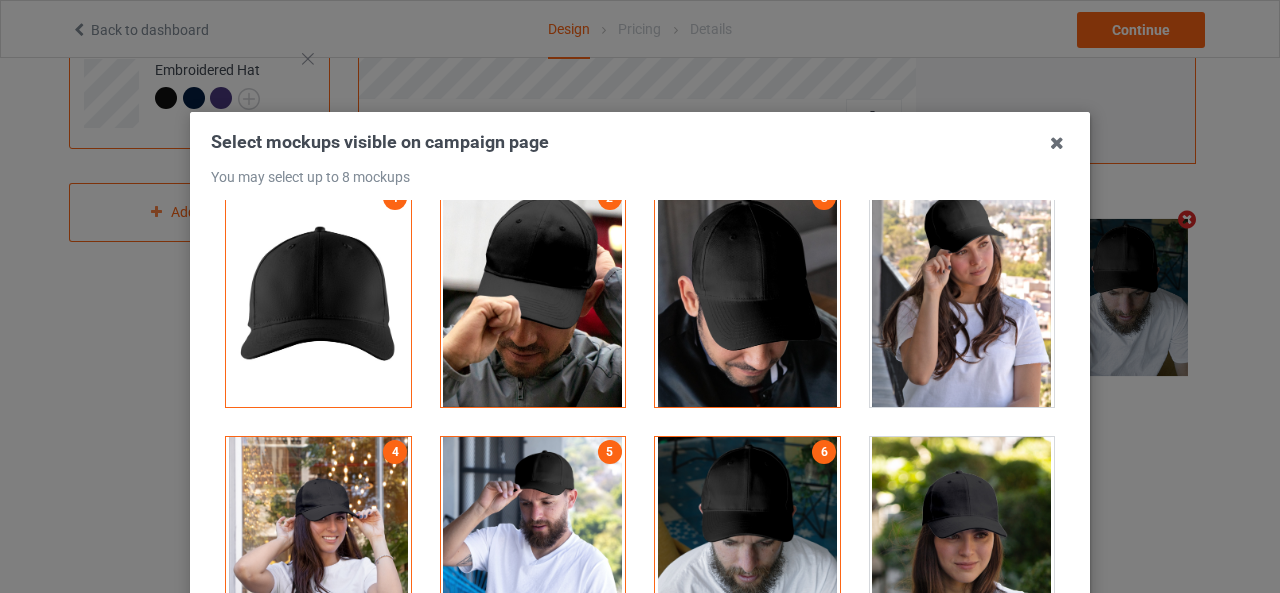 click at bounding box center (962, 295) 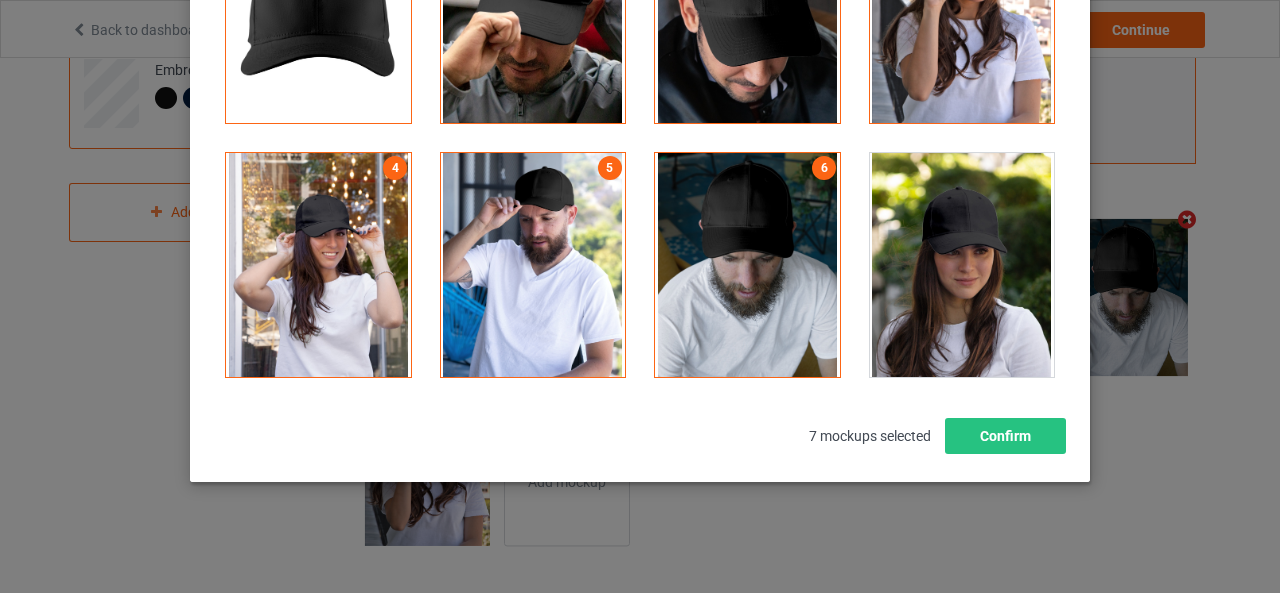 click at bounding box center (962, 265) 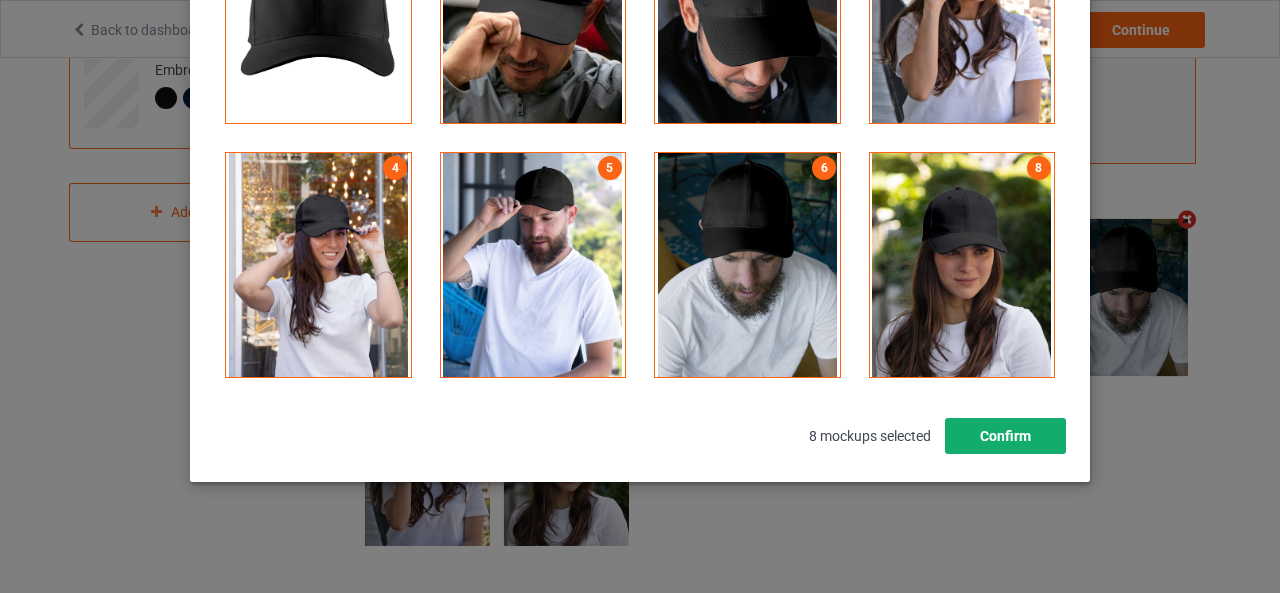 click on "Confirm" at bounding box center (1005, 436) 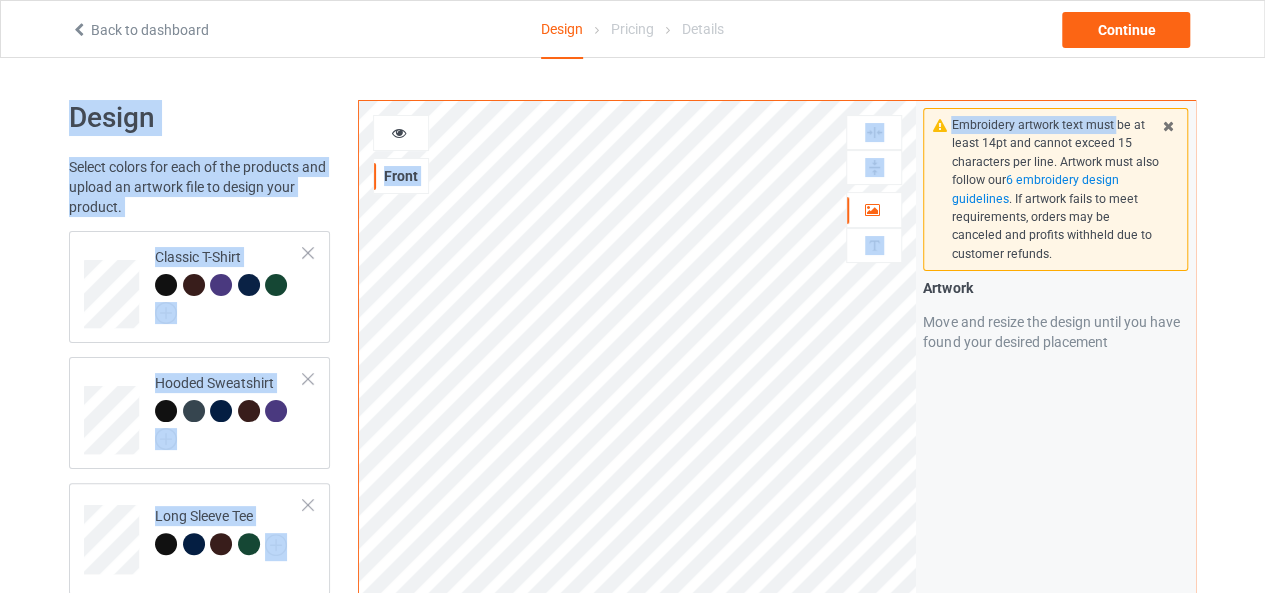 click on "Back to dashboard Design Pricing Details Continue Design Select colors for each of the products and upload an artwork file to design your product. Classic T-Shirt Hooded Sweatshirt Long Sleeve Tee Unisex Tank Embroidered Hat Add product Front Artwork This side does not support personalized text Design Guidelines Embroidery artwork text must be at least 14pt and cannot exceed 15 characters per line. Artwork must also follow our  6 embroidery design guidelines . If artwork fails to meet requirements, orders may be canceled and profits withheld due to customer refunds. Artwork Move and resize the design until you have found your desired placement Product Mockups" at bounding box center (632, 675) 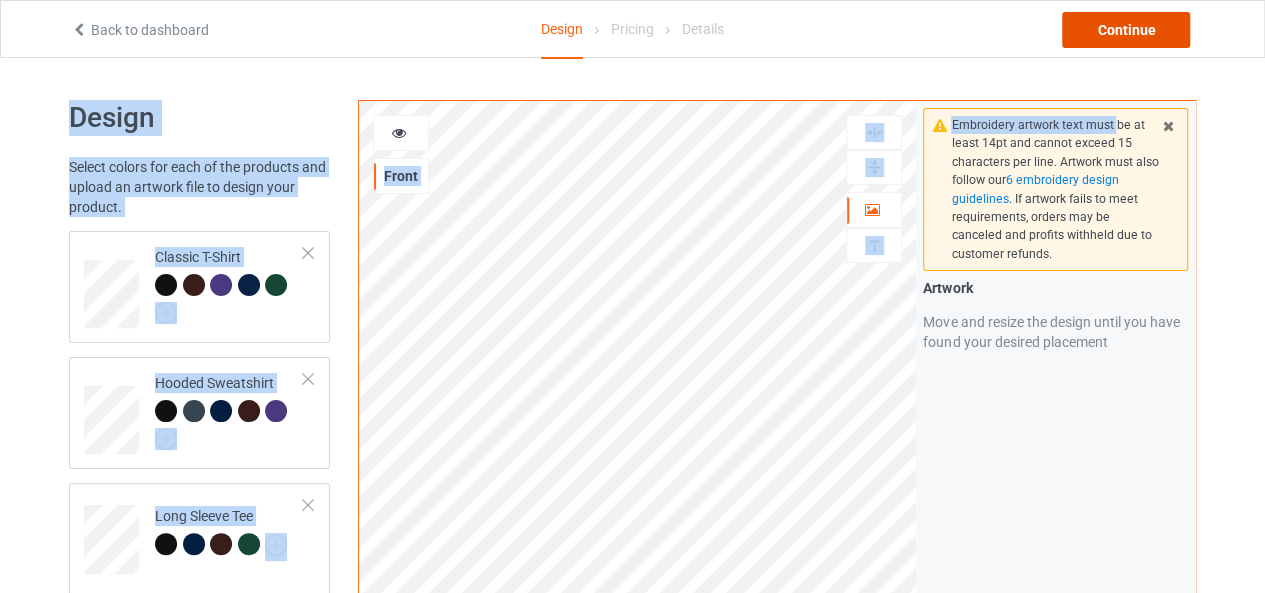 click on "Continue" at bounding box center (1126, 30) 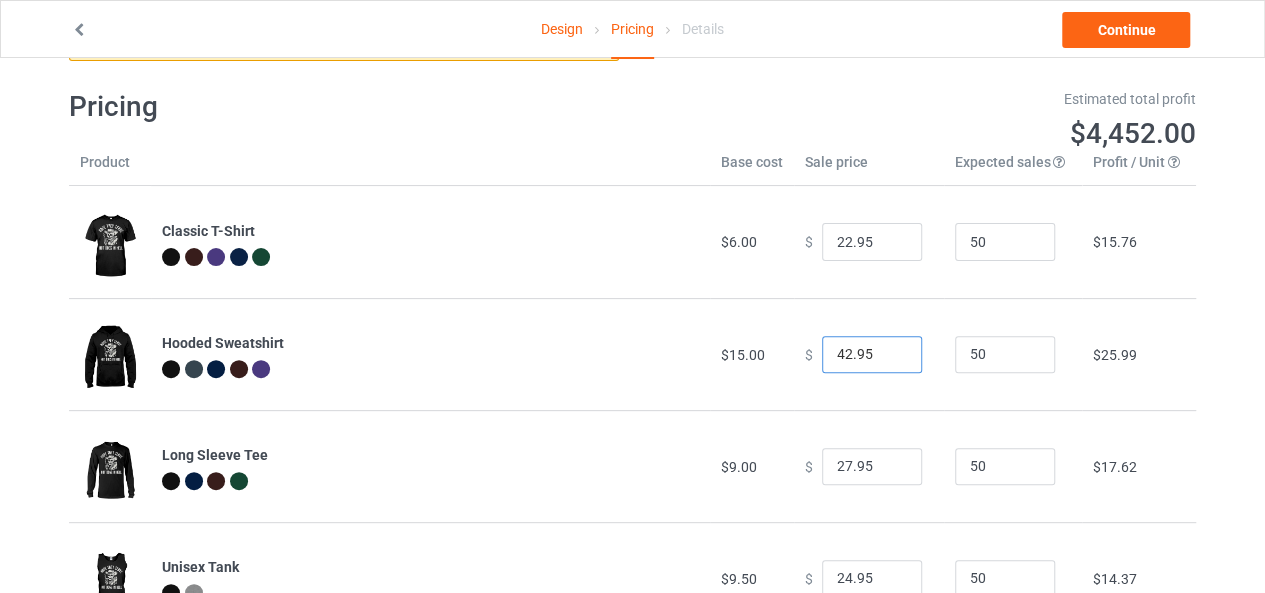 drag, startPoint x: 840, startPoint y: 349, endPoint x: 753, endPoint y: 355, distance: 87.20665 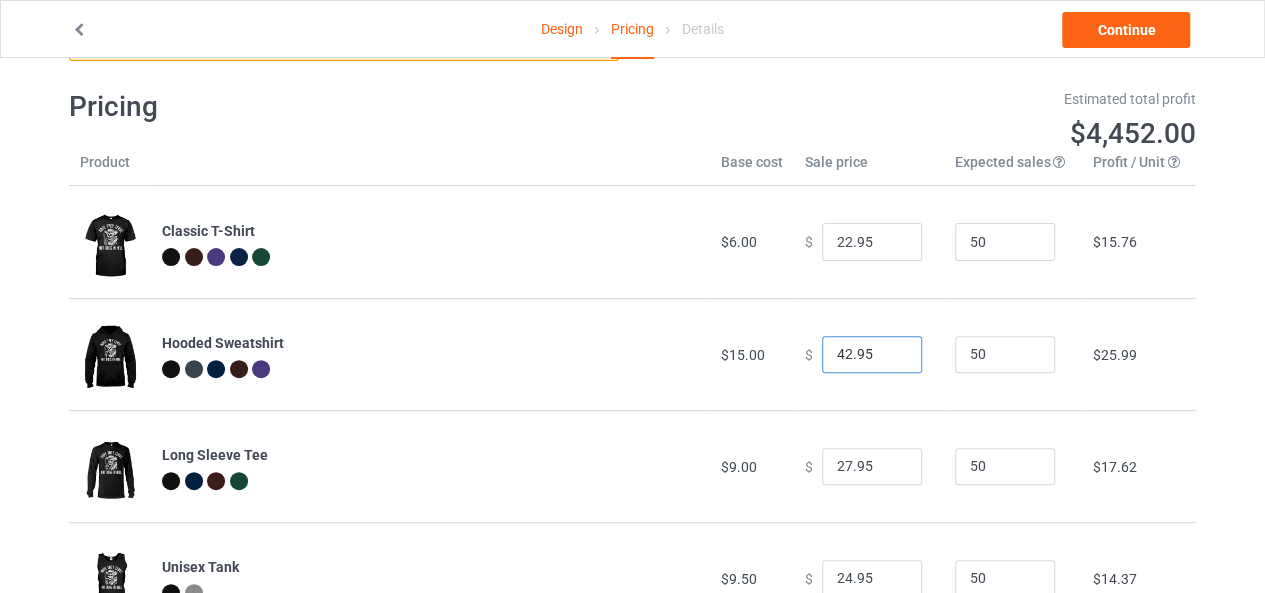 click on "Hooded Sweatshirt $15.00 $     42.95 50 $25.99" at bounding box center (632, 354) 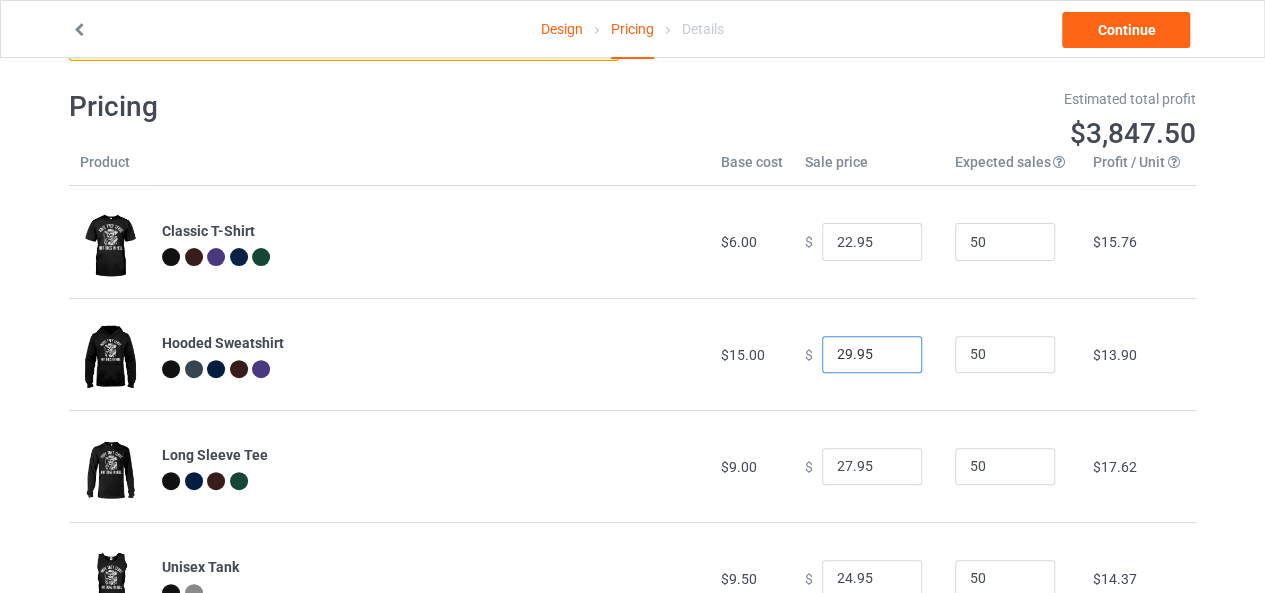 type on "29.95" 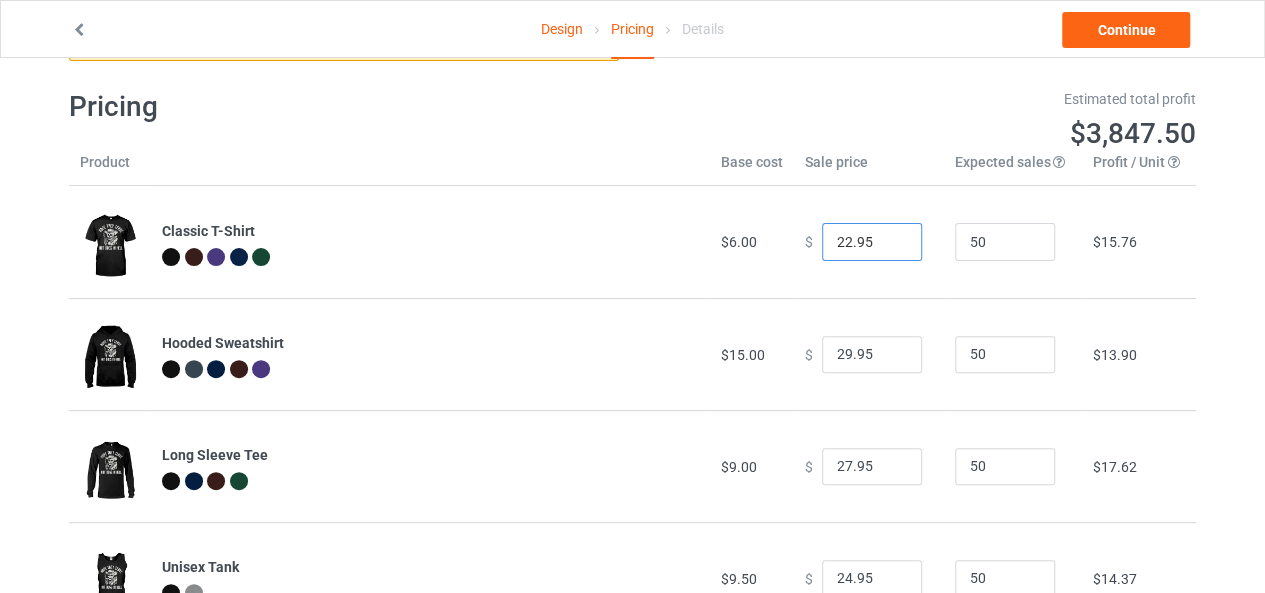 click on "22.95" at bounding box center [872, 242] 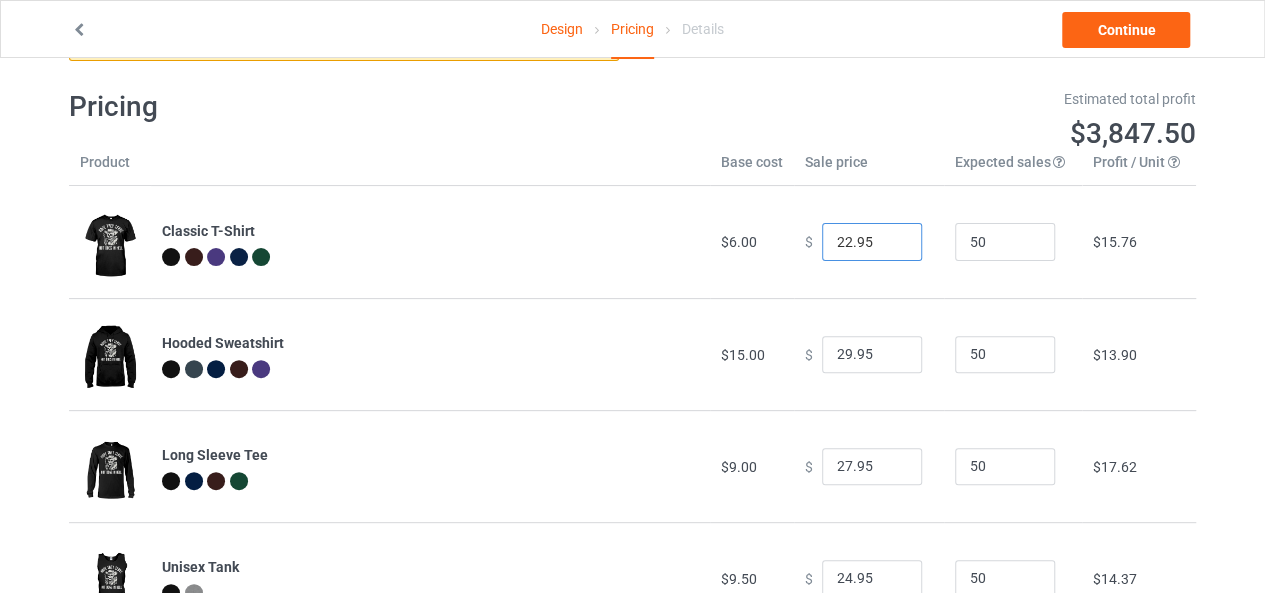 drag, startPoint x: 839, startPoint y: 237, endPoint x: 820, endPoint y: 237, distance: 19 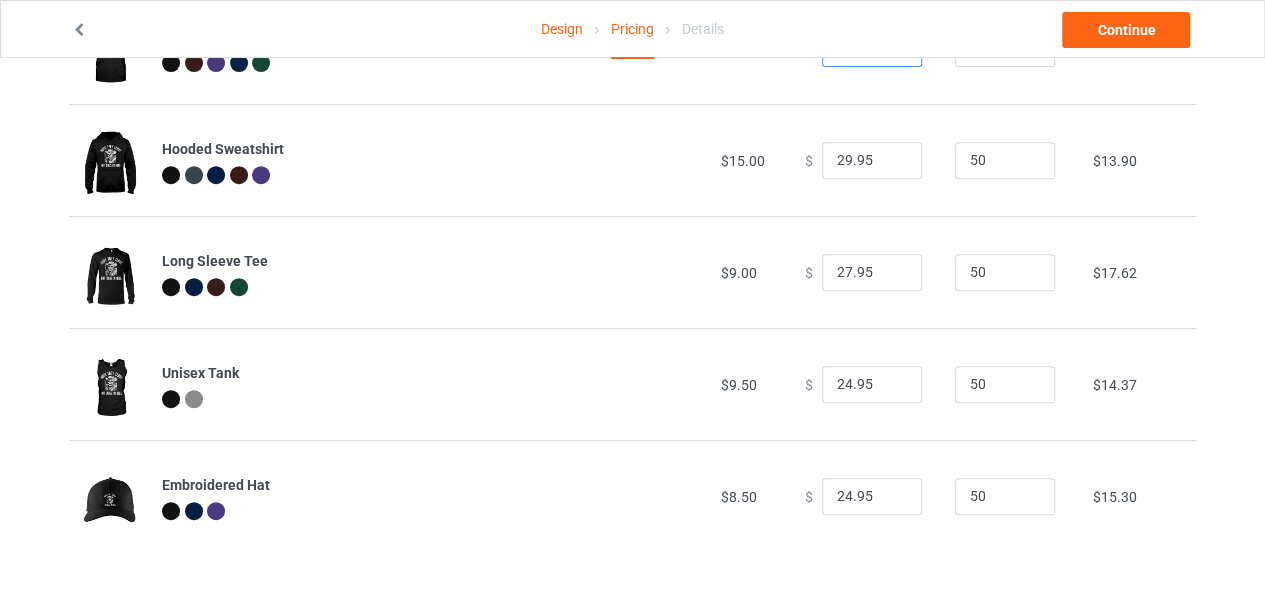 type on "20.95" 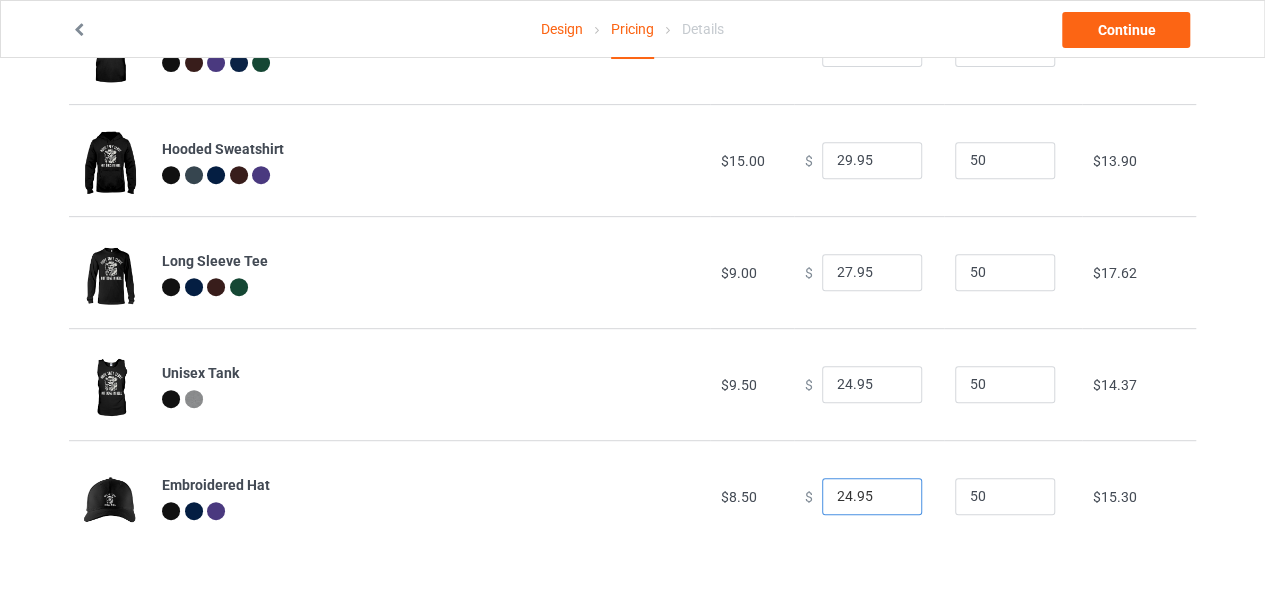 drag, startPoint x: 835, startPoint y: 492, endPoint x: 802, endPoint y: 495, distance: 33.13608 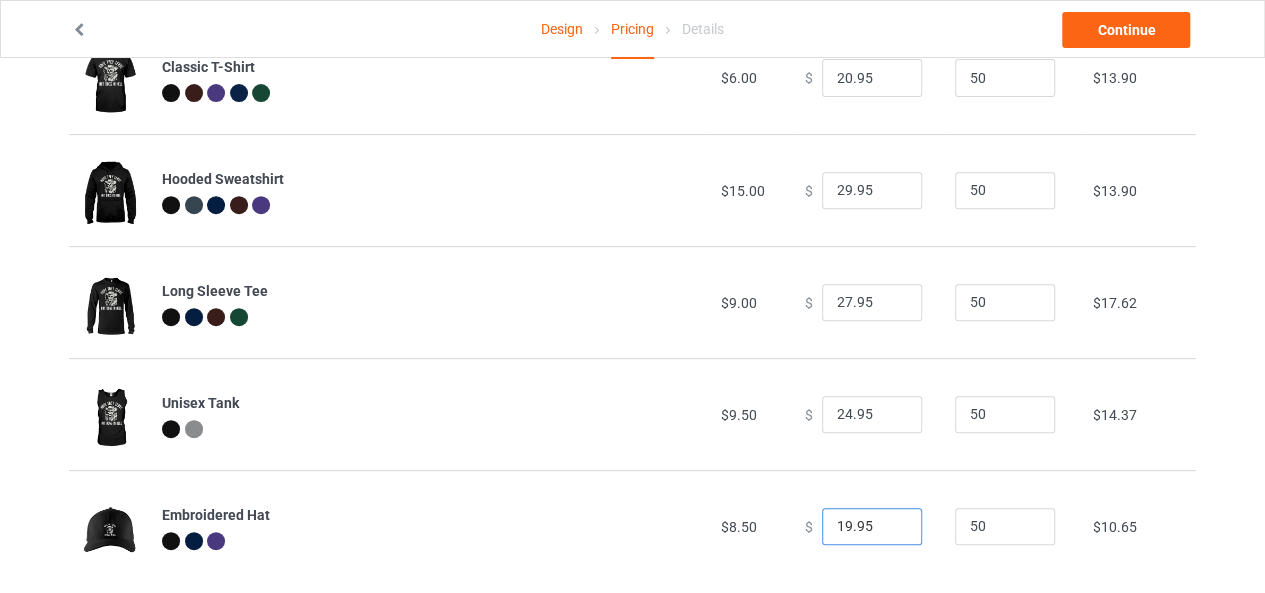 scroll, scrollTop: 304, scrollLeft: 0, axis: vertical 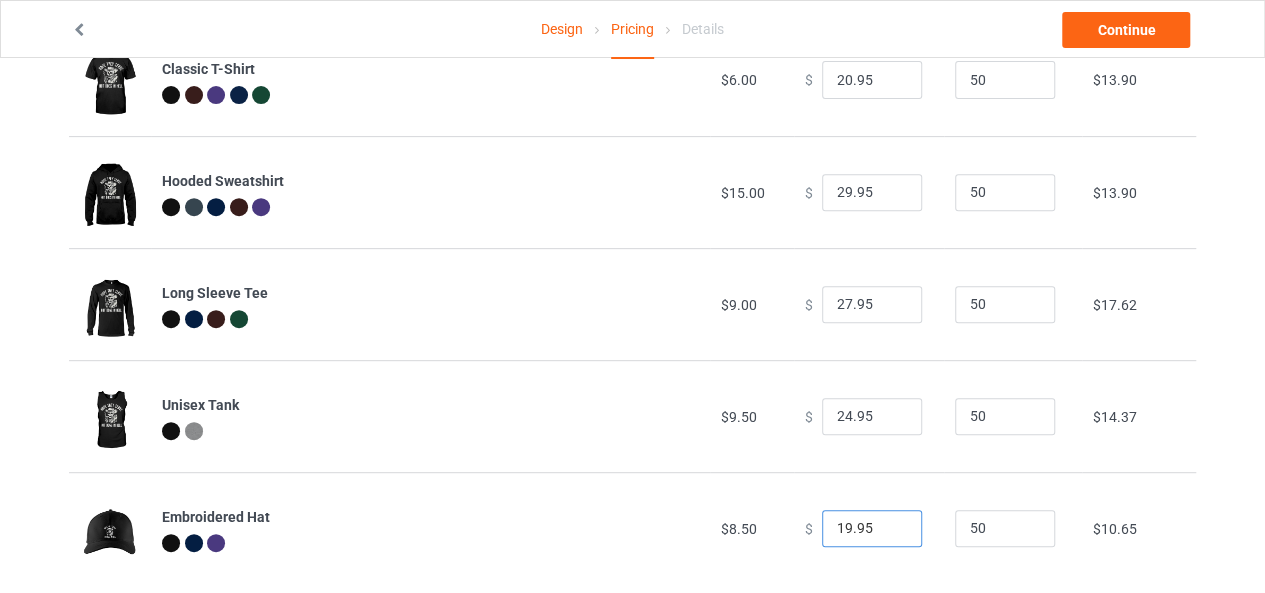 type on "19.95" 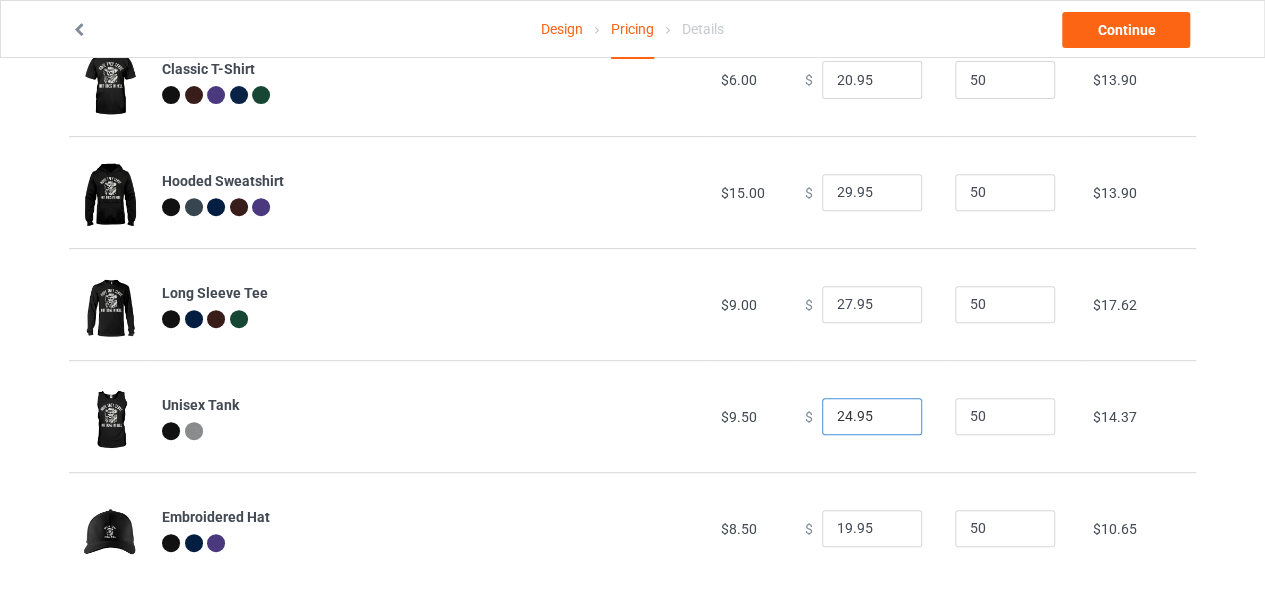 drag, startPoint x: 840, startPoint y: 405, endPoint x: 813, endPoint y: 413, distance: 28.160255 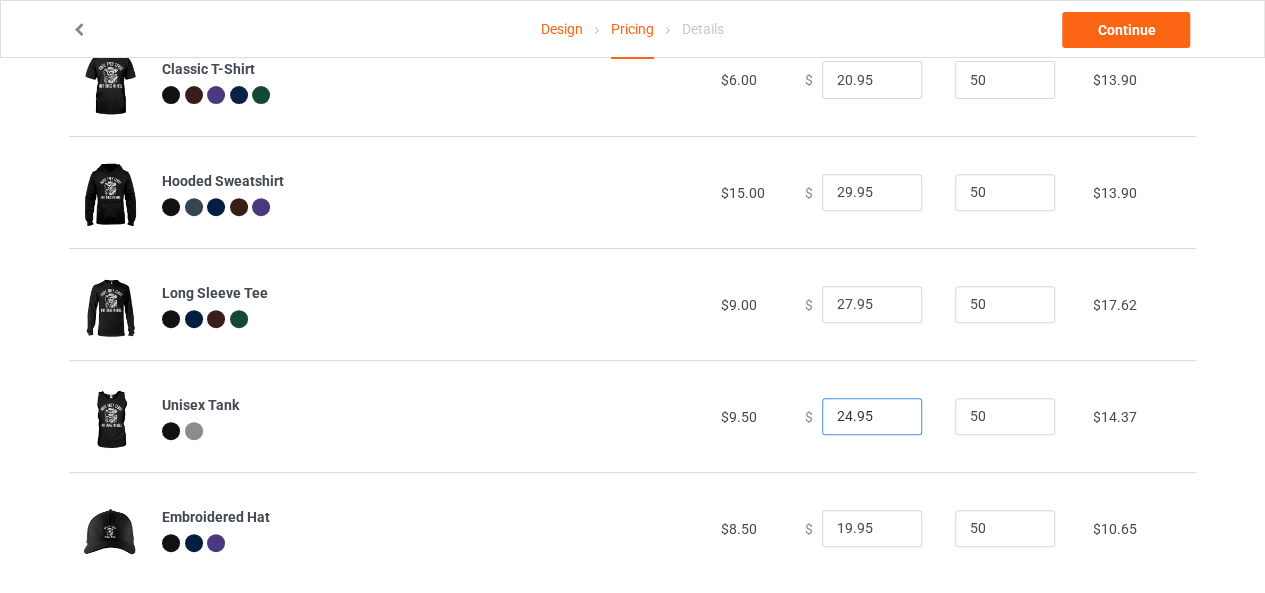 click on "24.95" at bounding box center [872, 417] 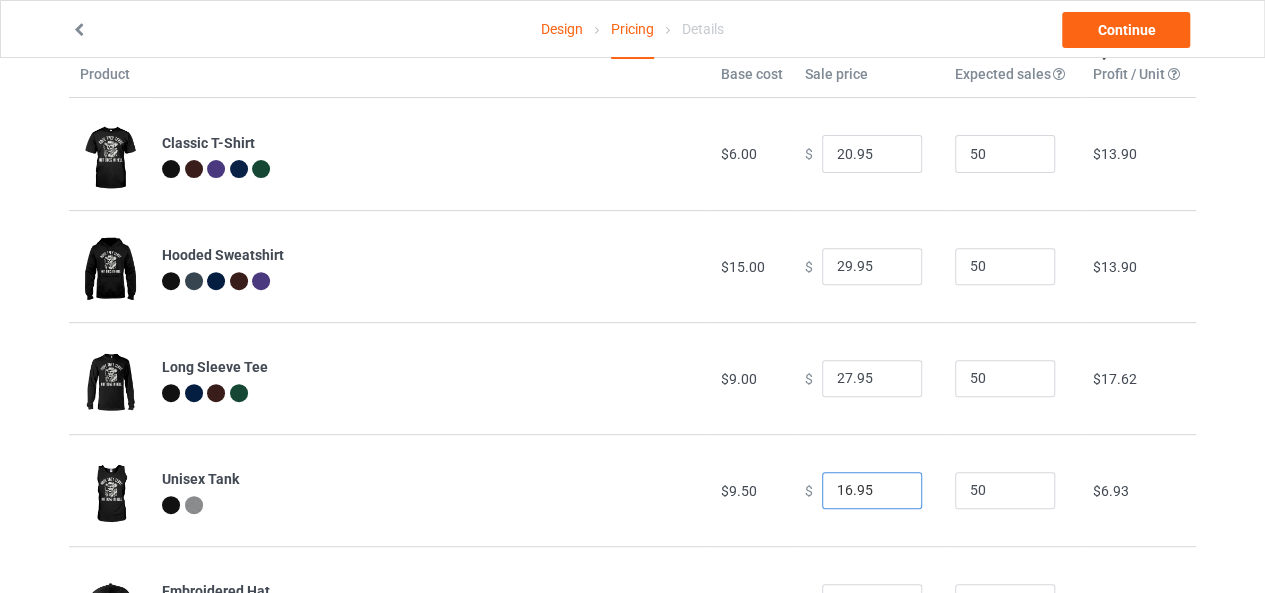 scroll, scrollTop: 230, scrollLeft: 0, axis: vertical 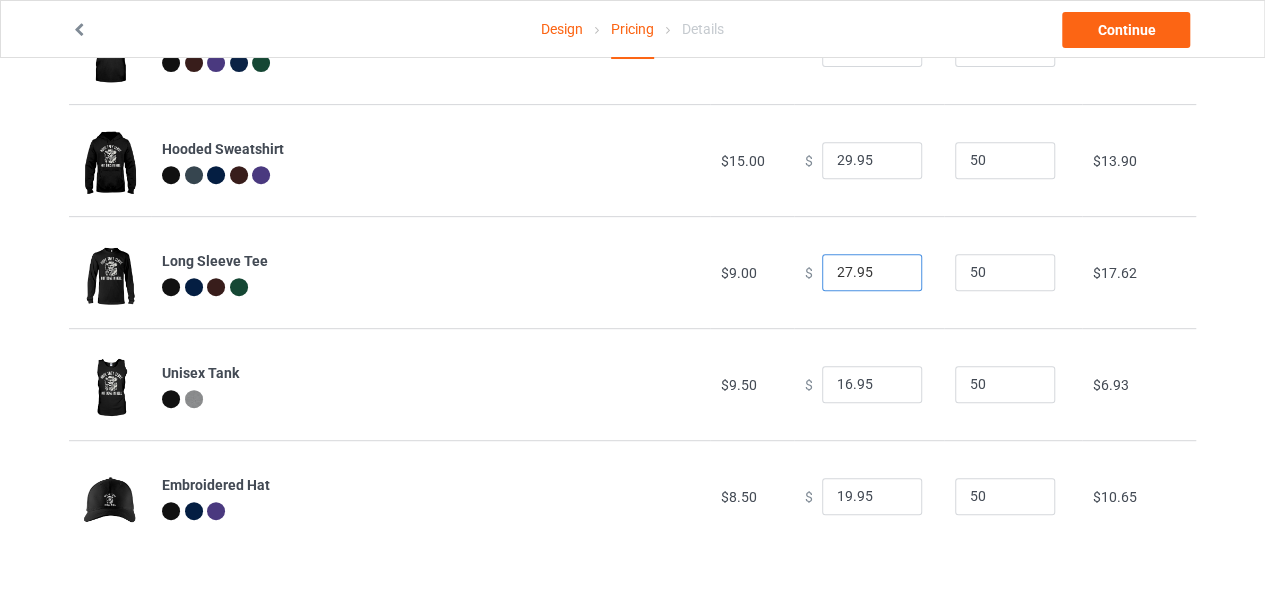 click on "27.95" at bounding box center (872, 273) 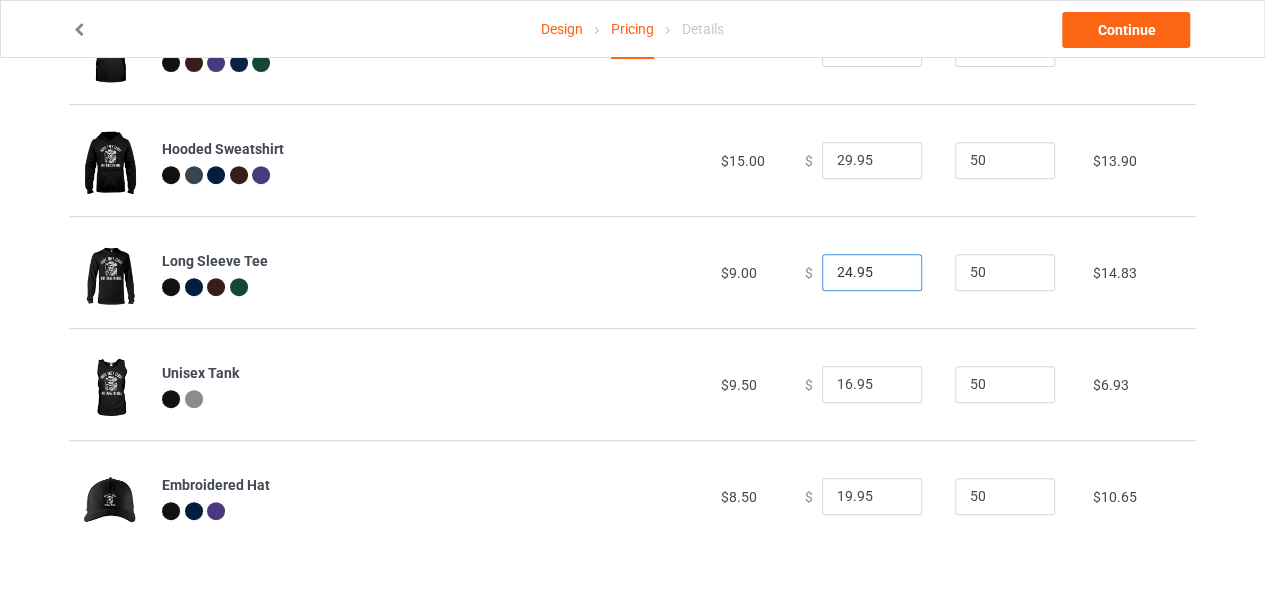 scroll, scrollTop: 0, scrollLeft: 0, axis: both 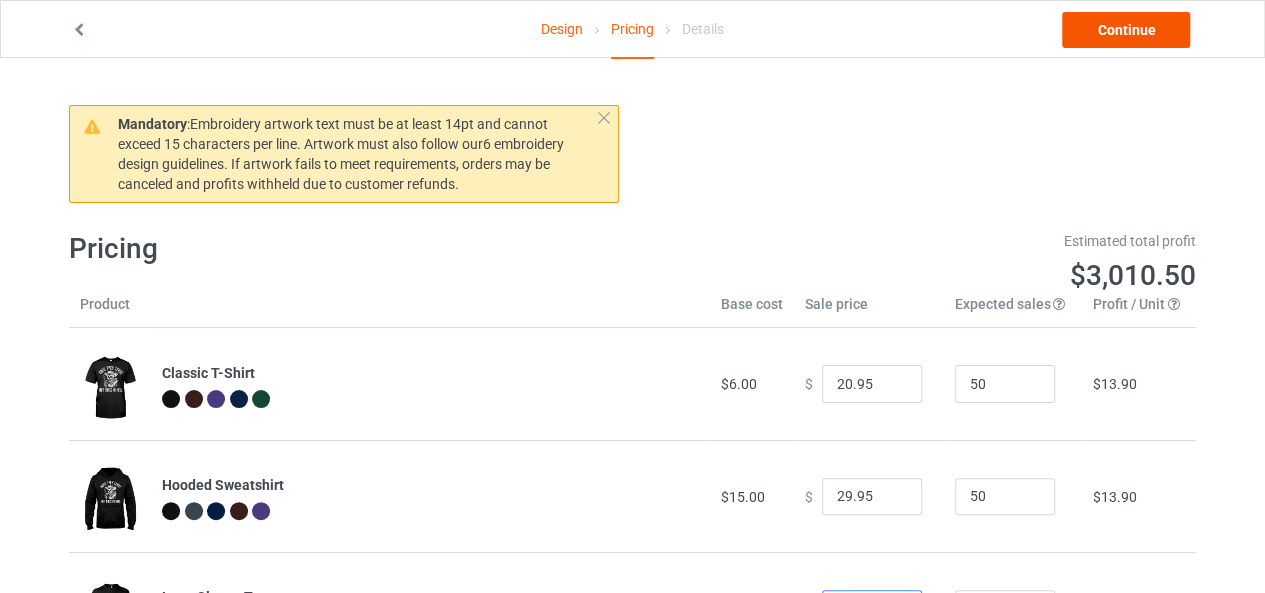 type on "24.95" 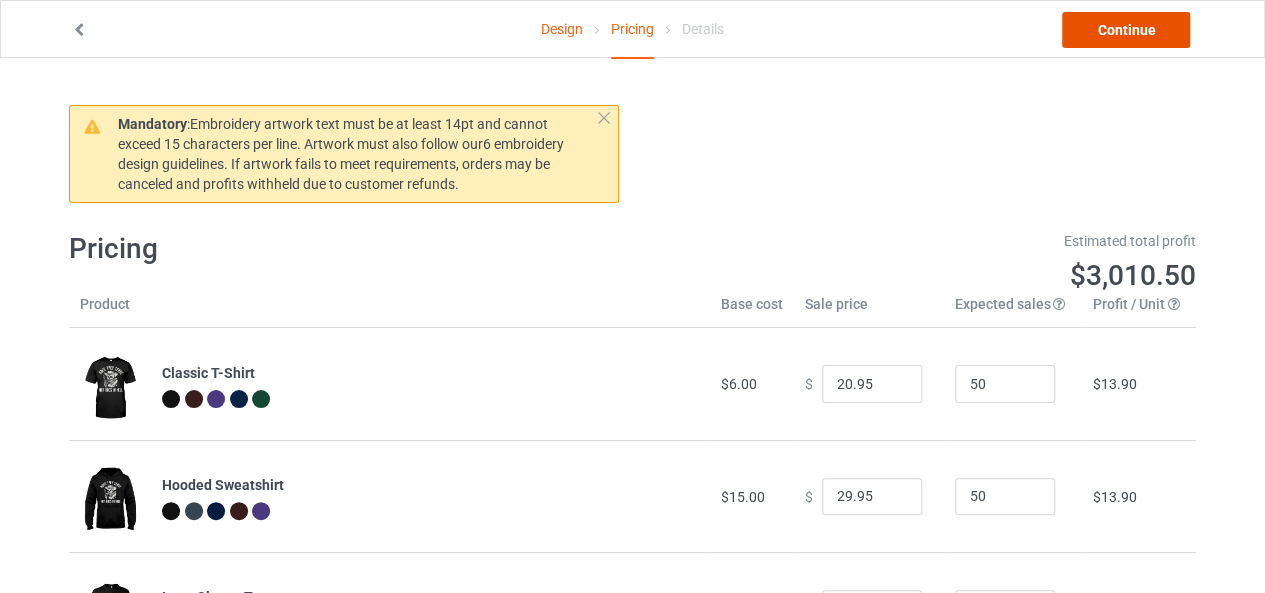 click on "Continue" at bounding box center [1126, 30] 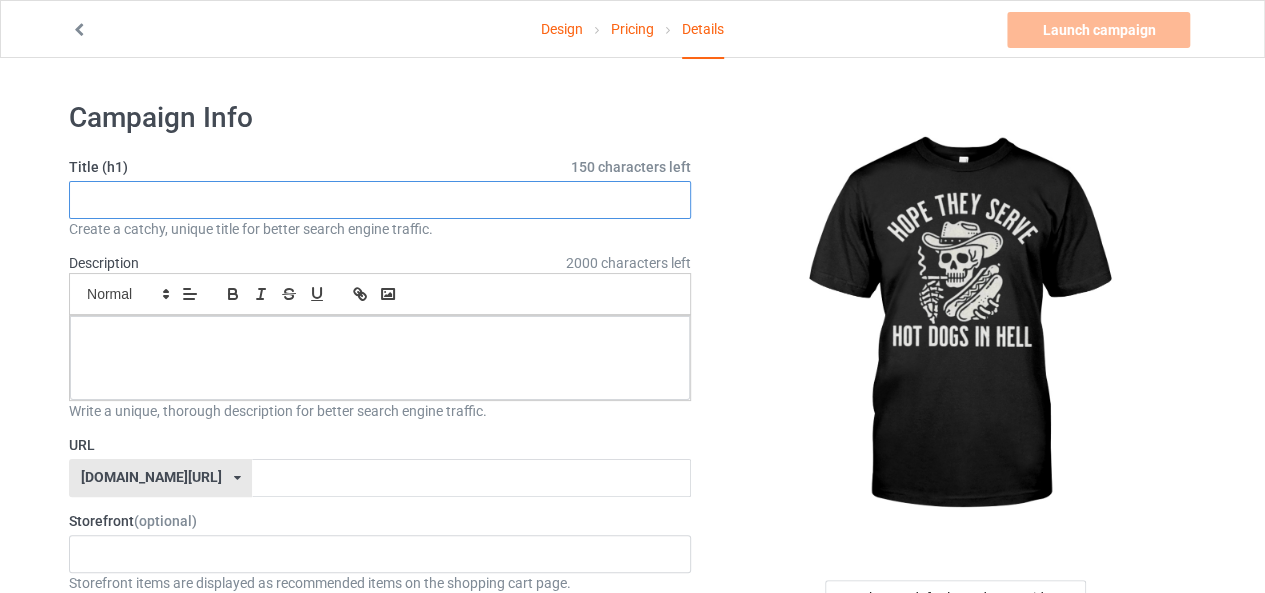 click at bounding box center [380, 200] 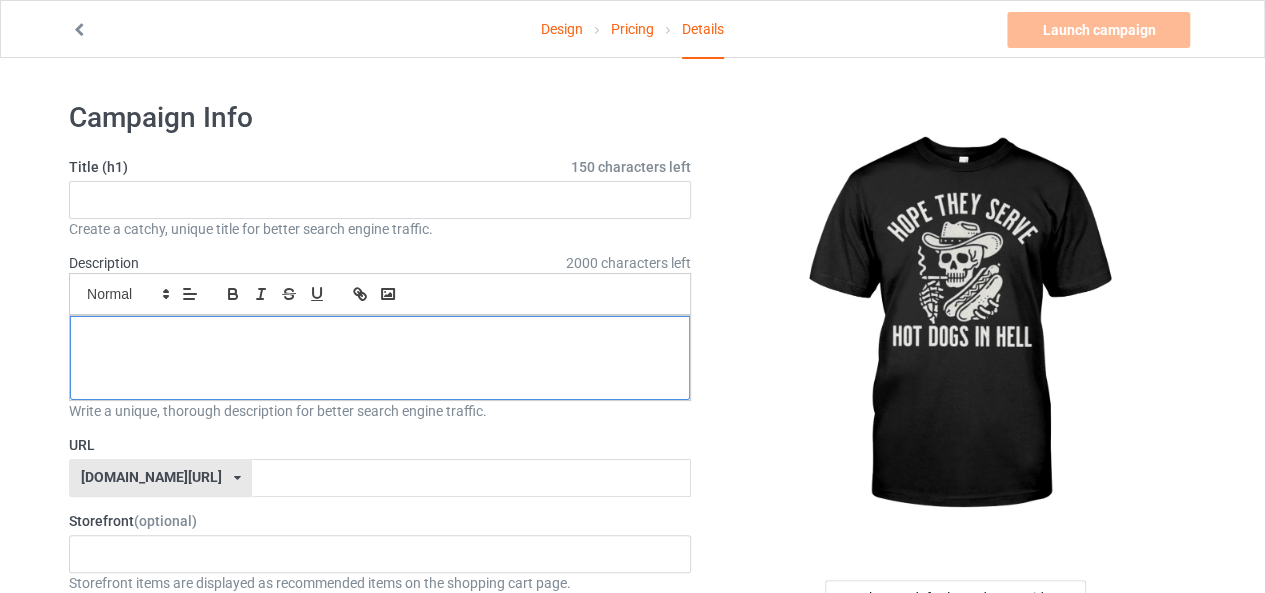 click at bounding box center [380, 358] 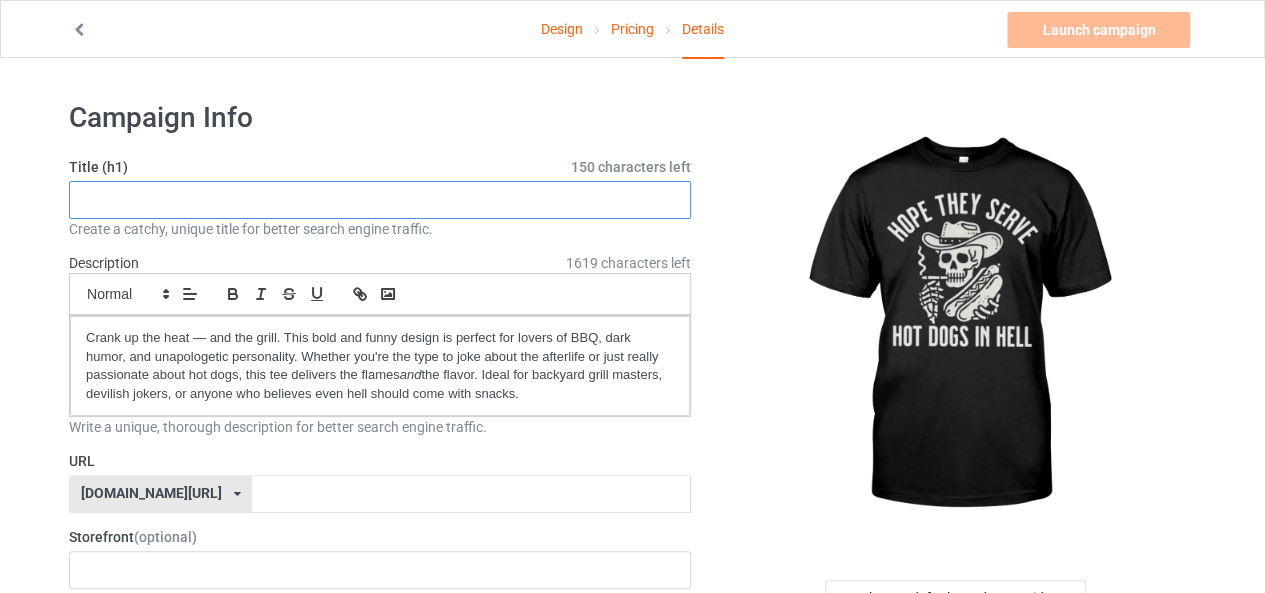 click at bounding box center (380, 200) 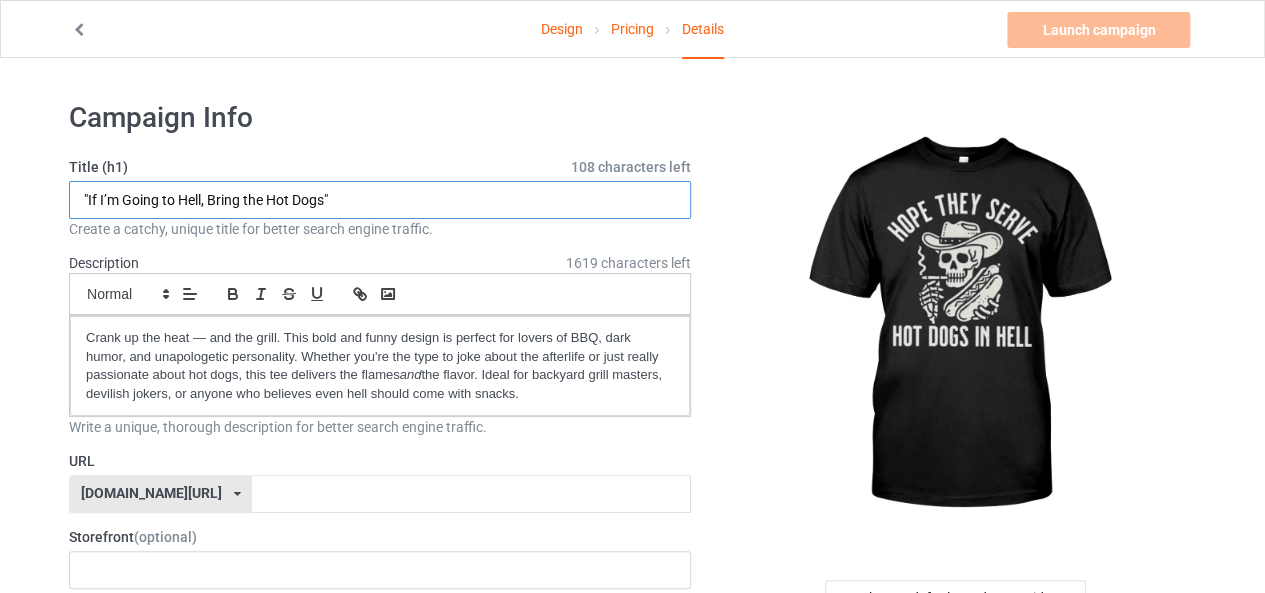 drag, startPoint x: 325, startPoint y: 197, endPoint x: 390, endPoint y: 197, distance: 65 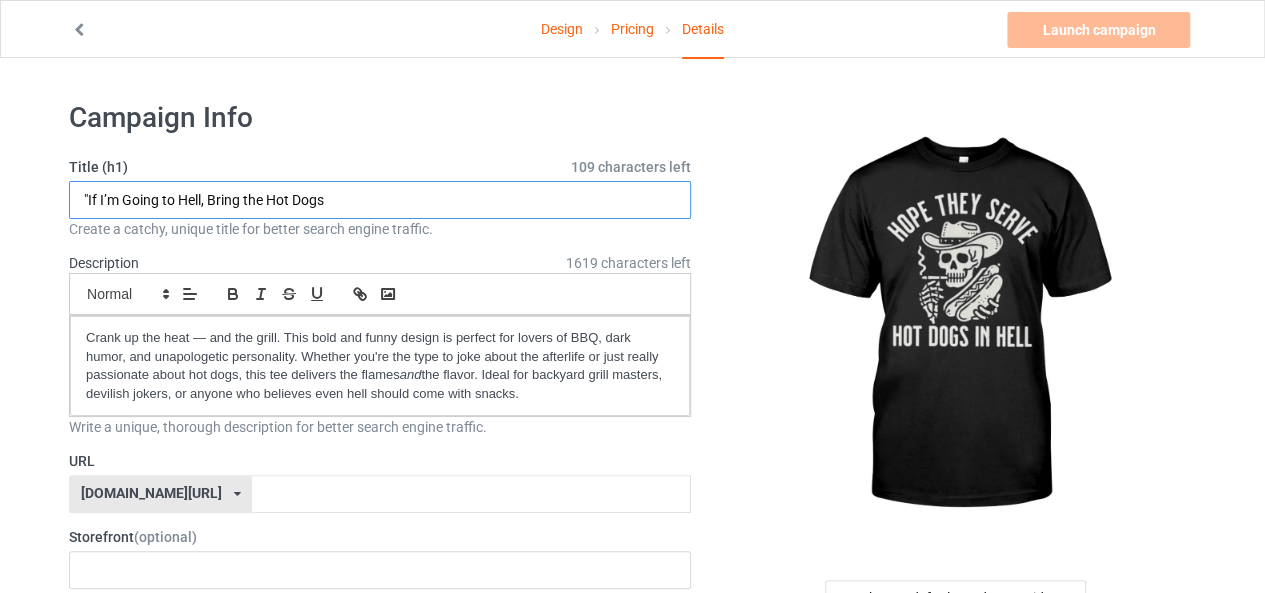 click on ""If I’m Going to Hell, Bring the Hot Dogs" at bounding box center [380, 200] 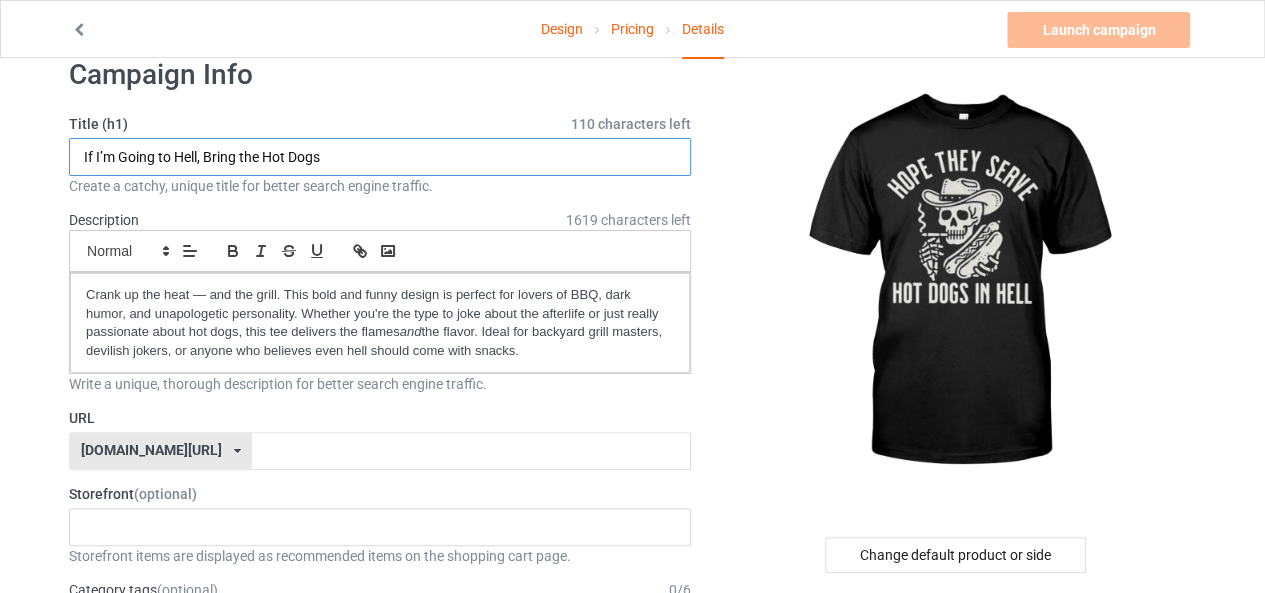 scroll, scrollTop: 0, scrollLeft: 0, axis: both 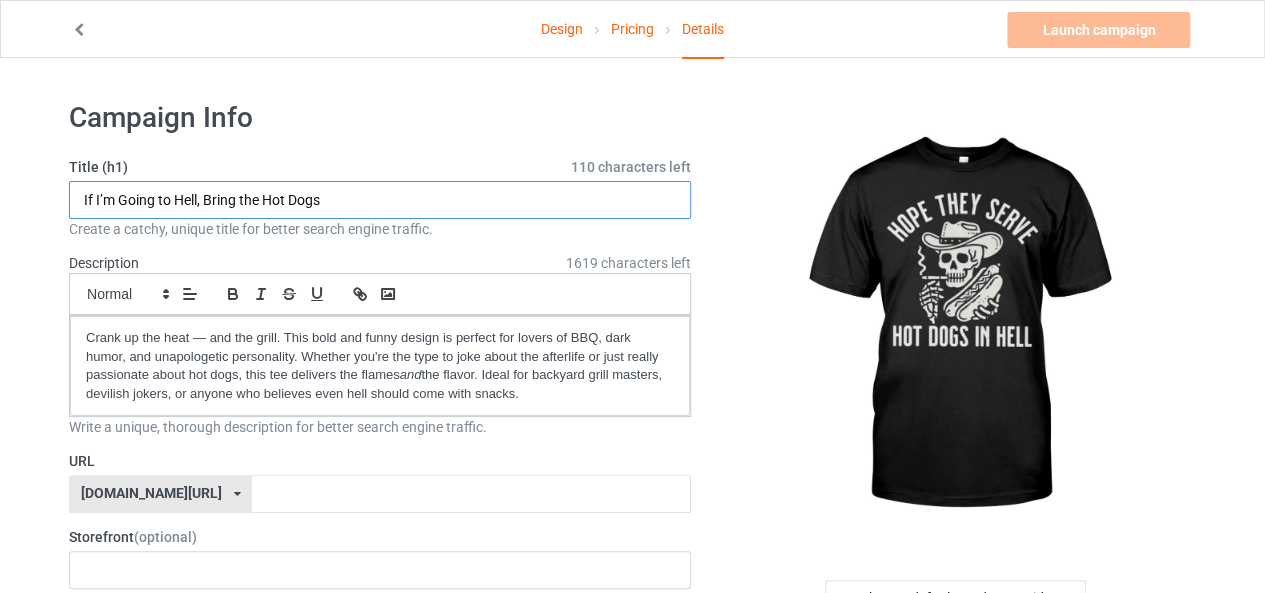 click on "If I’m Going to Hell, Bring the Hot Dogs" at bounding box center [380, 200] 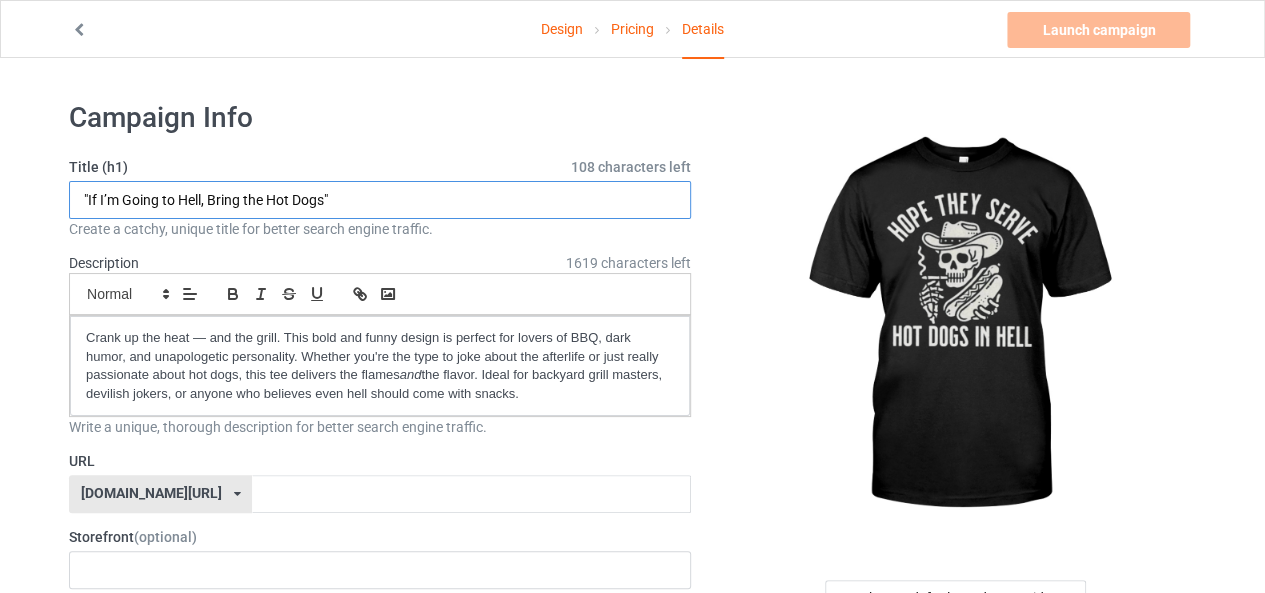 click on ""If I’m Going to Hell, Bring the Hot Dogs"" at bounding box center (380, 200) 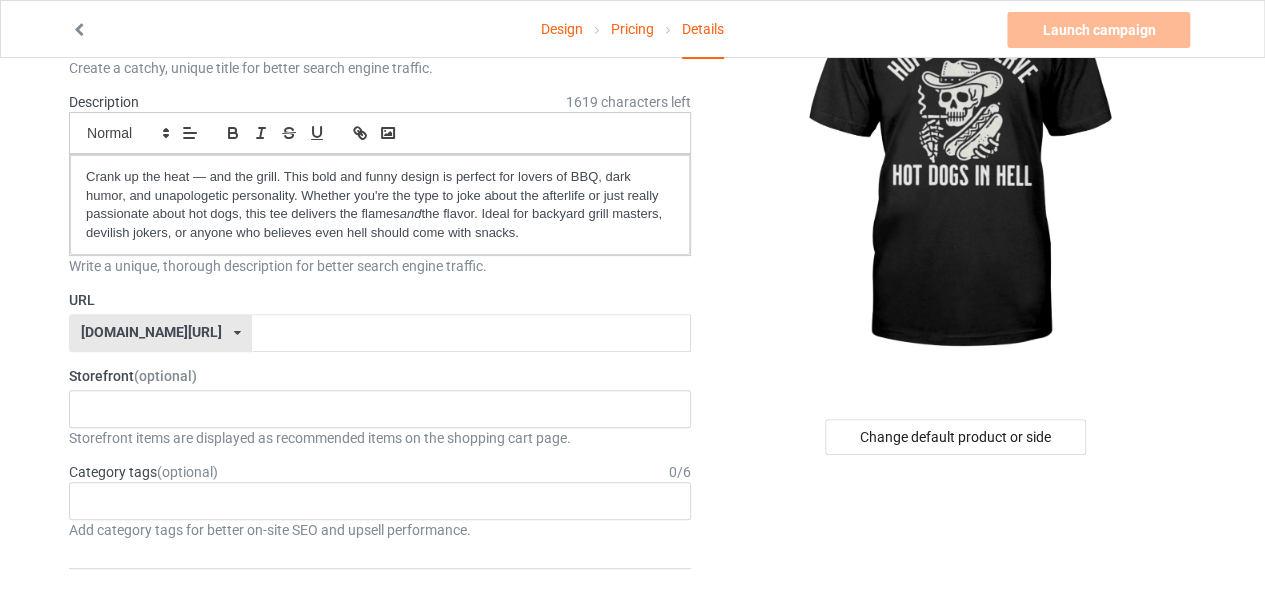 scroll, scrollTop: 203, scrollLeft: 0, axis: vertical 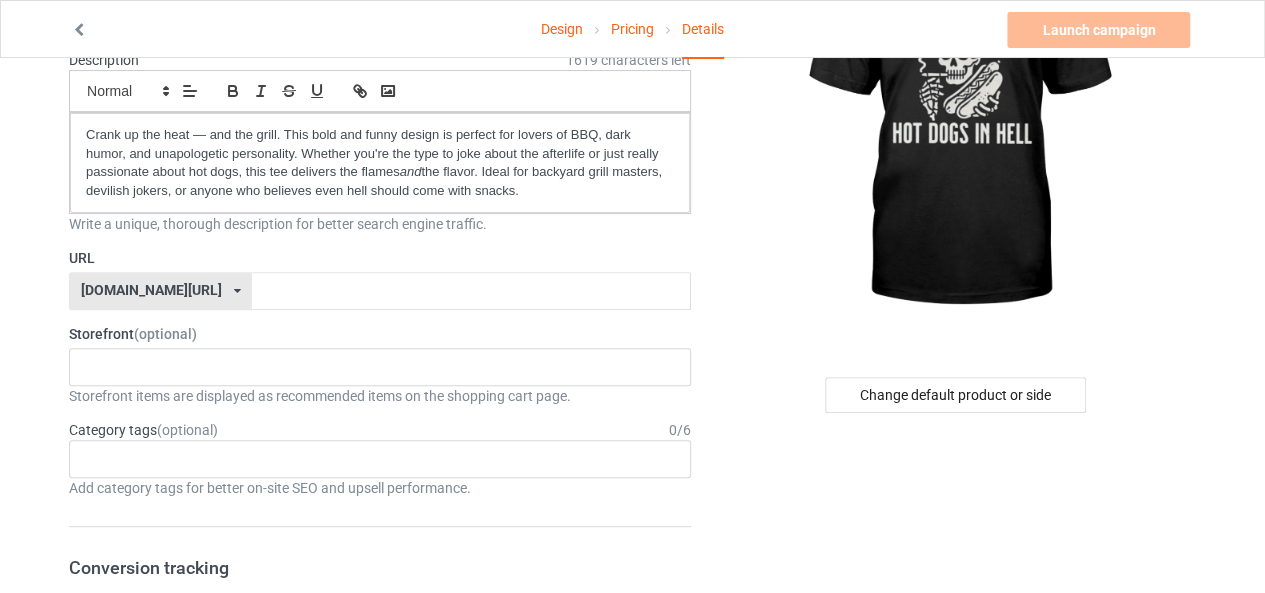 type on "HOPE THEY SERVE HOT DOGS IN HELL" 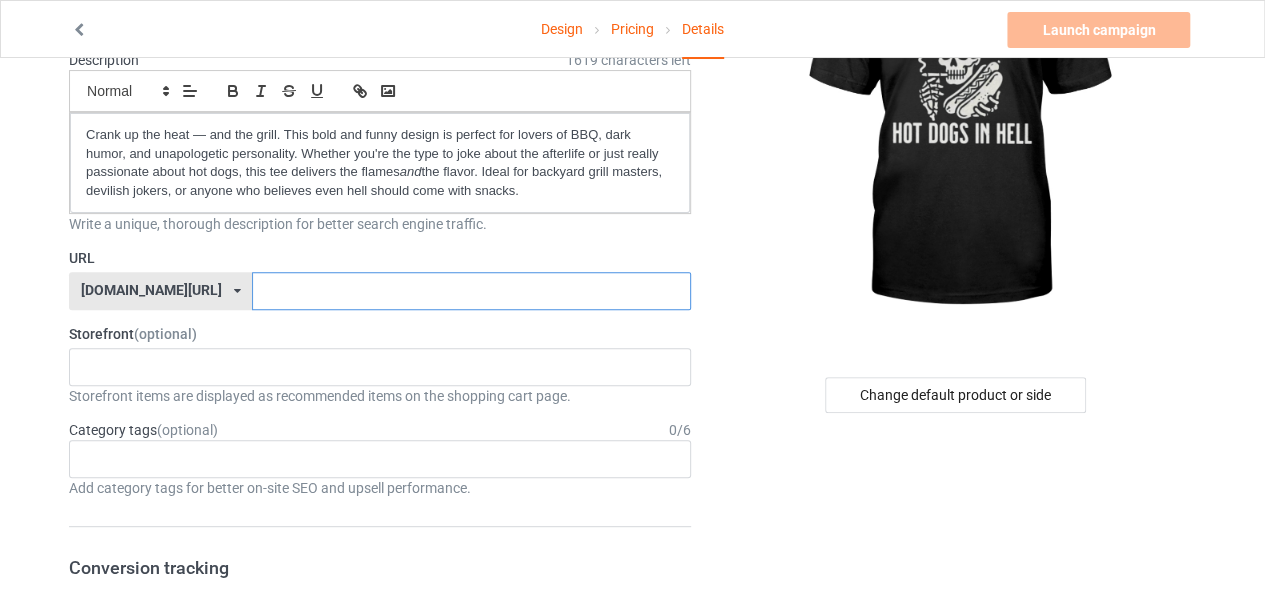 click at bounding box center [471, 291] 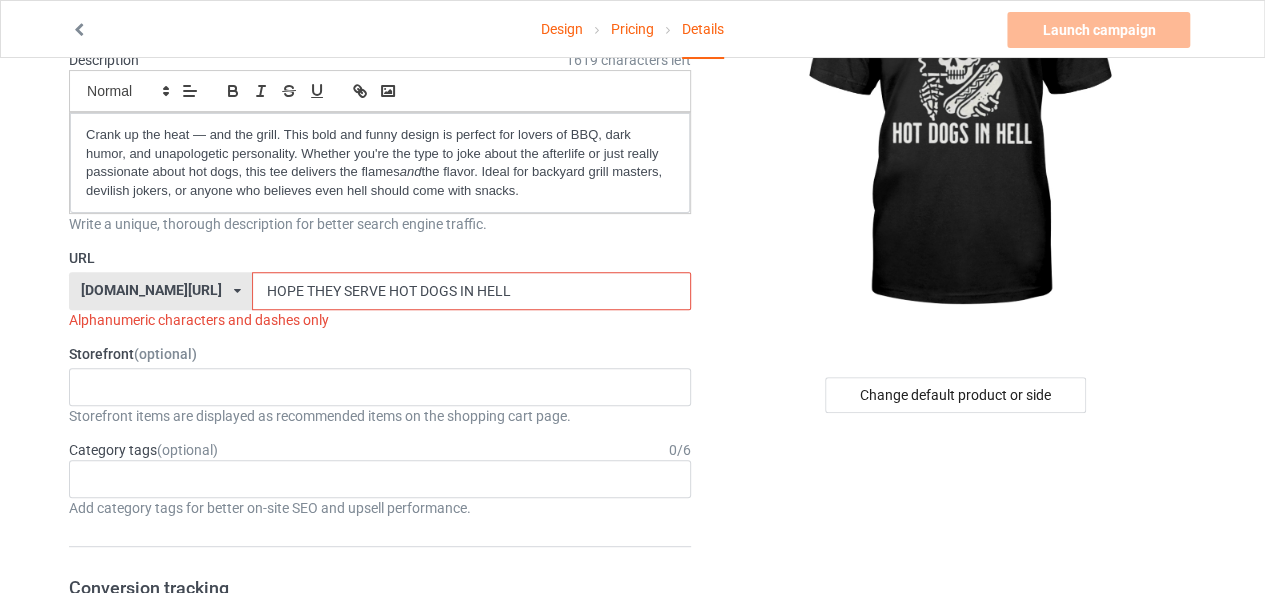 click on "HOPE THEY SERVE HOT DOGS IN HELL" at bounding box center [471, 291] 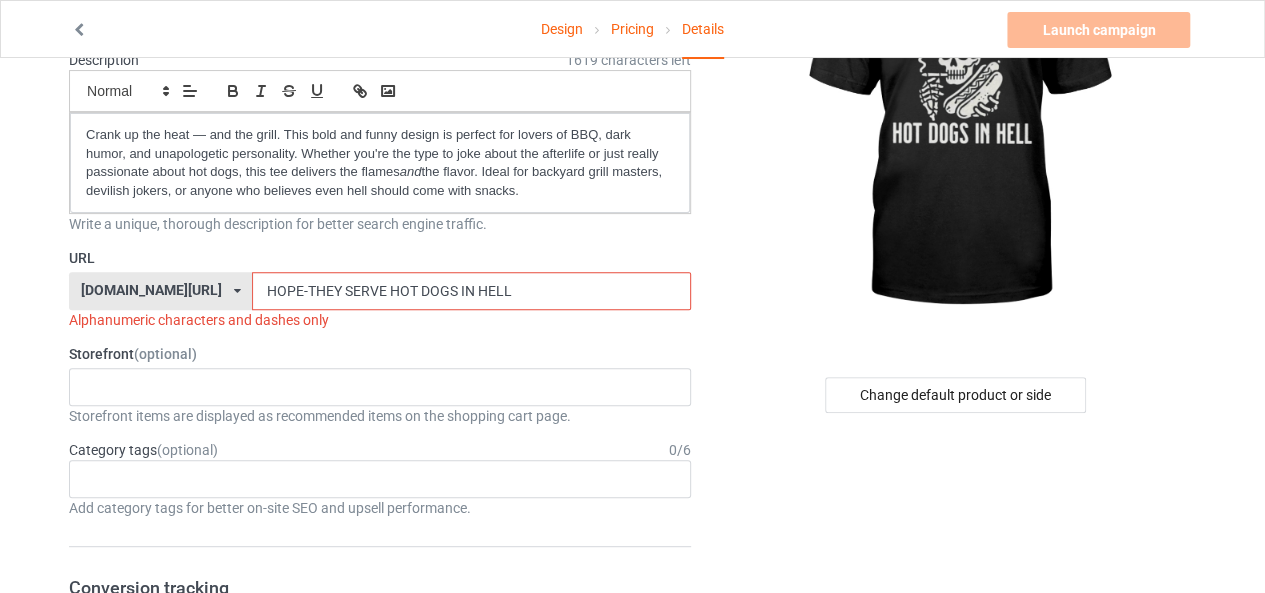 click on "HOPE-THEY SERVE HOT DOGS IN HELL" at bounding box center (471, 291) 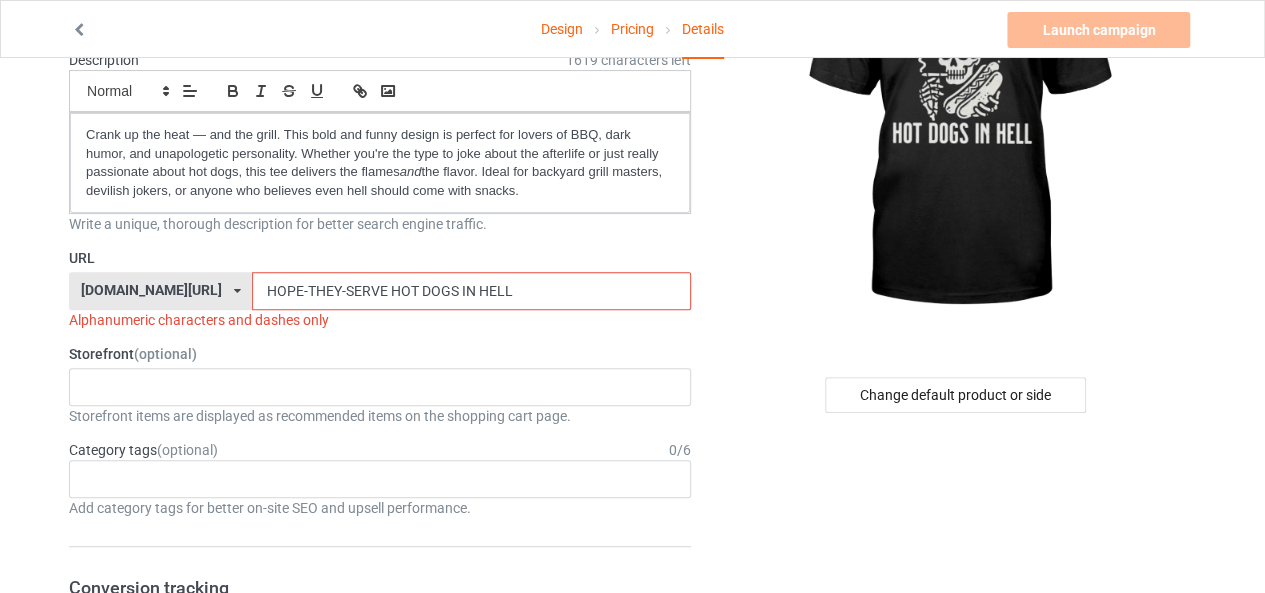 click on "HOPE-THEY-SERVE HOT DOGS IN HELL" at bounding box center (471, 291) 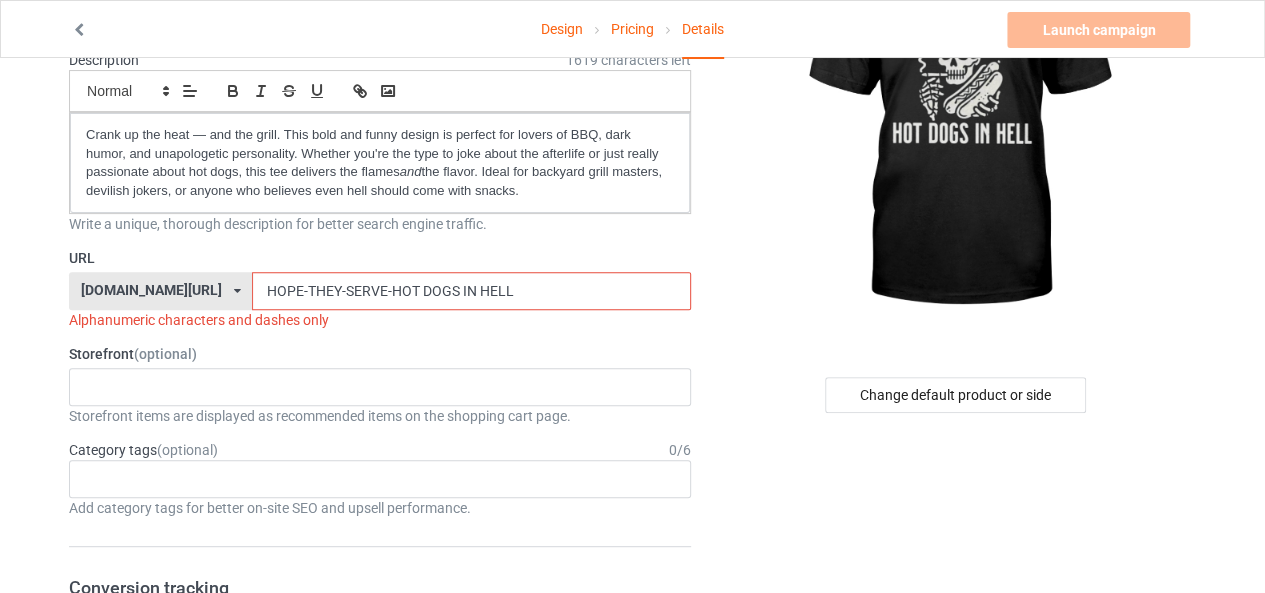 click on "HOPE-THEY-SERVE-HOT DOGS IN HELL" at bounding box center [471, 291] 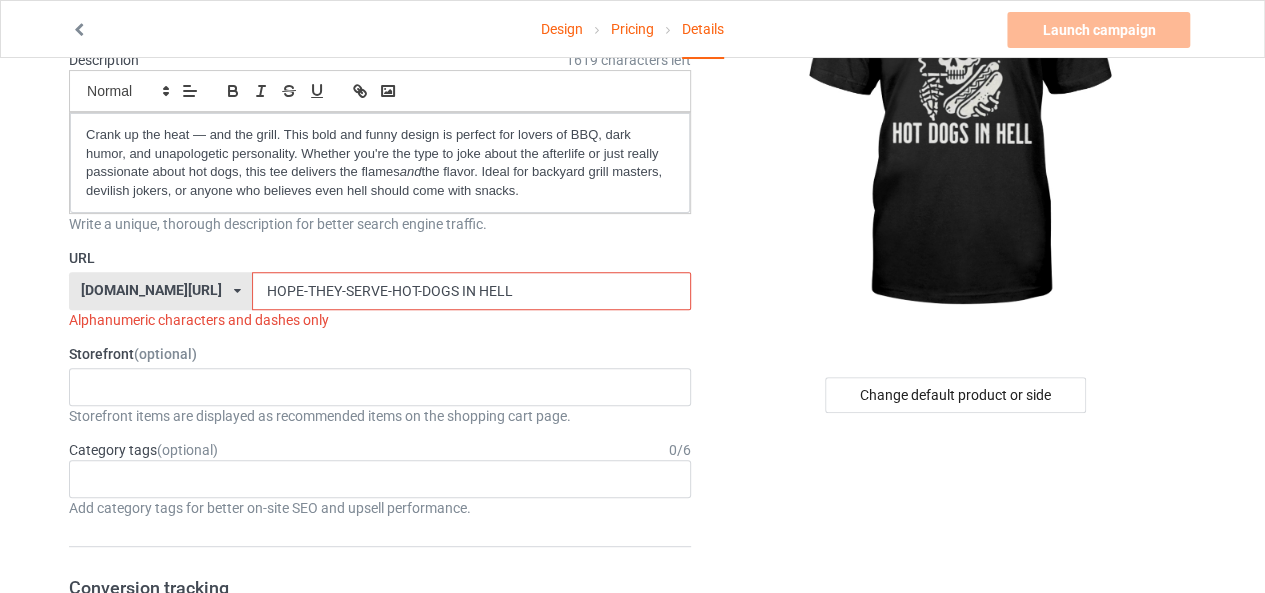 click on "HOPE-THEY-SERVE-HOT-DOGS IN HELL" at bounding box center (471, 291) 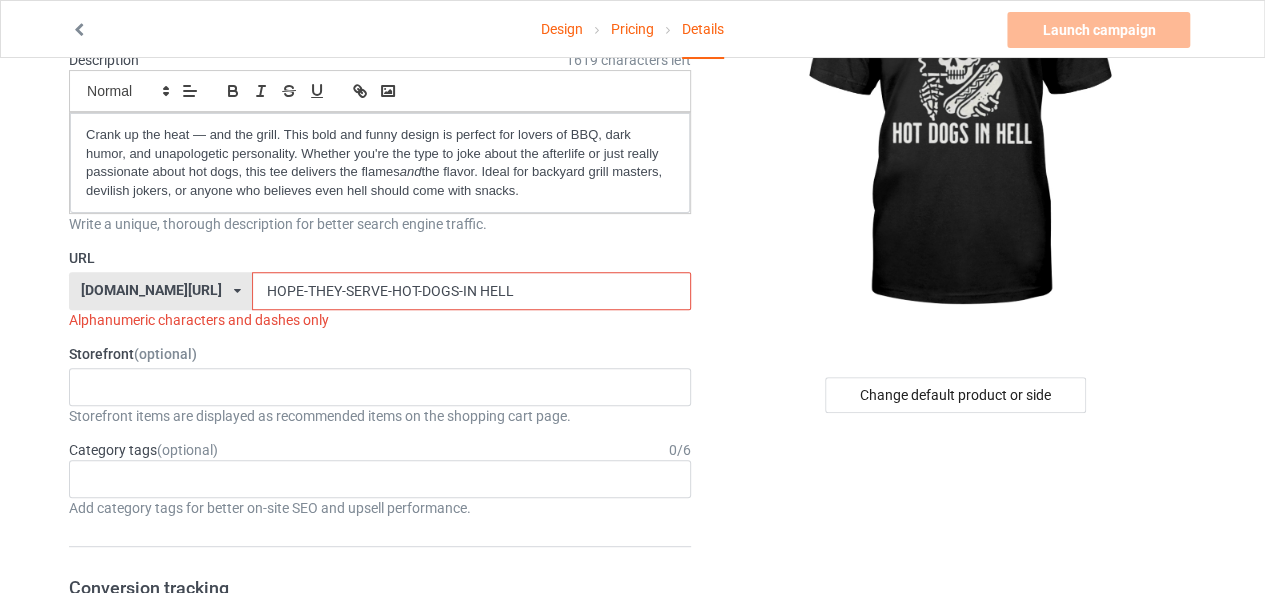 click on "HOPE-THEY-SERVE-HOT-DOGS-IN HELL" at bounding box center [471, 291] 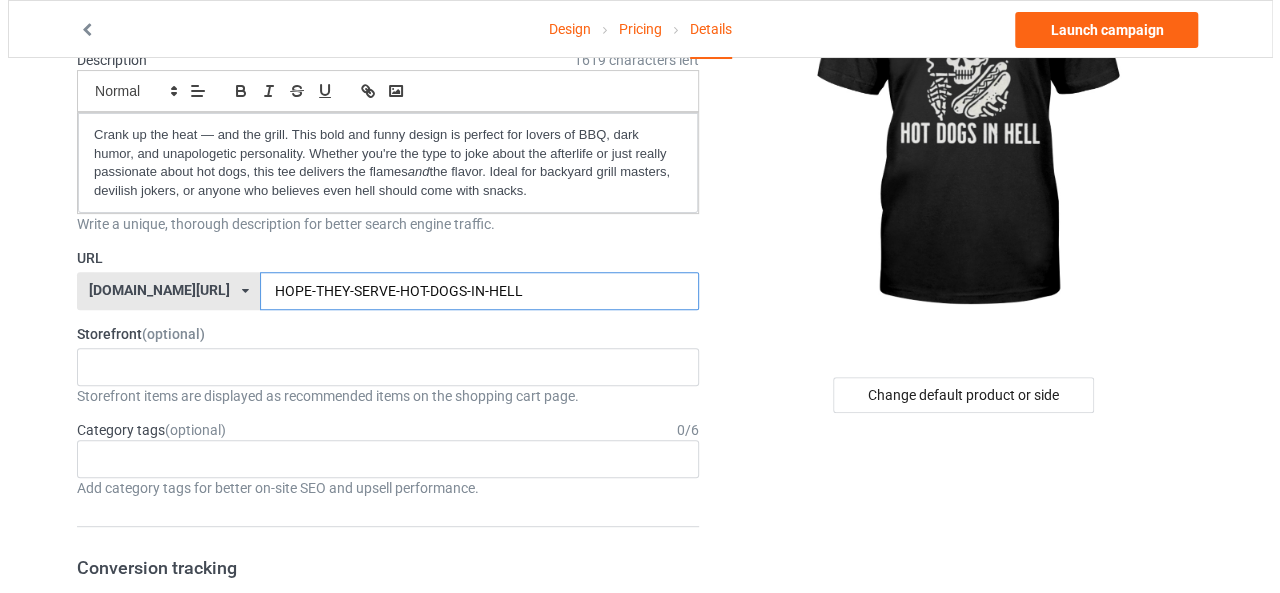 scroll, scrollTop: 0, scrollLeft: 0, axis: both 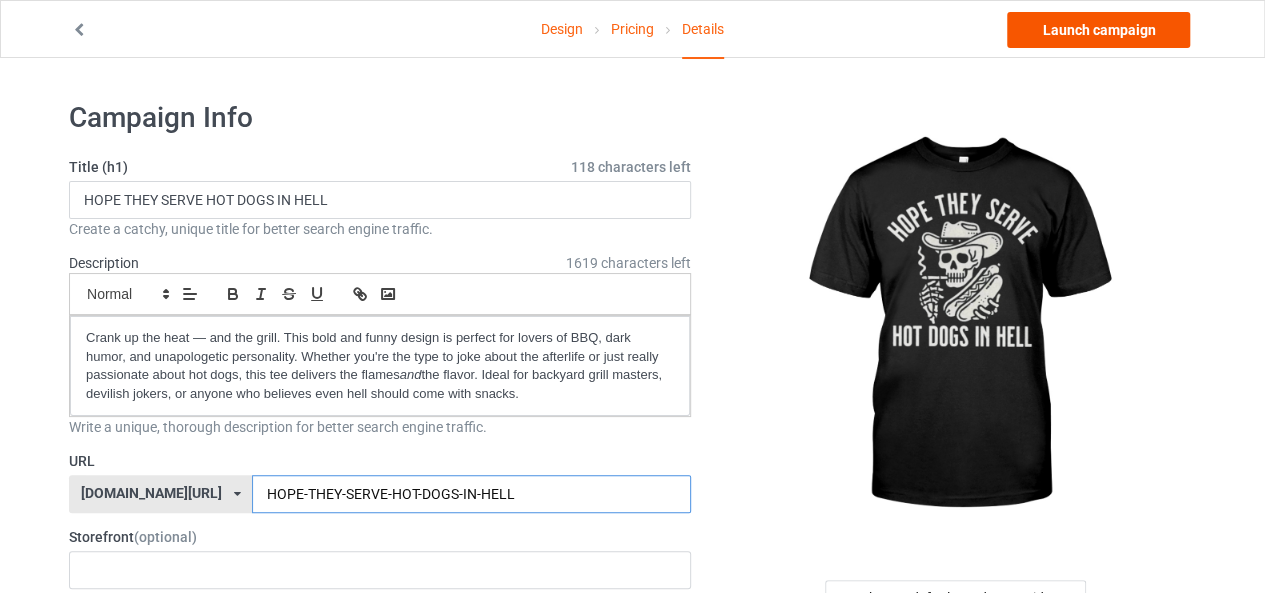 type on "HOPE-THEY-SERVE-HOT-DOGS-IN-HELL" 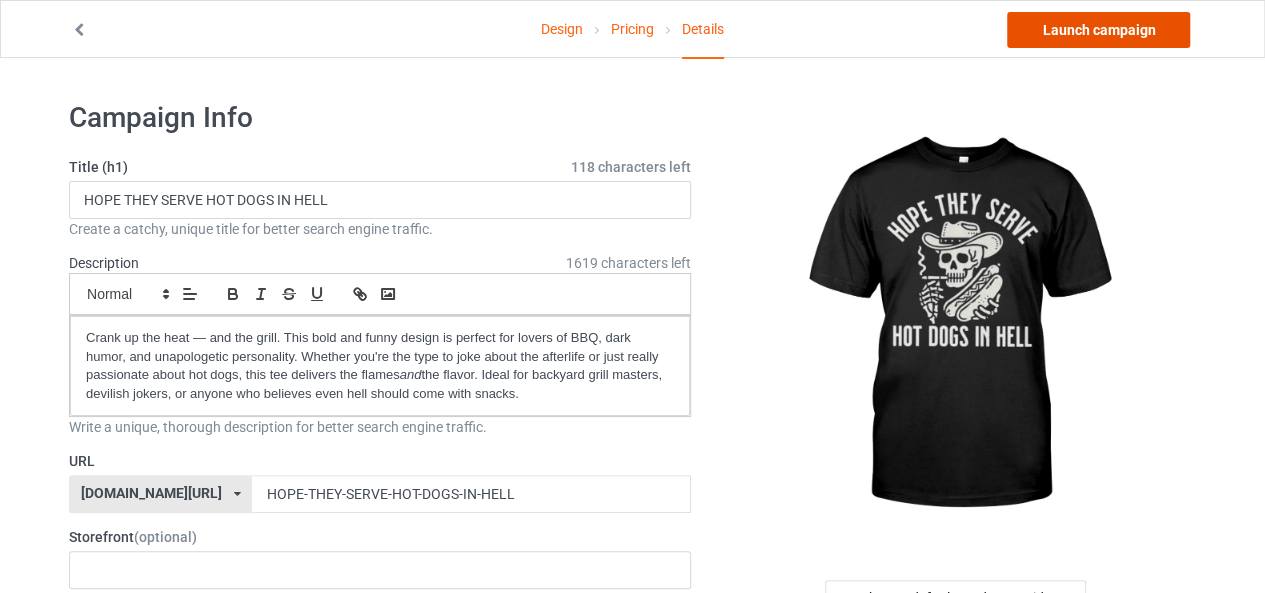 click on "Launch campaign" at bounding box center (1098, 30) 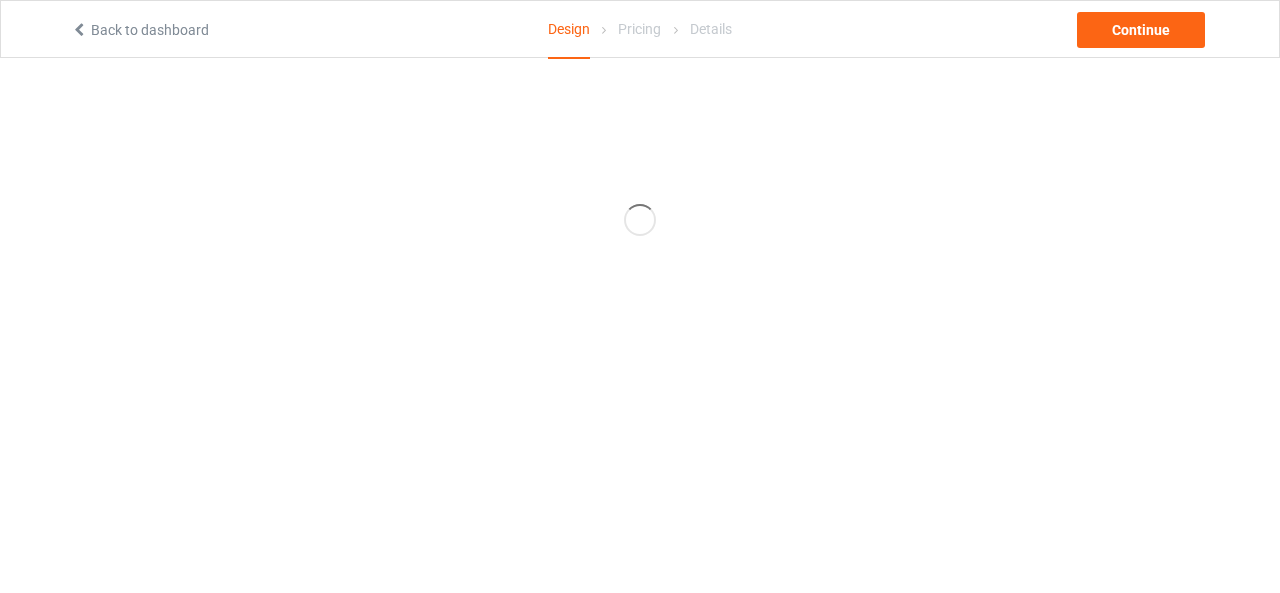 scroll, scrollTop: 0, scrollLeft: 0, axis: both 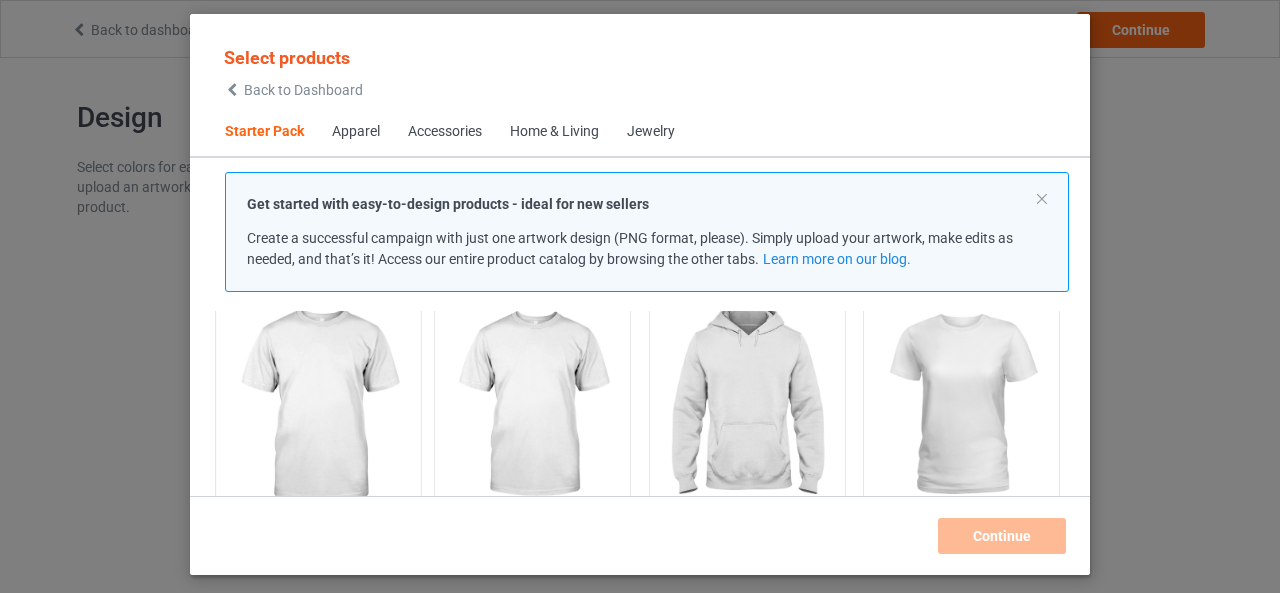 click at bounding box center [318, 406] 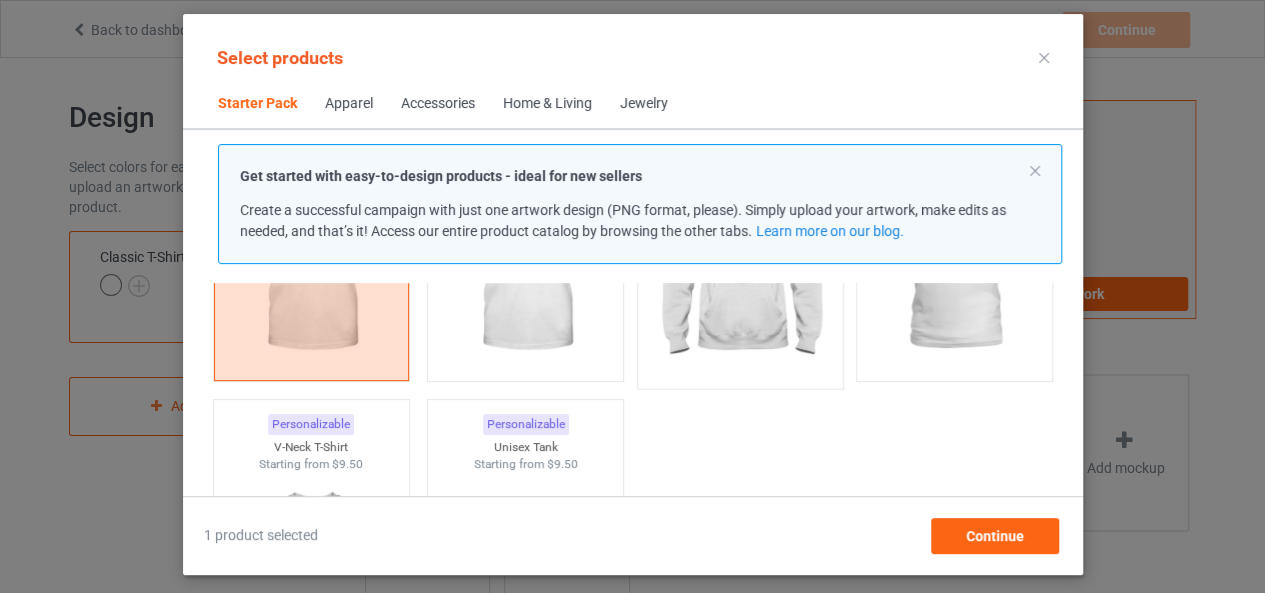 click at bounding box center (740, 260) 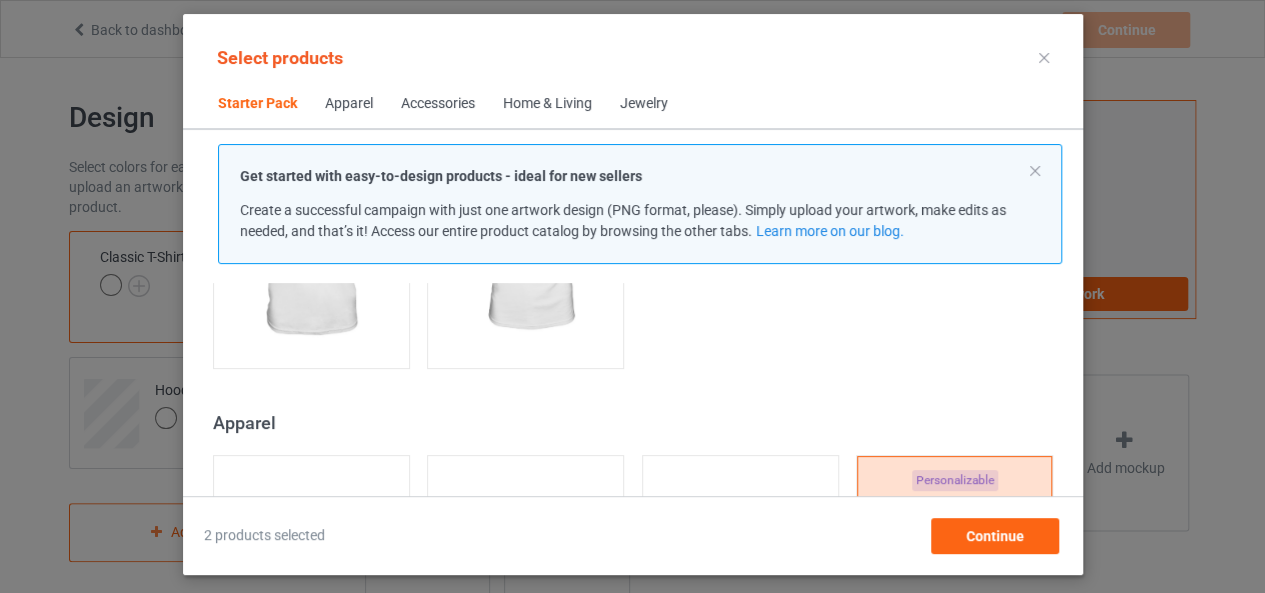 scroll, scrollTop: 626, scrollLeft: 0, axis: vertical 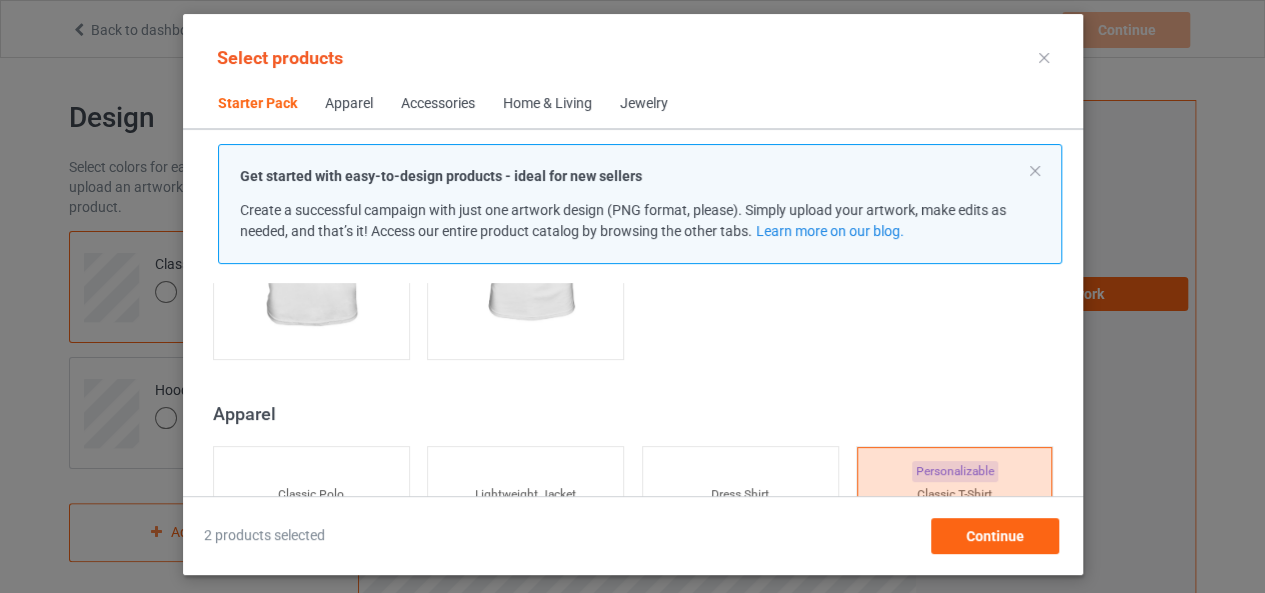 click on "Select products Starter Pack Apparel Accessories Home & Living Jewelry Get started with easy-to-design products - ideal for new sellers Create a successful campaign with just one artwork design (PNG format, please). Simply upload your artwork, make edits as needed, and that’s it! Access our entire product catalog by browsing the other tabs. Learn more on our blog. Starter Pack Personalizable Classic T-Shirt Starting from   $6.00 Personalizable Premium Fit Mens Tee Starting from   $11.50 Personalizable Hooded Sweatshirt Starting from   $15.00 Personalizable [DEMOGRAPHIC_DATA] T-Shirt Starting from   $6.50 Personalizable V-Neck T-Shirt Starting from   $9.50 Personalizable Unisex Tank Starting from   $9.50 Apparel Personalizable Classic Polo Starting from   $10.00 Personalizable Lightweight Jacket Starting from   $19.00 Personalizable Dress Shirt Starting from   $24.00 Personalizable Classic T-Shirt Starting from   $6.00 Personalizable Premium Fit Mens Tee Starting from   $11.50 Personalizable Hooded Sweatshirt   $15.00" at bounding box center (633, 294) 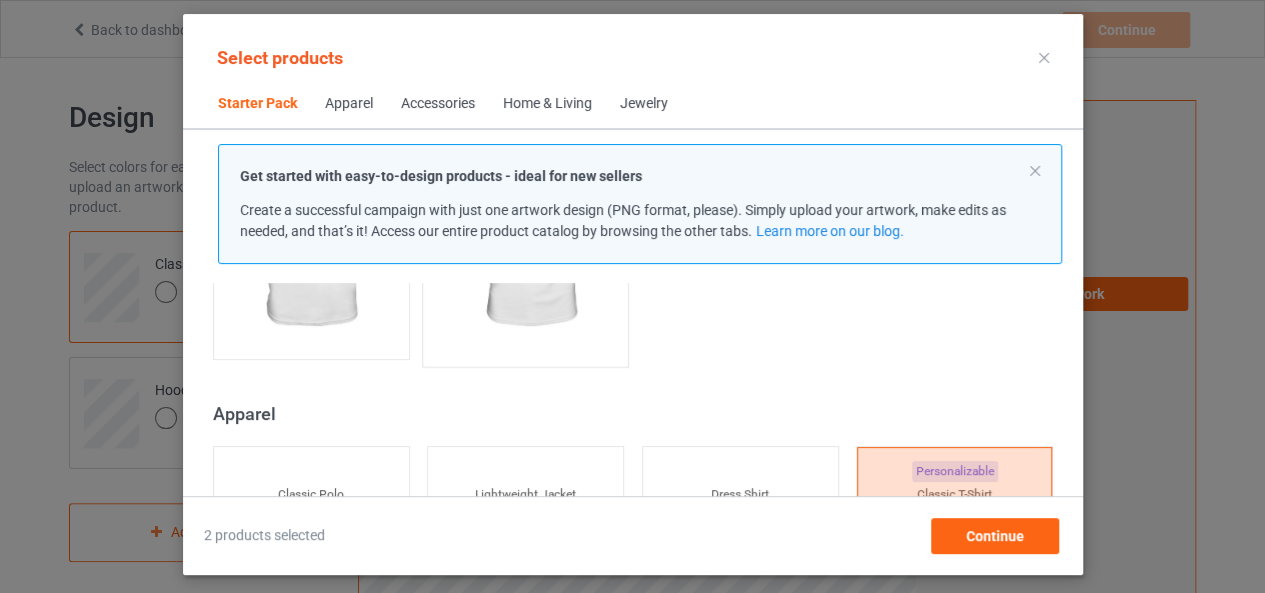 click at bounding box center (525, 238) 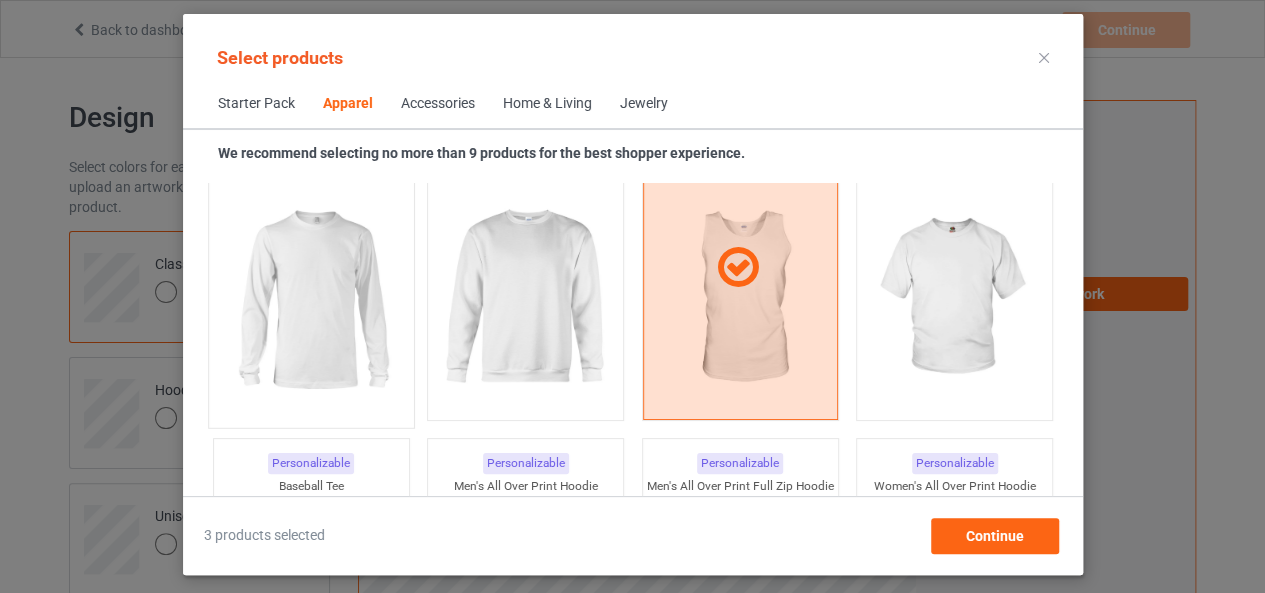 click at bounding box center [311, 299] 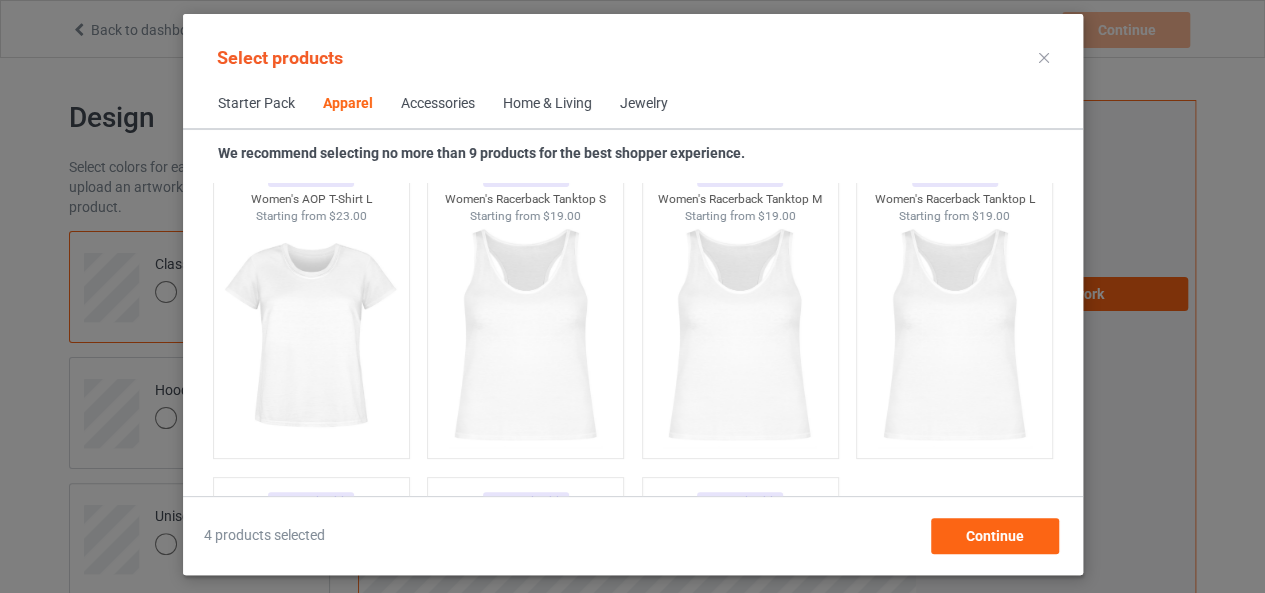 scroll, scrollTop: 3754, scrollLeft: 0, axis: vertical 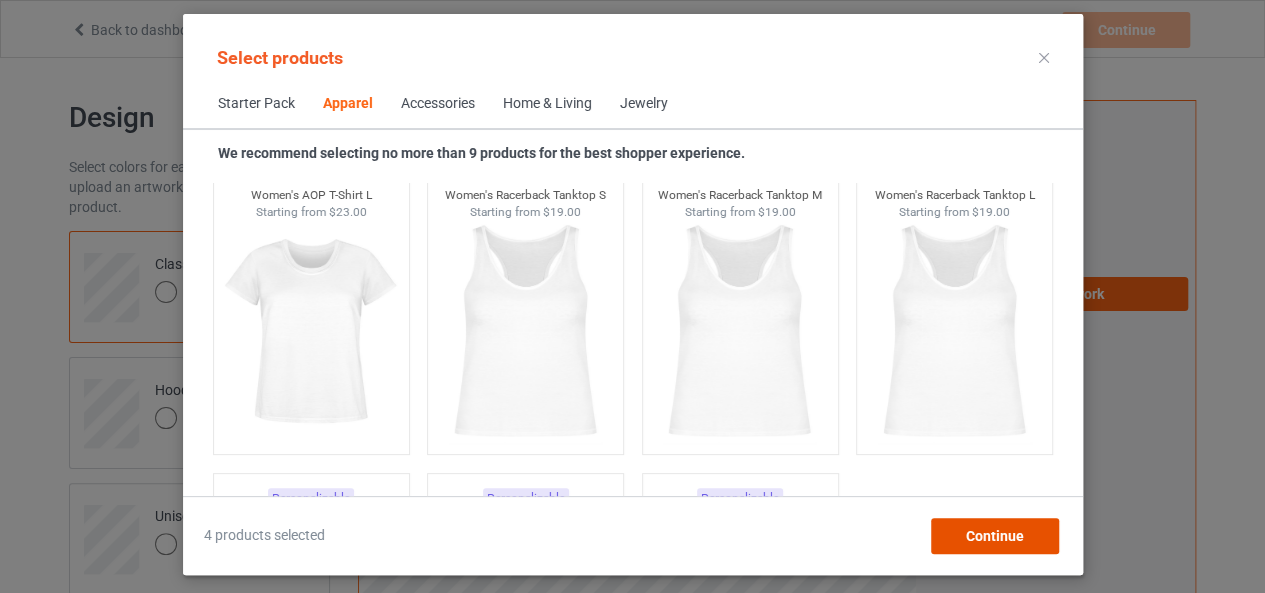 click on "Continue" at bounding box center (994, 536) 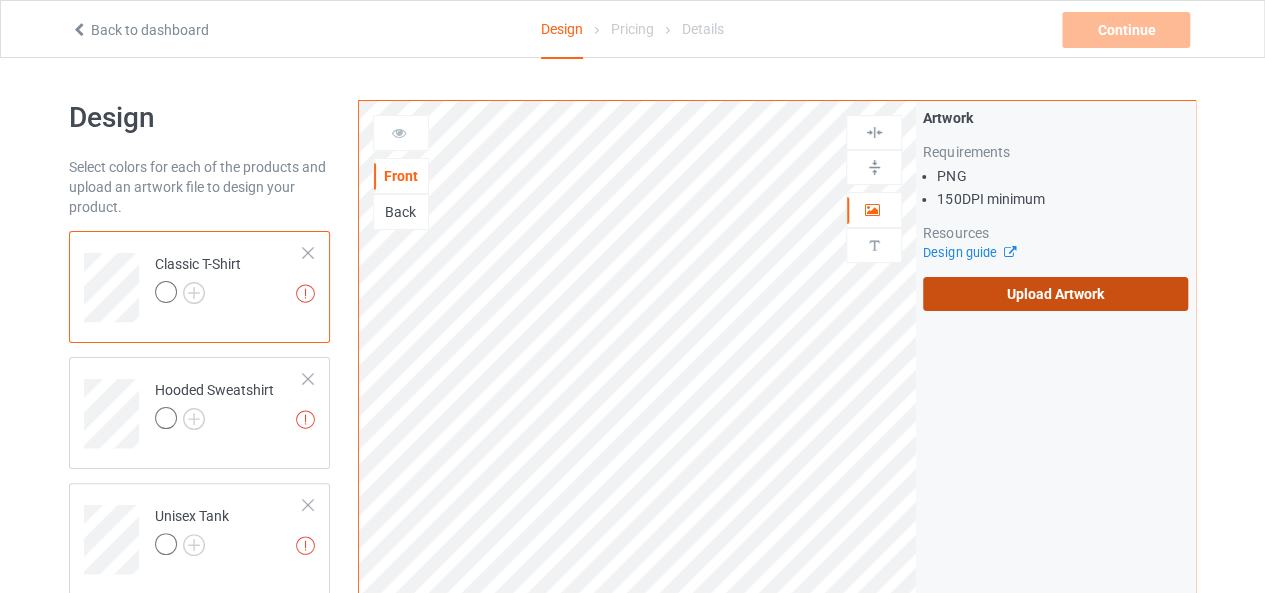click on "Upload Artwork" at bounding box center (1055, 294) 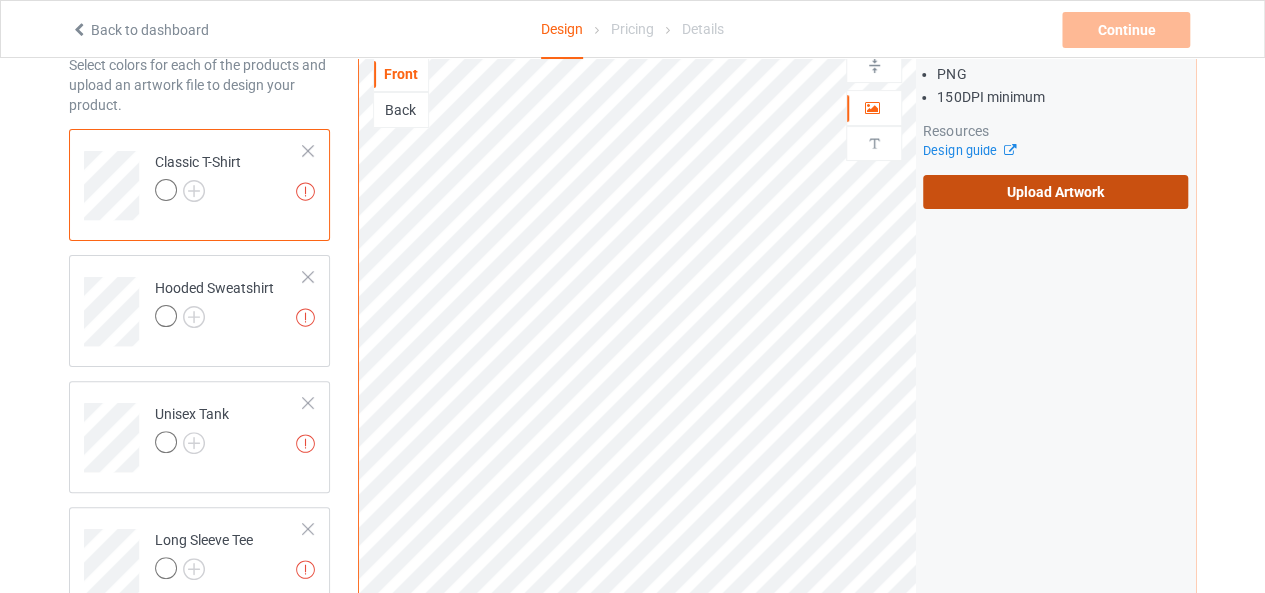 scroll, scrollTop: 109, scrollLeft: 0, axis: vertical 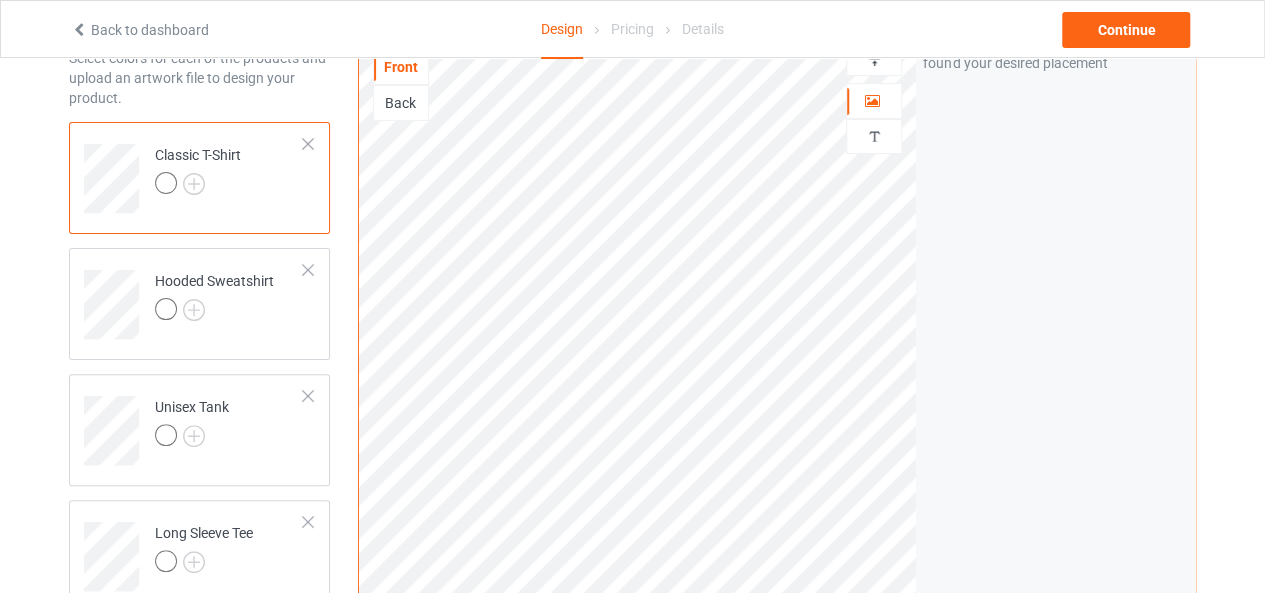 click on "Design Select colors for each of the products and upload an artwork file to design your product. Classic T-Shirt Hooded Sweatshirt Unisex Tank Long Sleeve Tee Add product Front Back Artwork Personalized text Artwork Move and resize the design until you have found your desired placement Product Mockups Add mockup Add mockup Add mockup Add mockup Add mockup Add mockup" at bounding box center [632, 567] 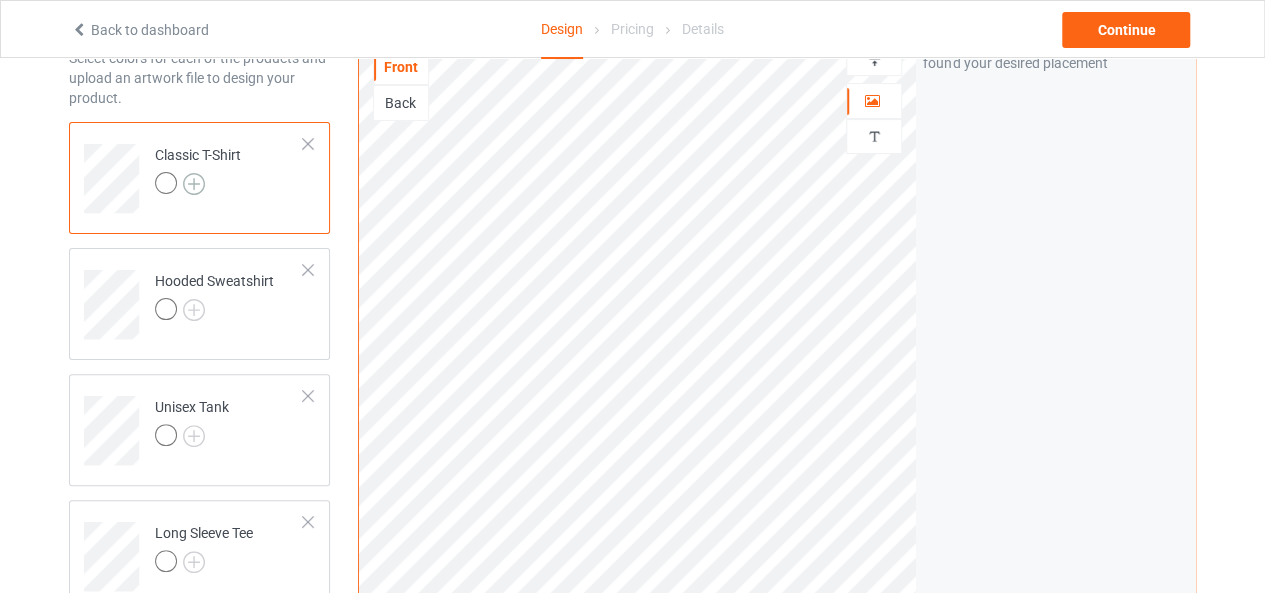 click at bounding box center [194, 184] 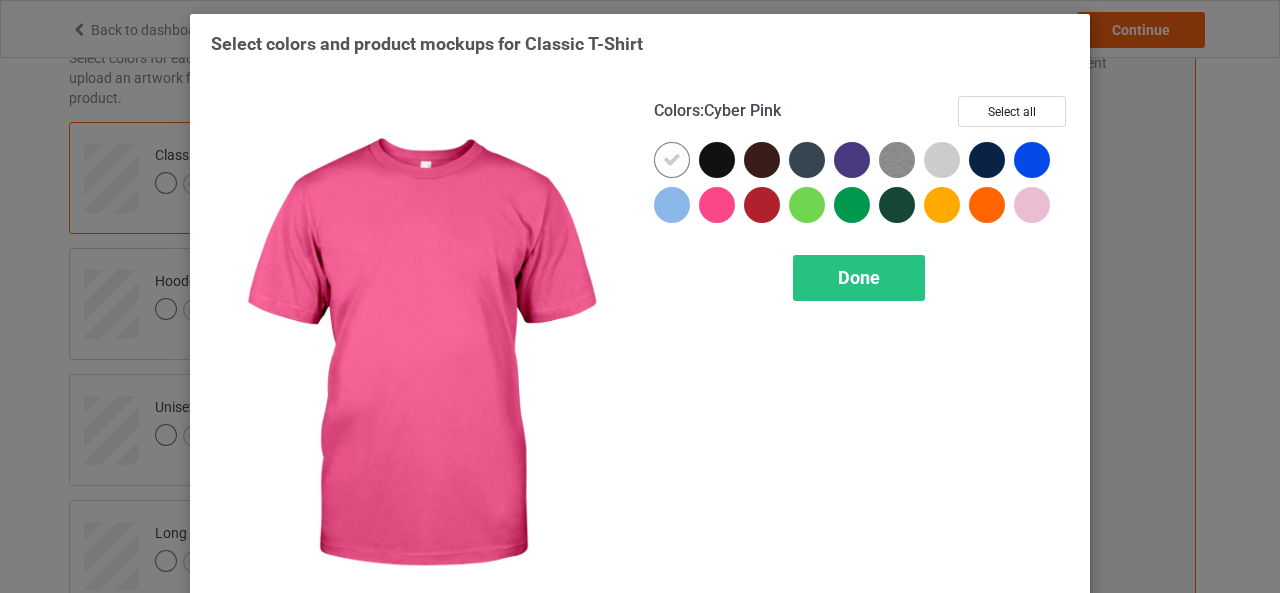 click at bounding box center [717, 205] 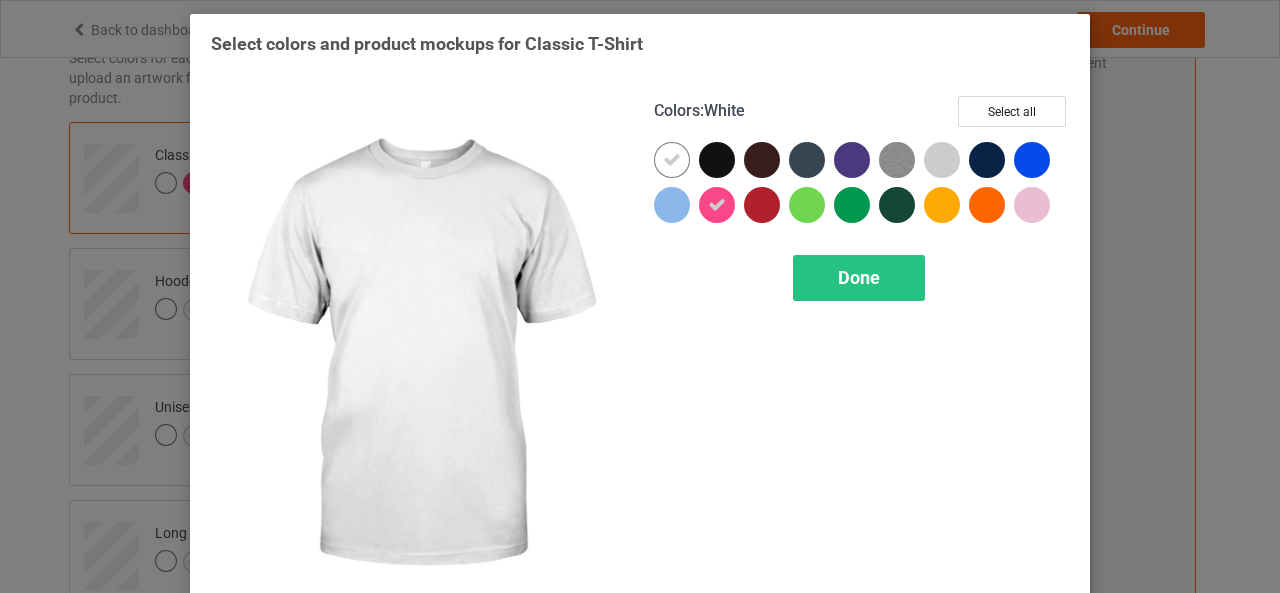 click at bounding box center [672, 160] 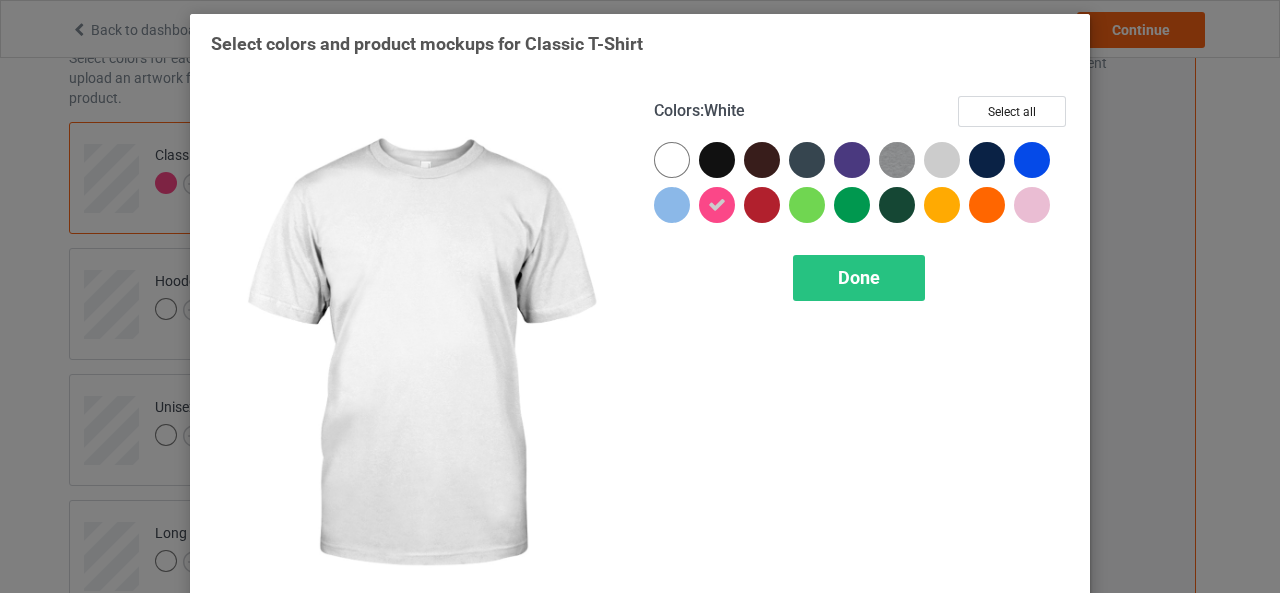 click at bounding box center [672, 160] 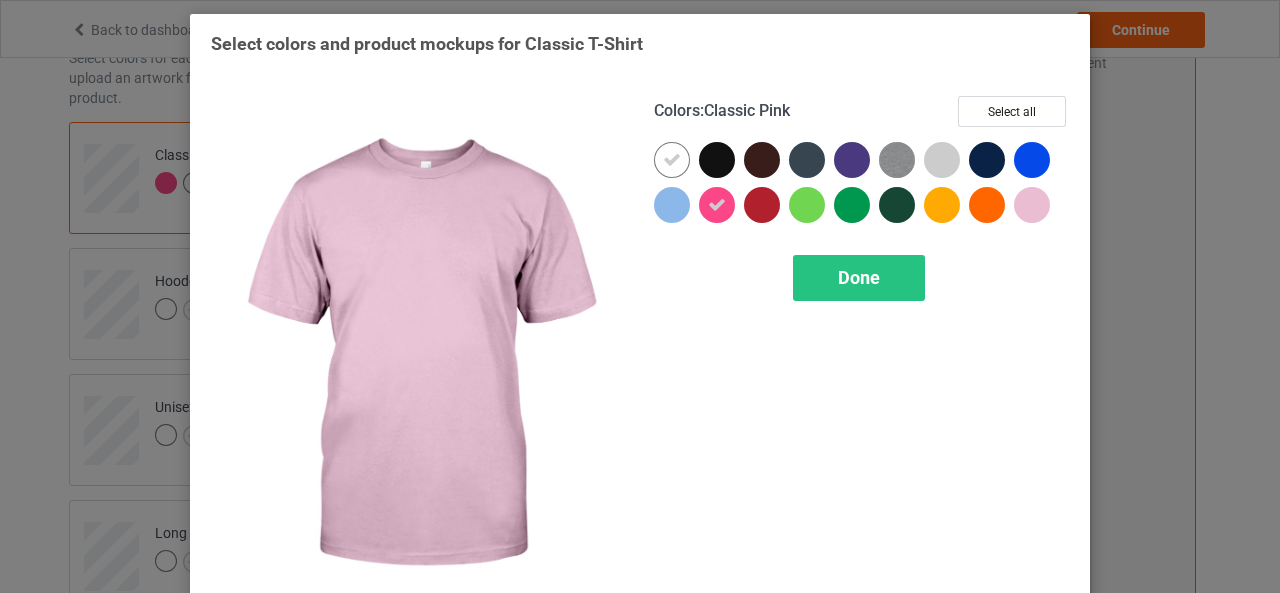 click at bounding box center [1032, 205] 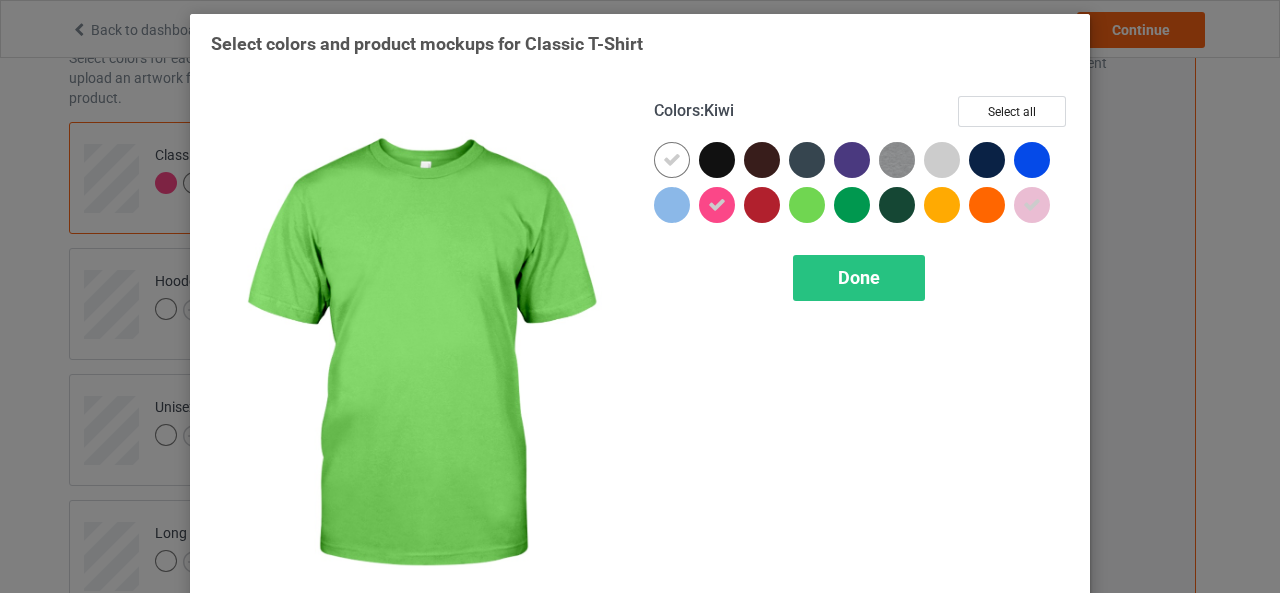 click at bounding box center (807, 205) 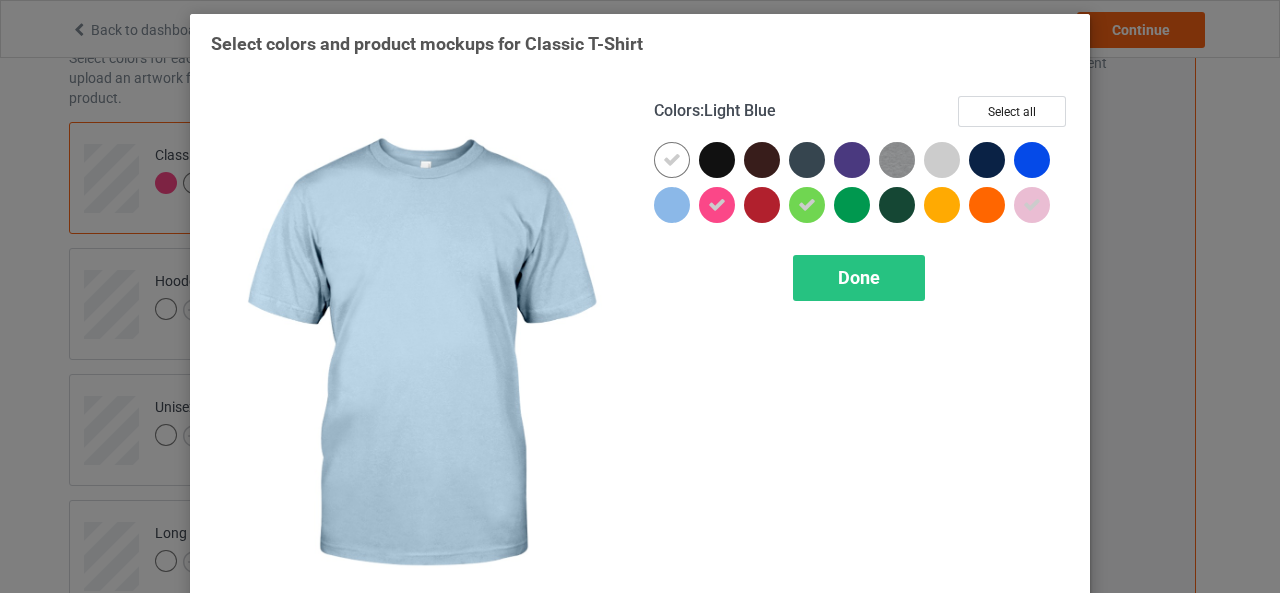 click at bounding box center (672, 205) 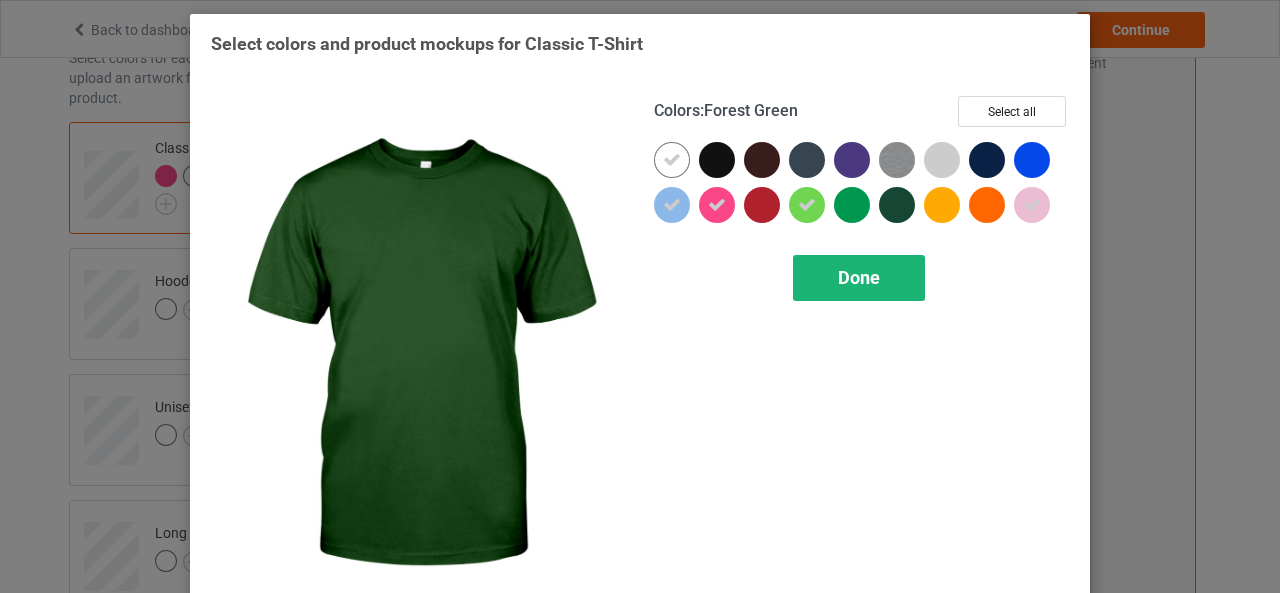 click on "Done" at bounding box center (859, 278) 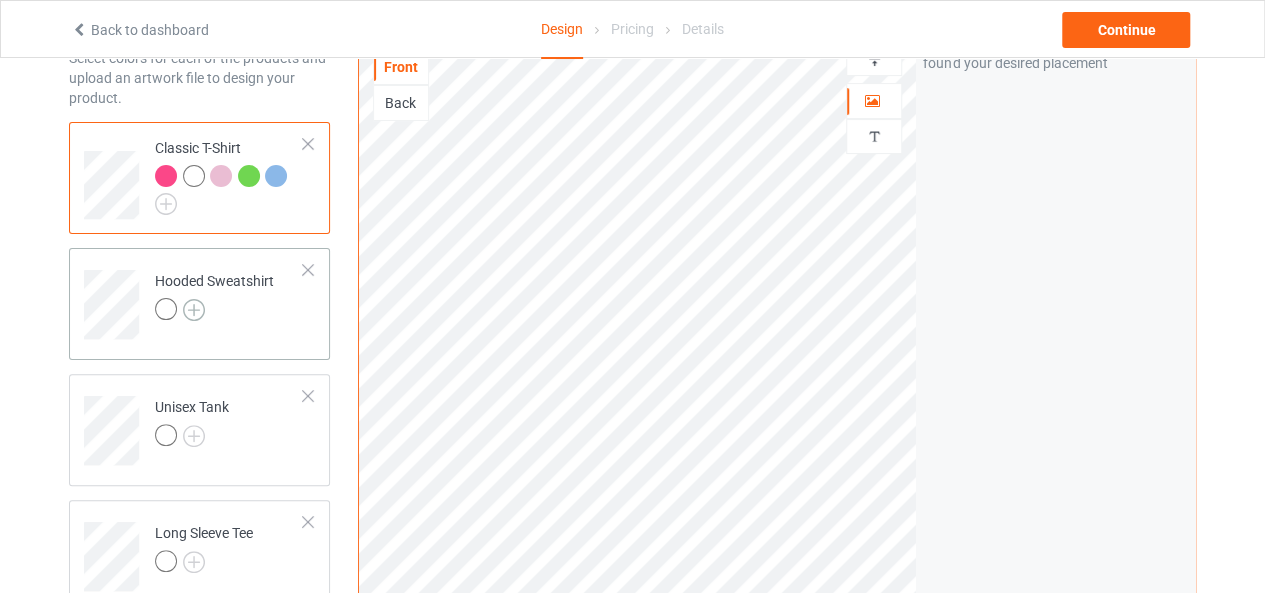 click at bounding box center [194, 310] 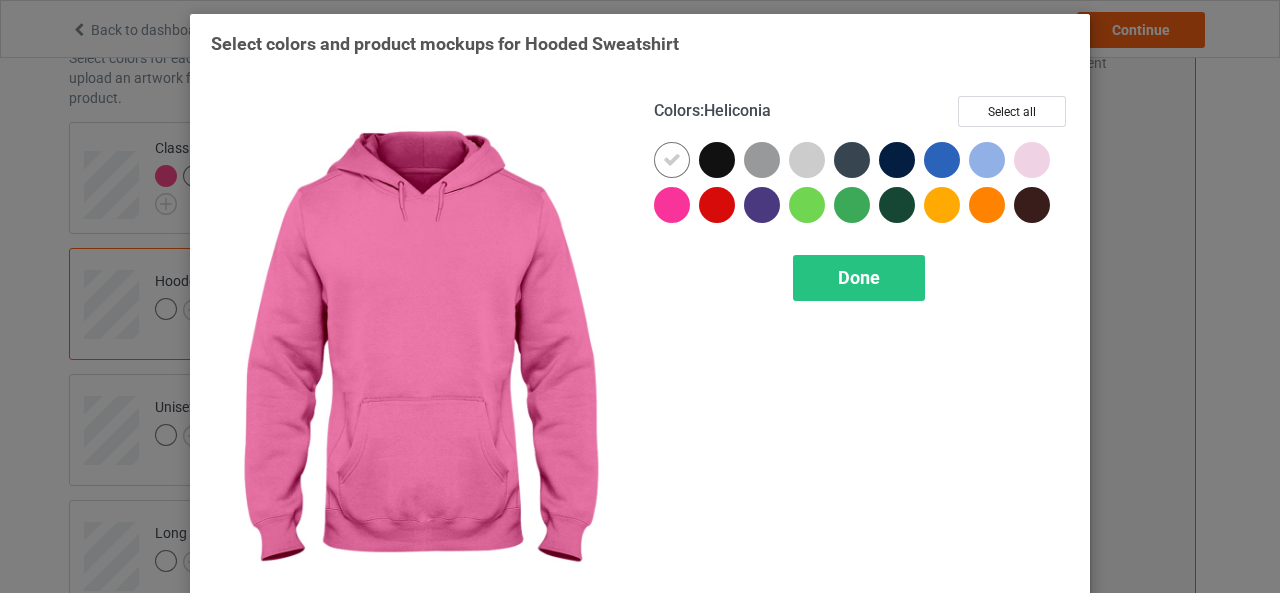 click at bounding box center [672, 205] 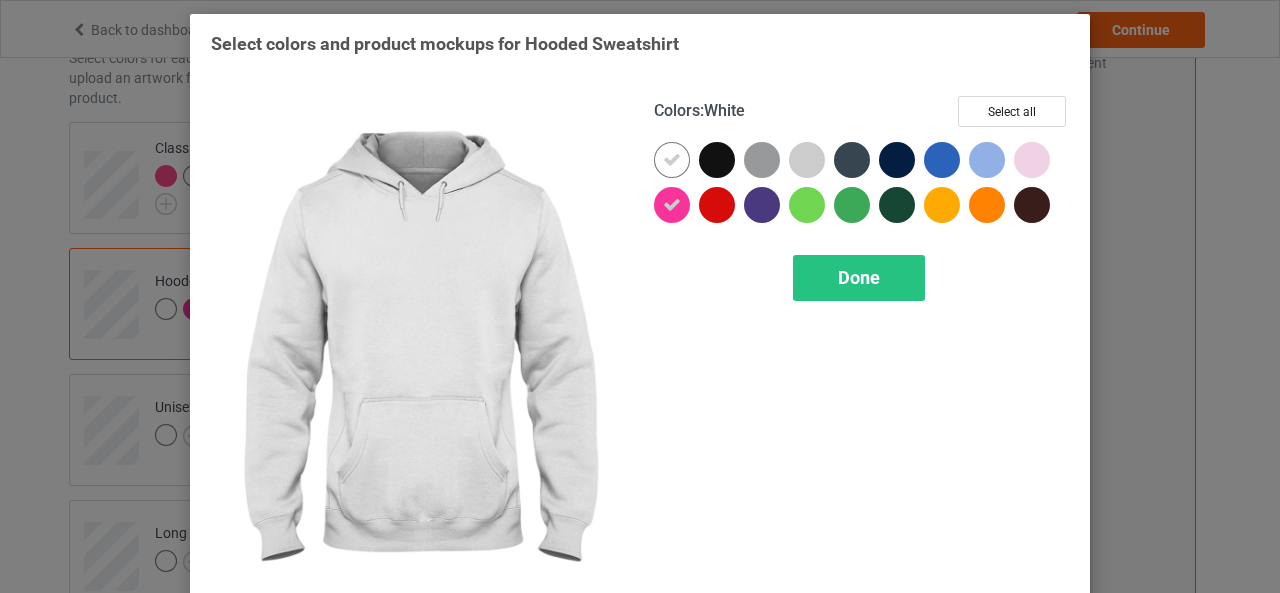 click at bounding box center (672, 160) 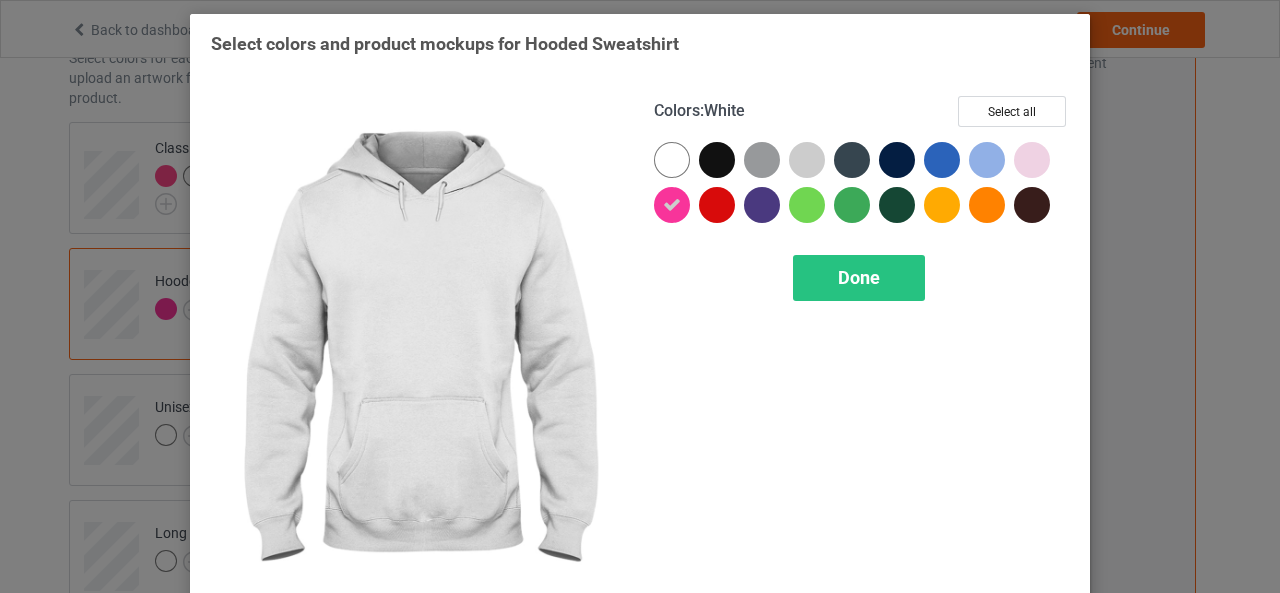 click at bounding box center (672, 160) 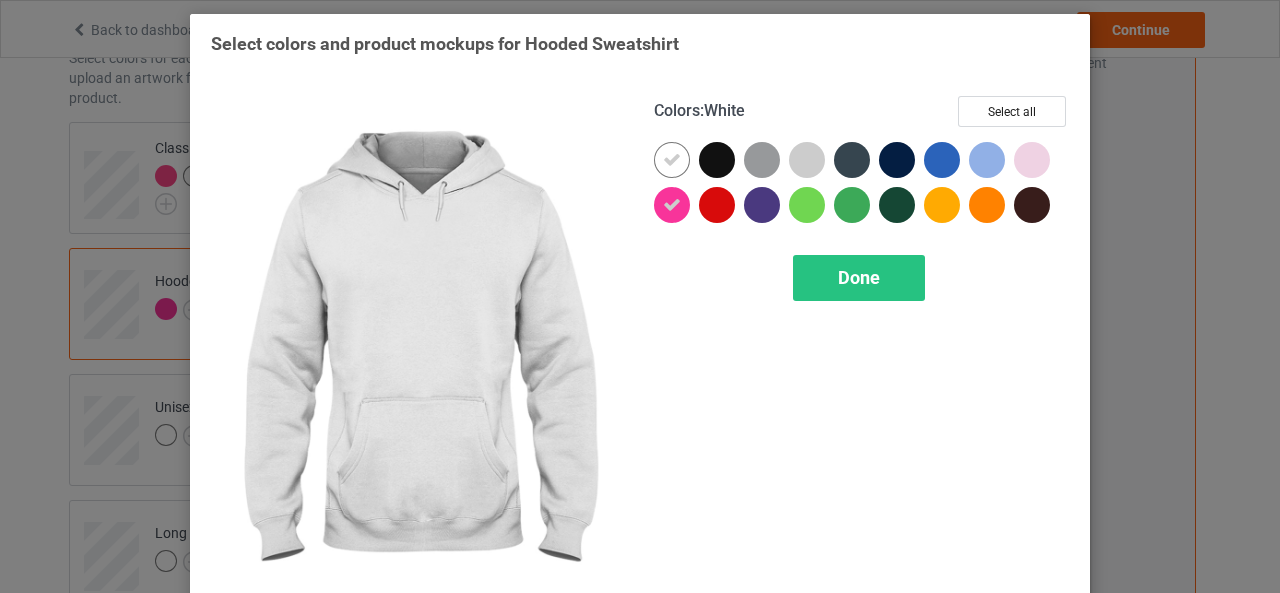 click at bounding box center [672, 160] 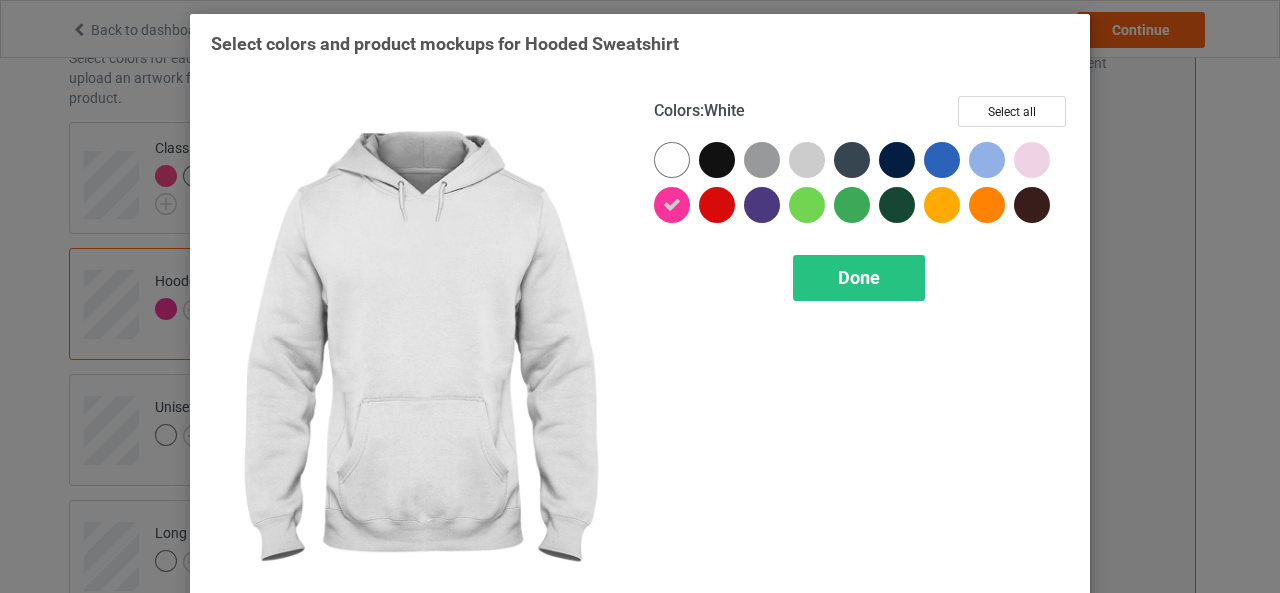 click at bounding box center (672, 160) 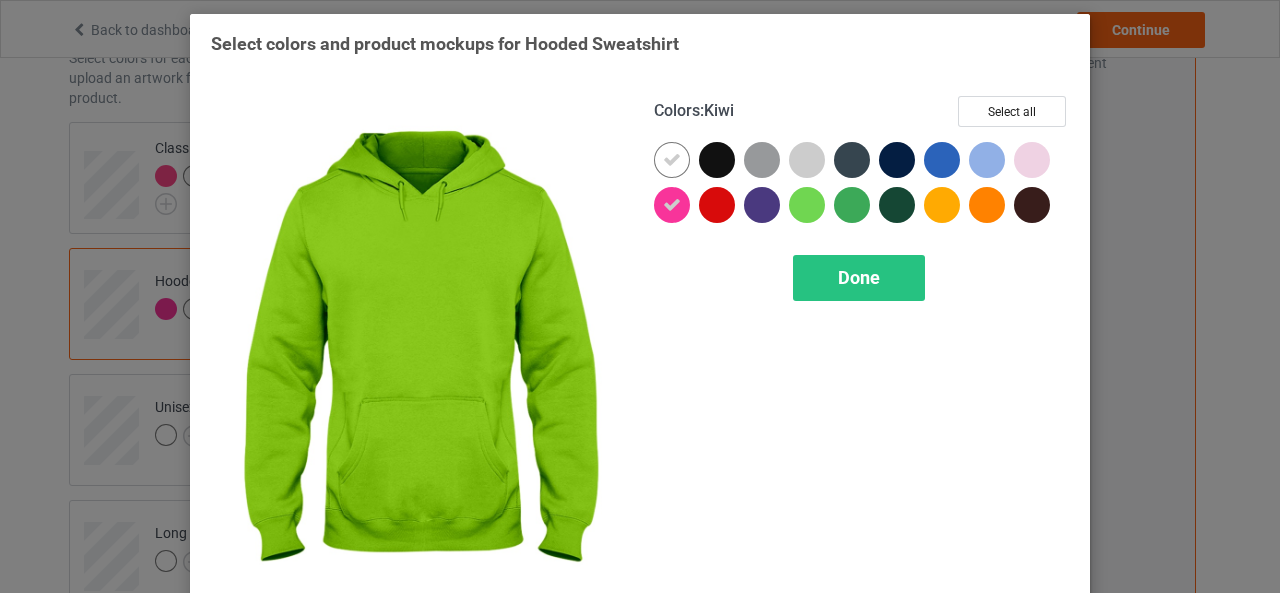 click at bounding box center [807, 205] 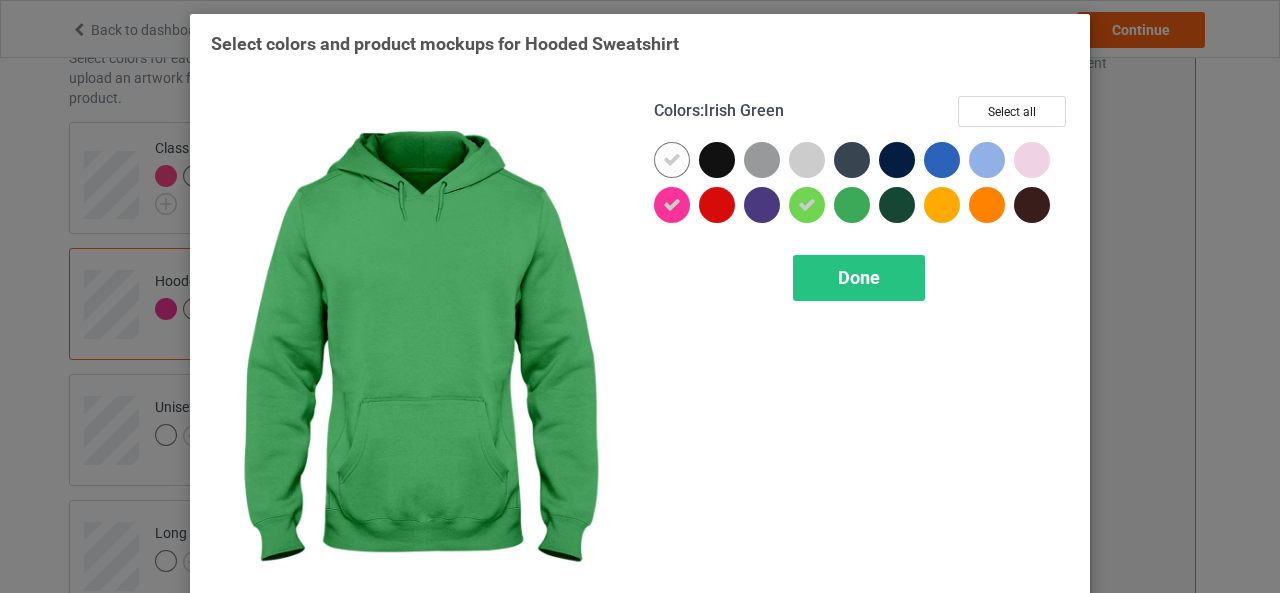 click at bounding box center (852, 205) 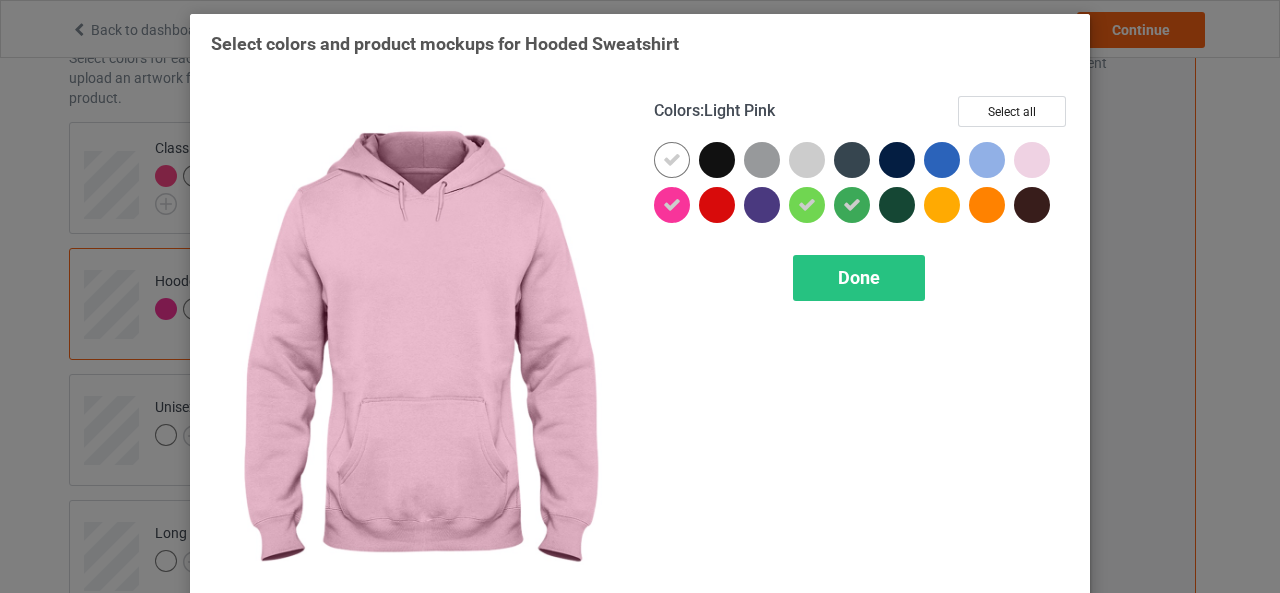 click at bounding box center [1032, 160] 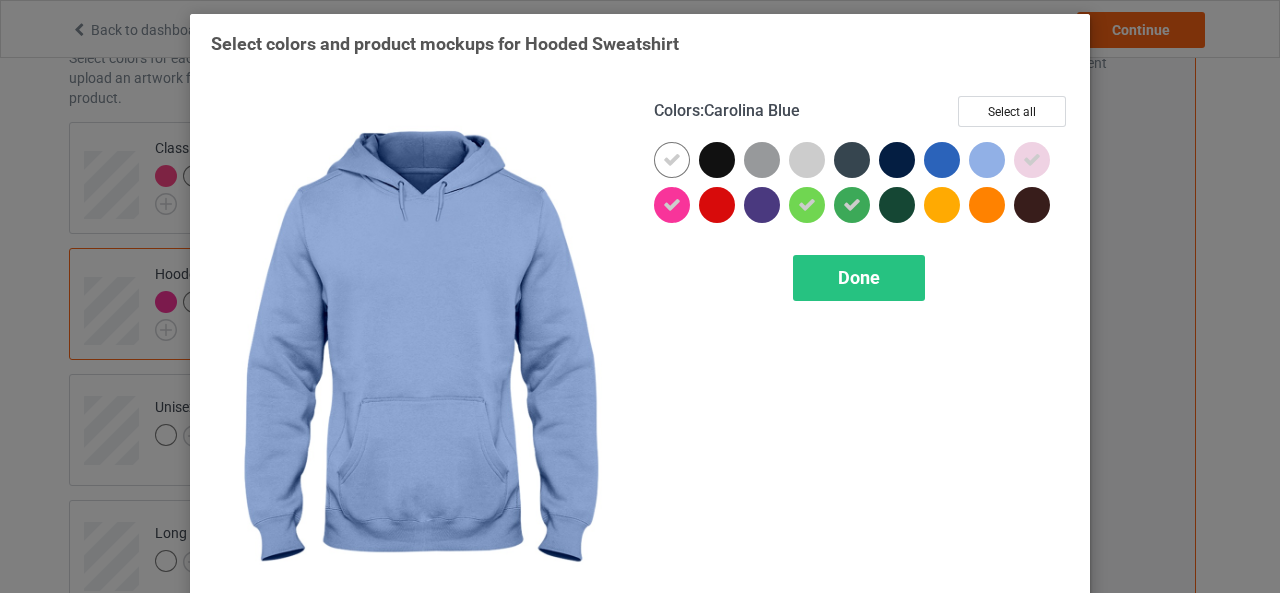 click at bounding box center (987, 160) 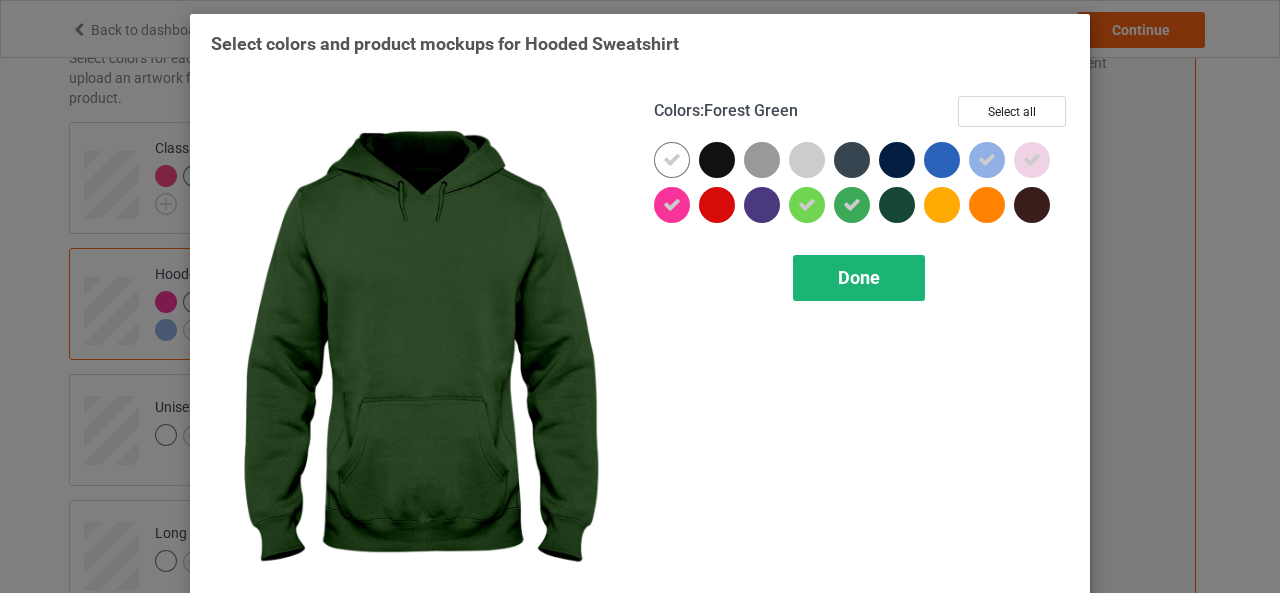 click on "Done" at bounding box center (859, 277) 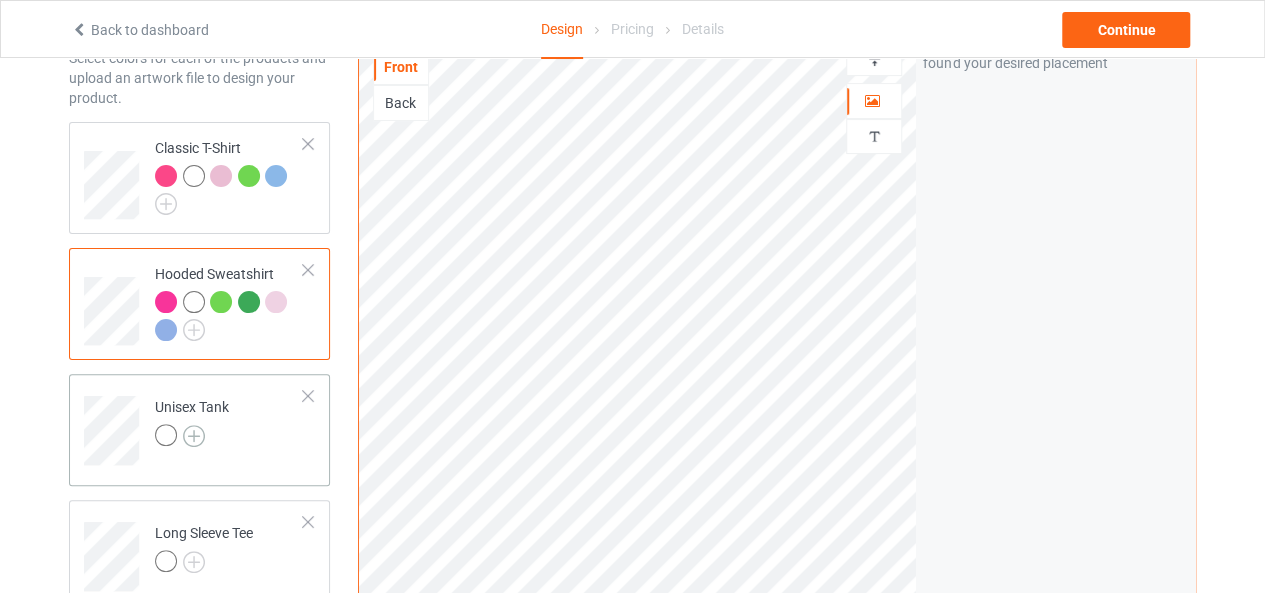 click at bounding box center [194, 436] 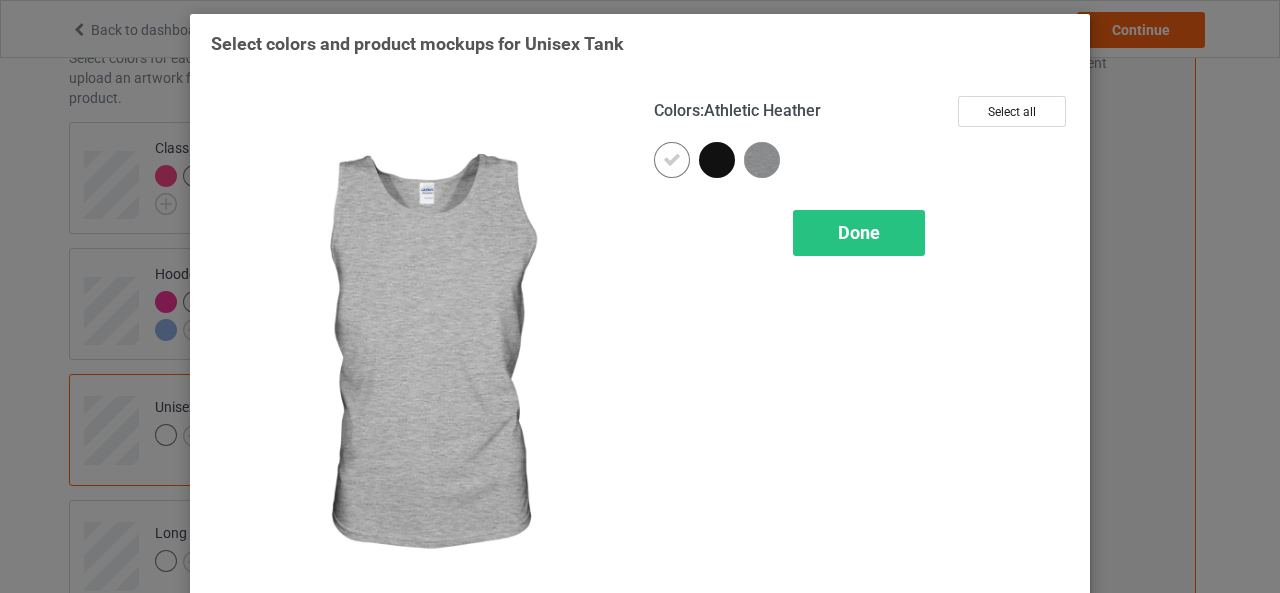 click at bounding box center [762, 160] 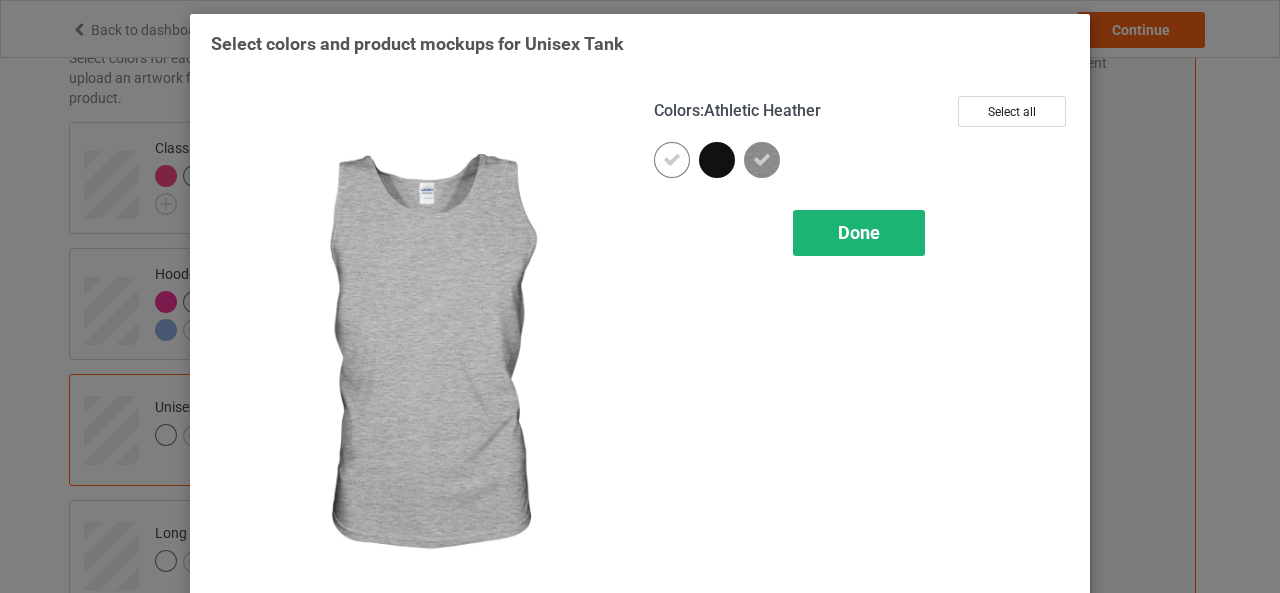 click on "Done" at bounding box center [859, 233] 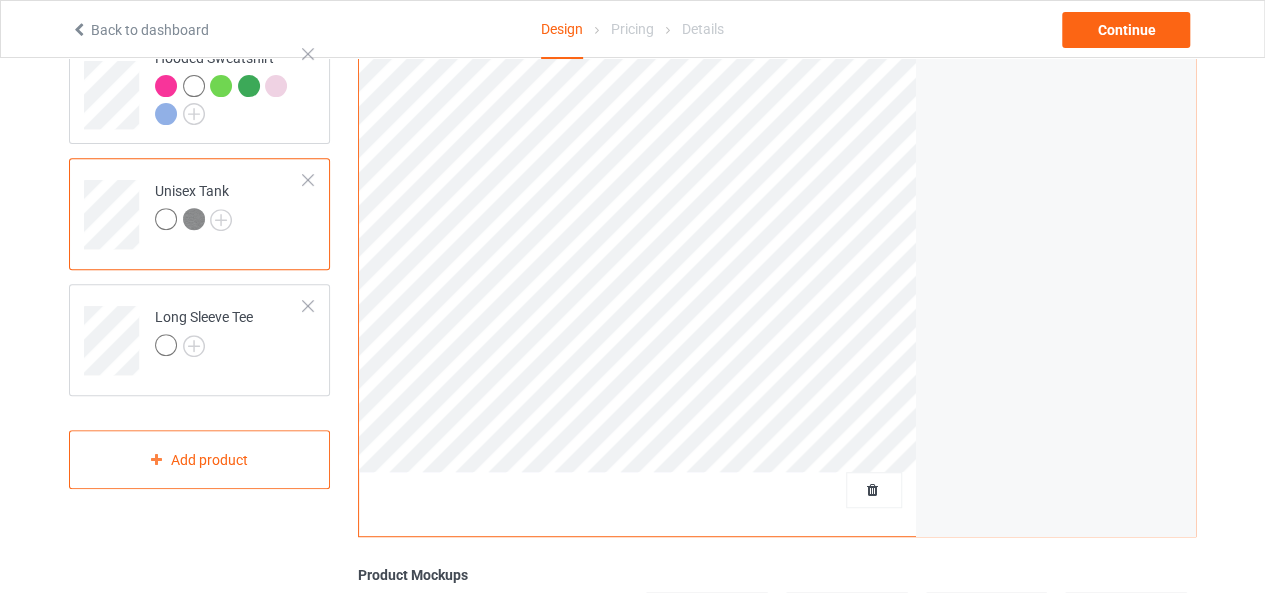 scroll, scrollTop: 326, scrollLeft: 0, axis: vertical 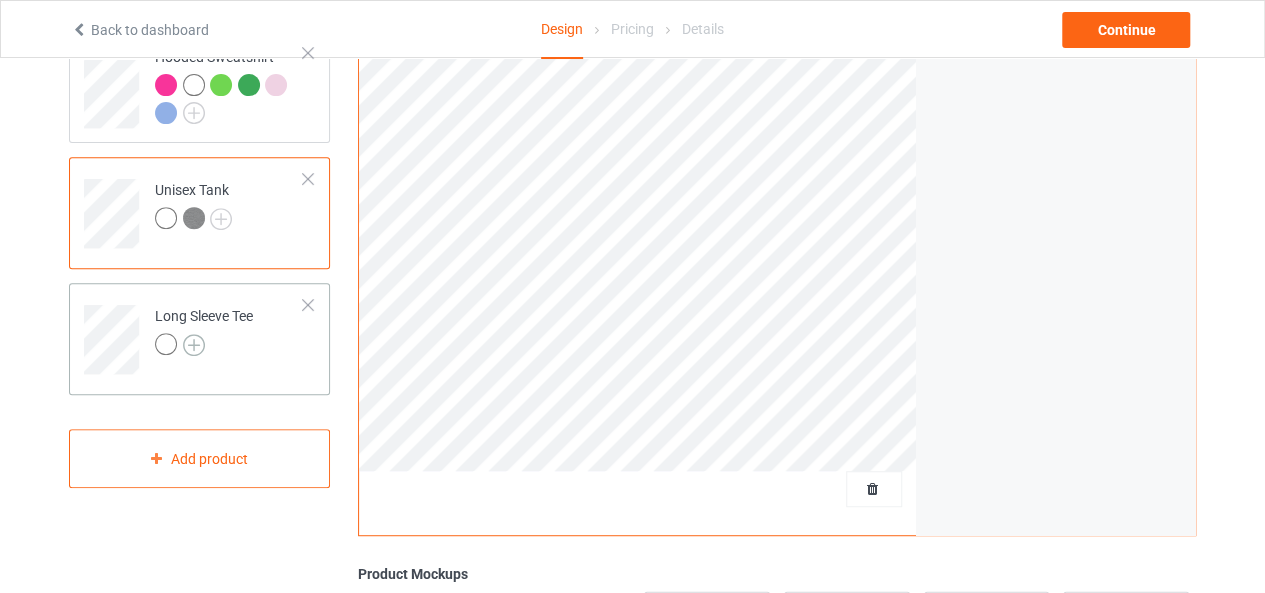 click at bounding box center [194, 345] 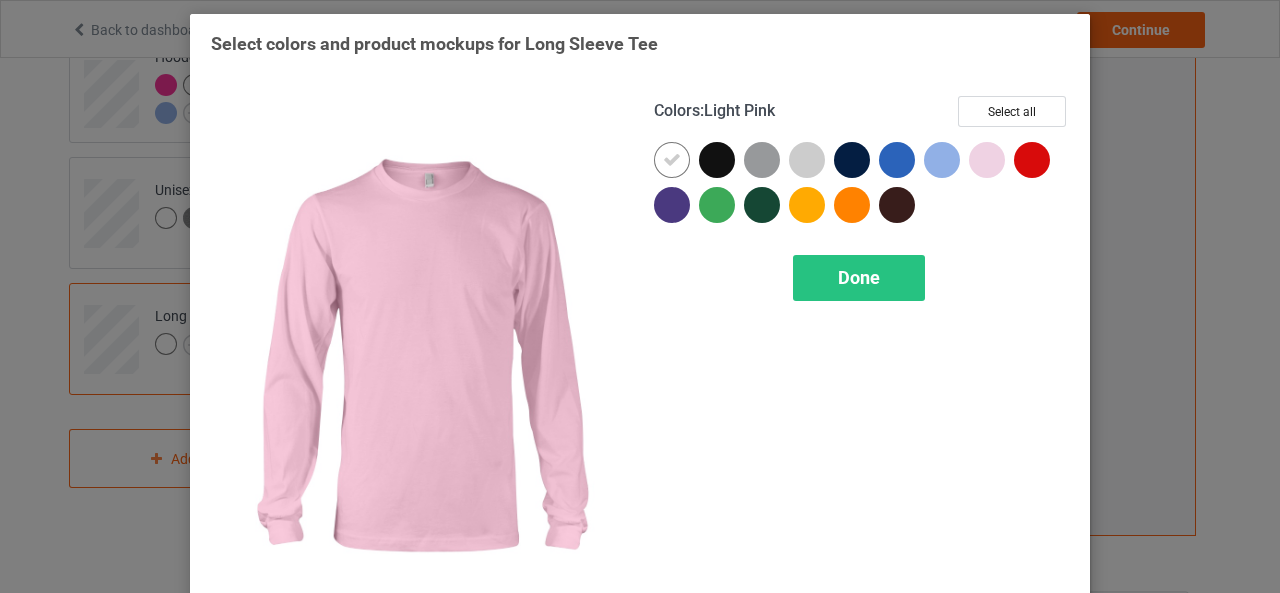 click at bounding box center (987, 160) 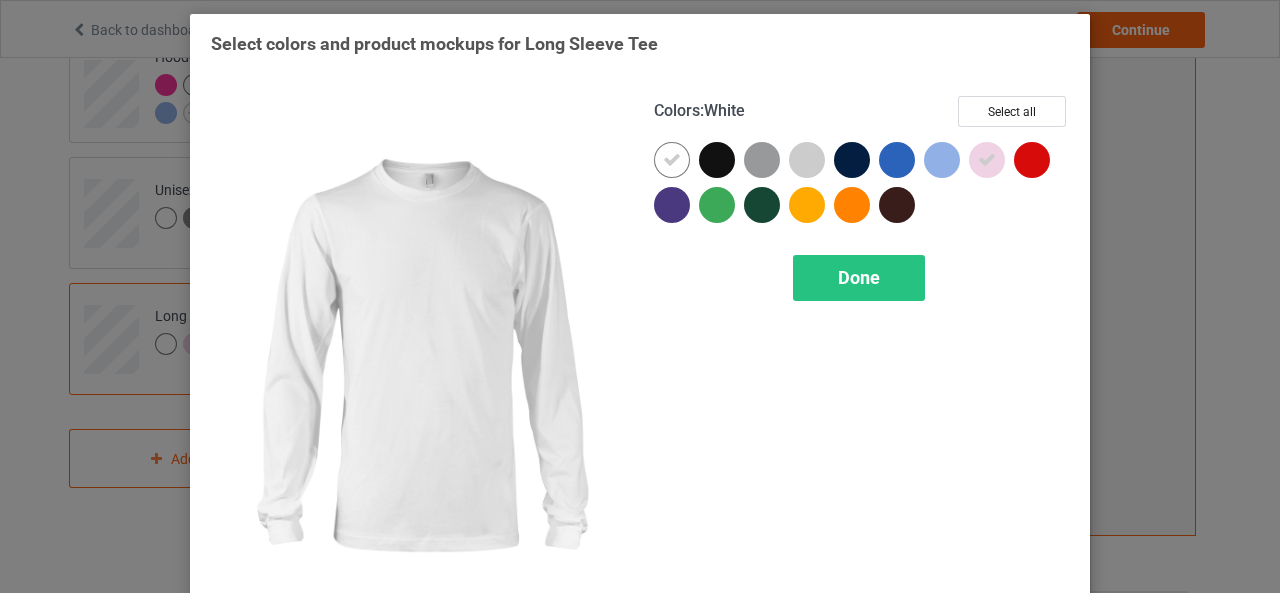 click at bounding box center (672, 160) 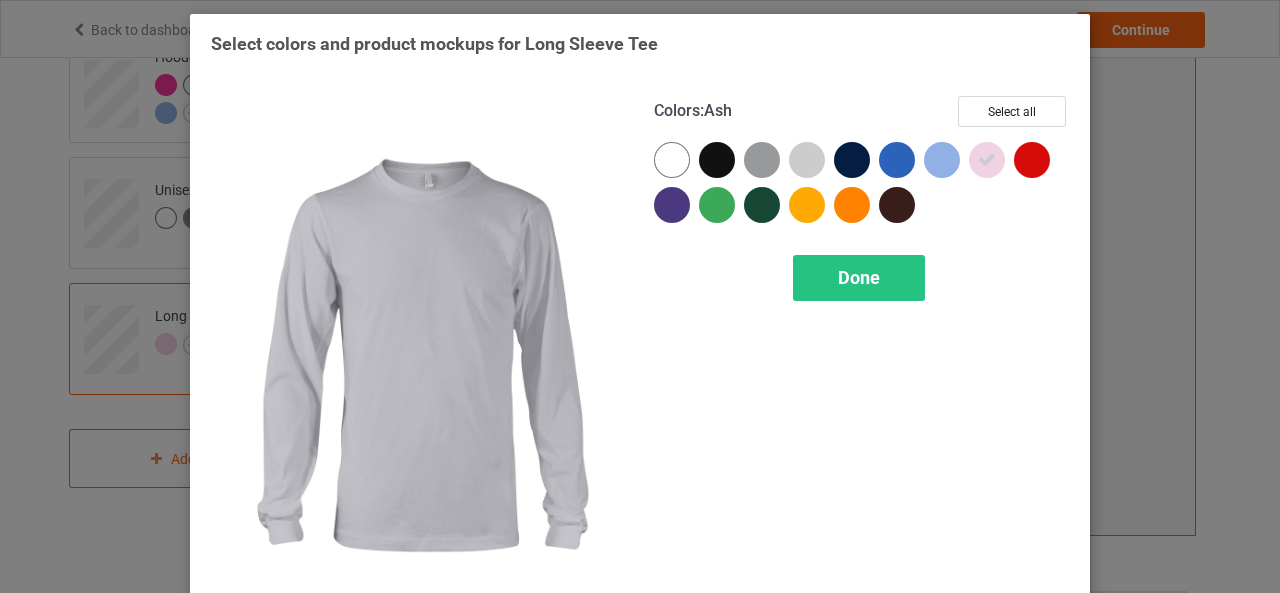 click at bounding box center [807, 160] 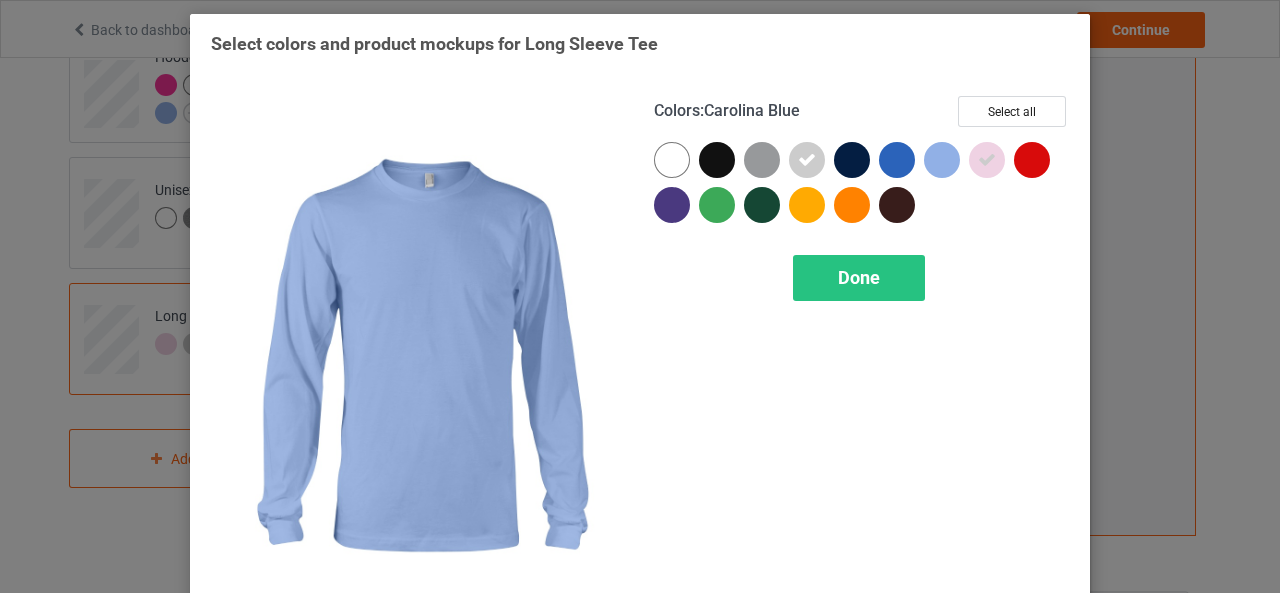 click at bounding box center (942, 160) 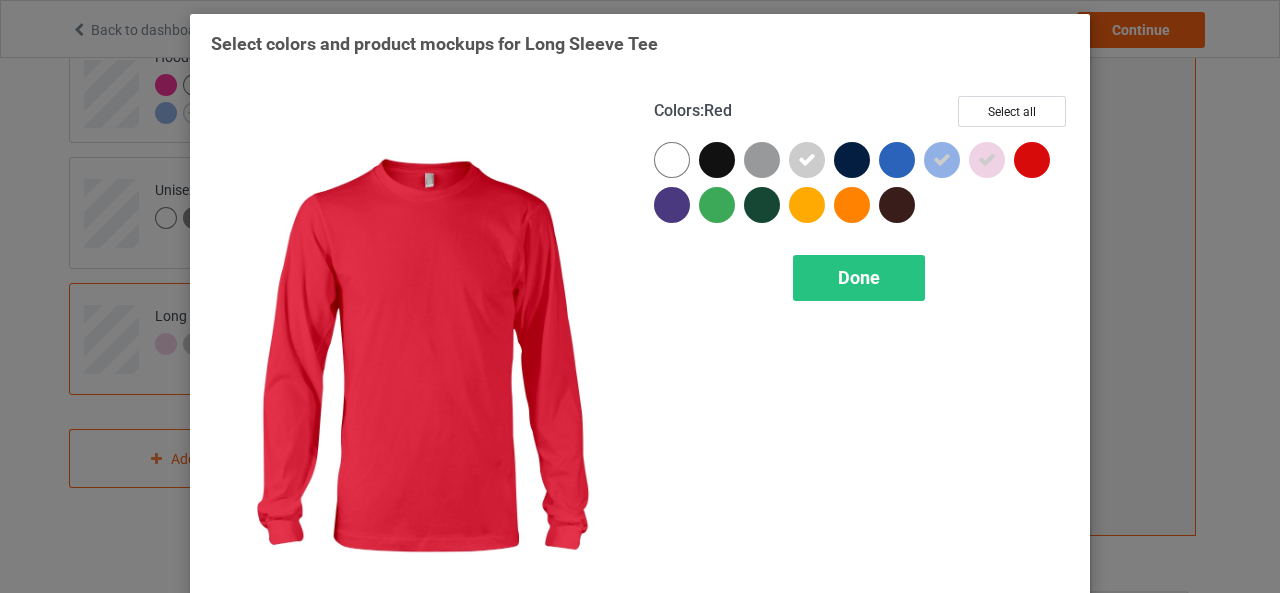 click at bounding box center (1032, 160) 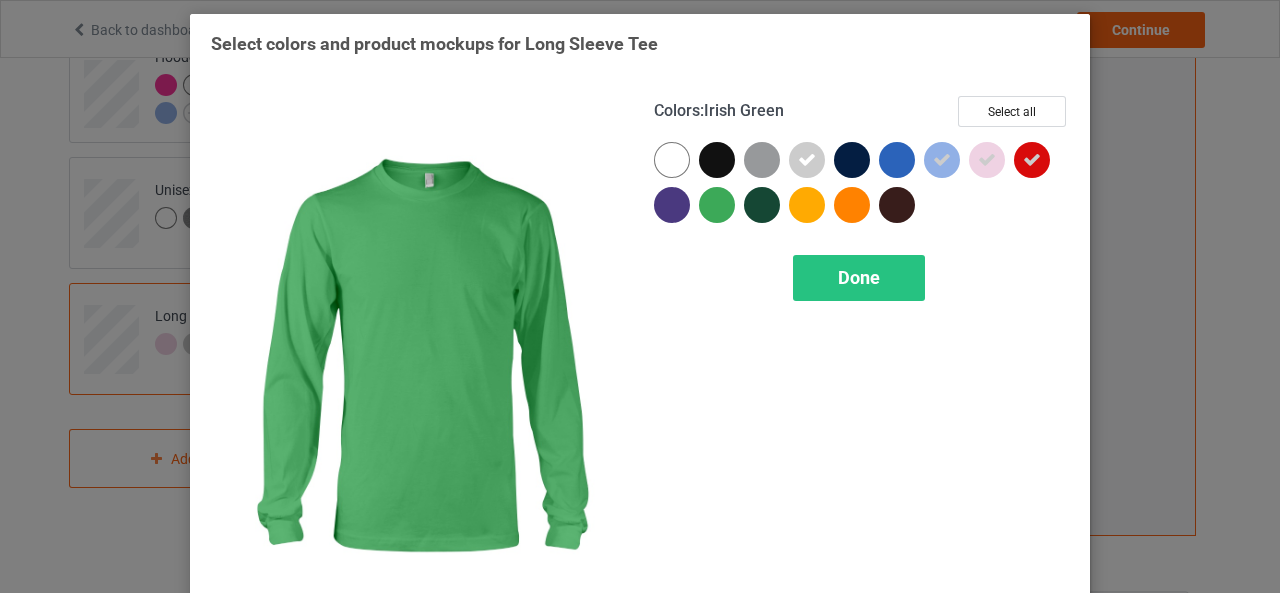 drag, startPoint x: 693, startPoint y: 204, endPoint x: 739, endPoint y: 216, distance: 47.539455 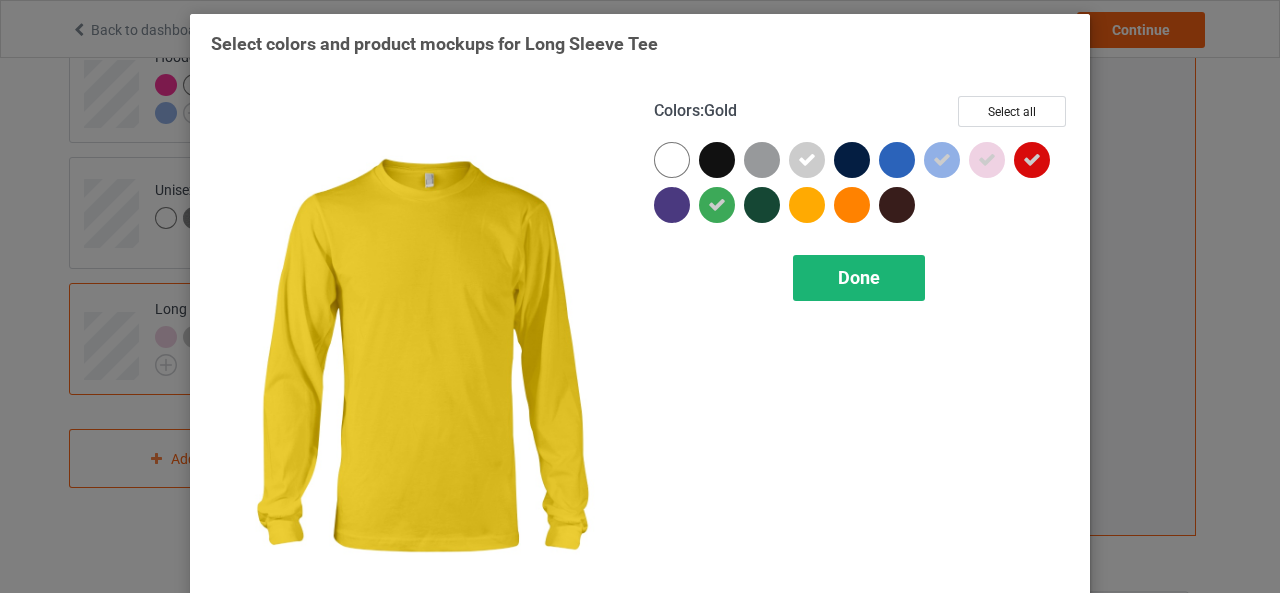 click on "Done" at bounding box center (859, 278) 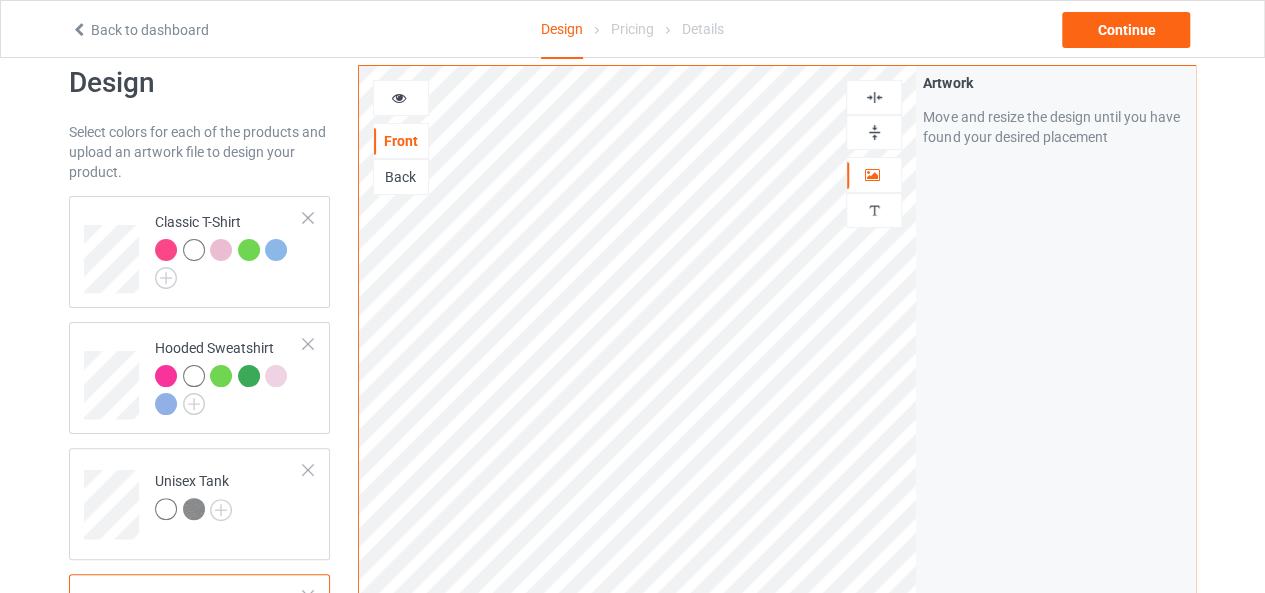 scroll, scrollTop: 36, scrollLeft: 0, axis: vertical 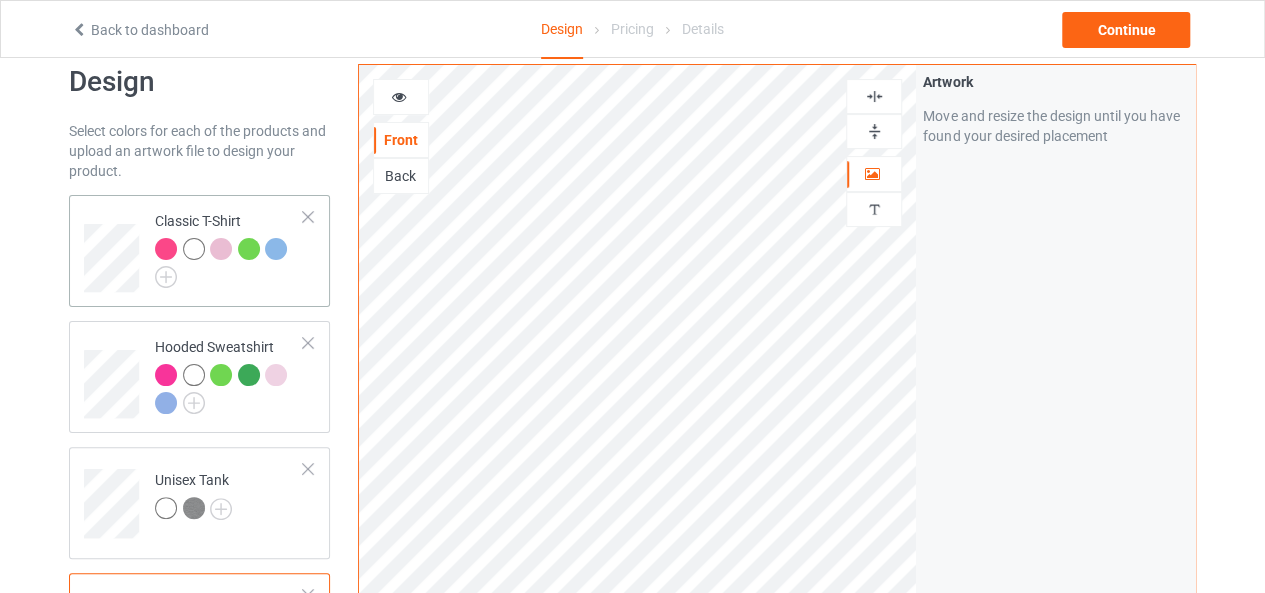 click at bounding box center [224, 252] 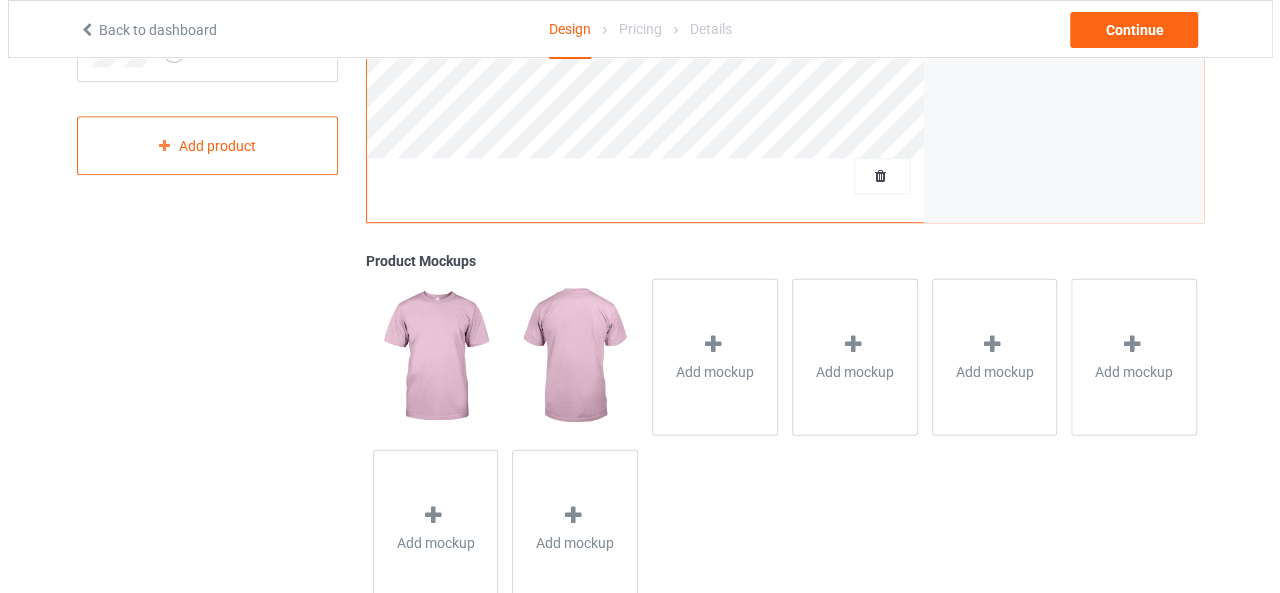 scroll, scrollTop: 700, scrollLeft: 0, axis: vertical 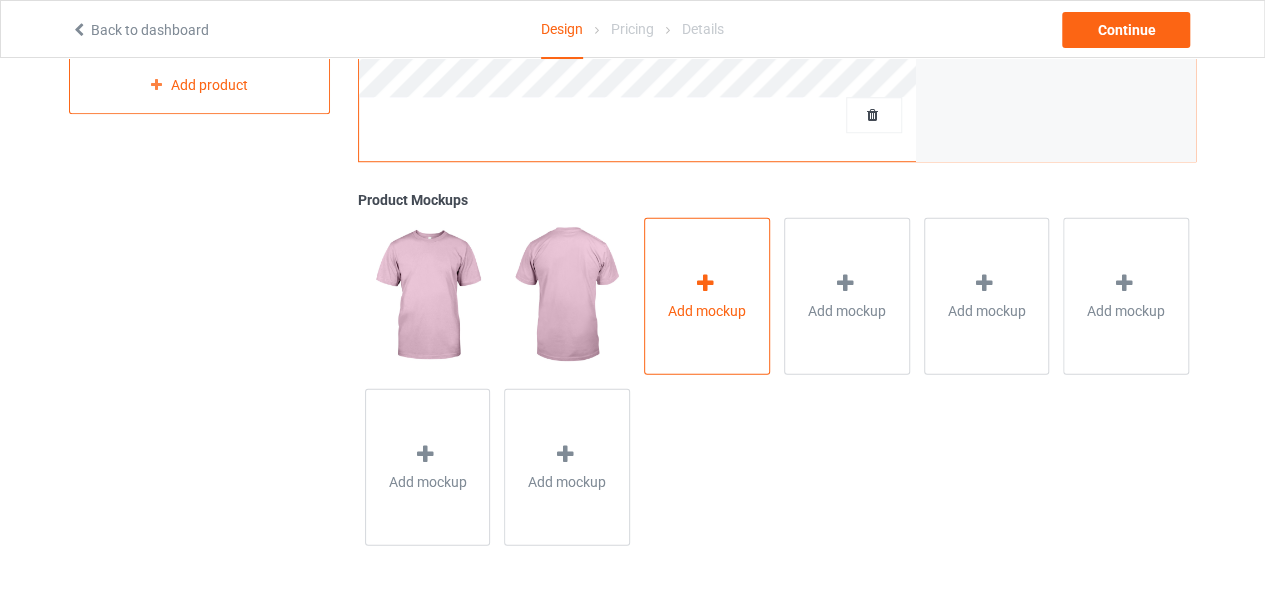 click at bounding box center (705, 282) 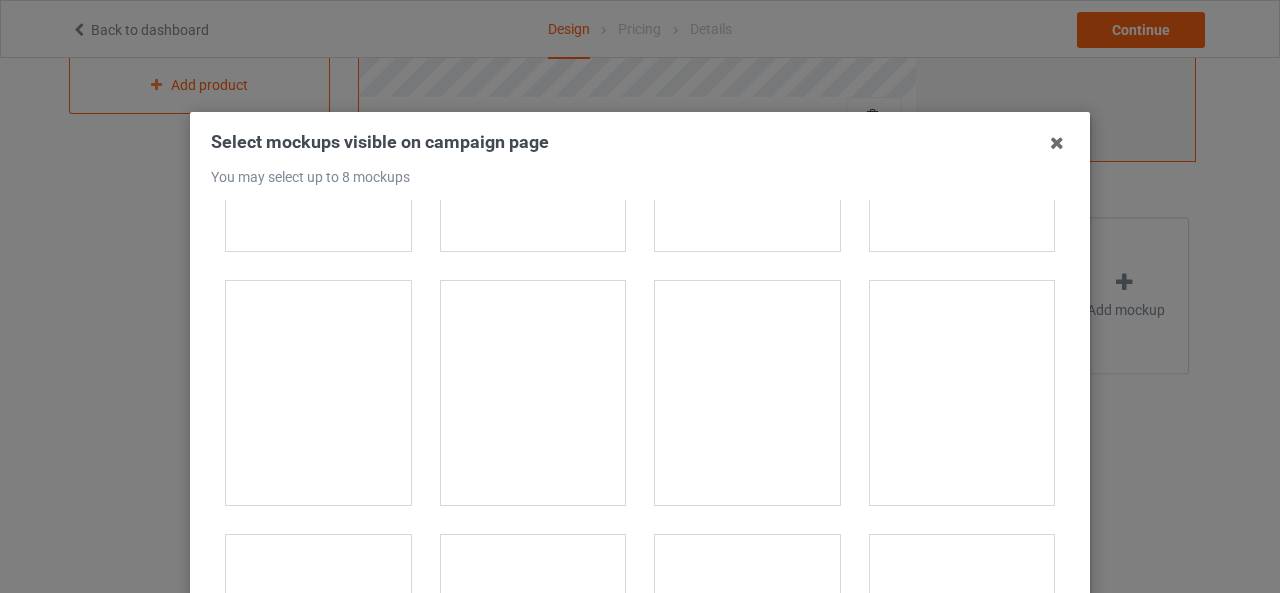 scroll, scrollTop: 11891, scrollLeft: 0, axis: vertical 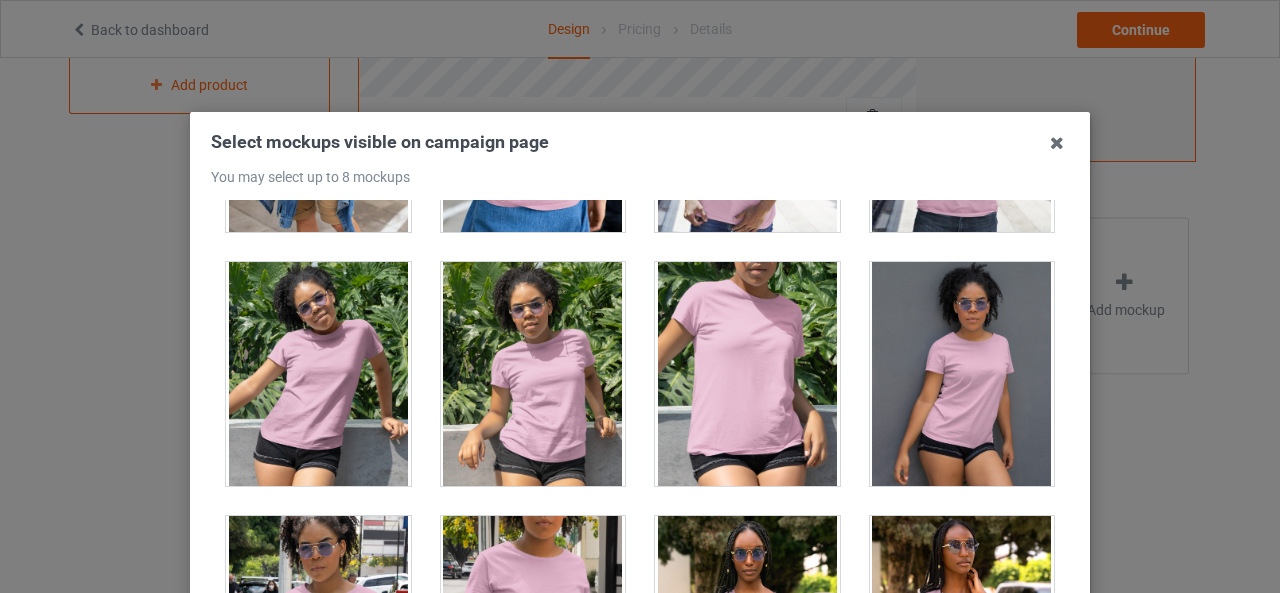 click at bounding box center [533, 374] 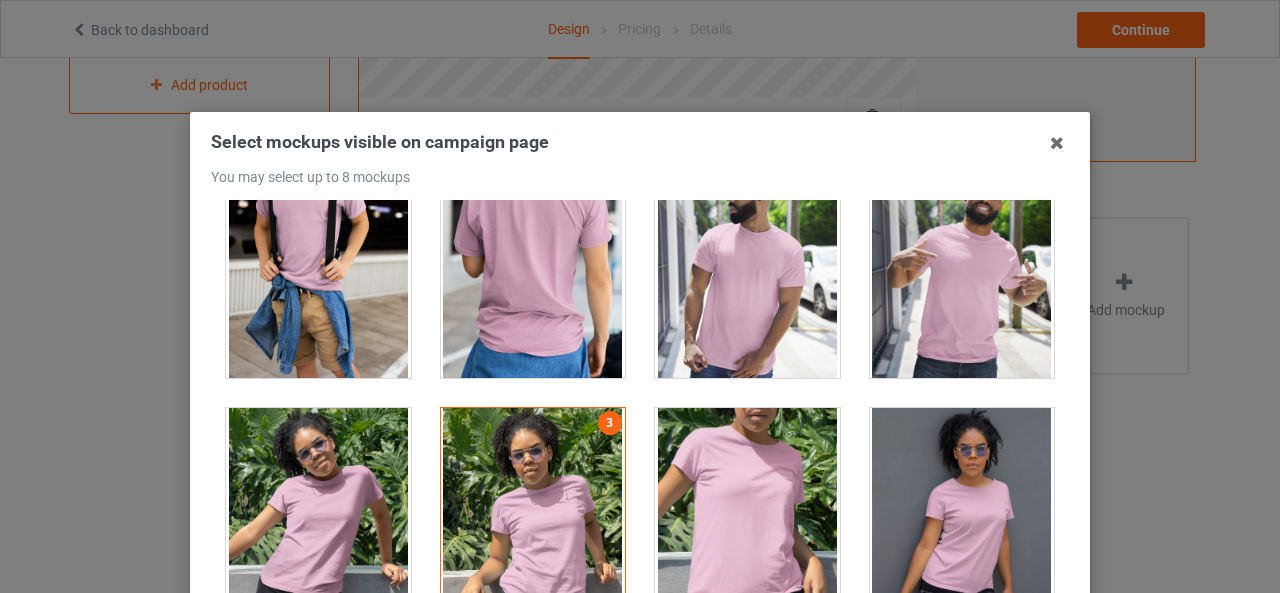 scroll, scrollTop: 11860, scrollLeft: 0, axis: vertical 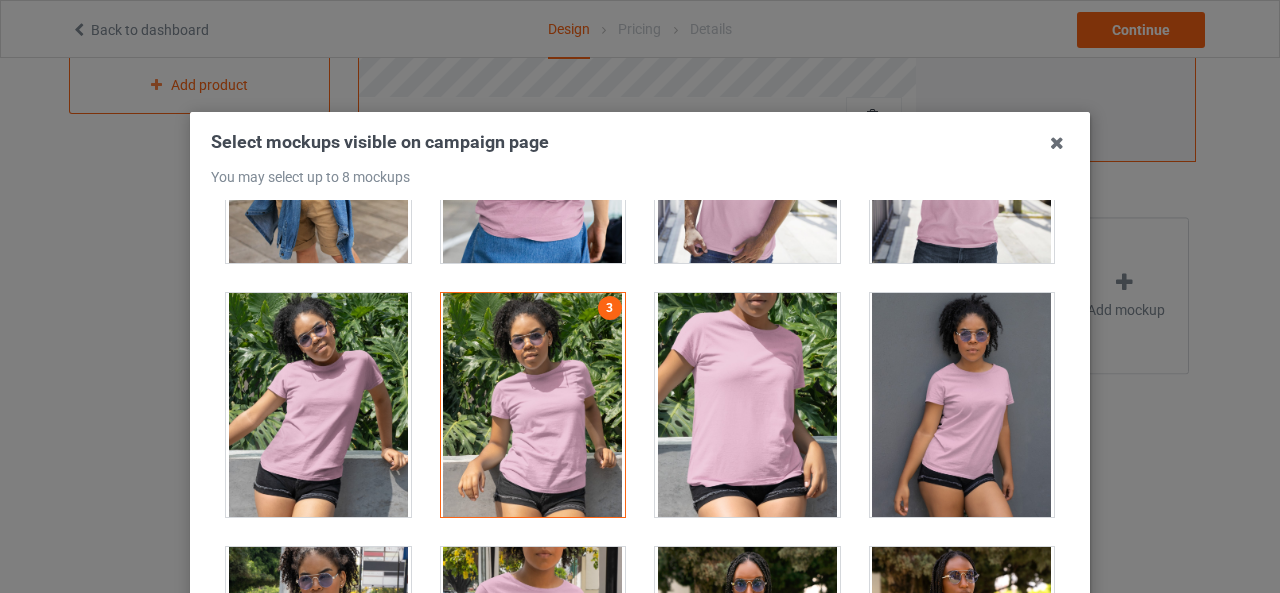 drag, startPoint x: 993, startPoint y: 363, endPoint x: 962, endPoint y: 377, distance: 34.0147 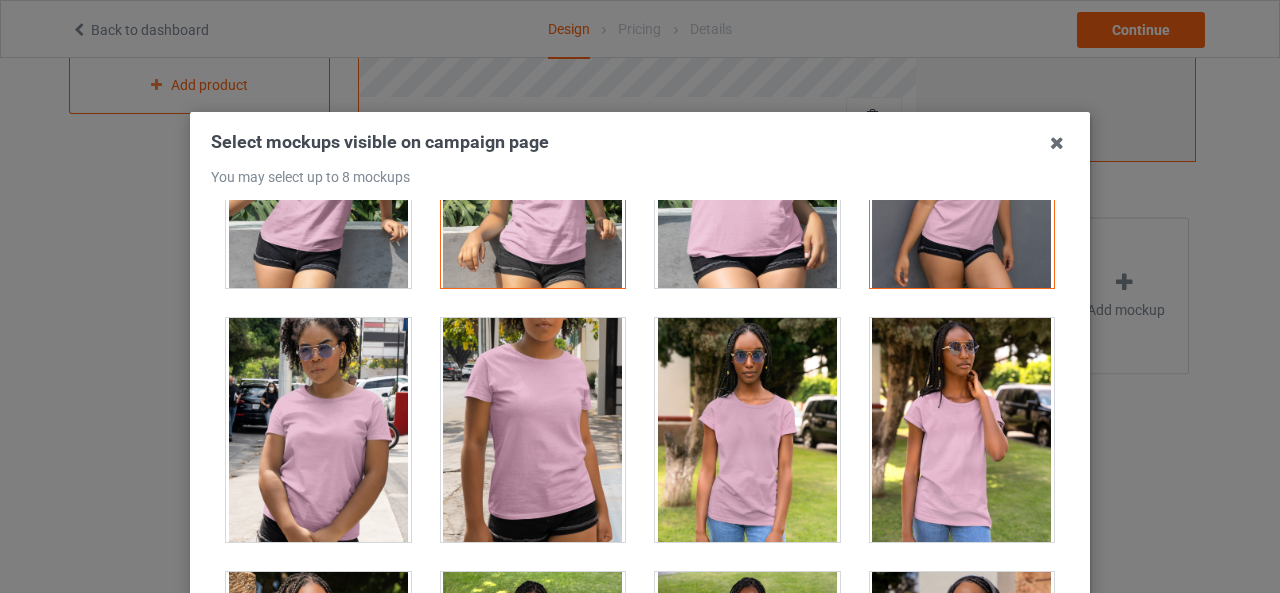 scroll, scrollTop: 12060, scrollLeft: 0, axis: vertical 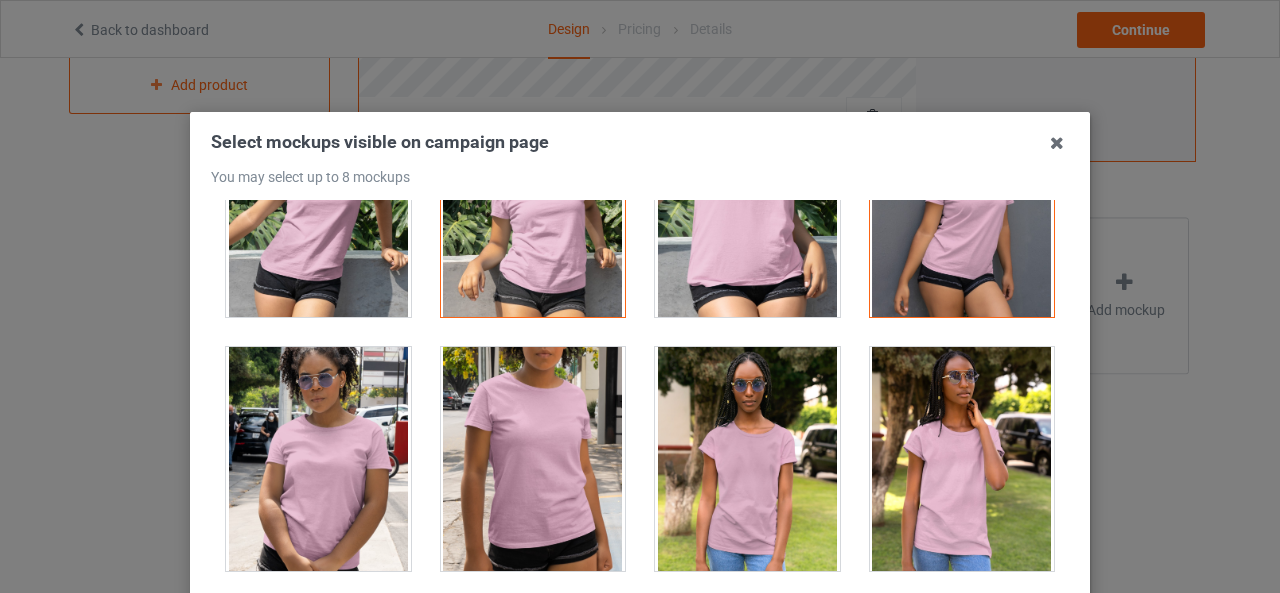click at bounding box center [318, 459] 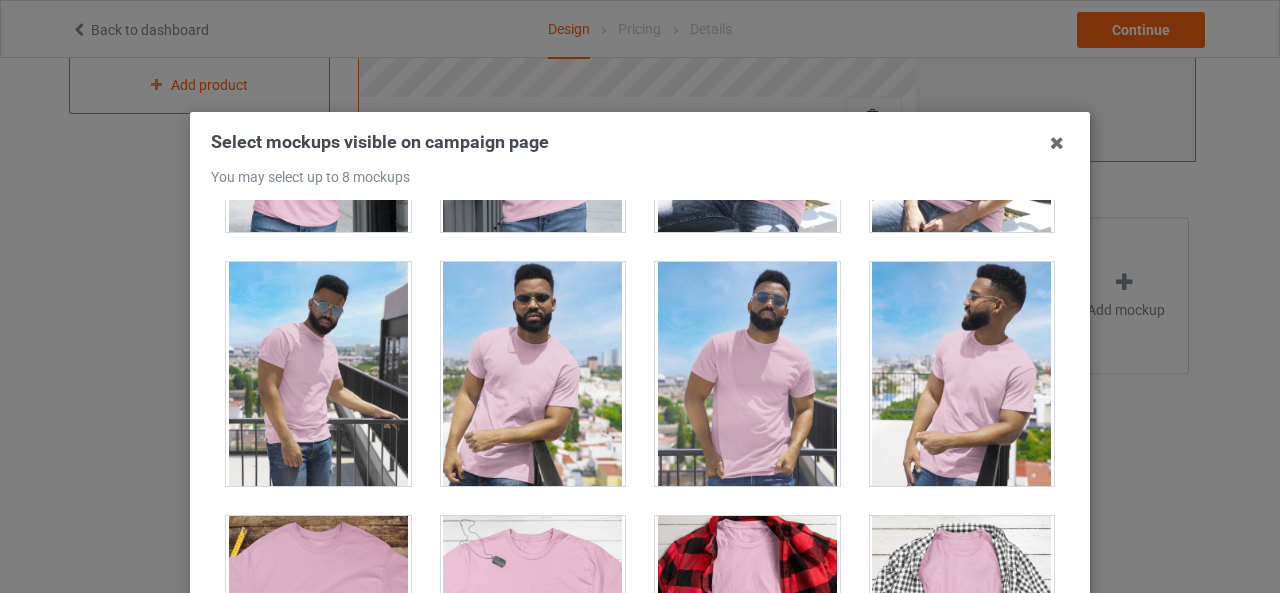 scroll, scrollTop: 13157, scrollLeft: 0, axis: vertical 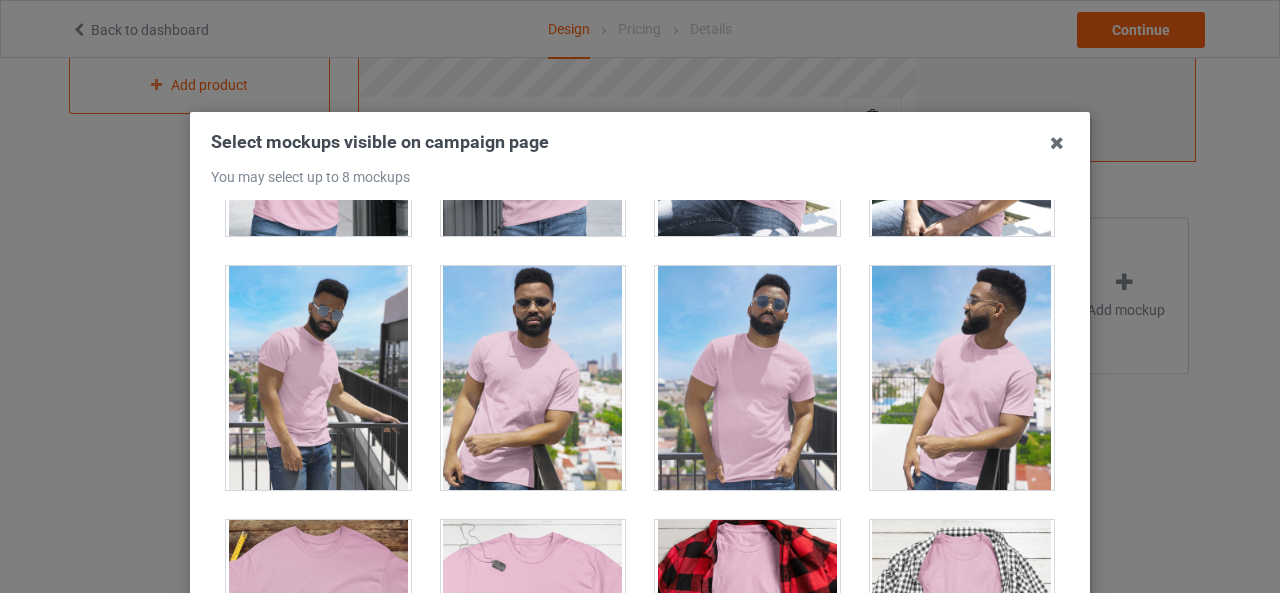 click at bounding box center (747, 378) 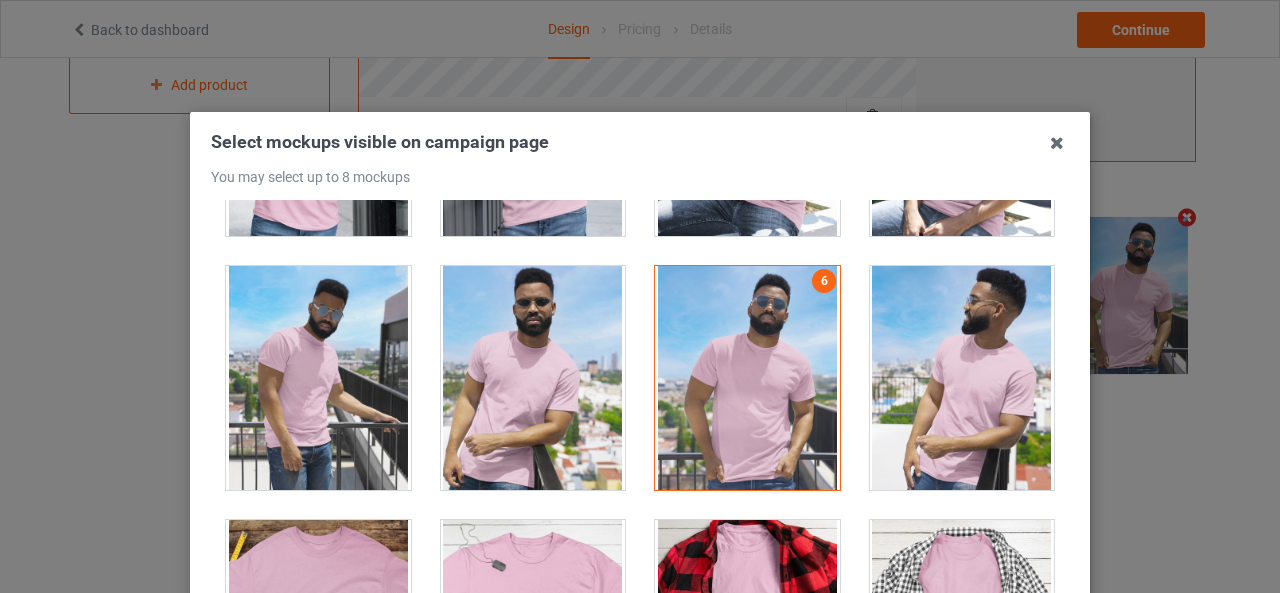 scroll, scrollTop: 698, scrollLeft: 0, axis: vertical 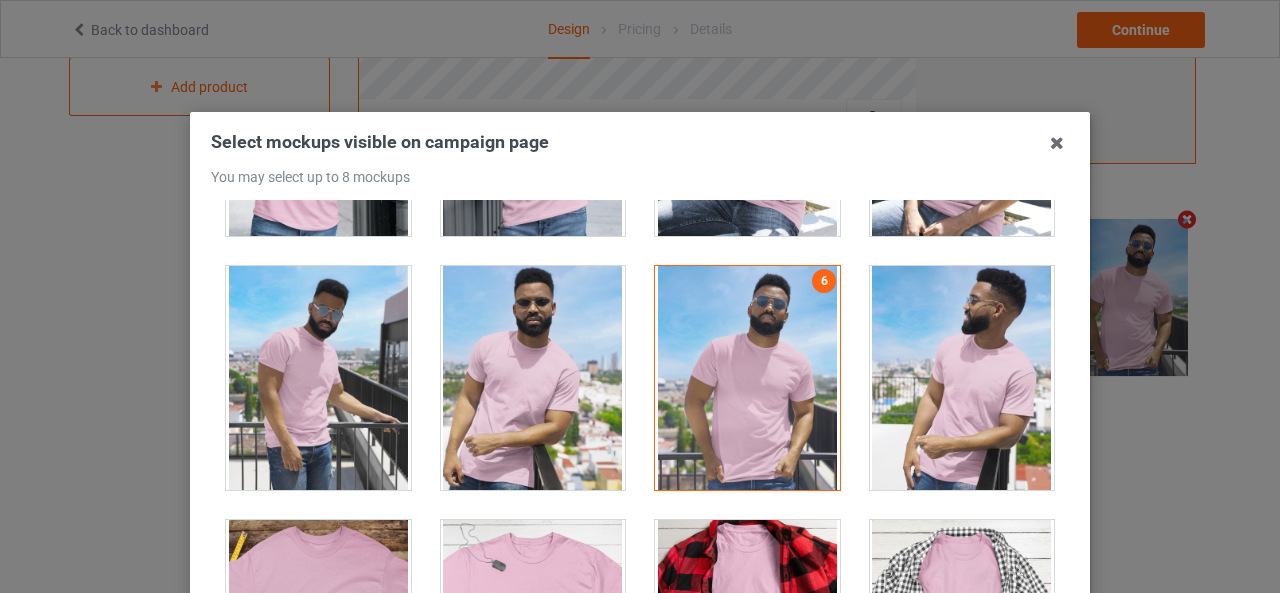 click at bounding box center (533, 378) 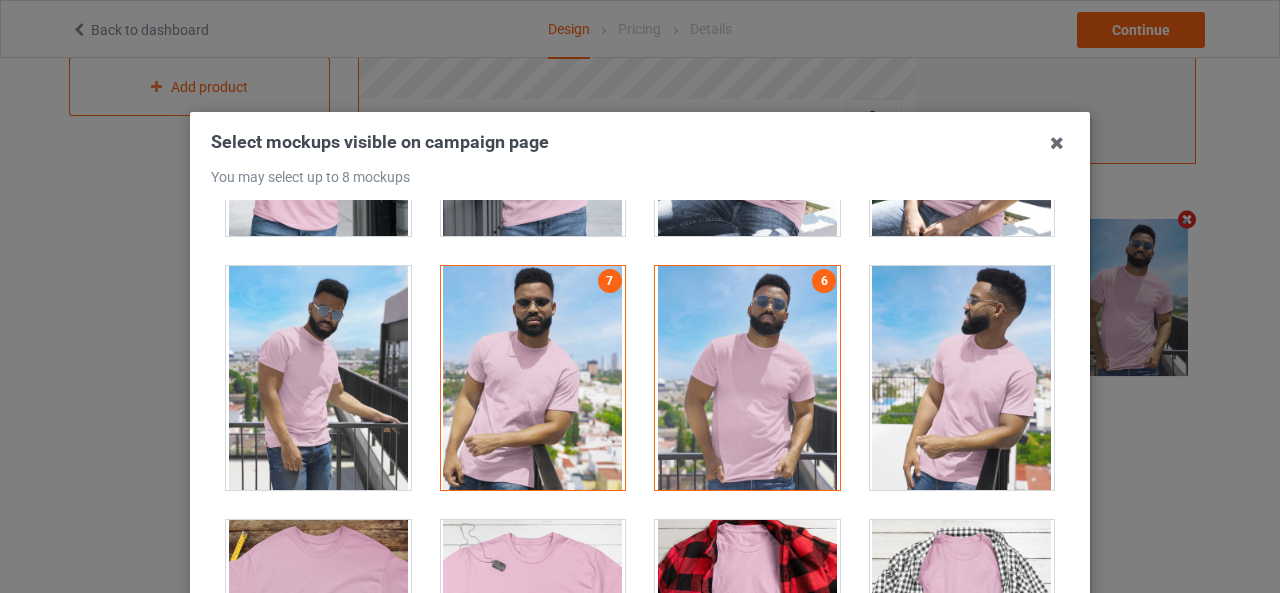 click at bounding box center (318, 378) 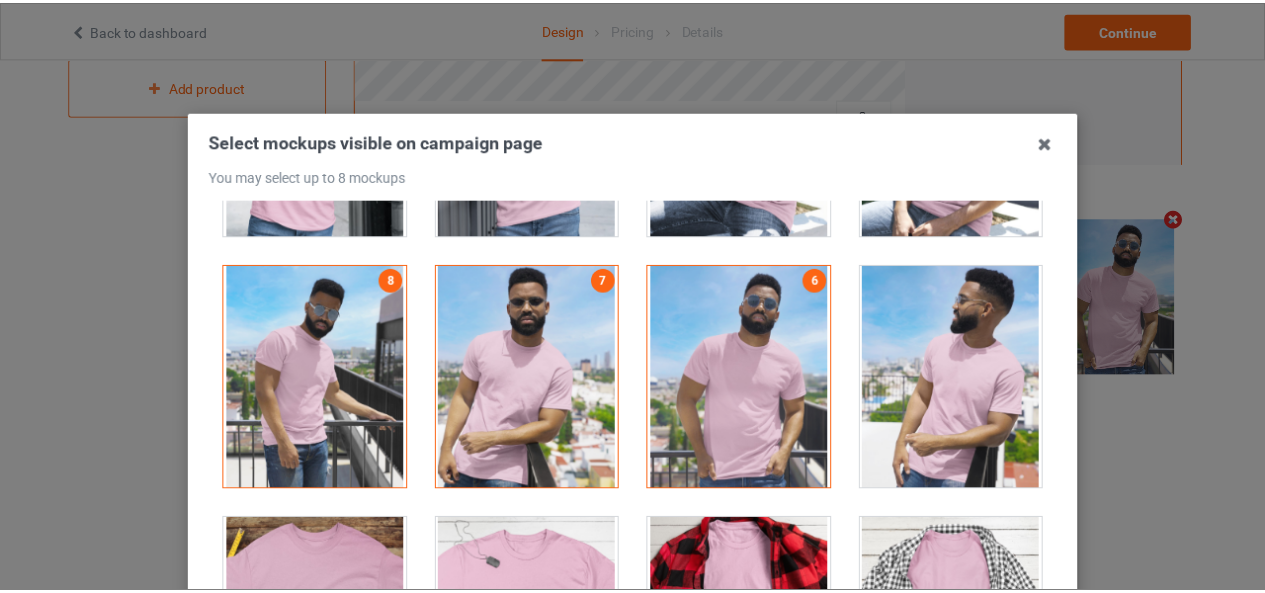 scroll, scrollTop: 698, scrollLeft: 0, axis: vertical 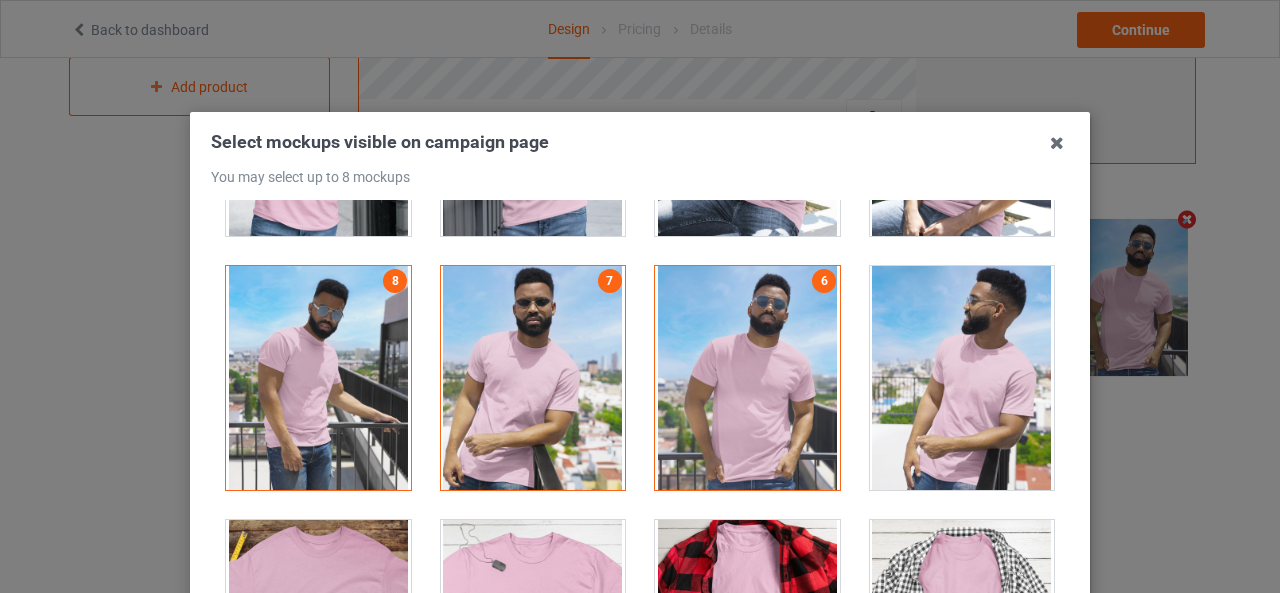 click at bounding box center (962, 378) 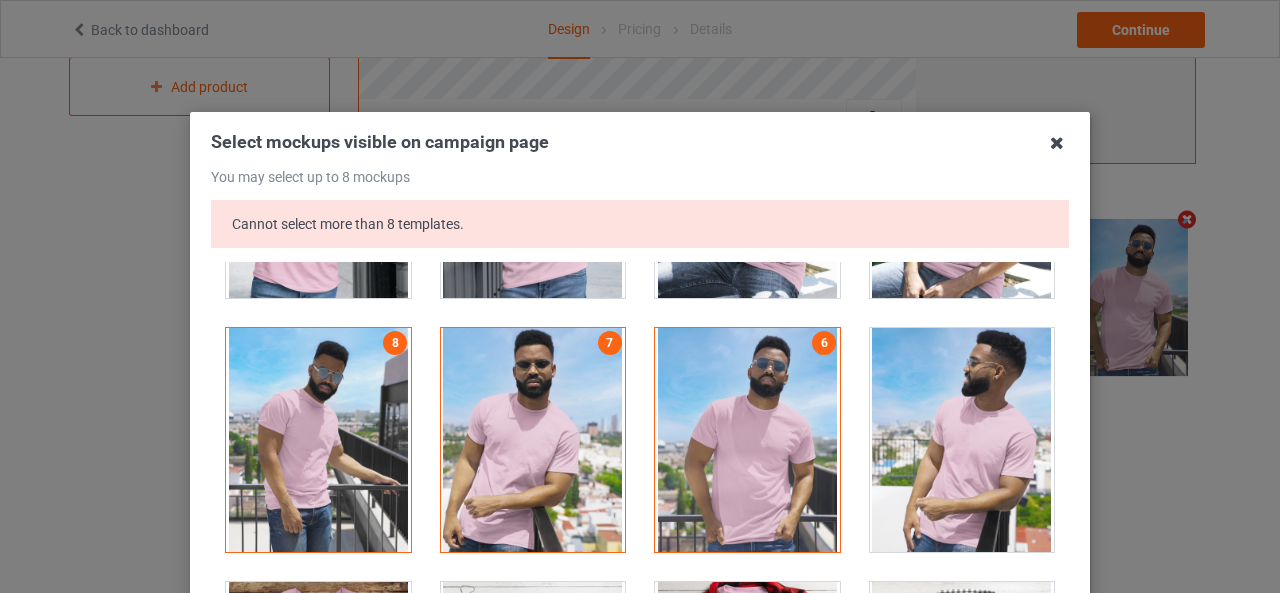click at bounding box center (1057, 143) 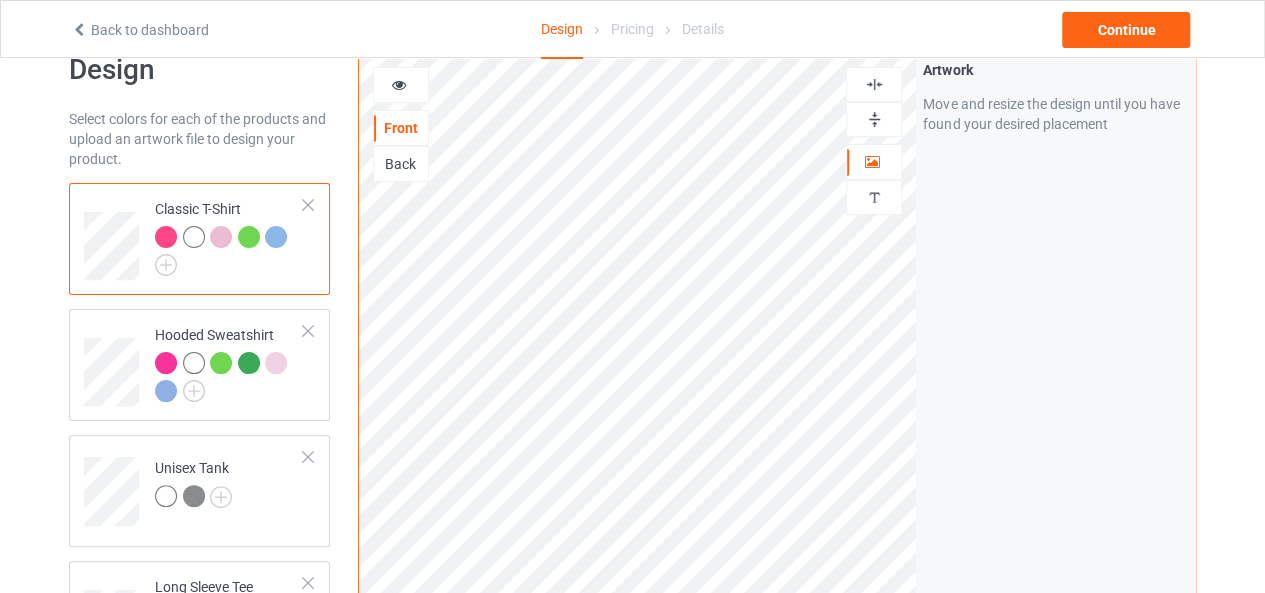 scroll, scrollTop: 49, scrollLeft: 0, axis: vertical 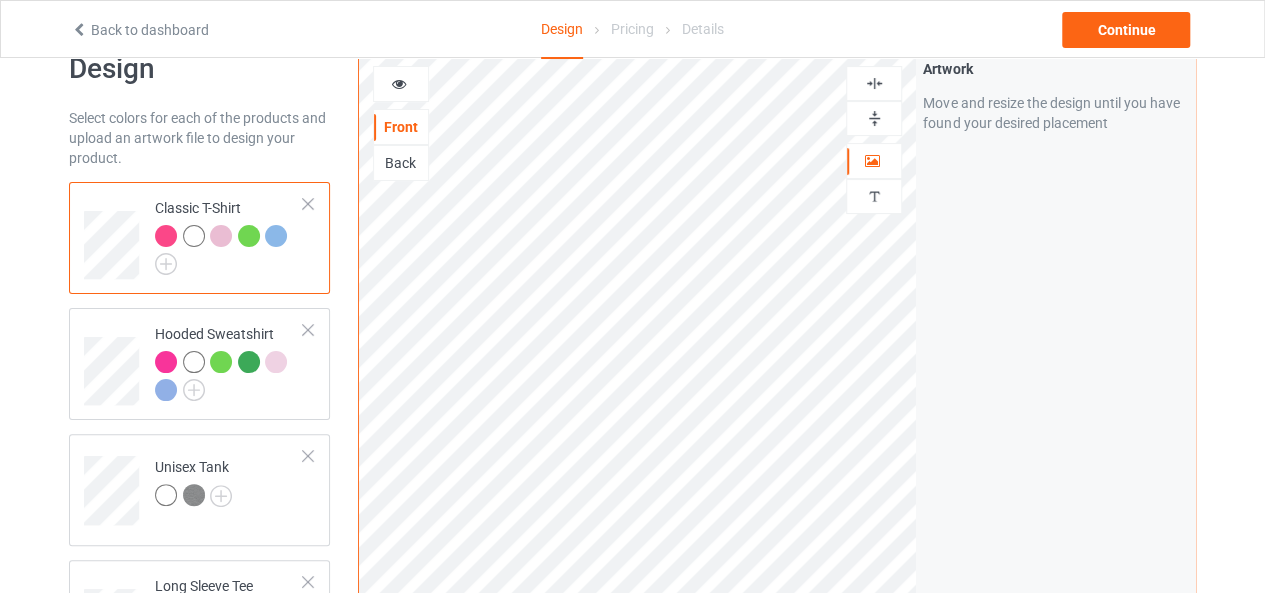 click at bounding box center [229, 250] 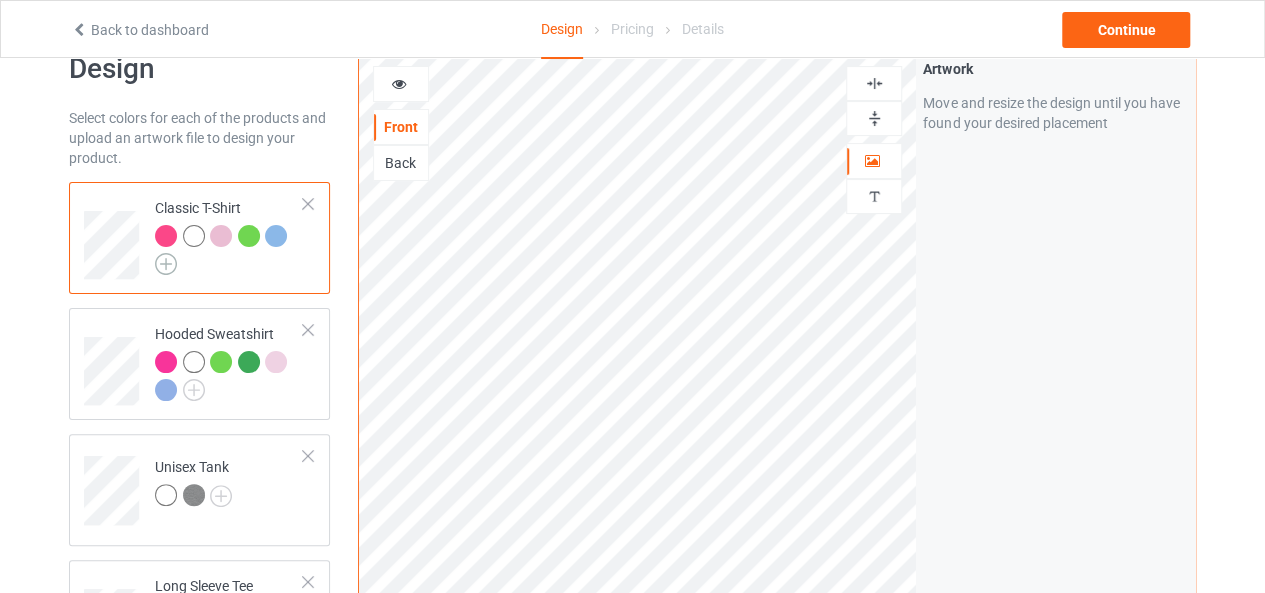 click at bounding box center (166, 264) 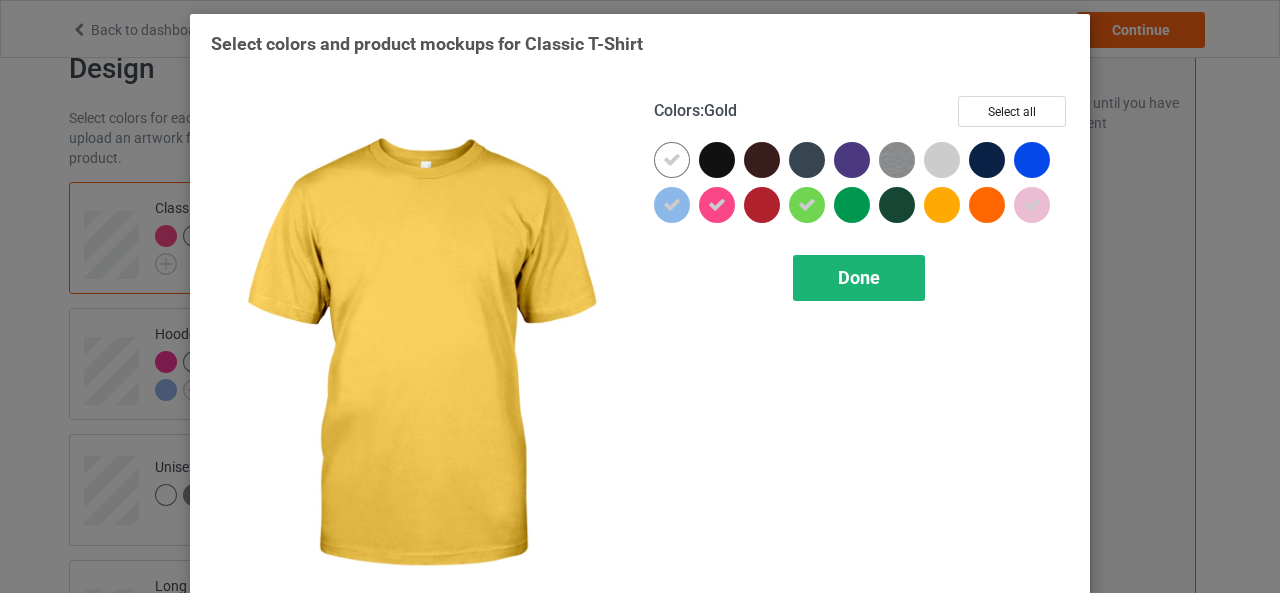 click on "Done" at bounding box center [859, 278] 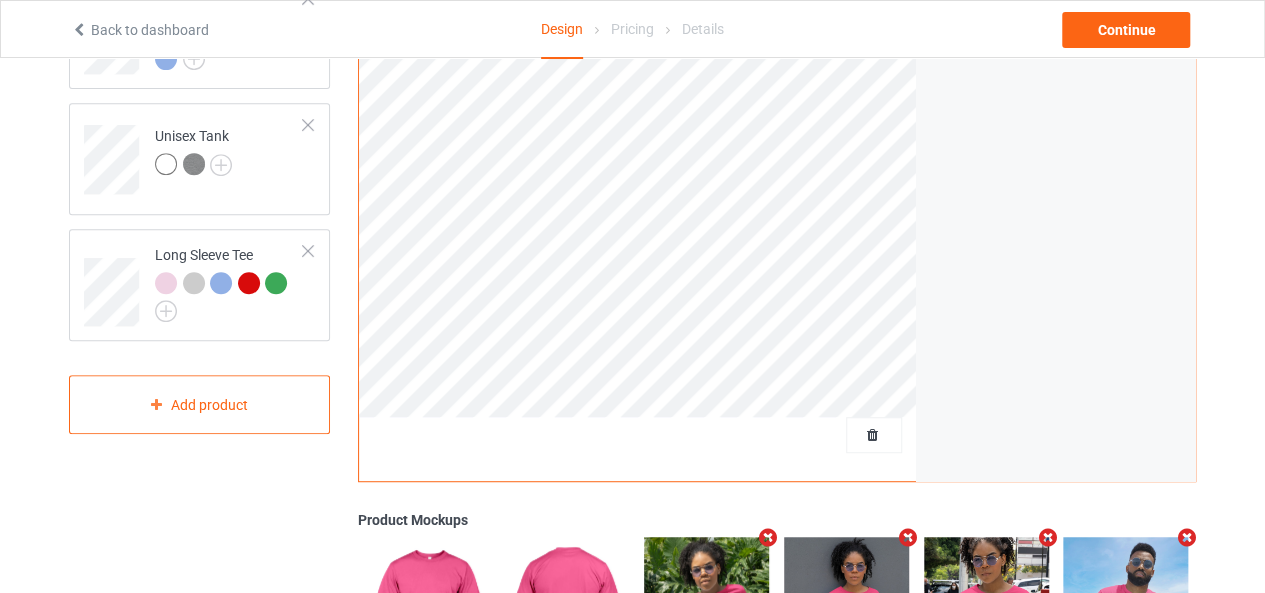scroll, scrollTop: 414, scrollLeft: 0, axis: vertical 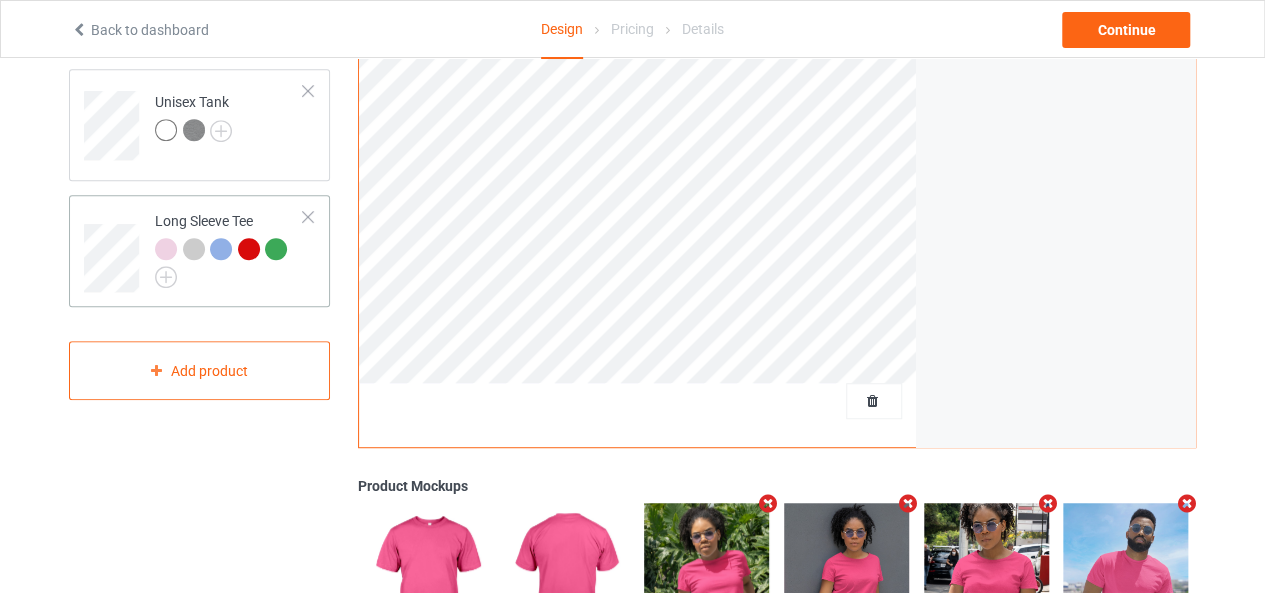 click at bounding box center [229, 263] 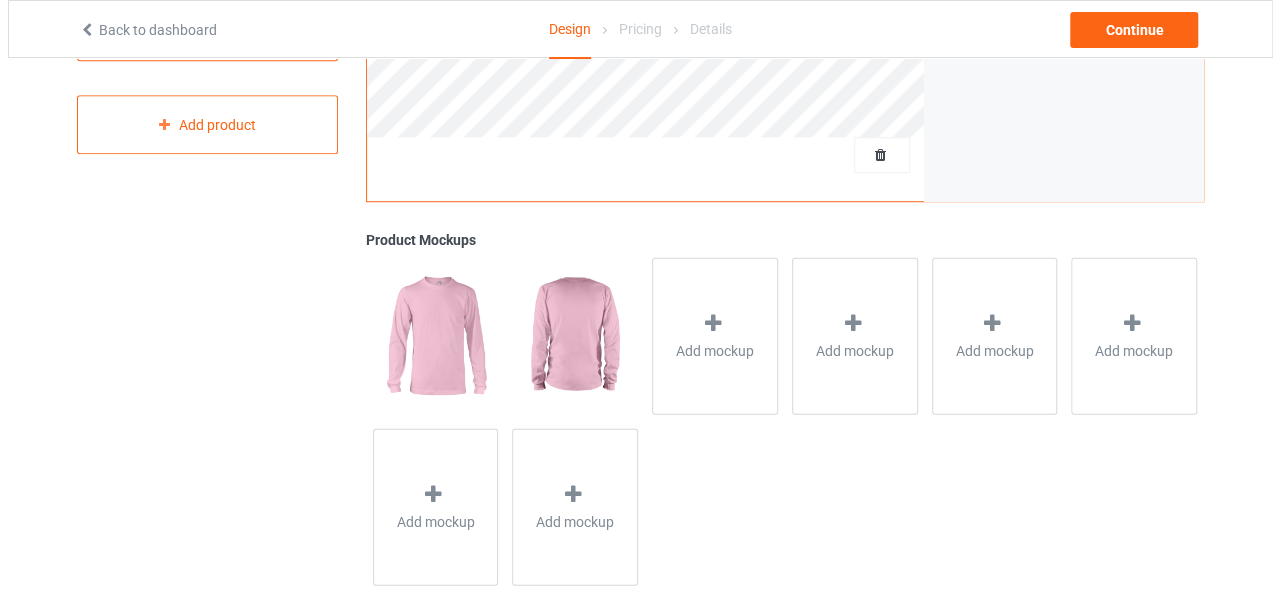scroll, scrollTop: 700, scrollLeft: 0, axis: vertical 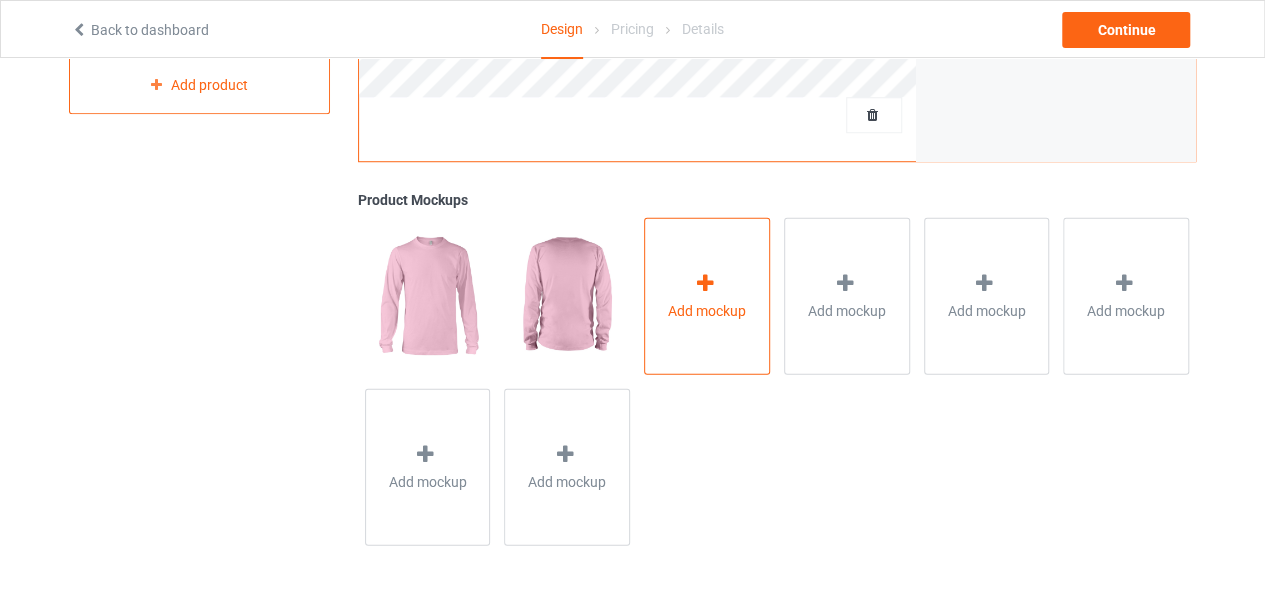 click on "Add mockup" at bounding box center [707, 295] 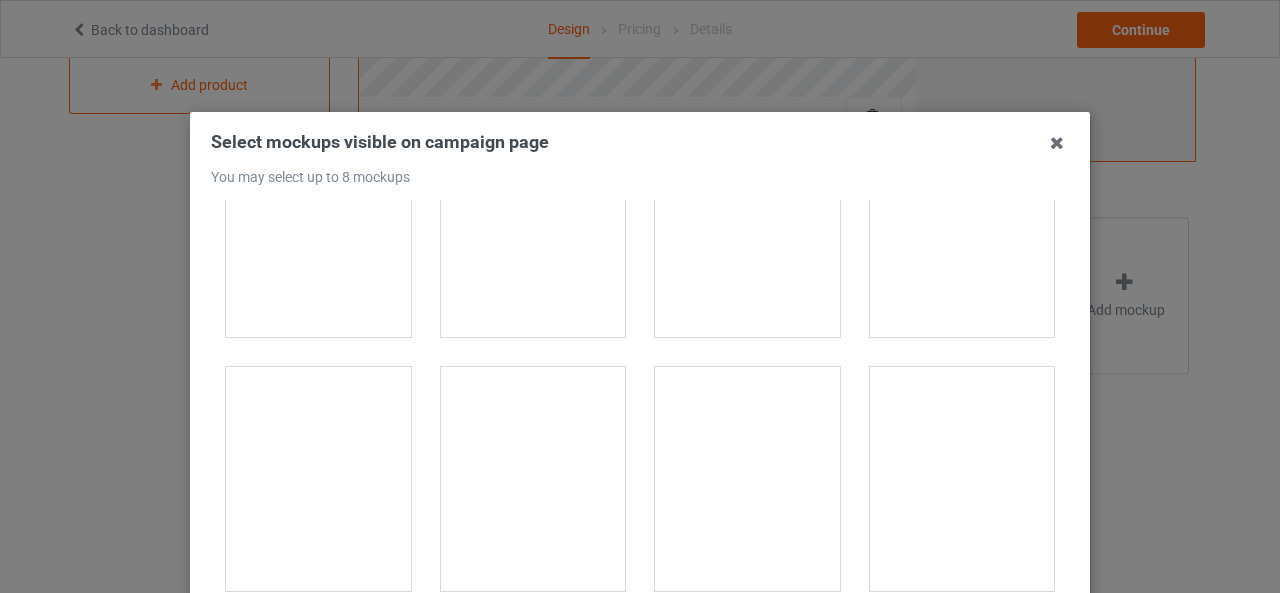 scroll, scrollTop: 428, scrollLeft: 0, axis: vertical 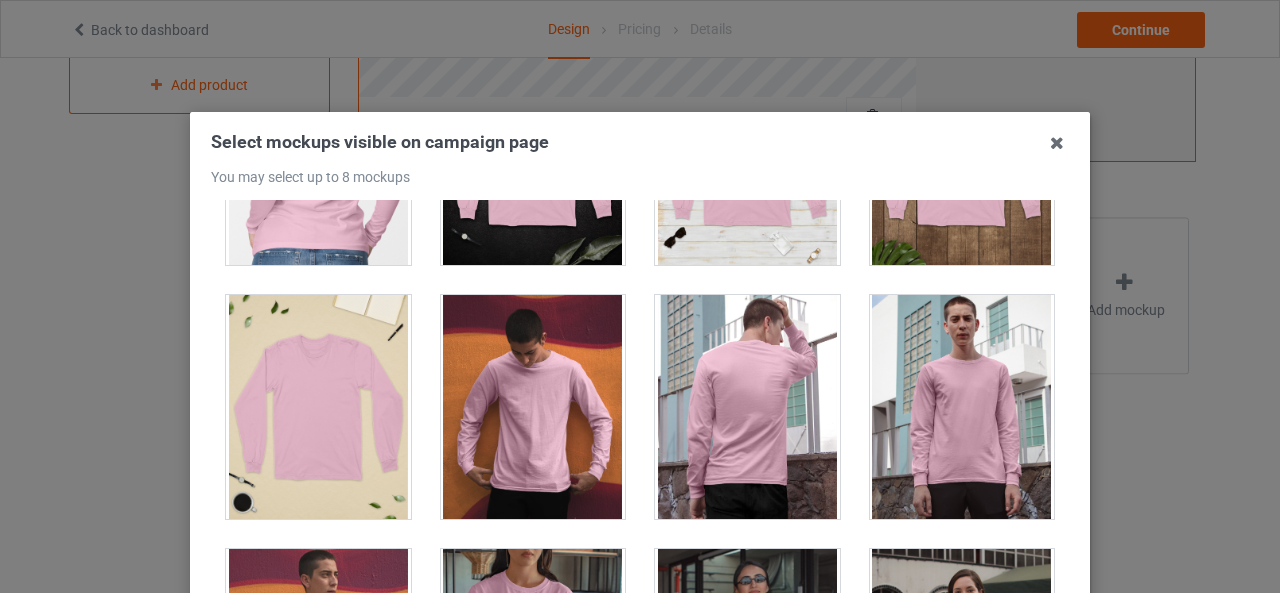 click at bounding box center [962, 407] 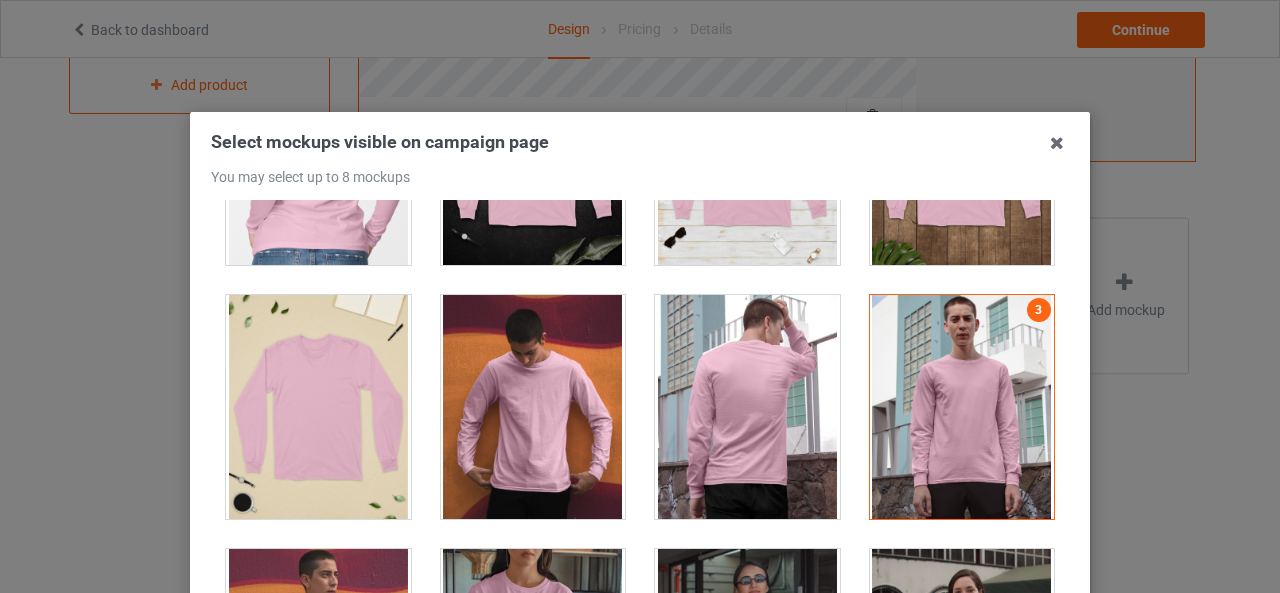 click at bounding box center [747, 407] 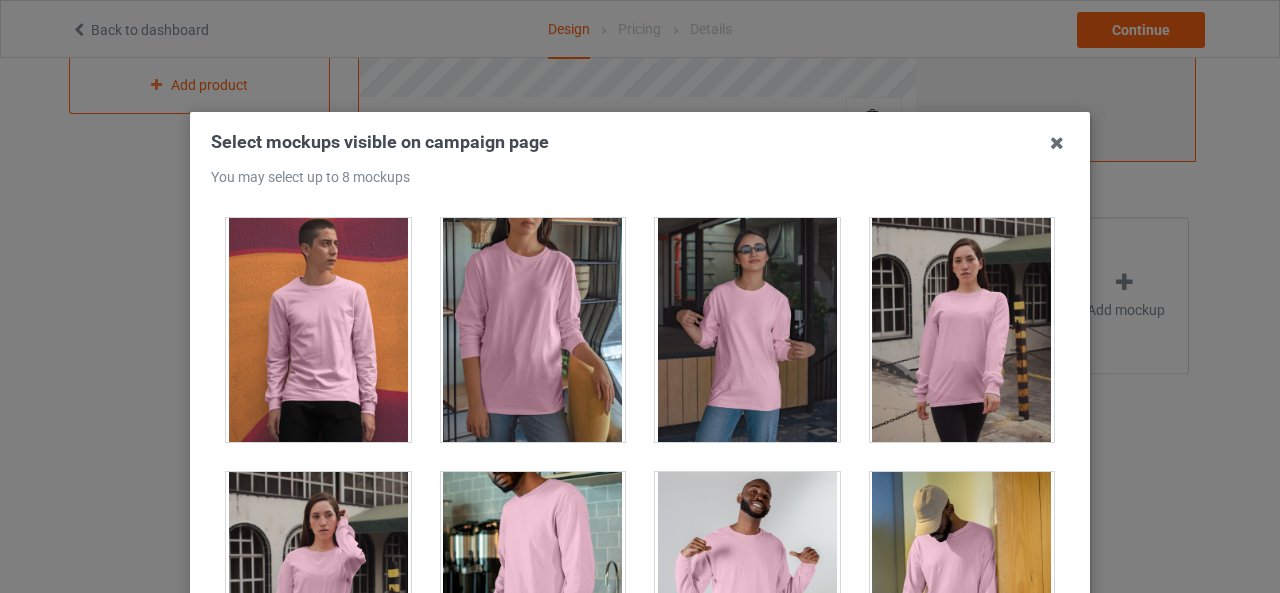 scroll, scrollTop: 760, scrollLeft: 0, axis: vertical 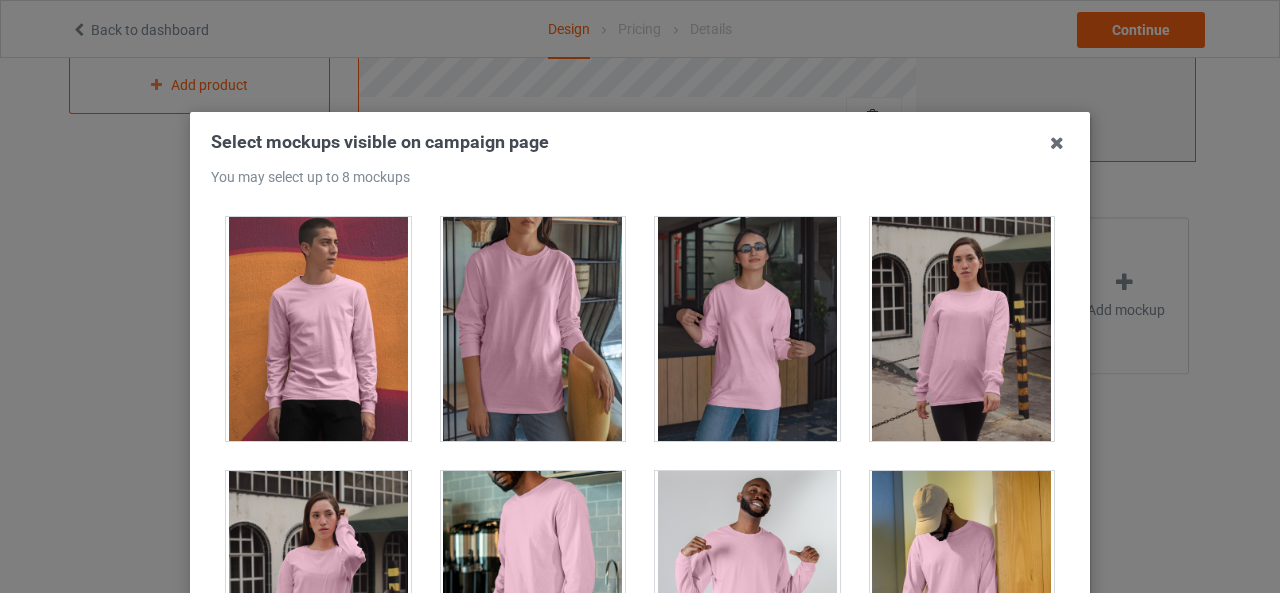 click at bounding box center (747, 329) 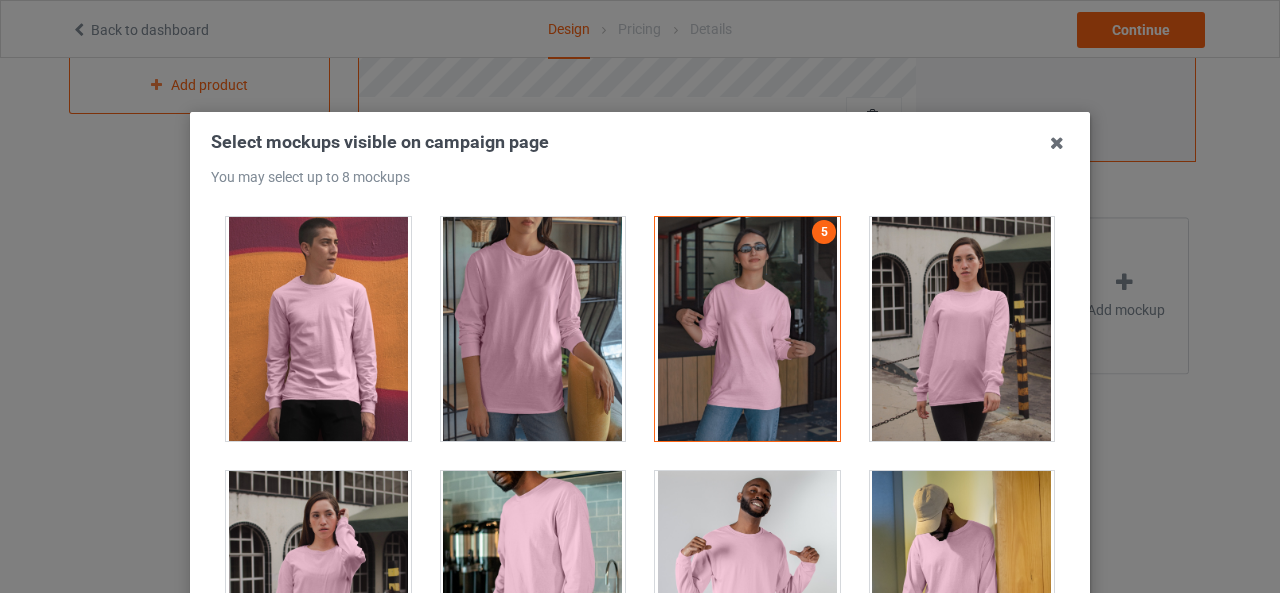 click at bounding box center [962, 329] 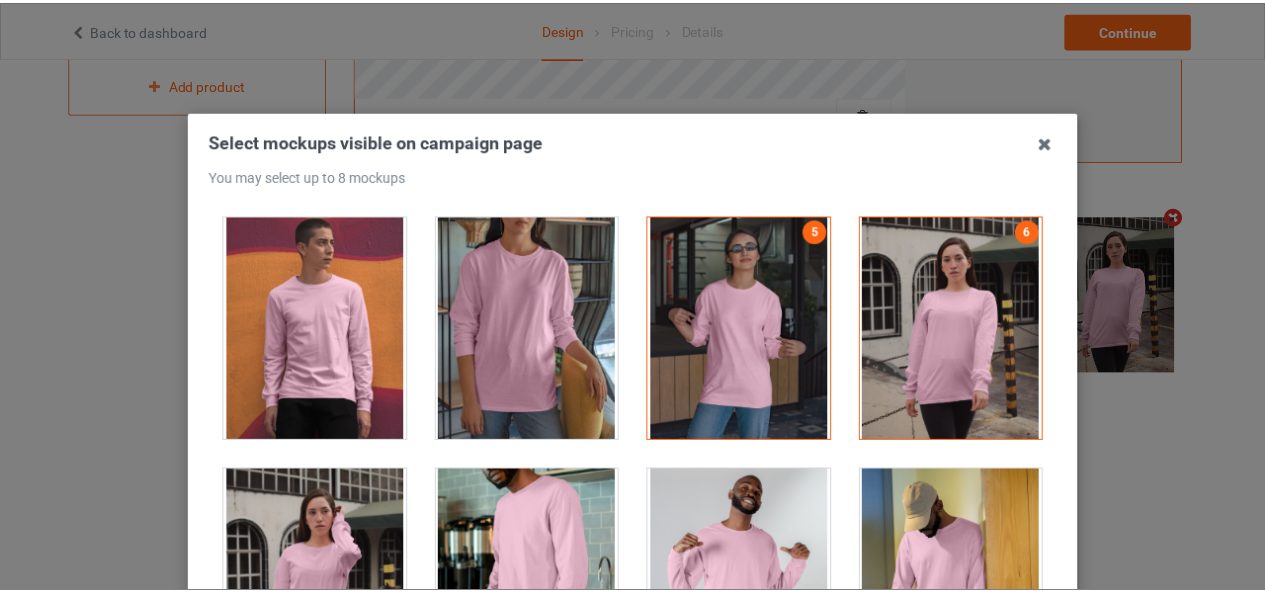 scroll, scrollTop: 698, scrollLeft: 0, axis: vertical 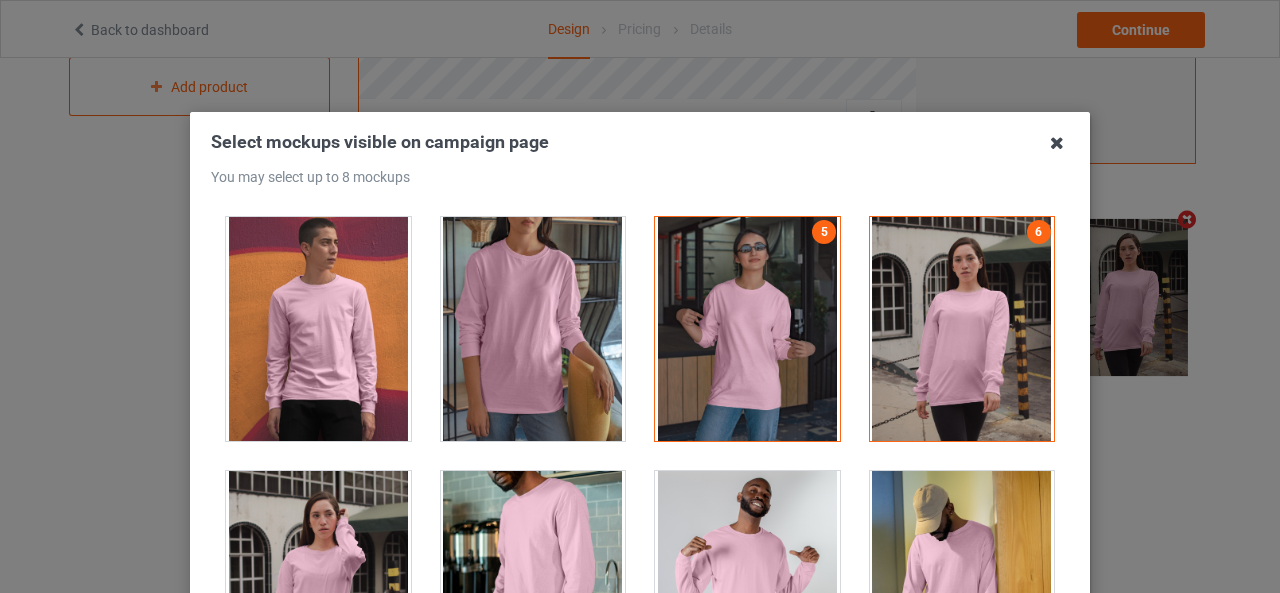 click at bounding box center [1057, 143] 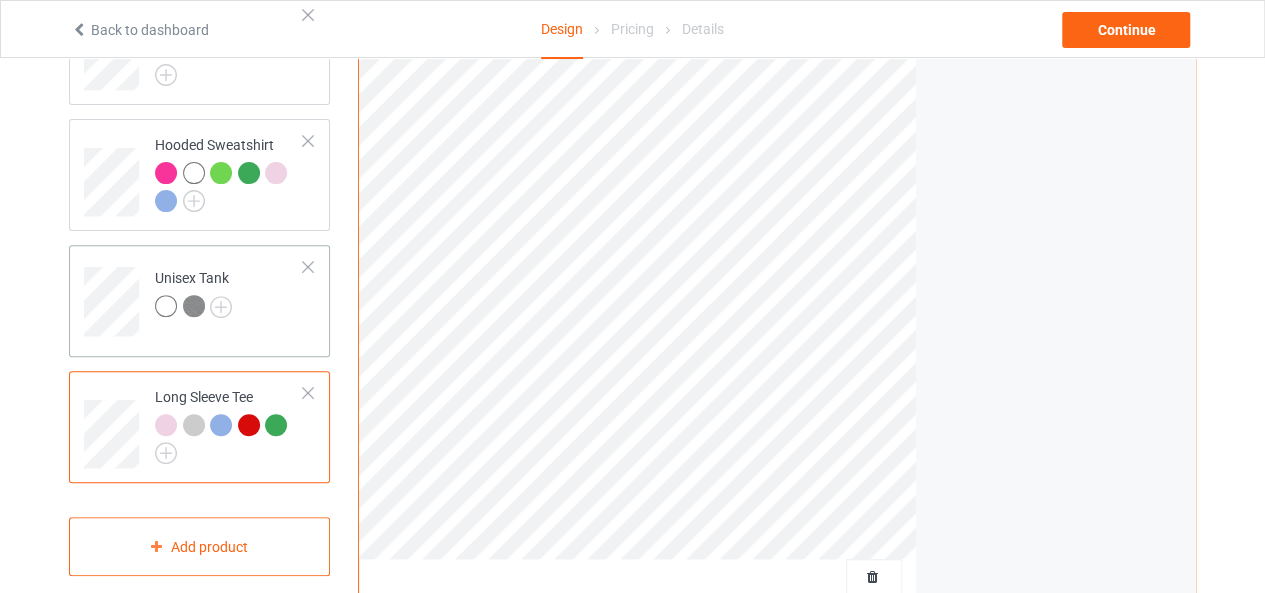 scroll, scrollTop: 0, scrollLeft: 0, axis: both 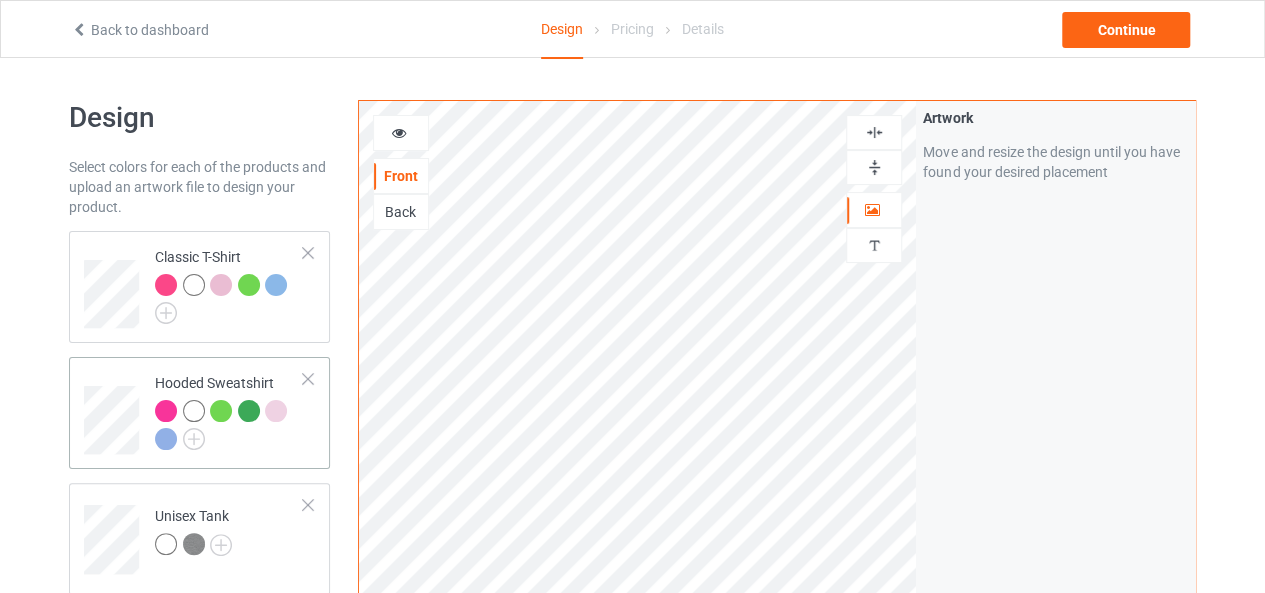 click at bounding box center (279, 414) 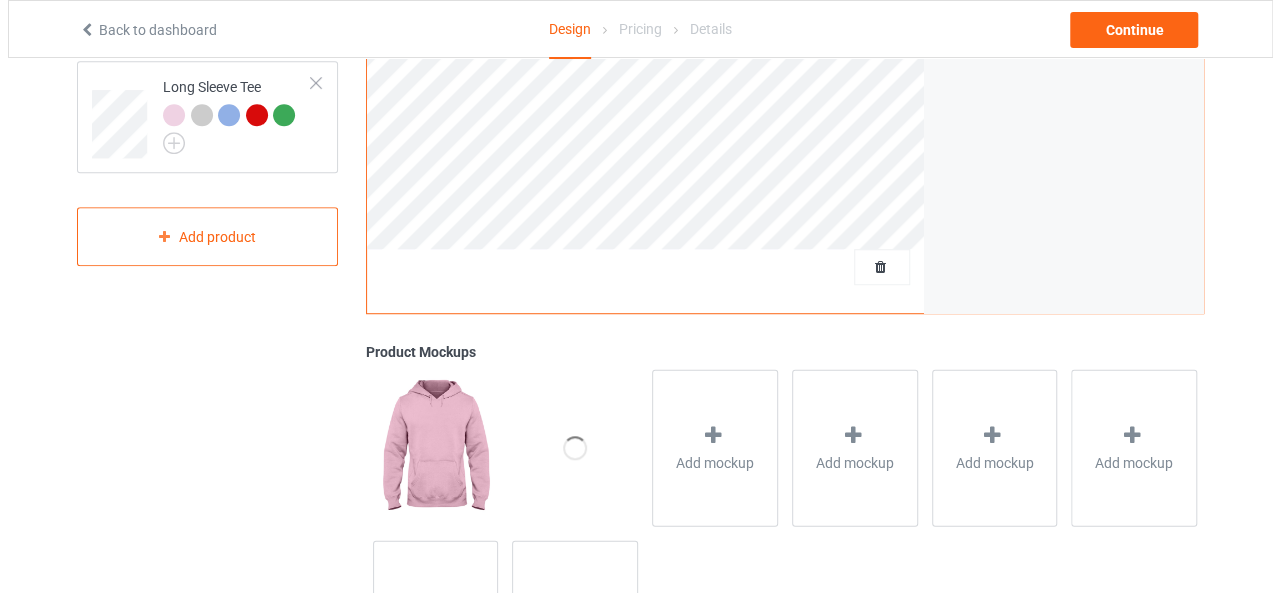 scroll, scrollTop: 700, scrollLeft: 0, axis: vertical 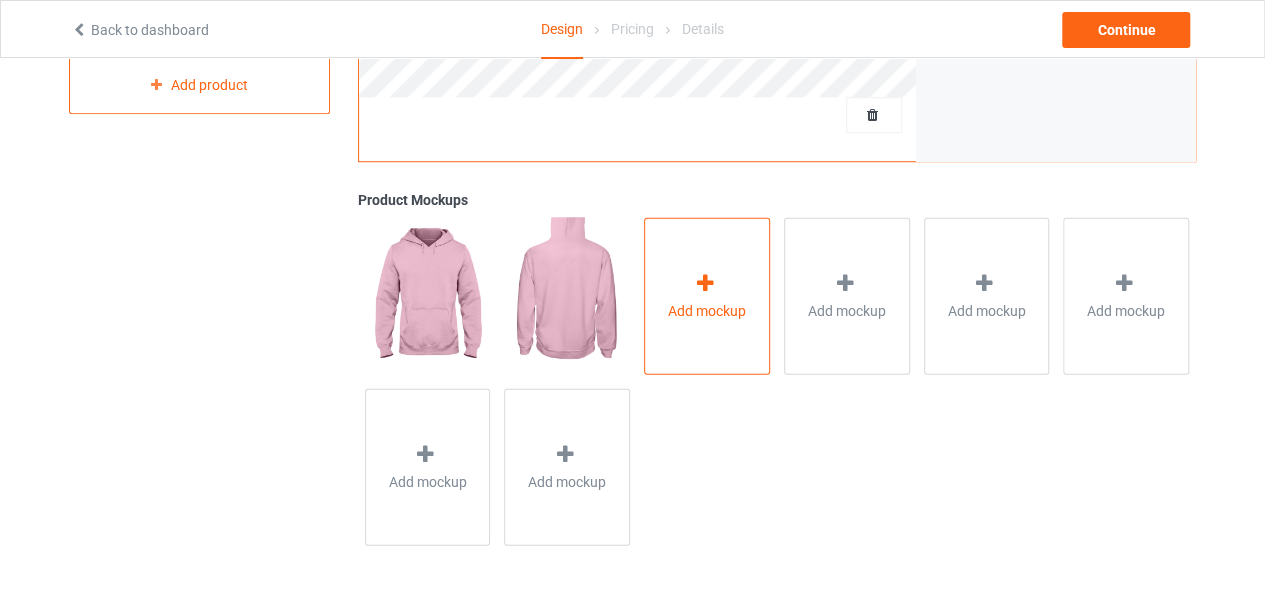 click on "Add mockup" at bounding box center [707, 295] 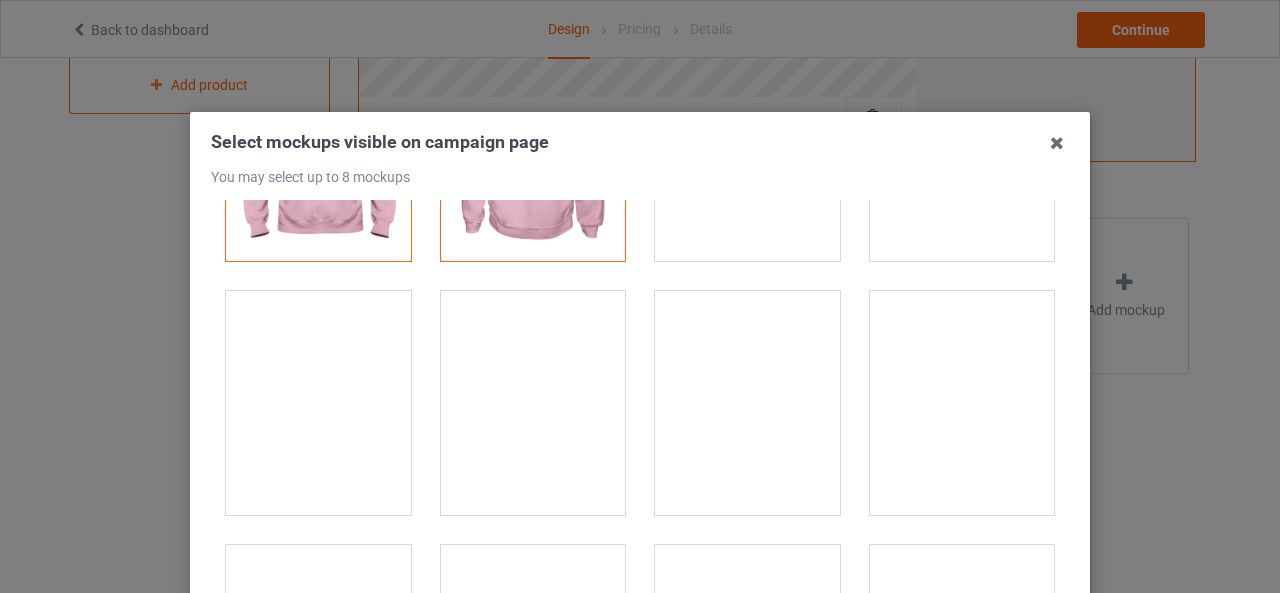 click at bounding box center [318, 403] 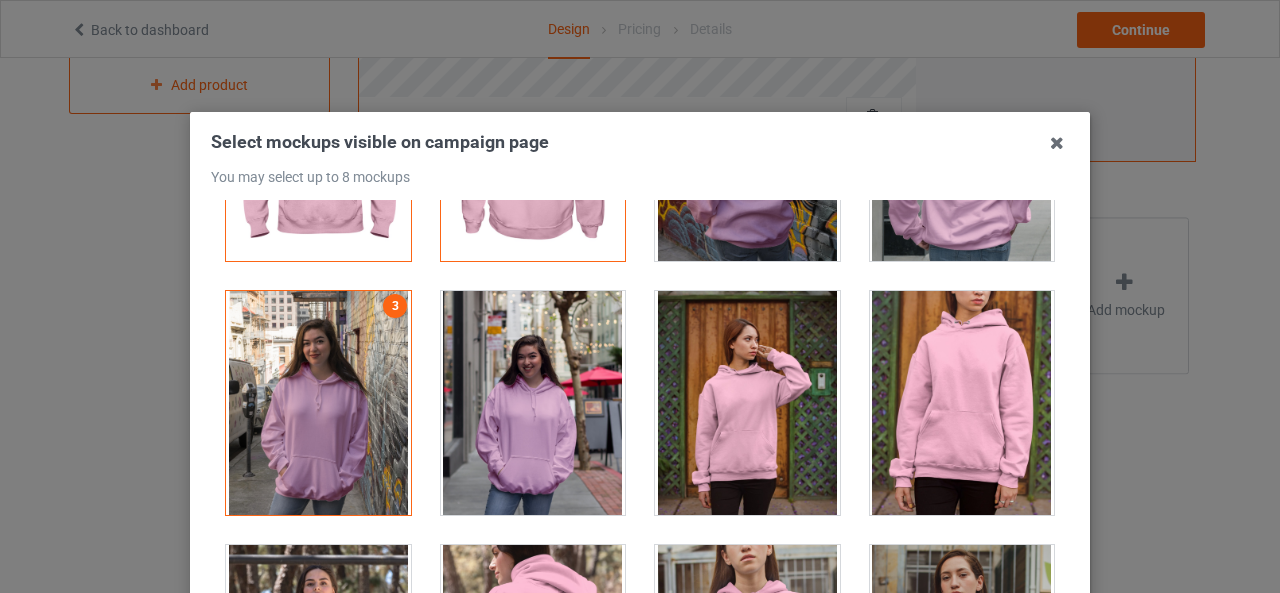 click at bounding box center (533, 403) 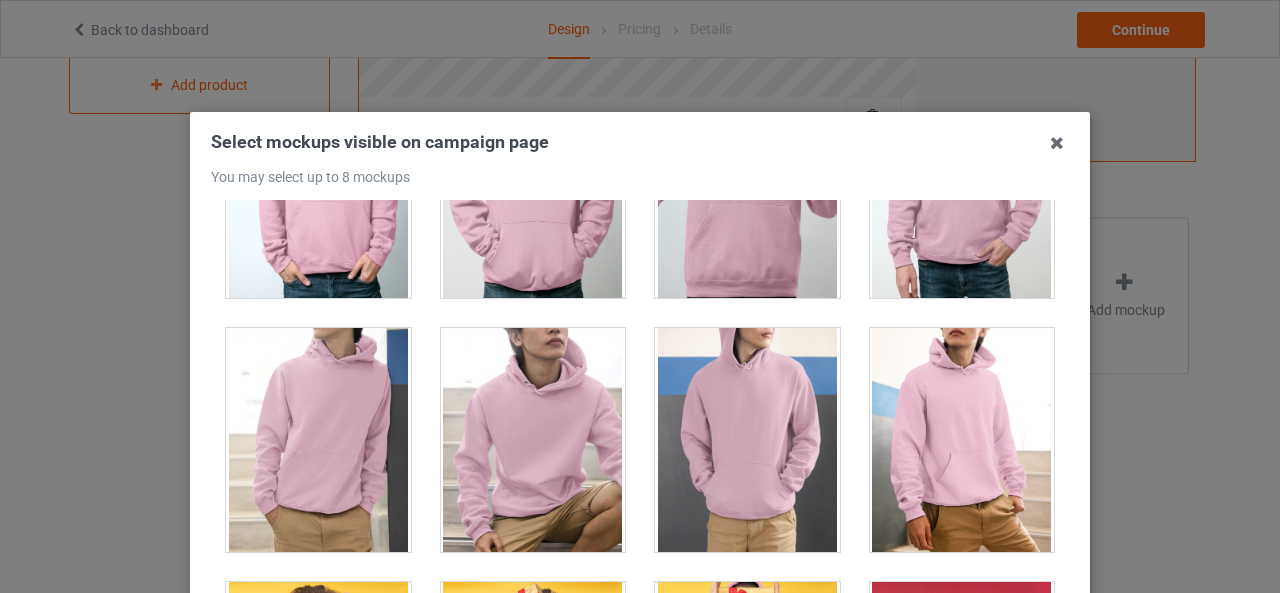 scroll, scrollTop: 3533, scrollLeft: 0, axis: vertical 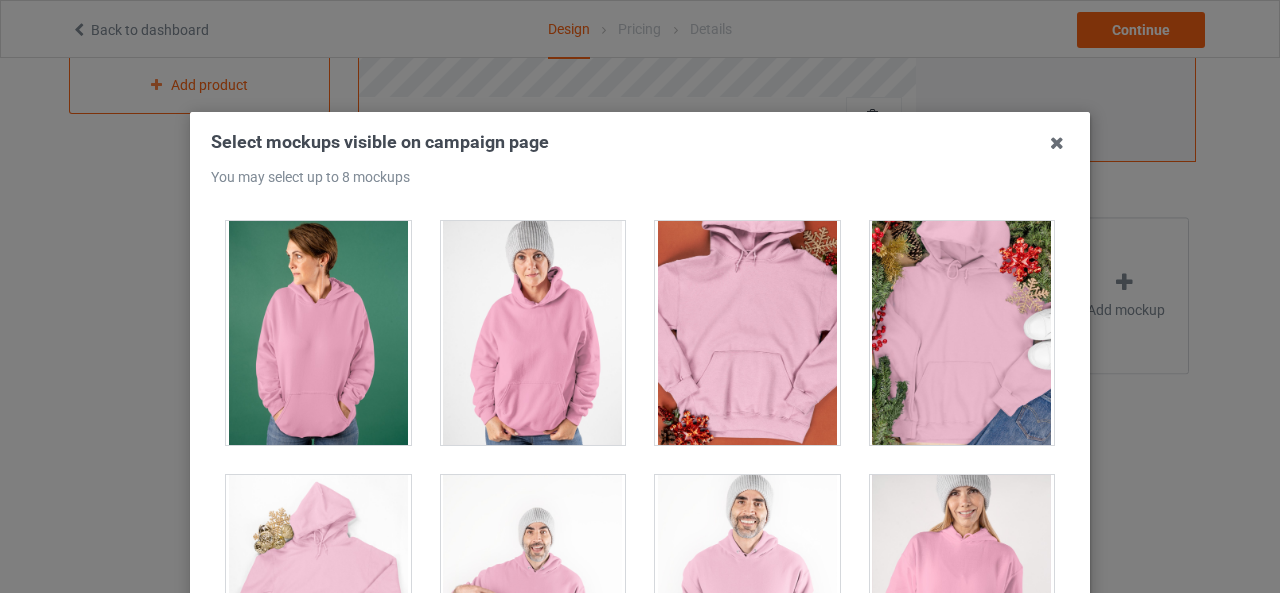 click at bounding box center (533, 333) 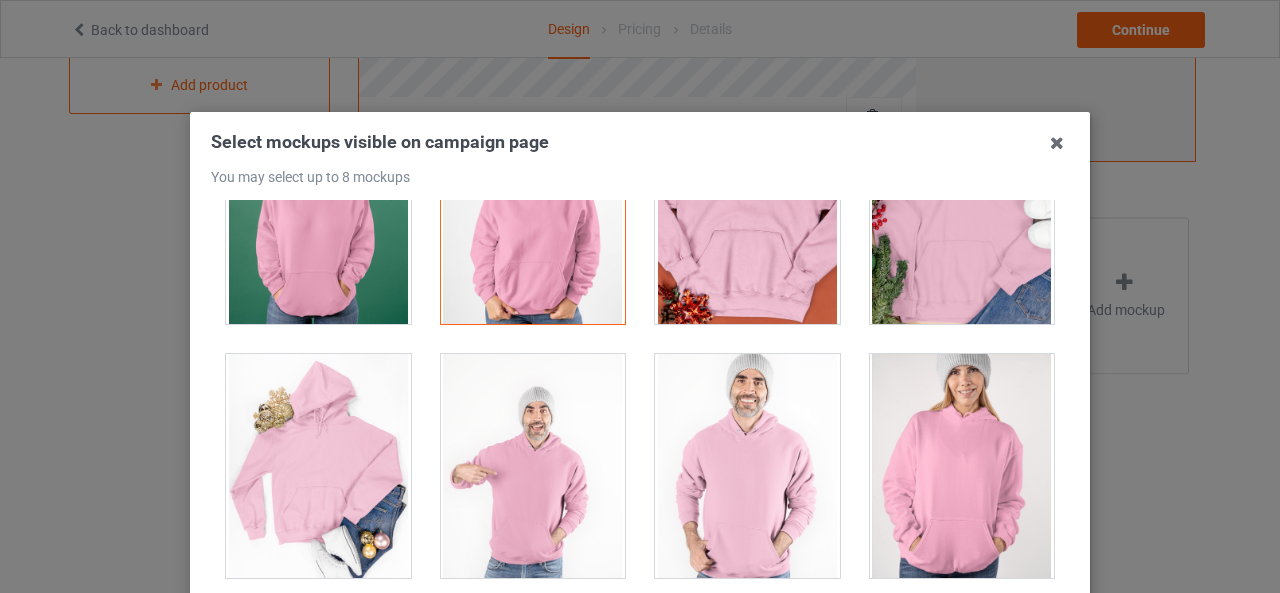scroll, scrollTop: 4184, scrollLeft: 0, axis: vertical 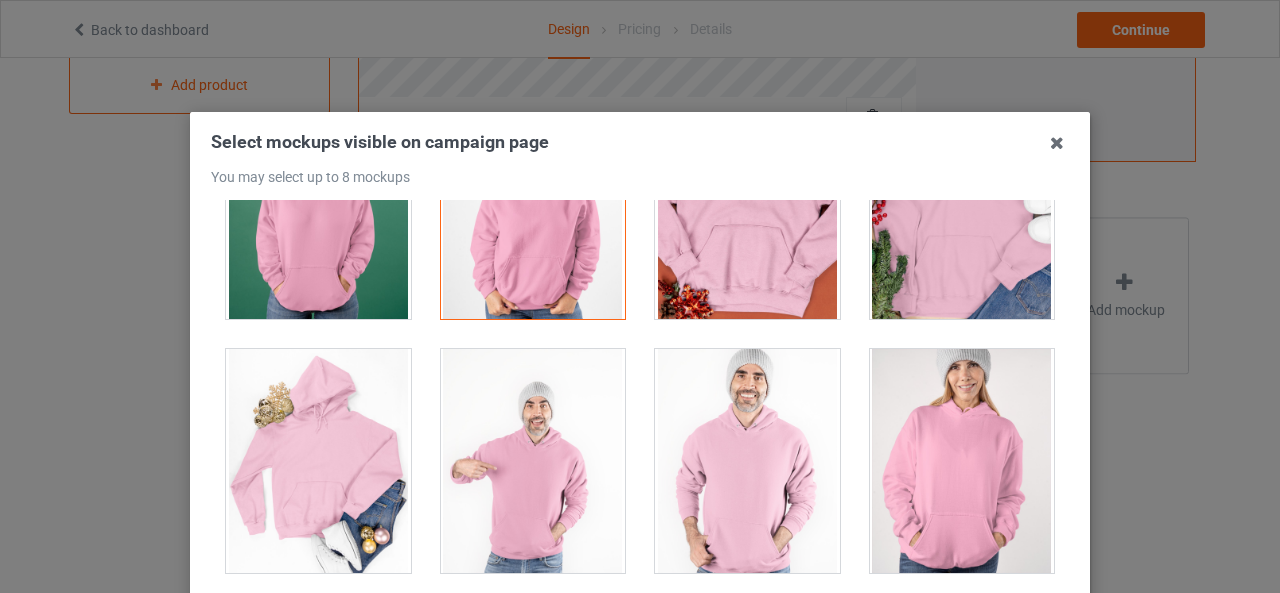 click at bounding box center [533, 461] 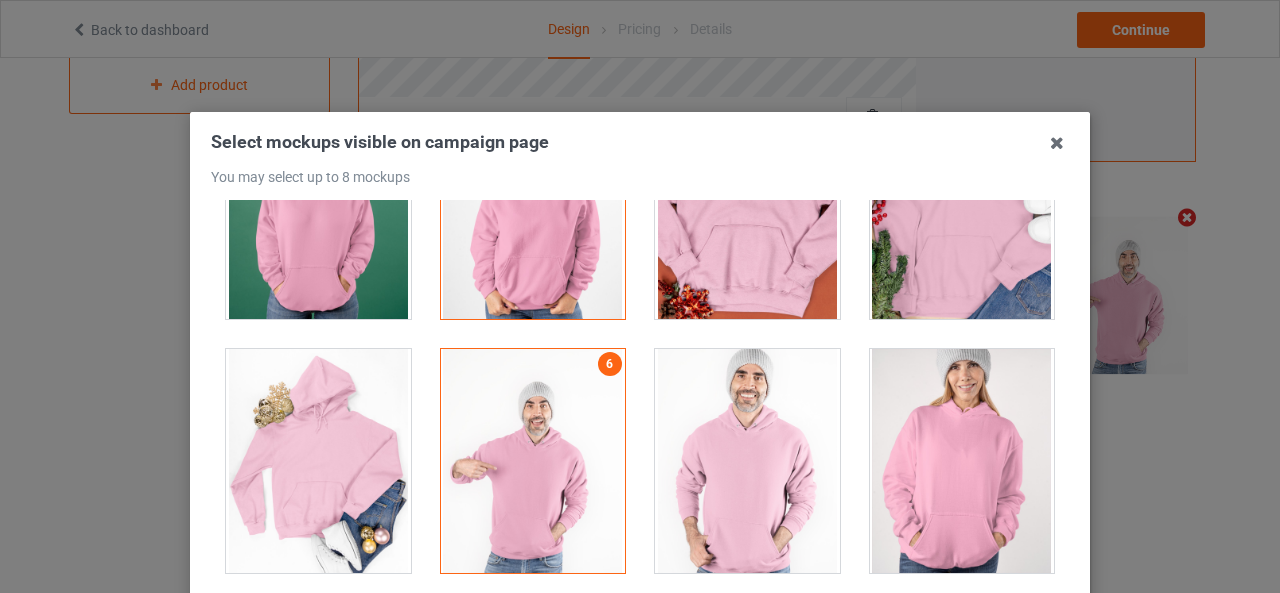 scroll, scrollTop: 698, scrollLeft: 0, axis: vertical 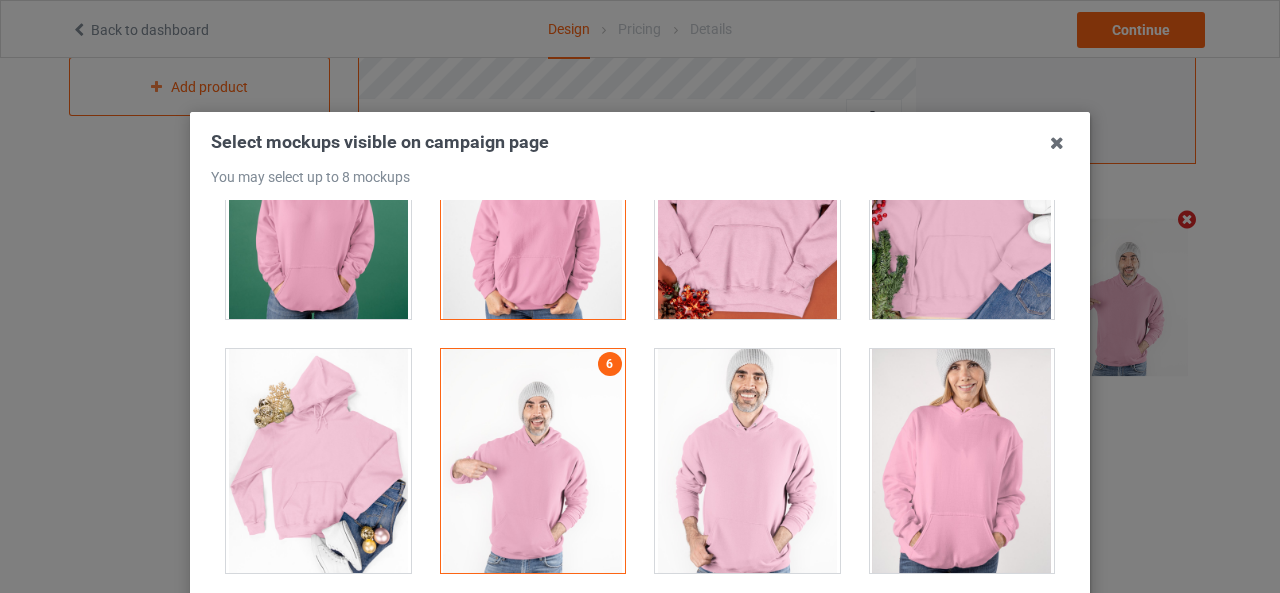 click at bounding box center [747, 461] 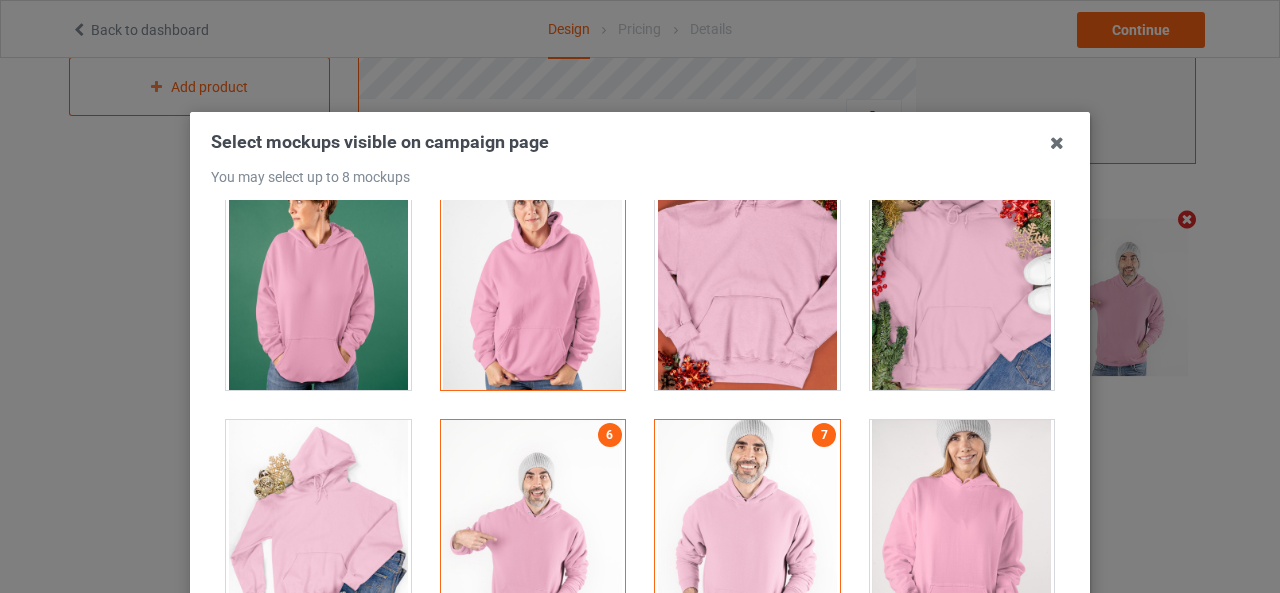 scroll, scrollTop: 4112, scrollLeft: 0, axis: vertical 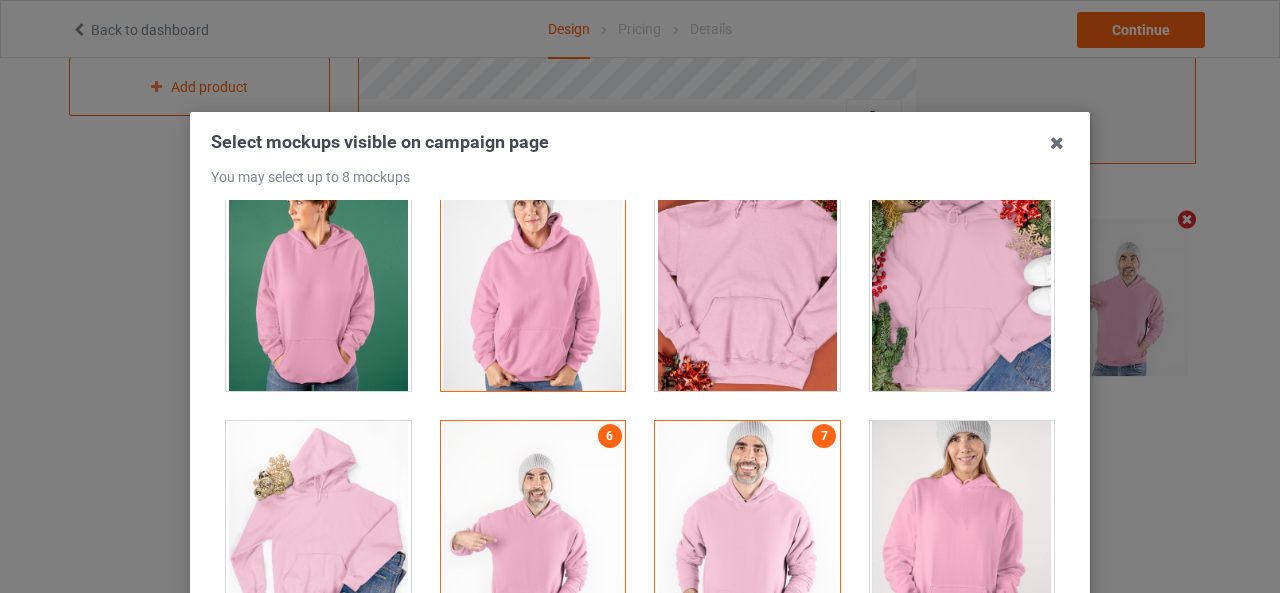 click at bounding box center (962, 533) 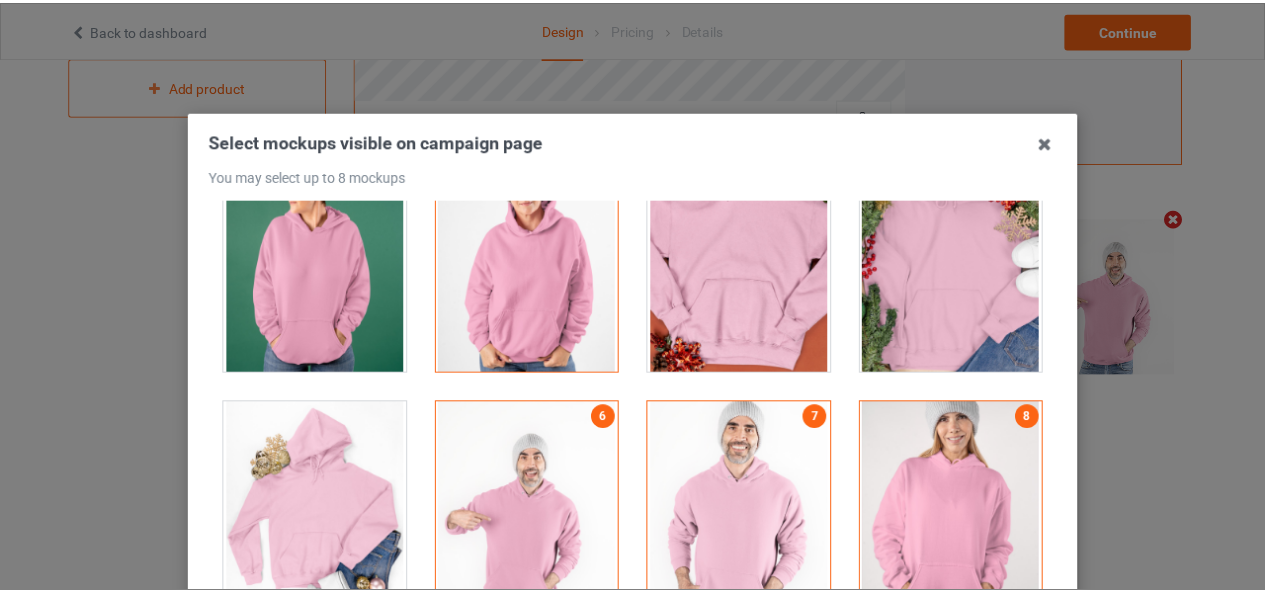 scroll, scrollTop: 4143, scrollLeft: 0, axis: vertical 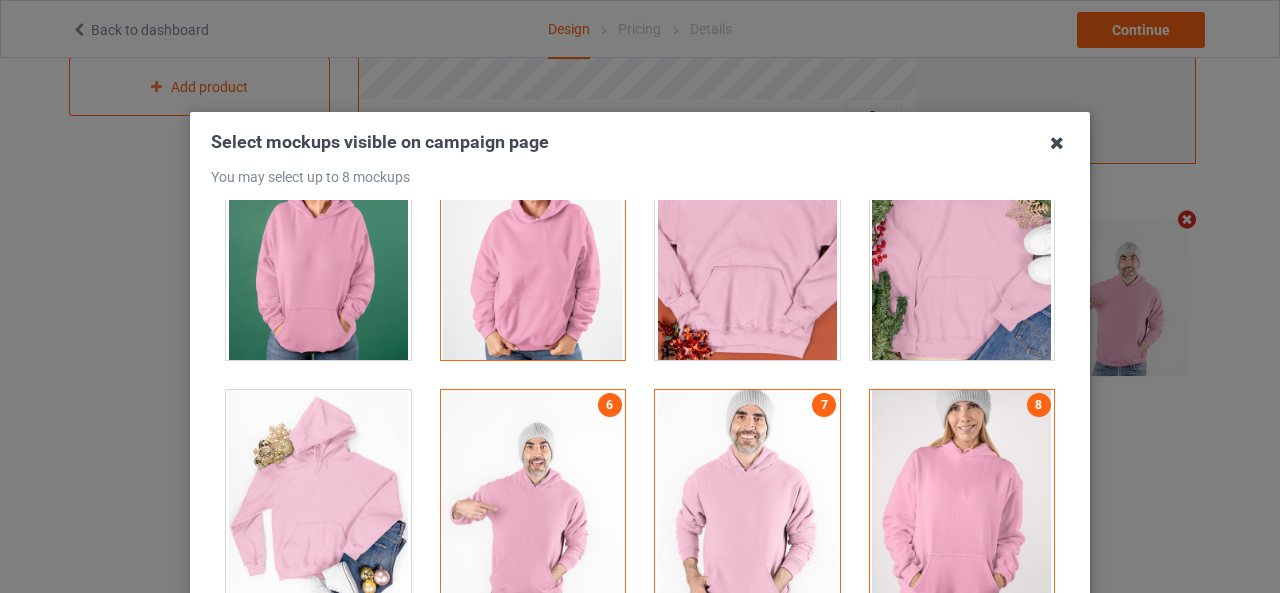 click at bounding box center (1057, 143) 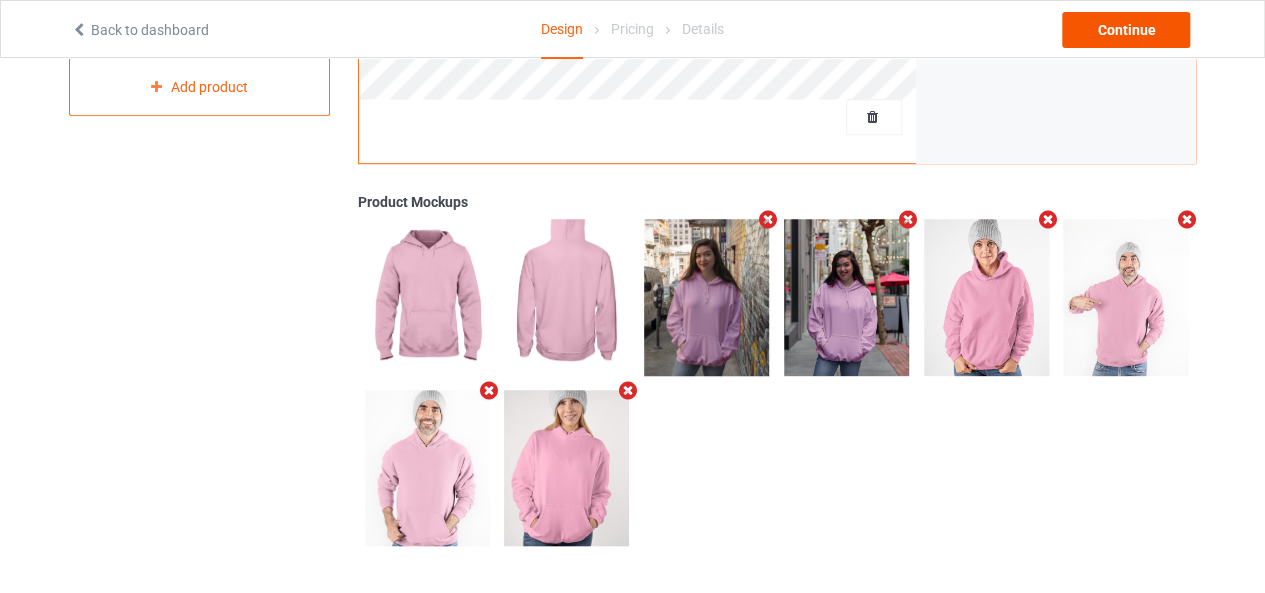 click on "Back to dashboard Design Pricing Details Continue" at bounding box center (632, 29) 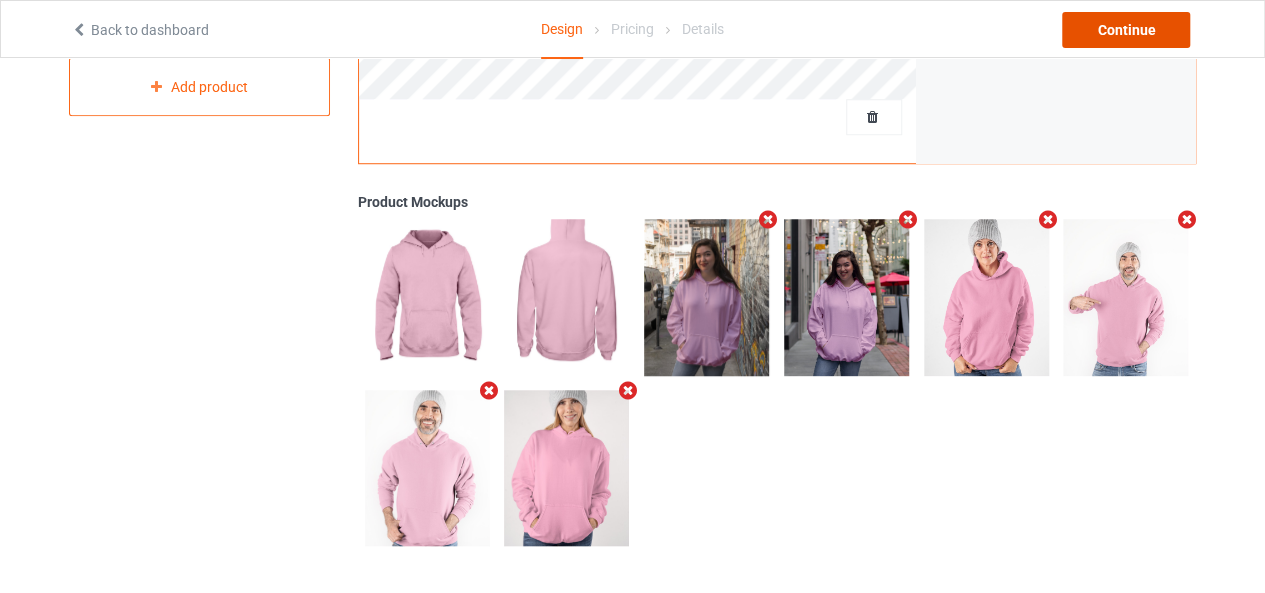 click on "Continue" at bounding box center [1126, 30] 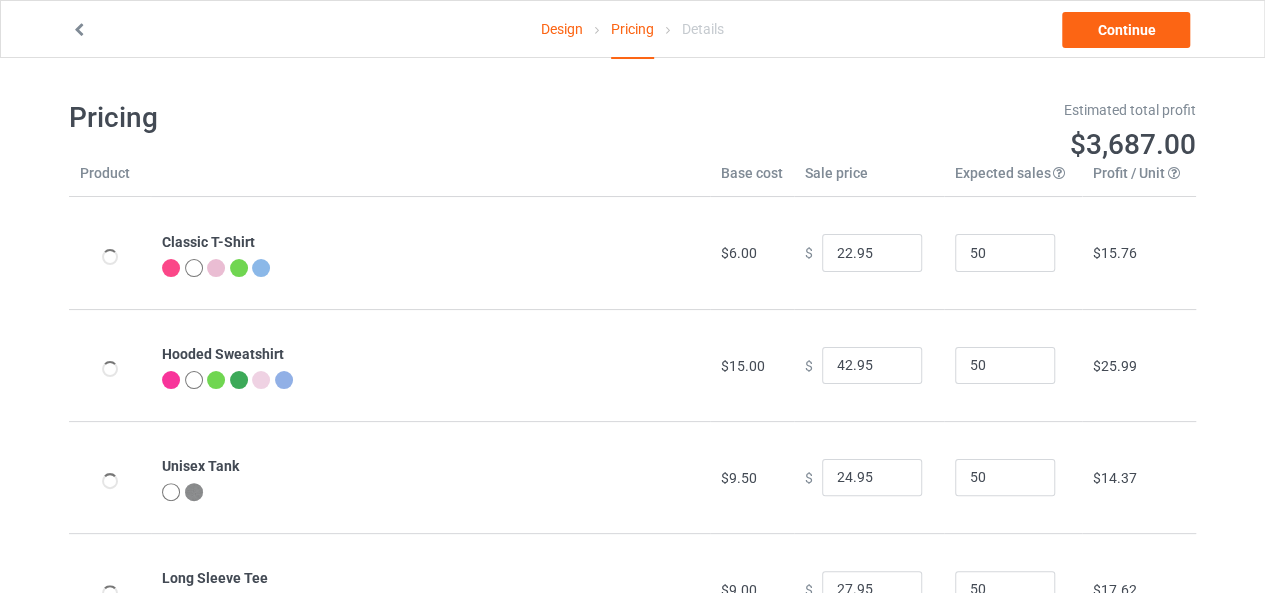 scroll, scrollTop: 35, scrollLeft: 0, axis: vertical 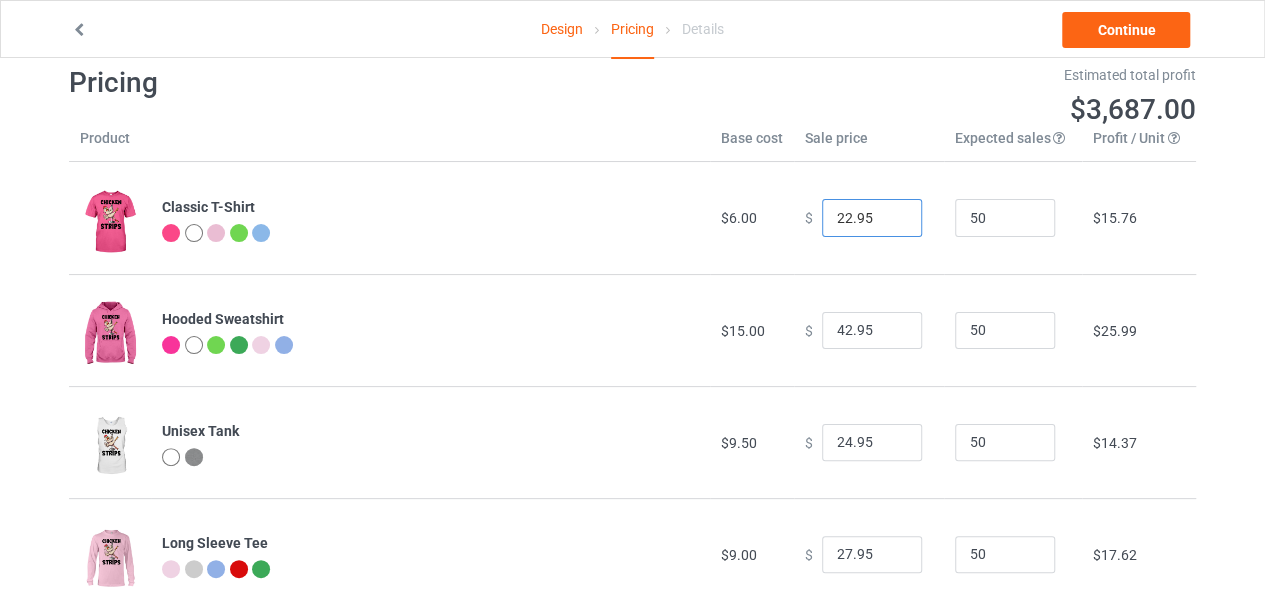 drag, startPoint x: 822, startPoint y: 216, endPoint x: 796, endPoint y: 216, distance: 26 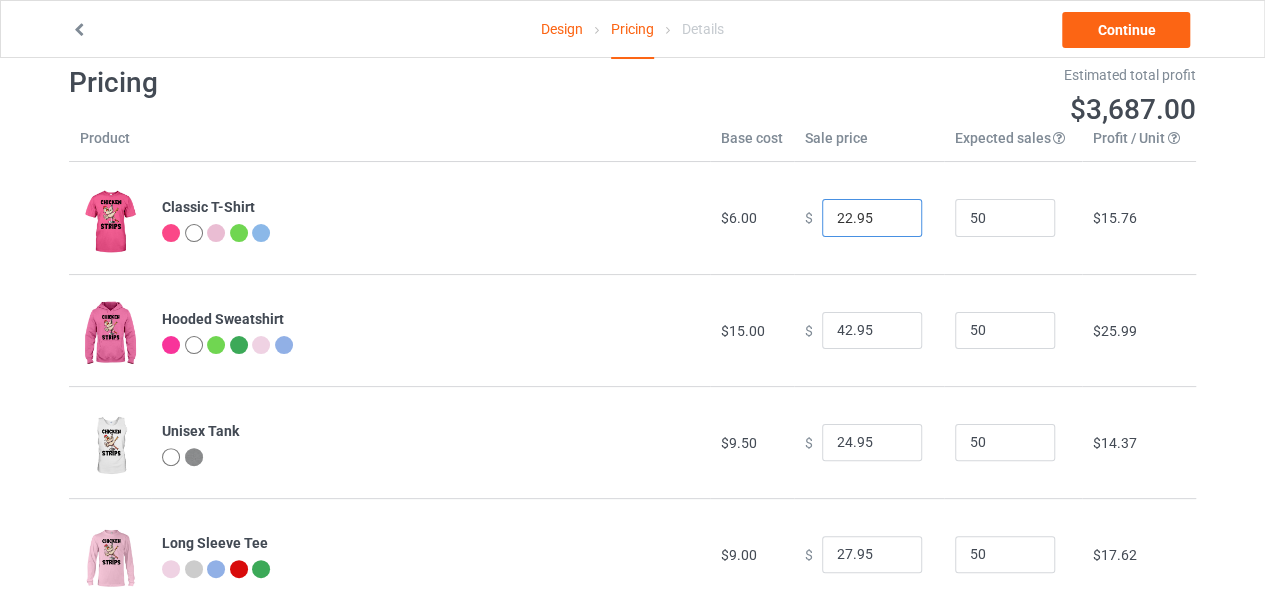 click on "$     22.95" at bounding box center [869, 218] 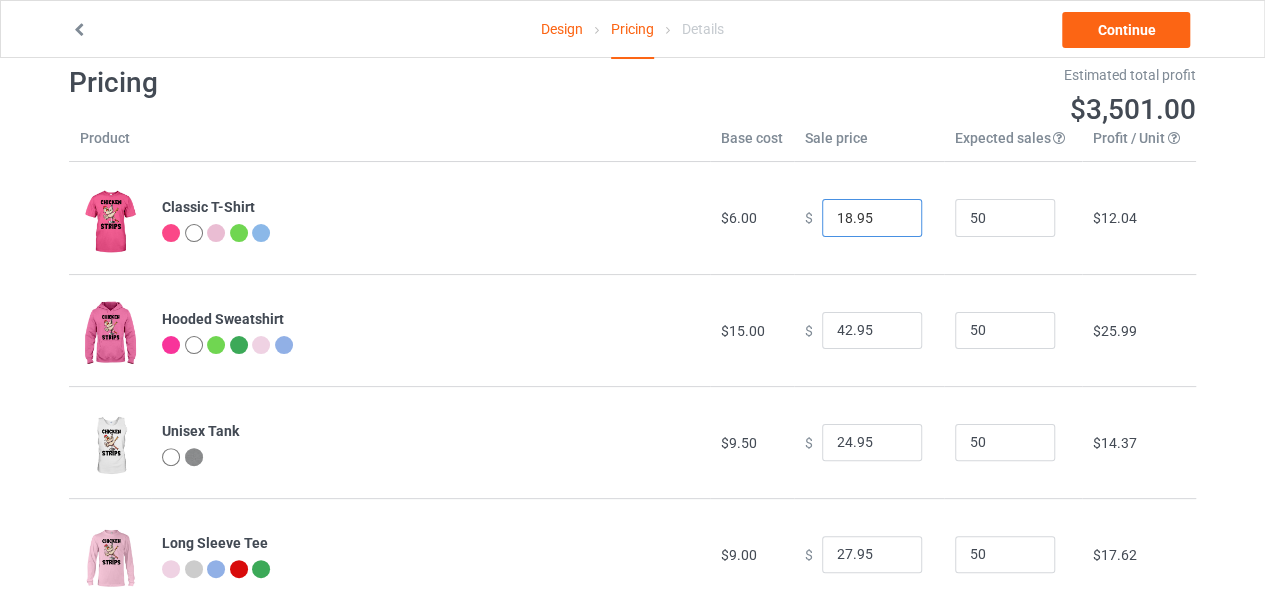 scroll, scrollTop: 93, scrollLeft: 0, axis: vertical 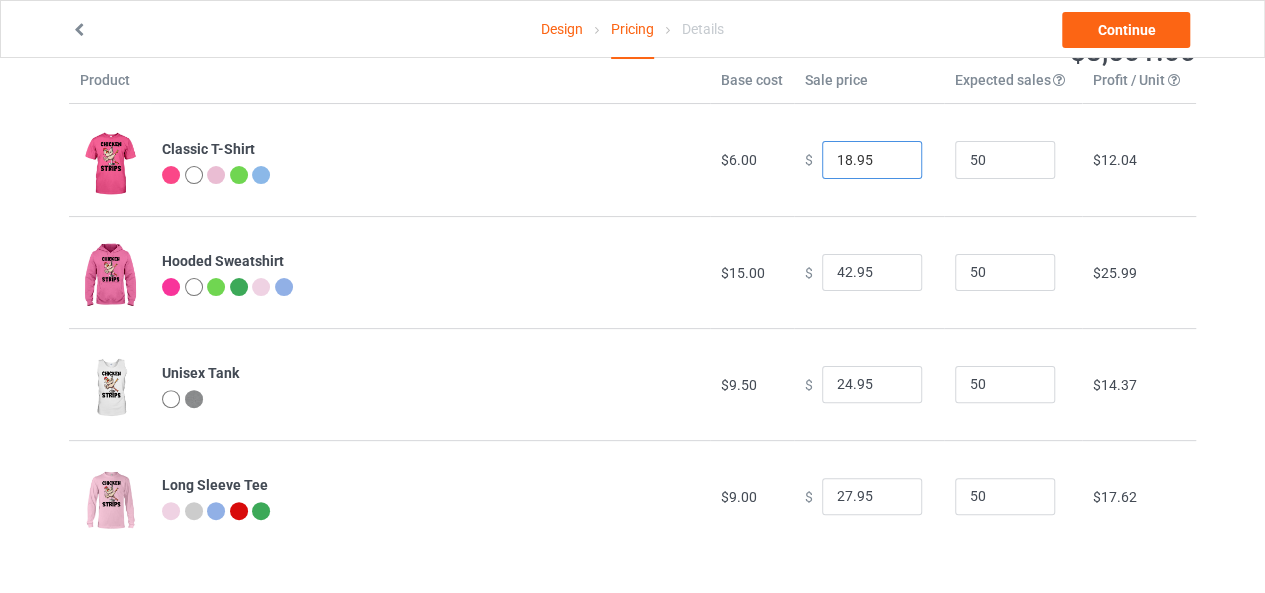 type on "18.95" 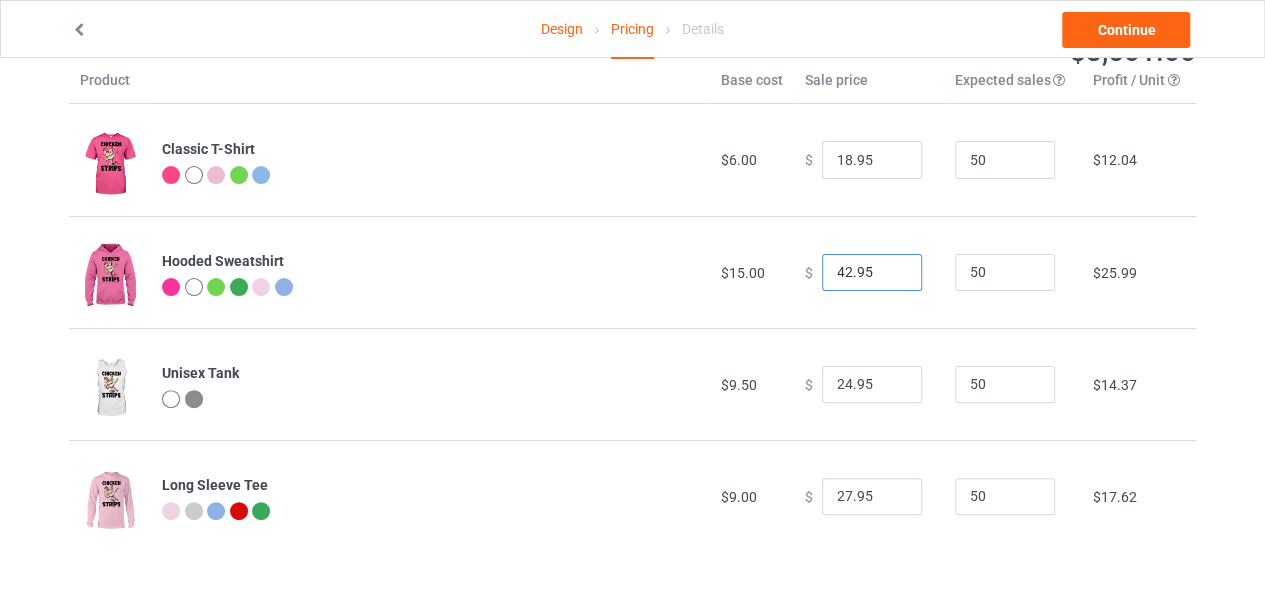 drag, startPoint x: 837, startPoint y: 270, endPoint x: 820, endPoint y: 270, distance: 17 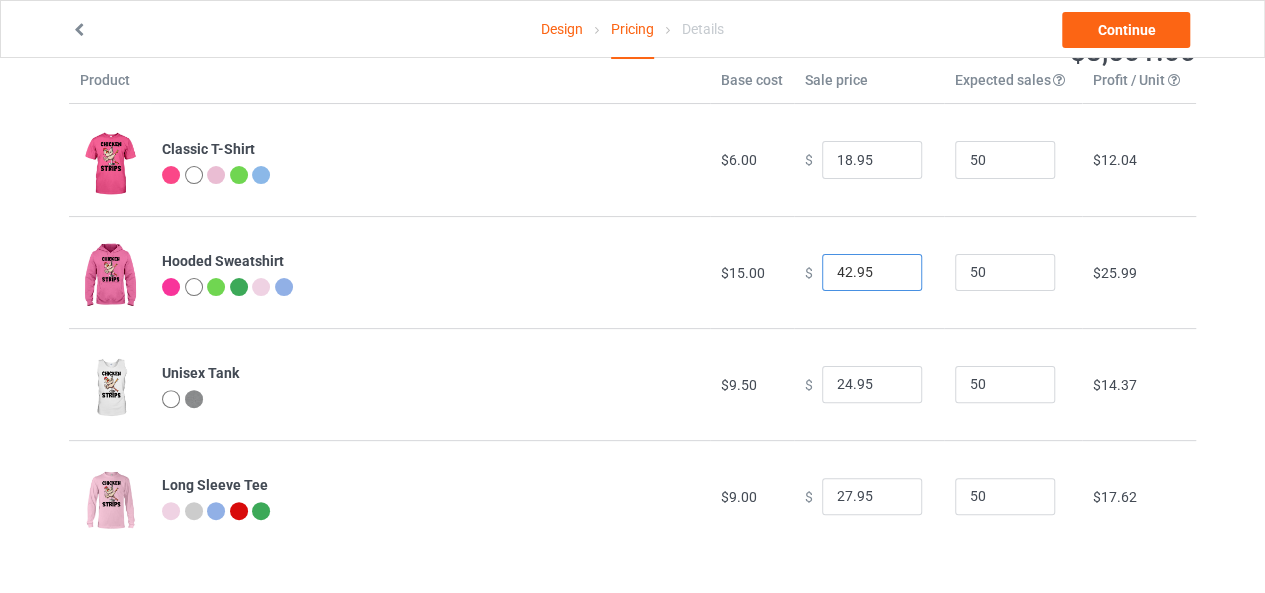 click on "42.95" at bounding box center (872, 273) 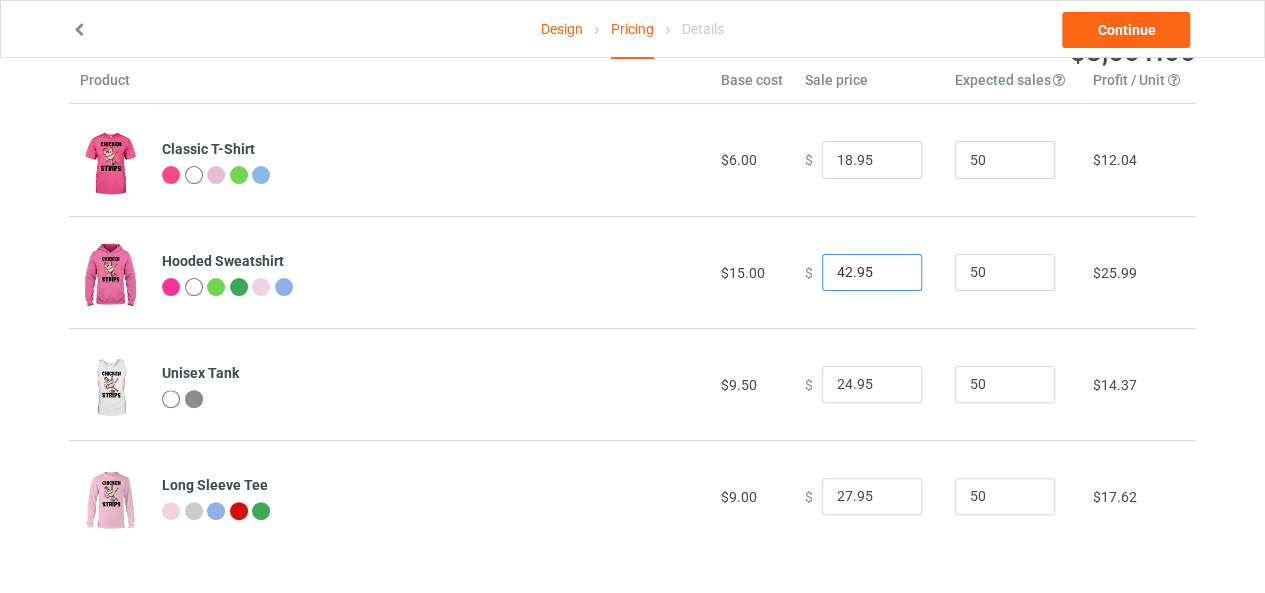 drag, startPoint x: 838, startPoint y: 270, endPoint x: 804, endPoint y: 270, distance: 34 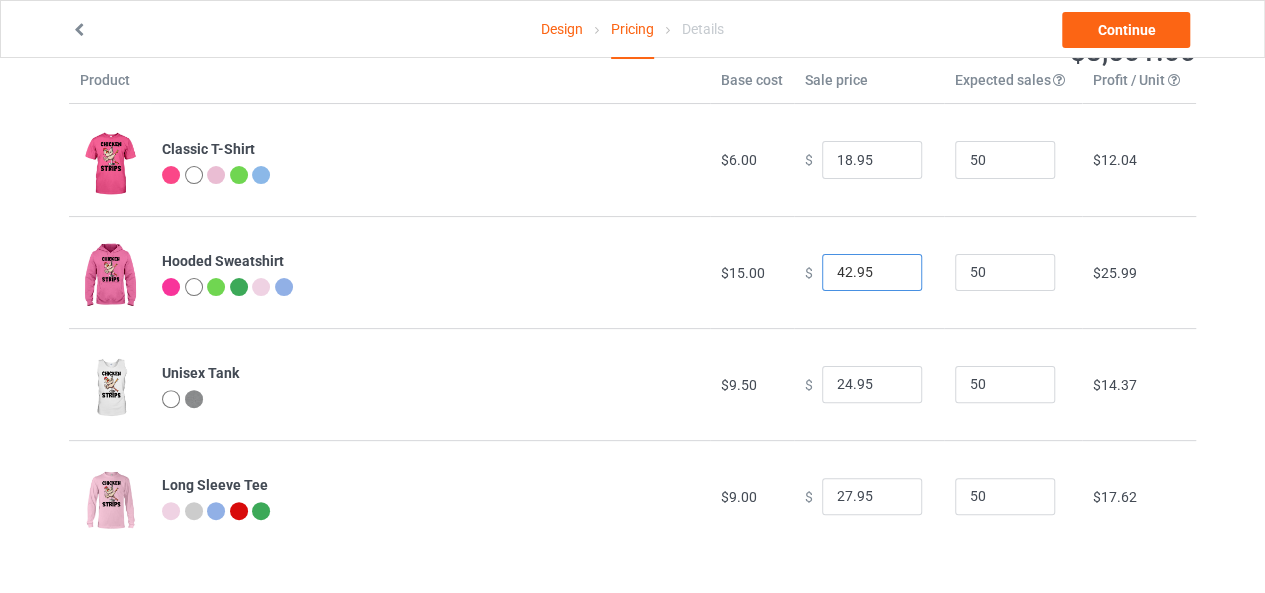 click on "$     42.95" at bounding box center [869, 273] 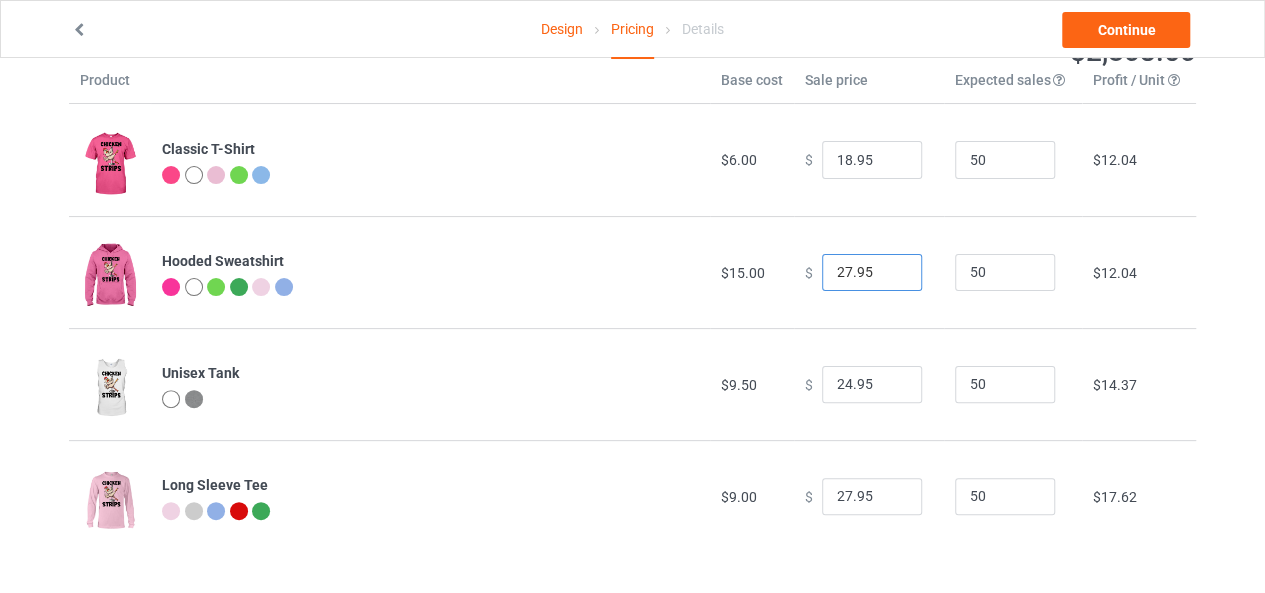 type on "27.95" 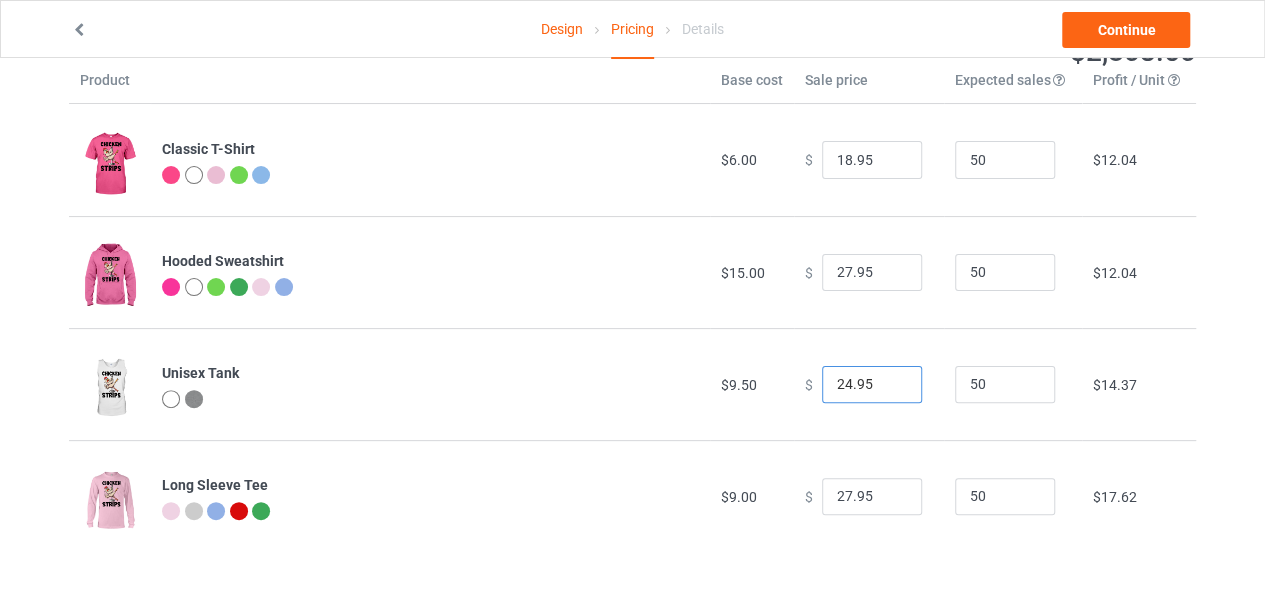 drag, startPoint x: 836, startPoint y: 380, endPoint x: 796, endPoint y: 385, distance: 40.311287 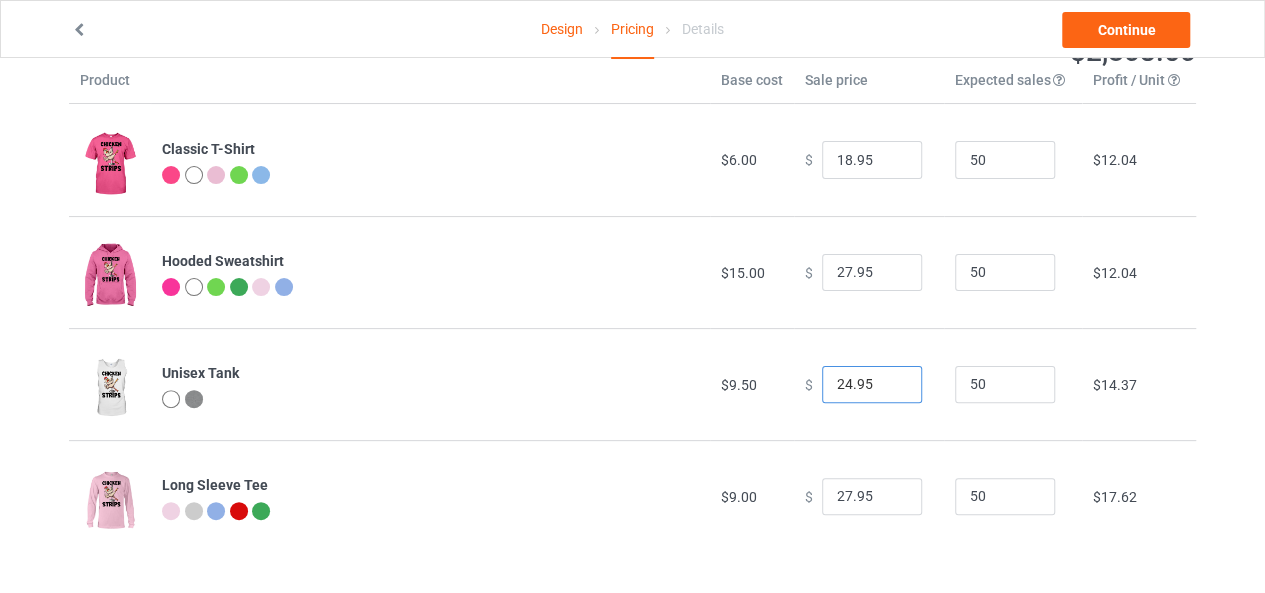 click on "$     24.95" at bounding box center (869, 385) 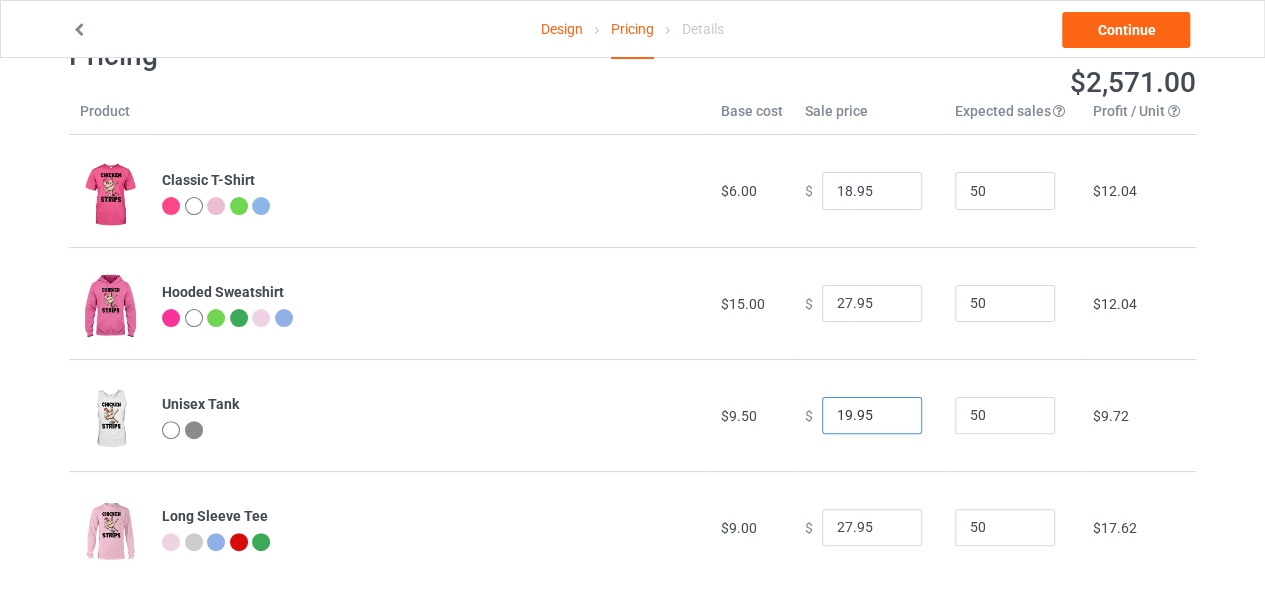scroll, scrollTop: 93, scrollLeft: 0, axis: vertical 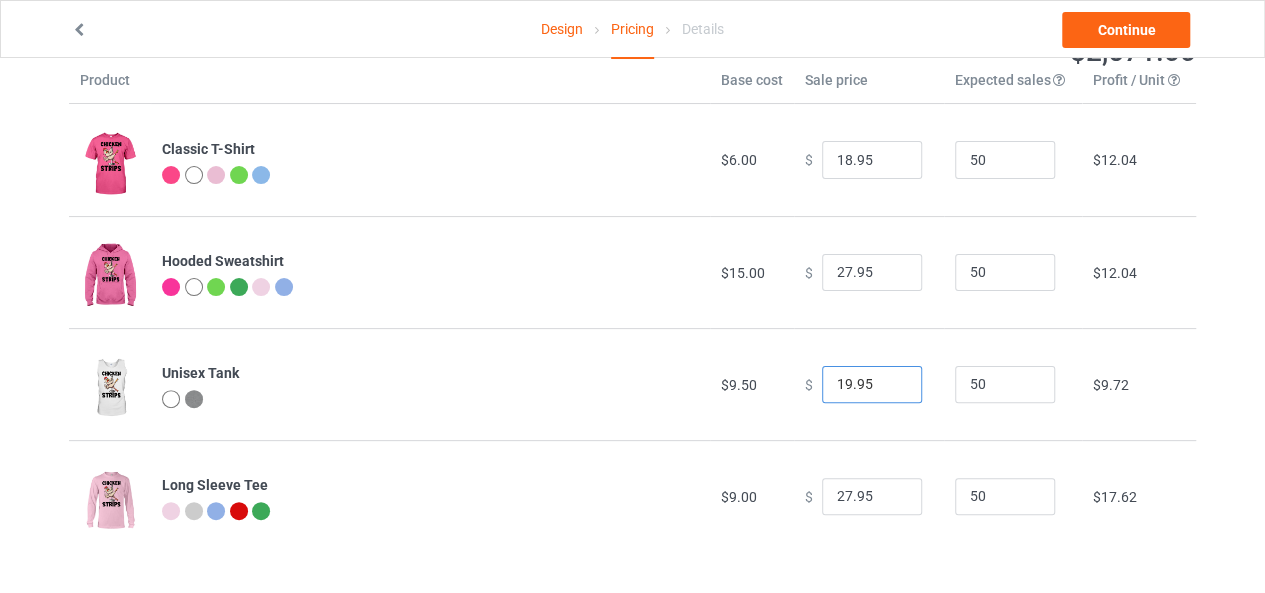 type on "19.95" 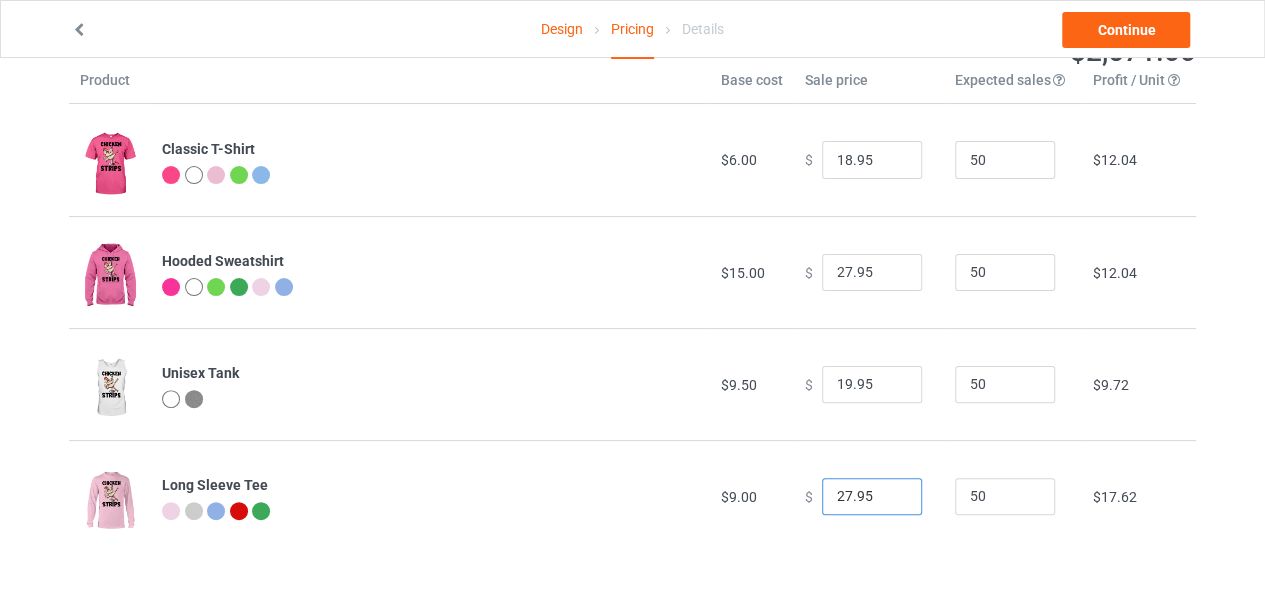 drag, startPoint x: 838, startPoint y: 492, endPoint x: 814, endPoint y: 492, distance: 24 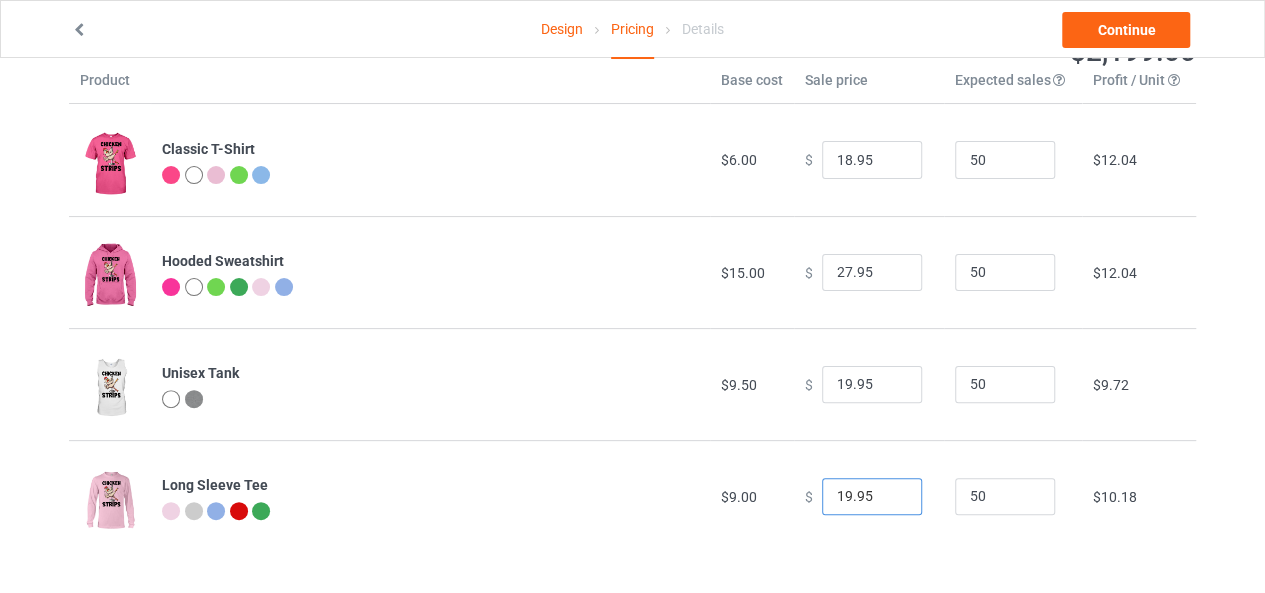 type on "19.95" 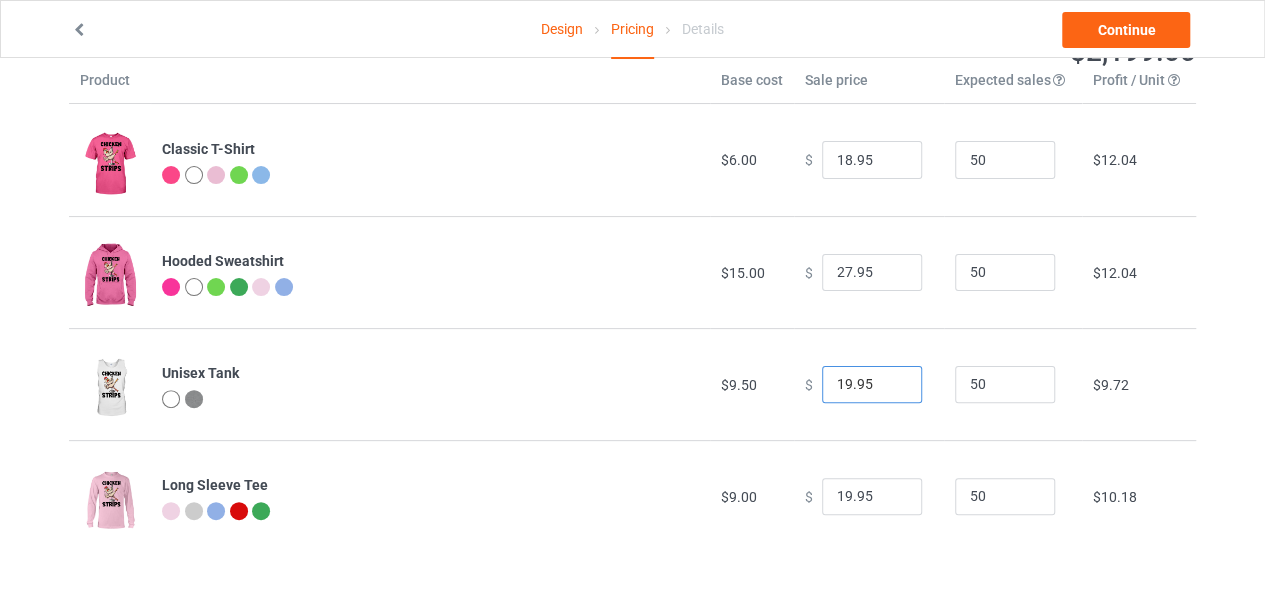 drag, startPoint x: 838, startPoint y: 387, endPoint x: 816, endPoint y: 385, distance: 22.090721 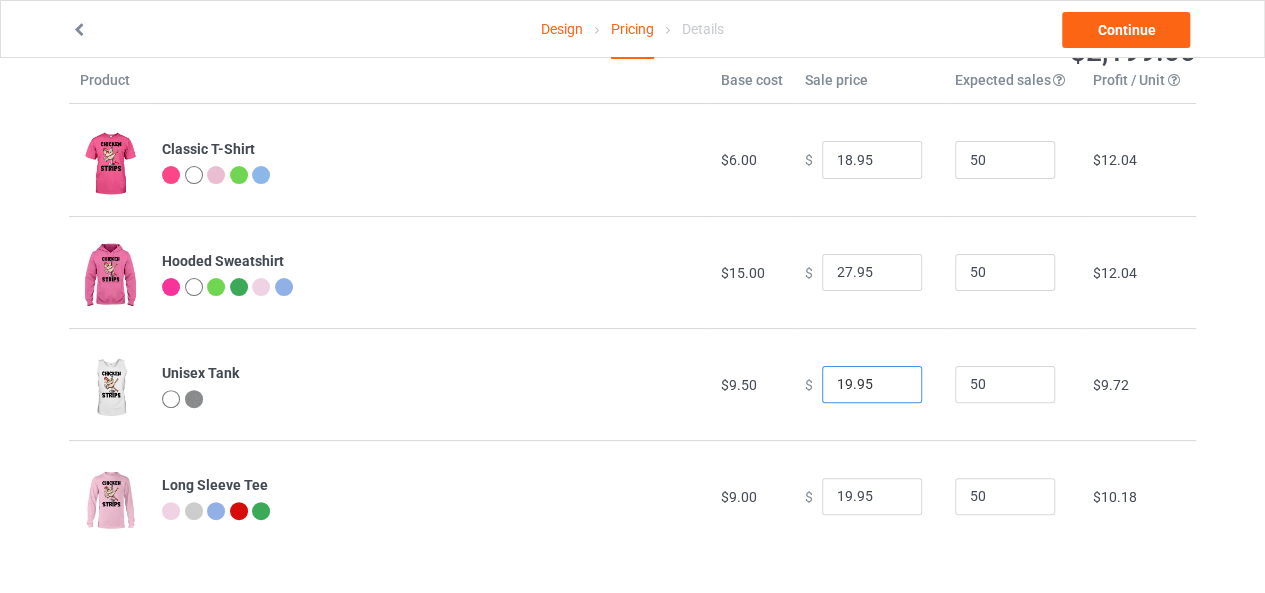 click on "19.95" at bounding box center (872, 385) 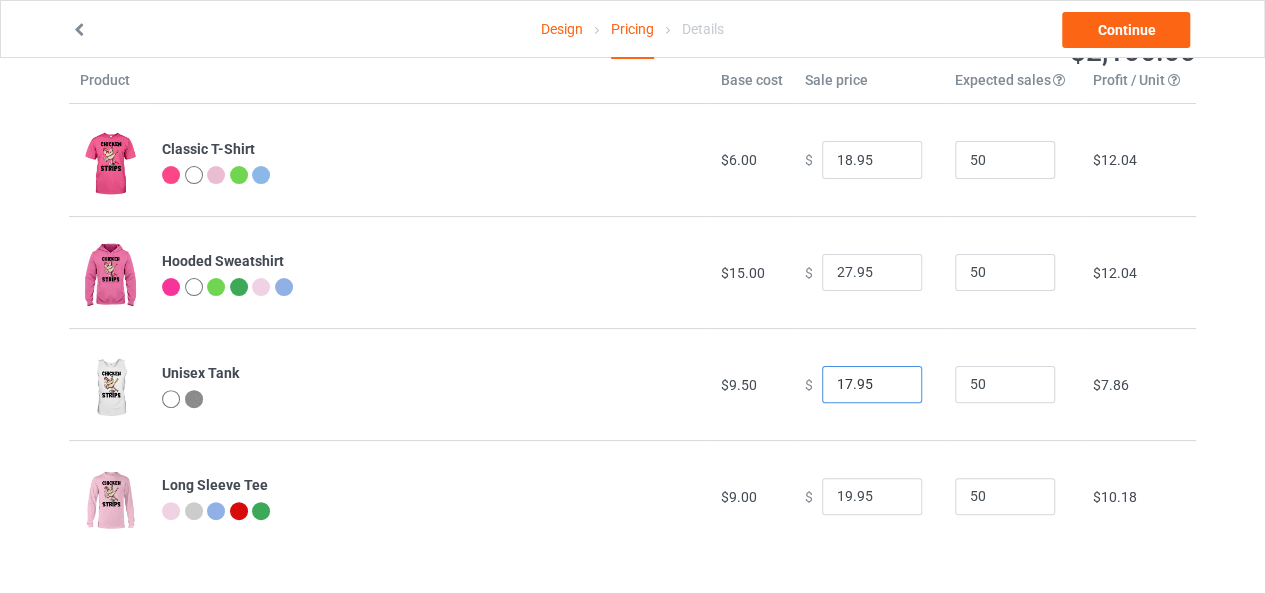 type on "17.95" 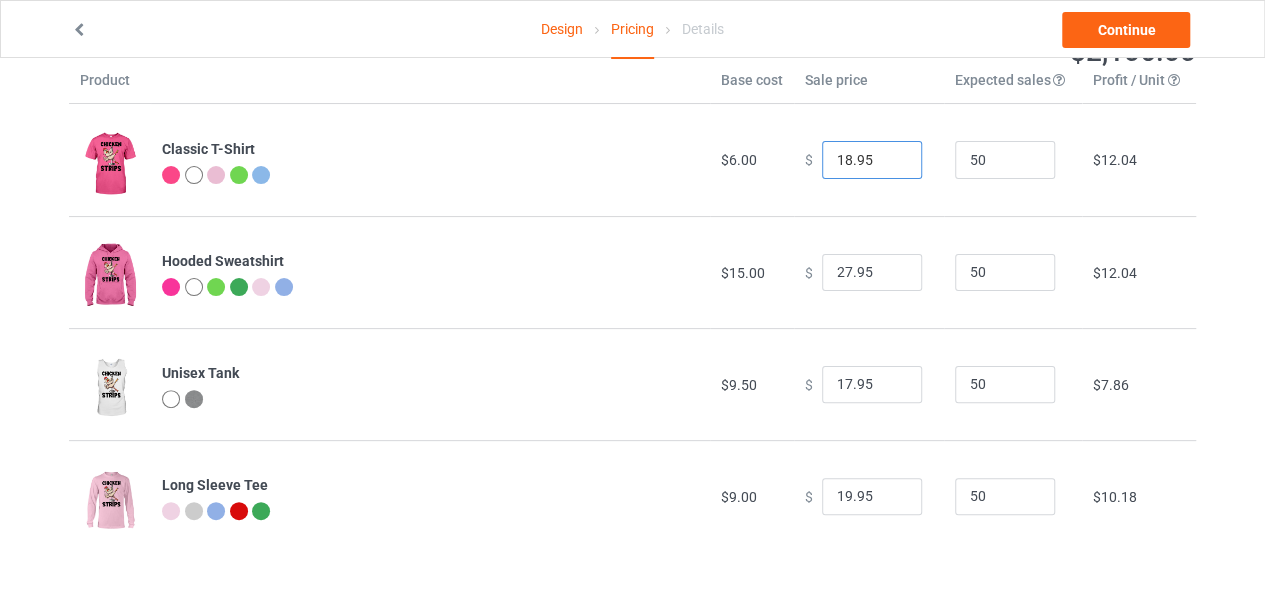 drag, startPoint x: 840, startPoint y: 158, endPoint x: 825, endPoint y: 158, distance: 15 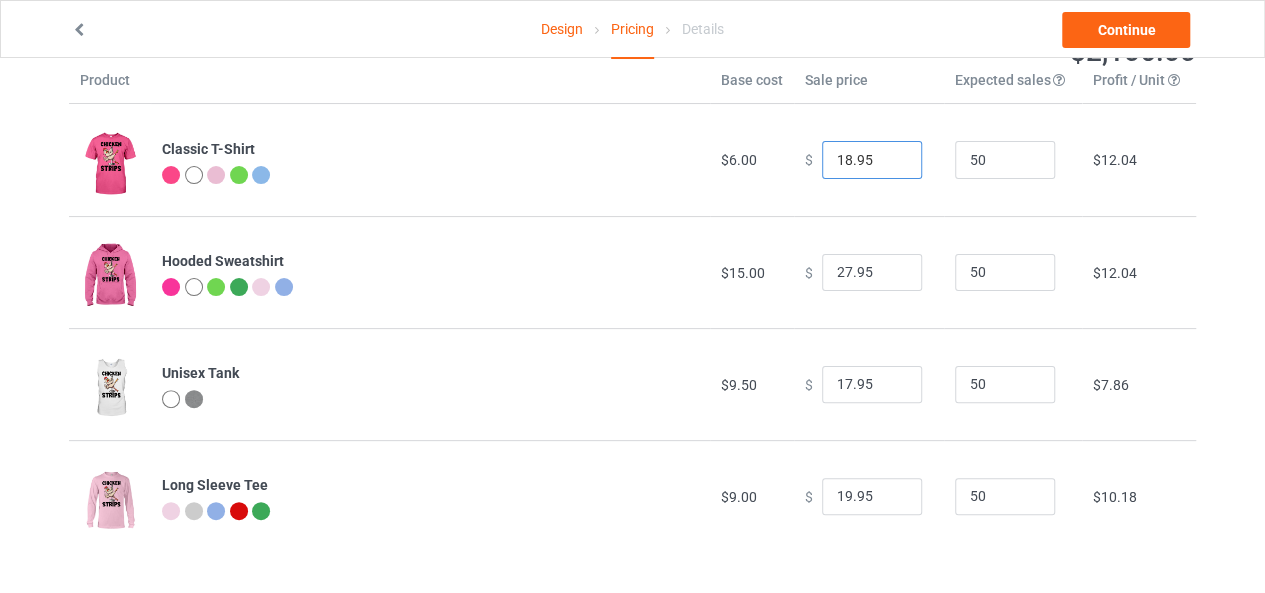 click on "18.95" at bounding box center [872, 160] 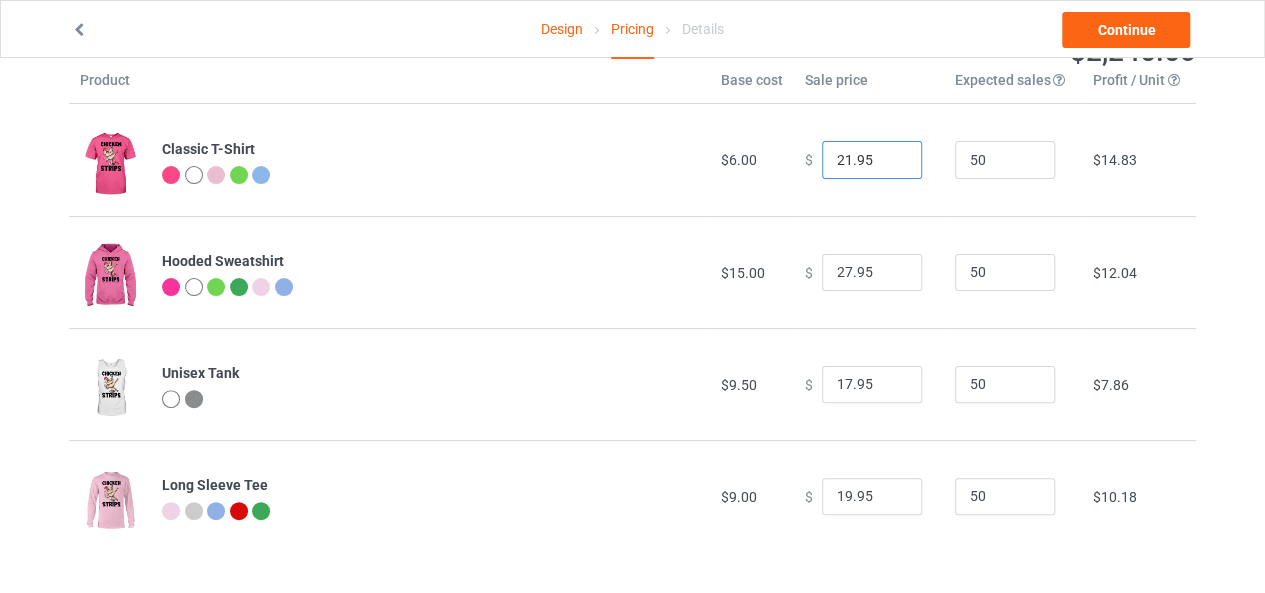 type on "21.95" 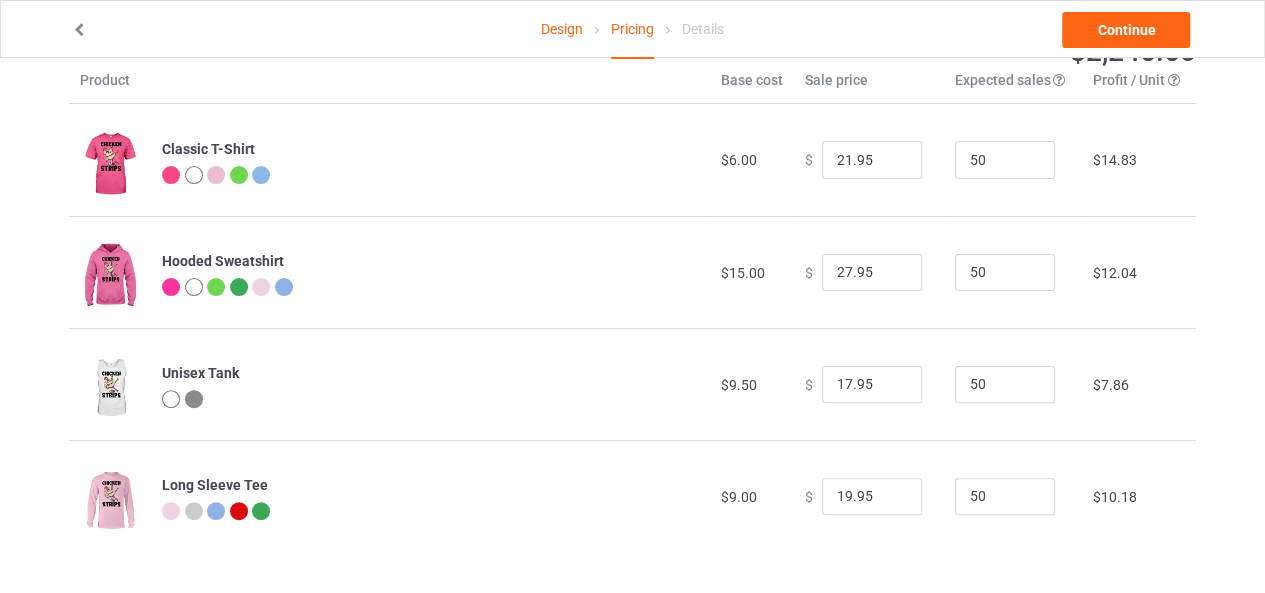 click on "$14.83" at bounding box center (1115, 160) 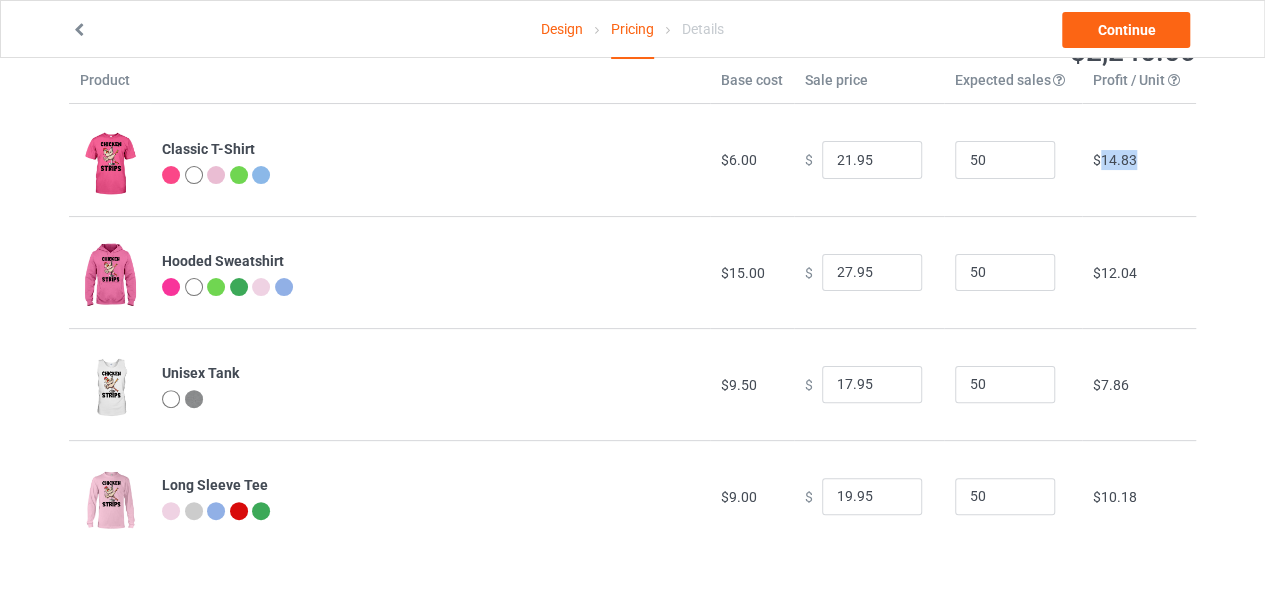 click on "$14.83" at bounding box center [1115, 160] 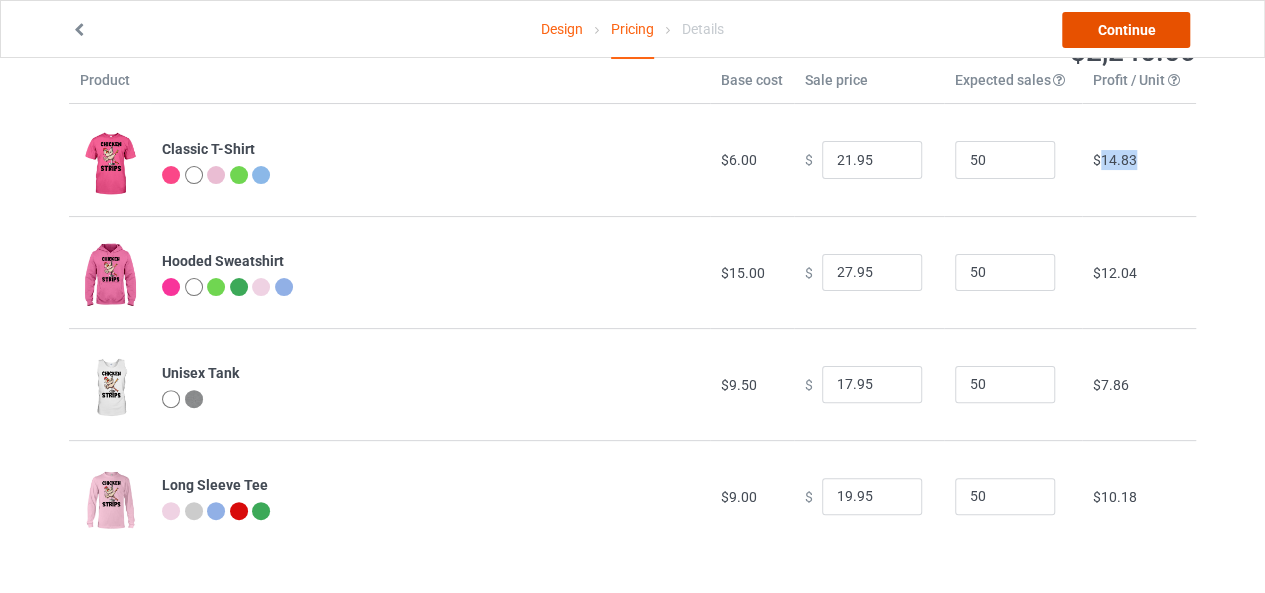 click on "Continue" at bounding box center [1126, 30] 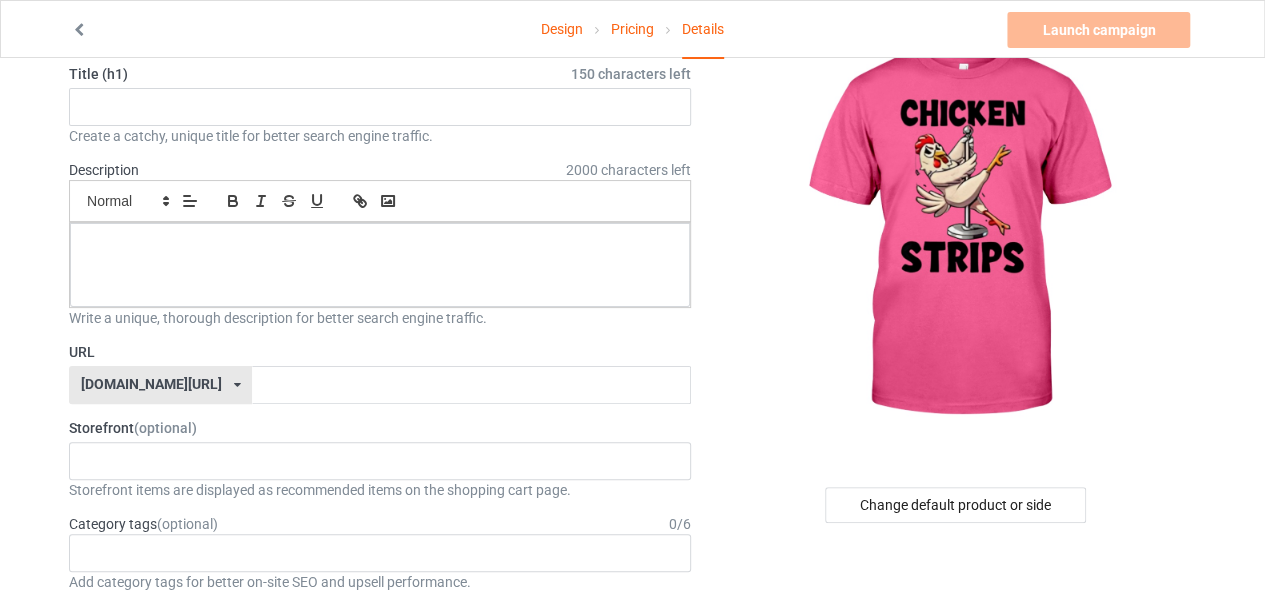 scroll, scrollTop: 0, scrollLeft: 0, axis: both 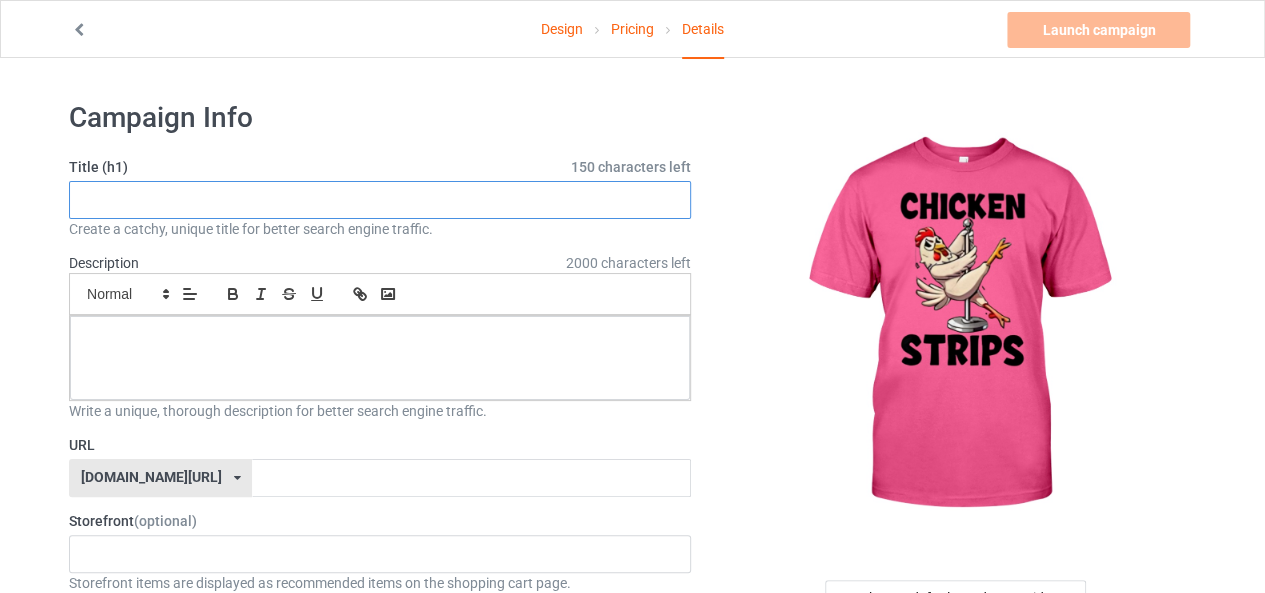click at bounding box center [380, 200] 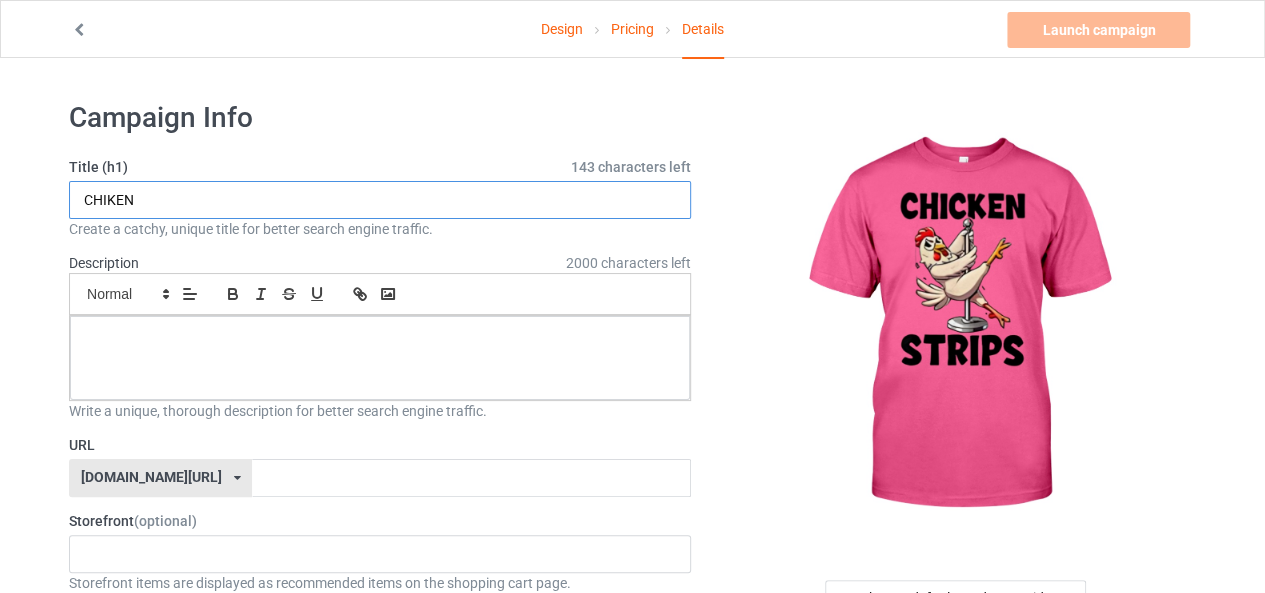 click on "CHIKEN" at bounding box center [380, 200] 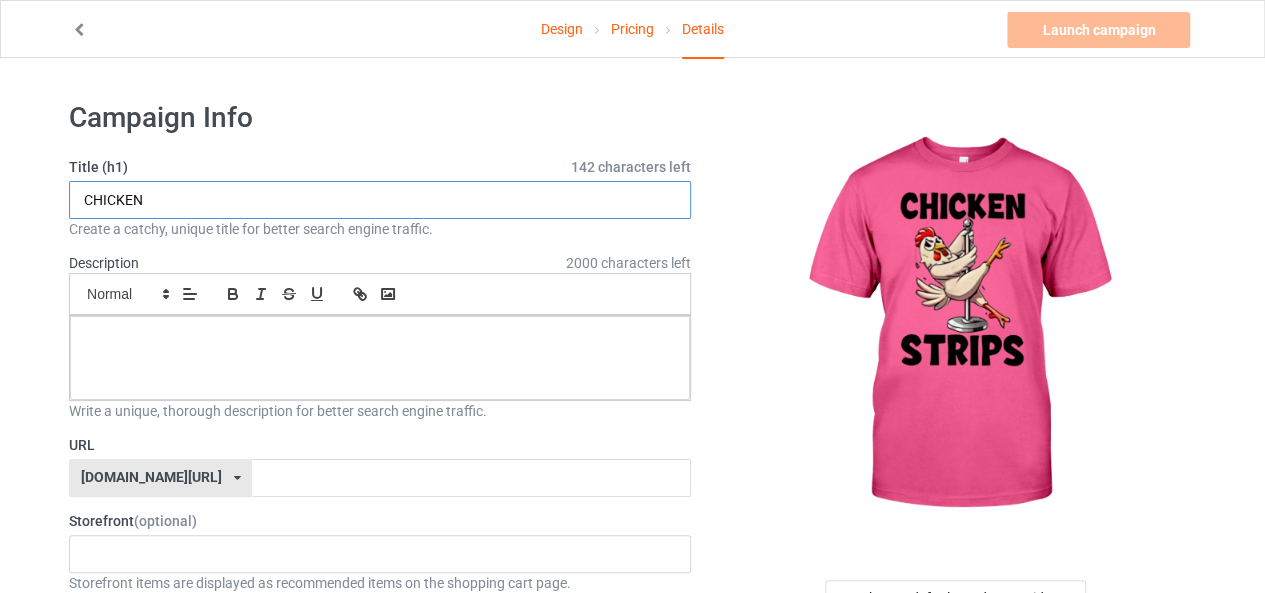 click on "CHICKEN" at bounding box center [380, 200] 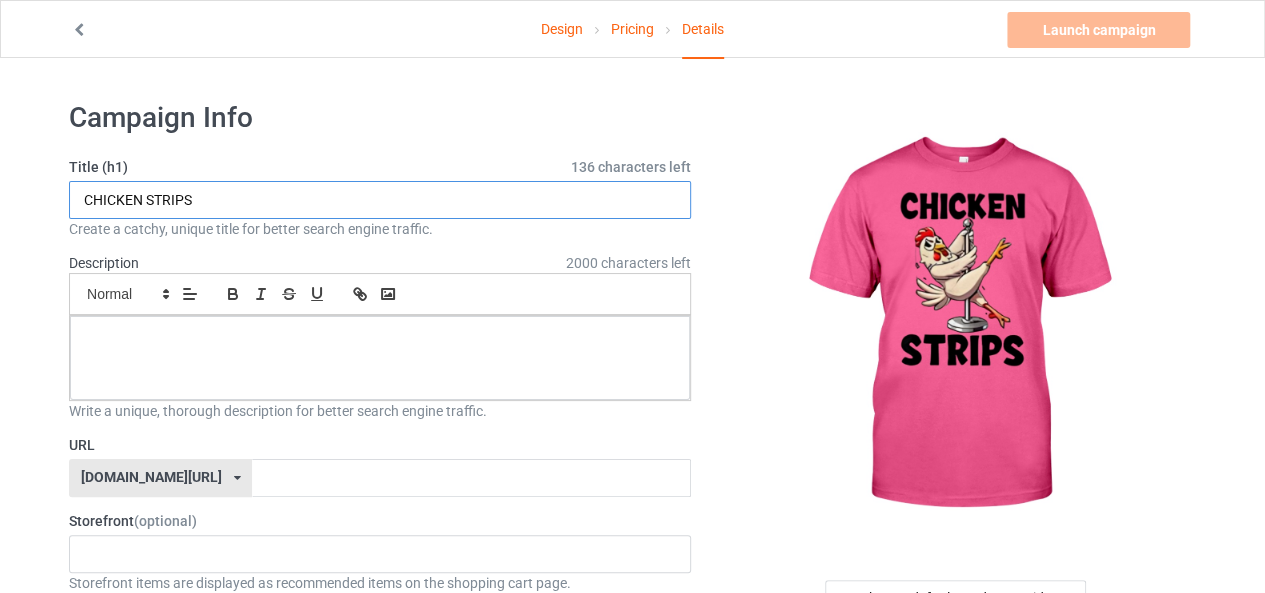 type on "CHICKEN STRIPS" 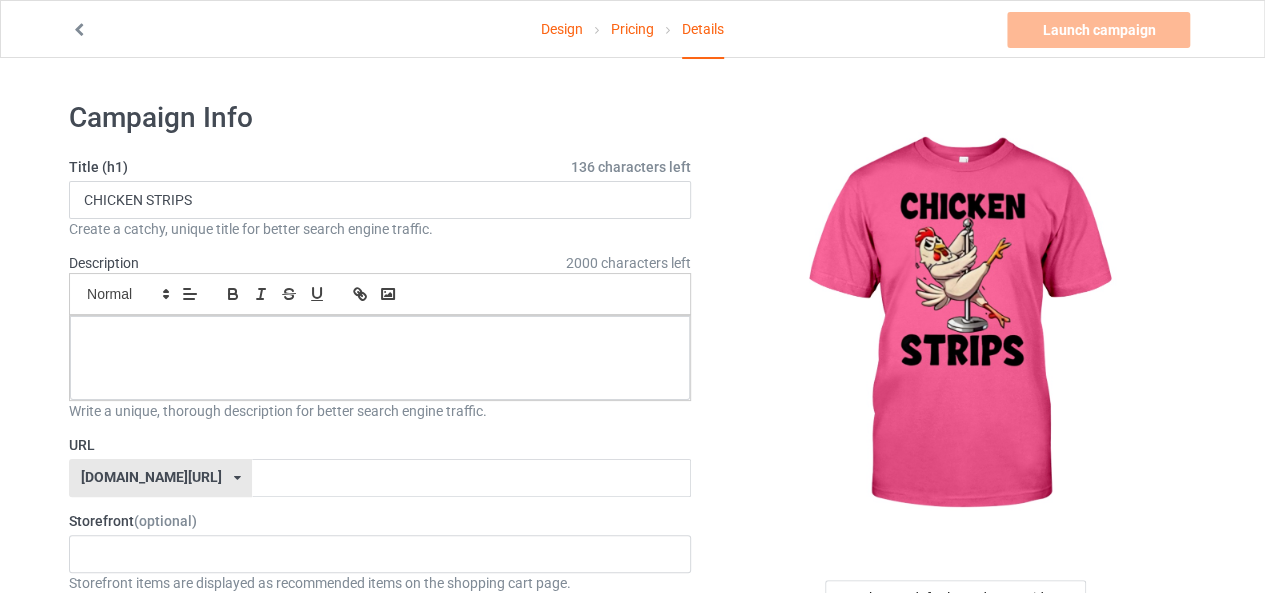 click at bounding box center [957, 325] 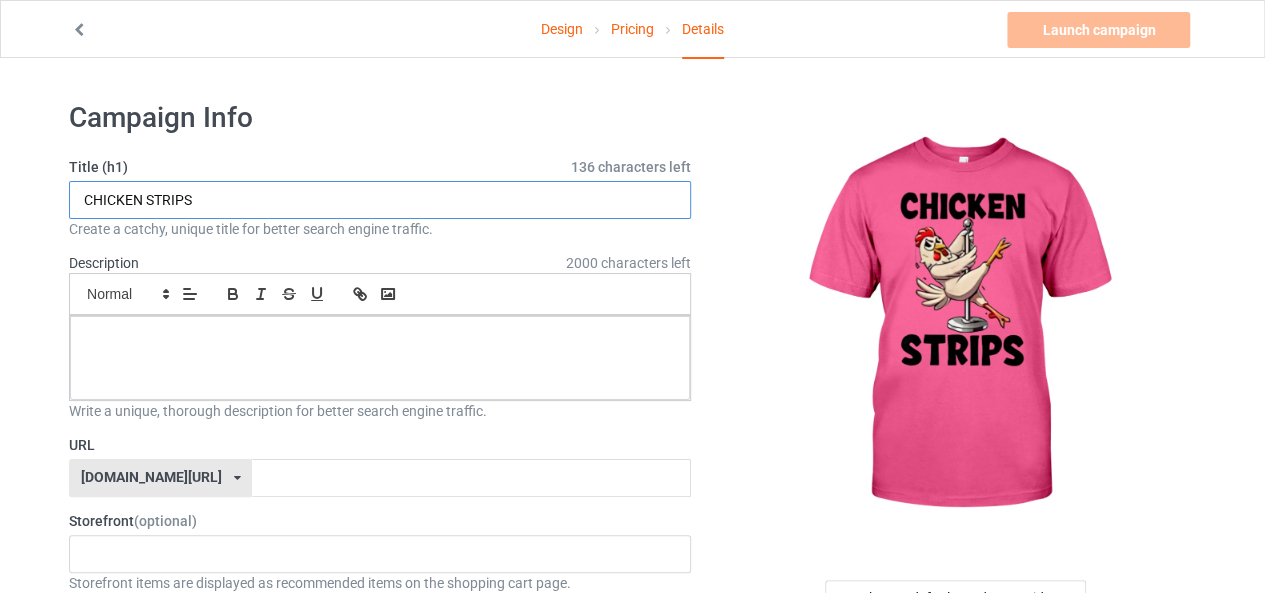 click on "CHICKEN STRIPS" at bounding box center [380, 200] 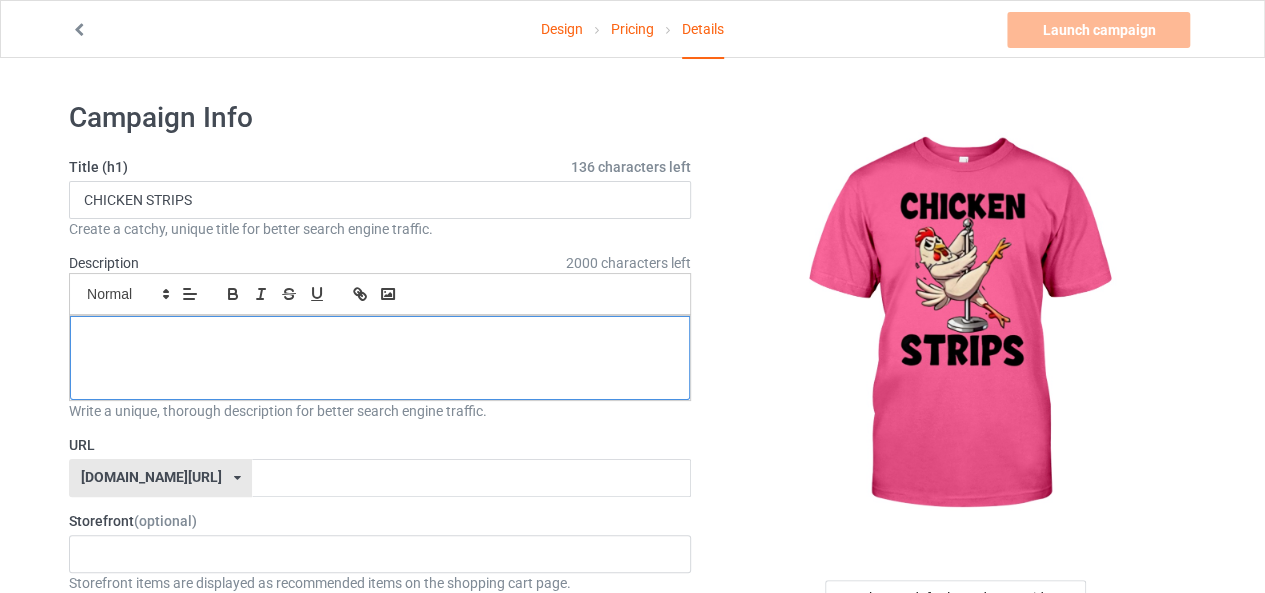 click at bounding box center (380, 338) 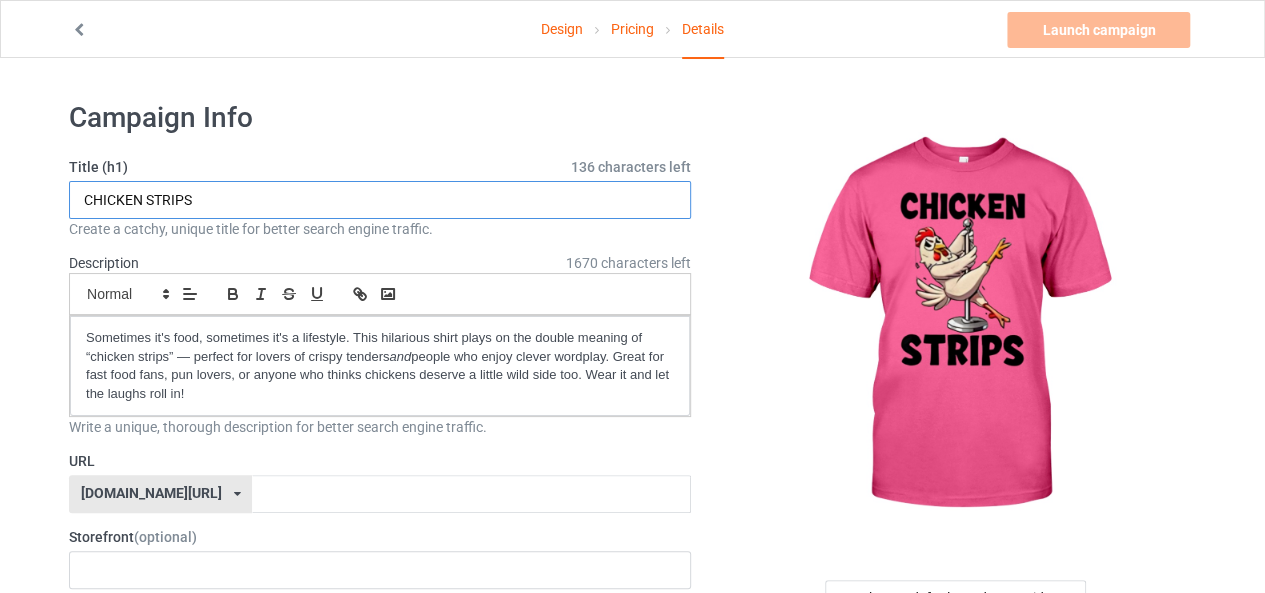 click on "CHICKEN STRIPS" at bounding box center (380, 200) 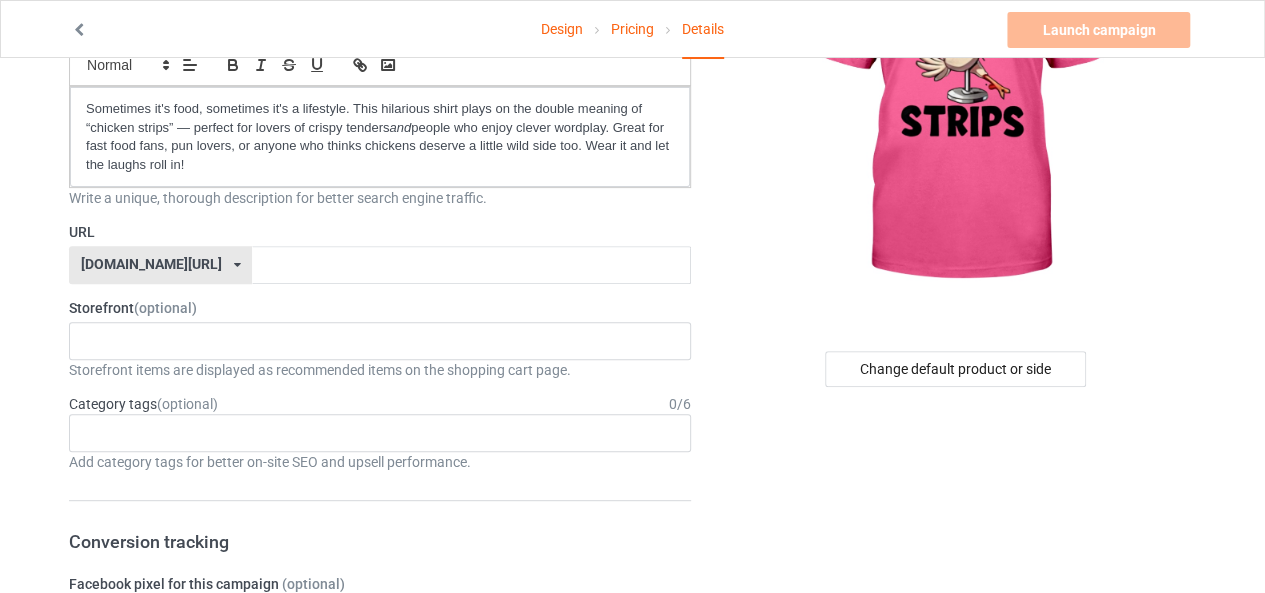 scroll, scrollTop: 232, scrollLeft: 0, axis: vertical 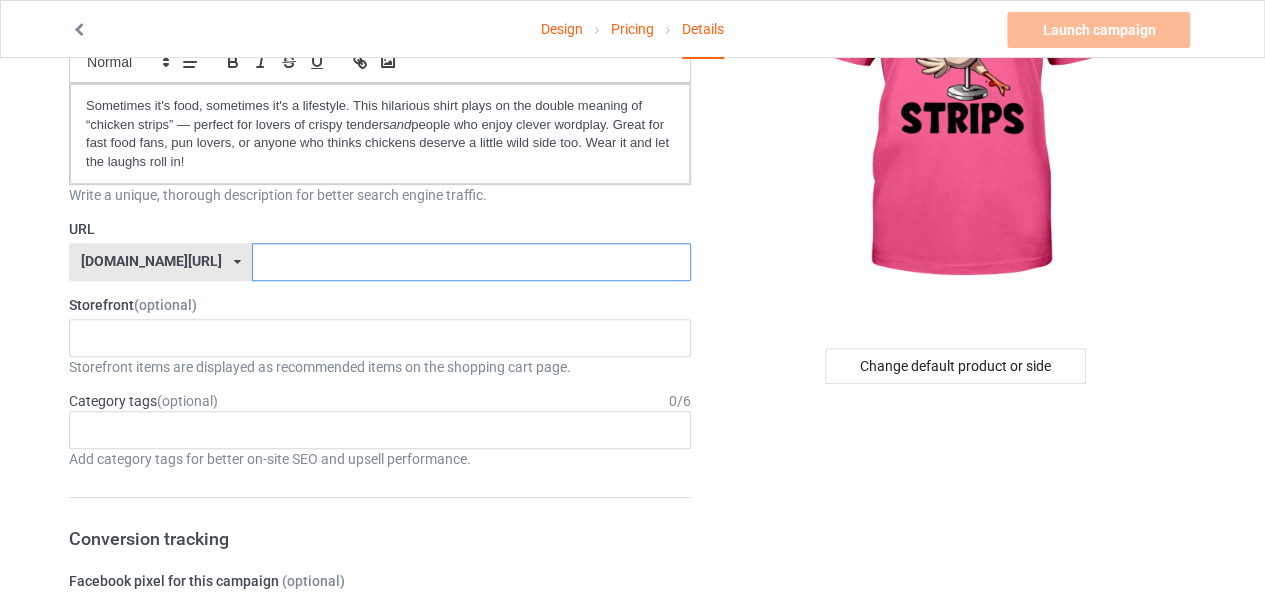 click at bounding box center (471, 262) 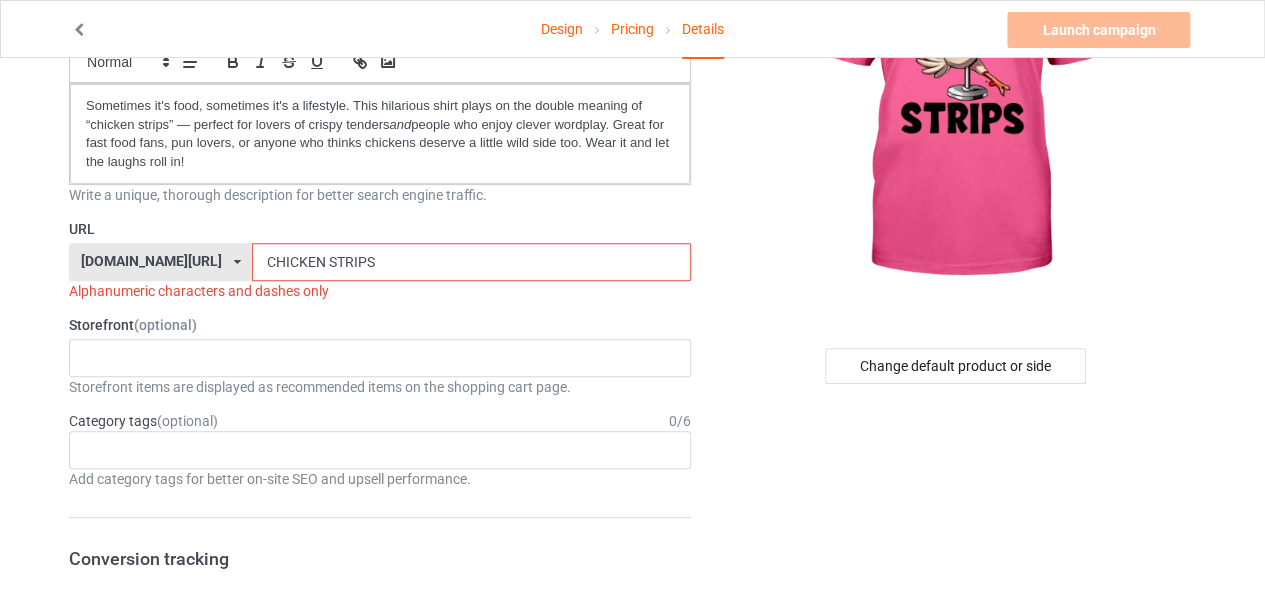 click on "CHICKEN STRIPS" at bounding box center (471, 262) 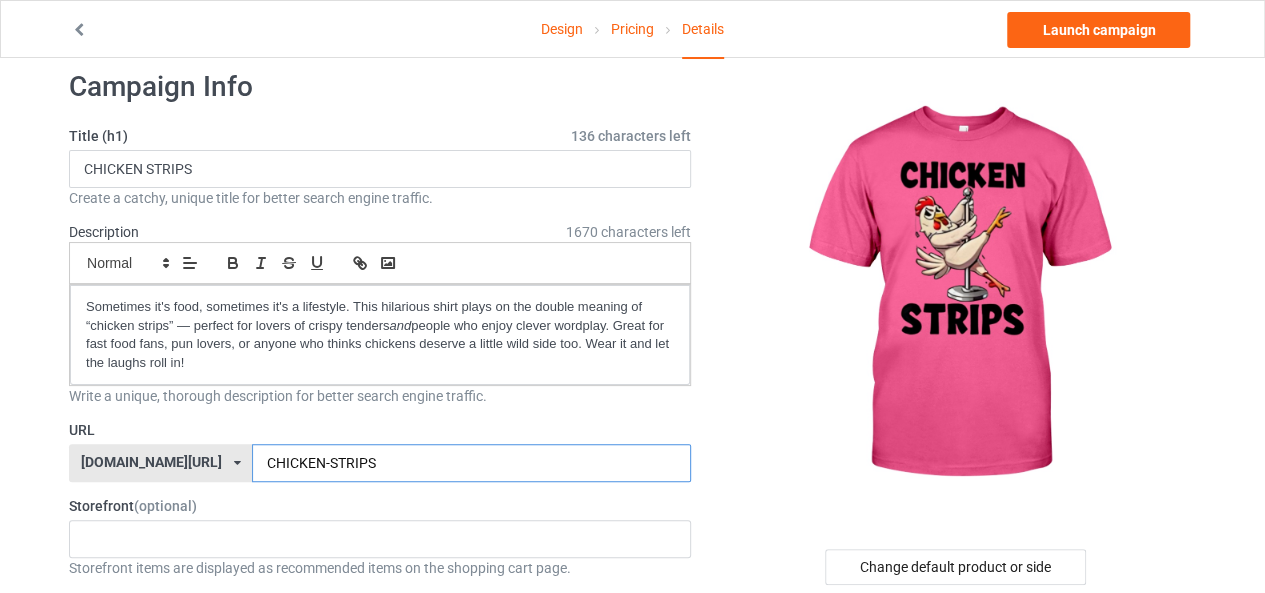 scroll, scrollTop: 32, scrollLeft: 0, axis: vertical 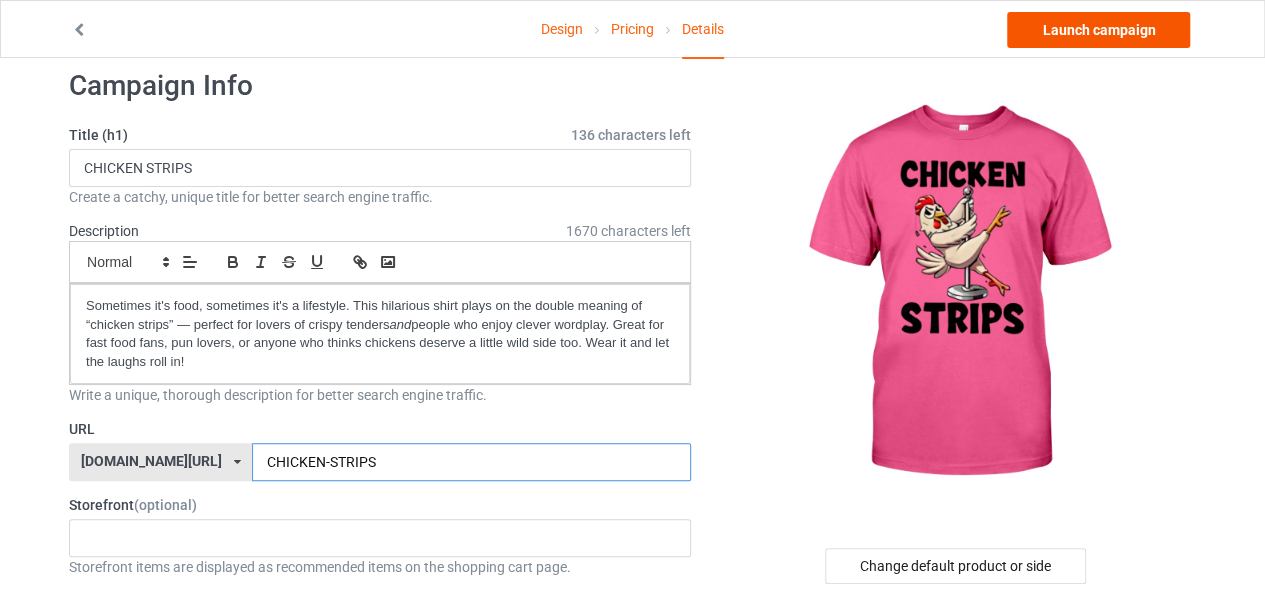 type on "CHICKEN-STRIPS" 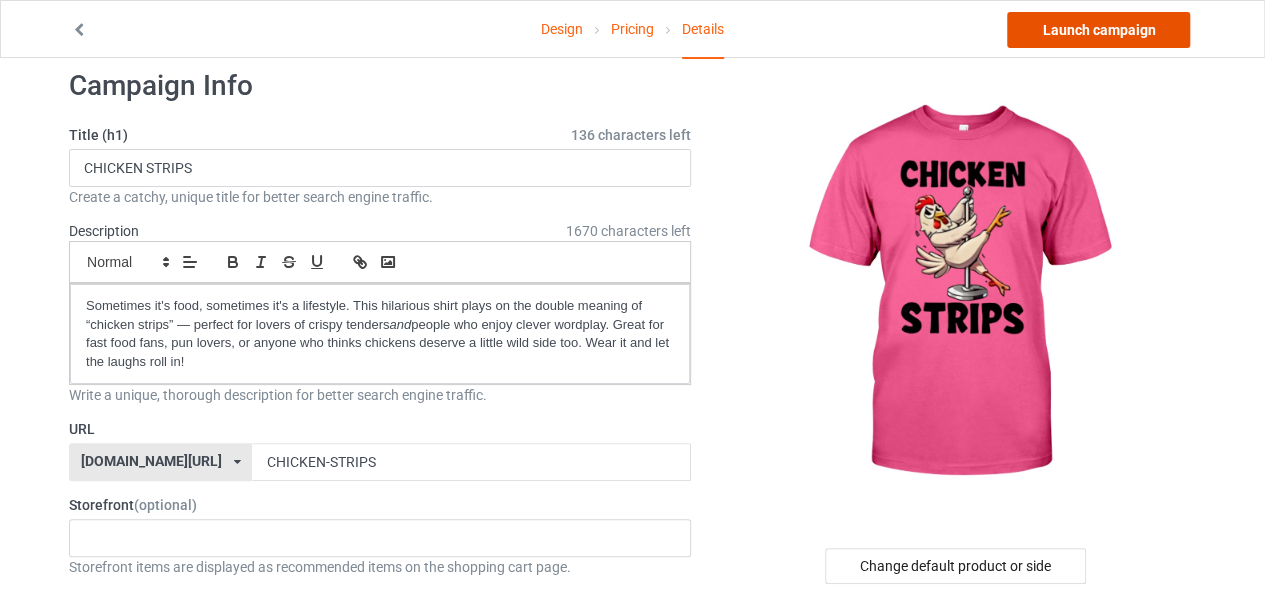 click on "Launch campaign" at bounding box center [1098, 30] 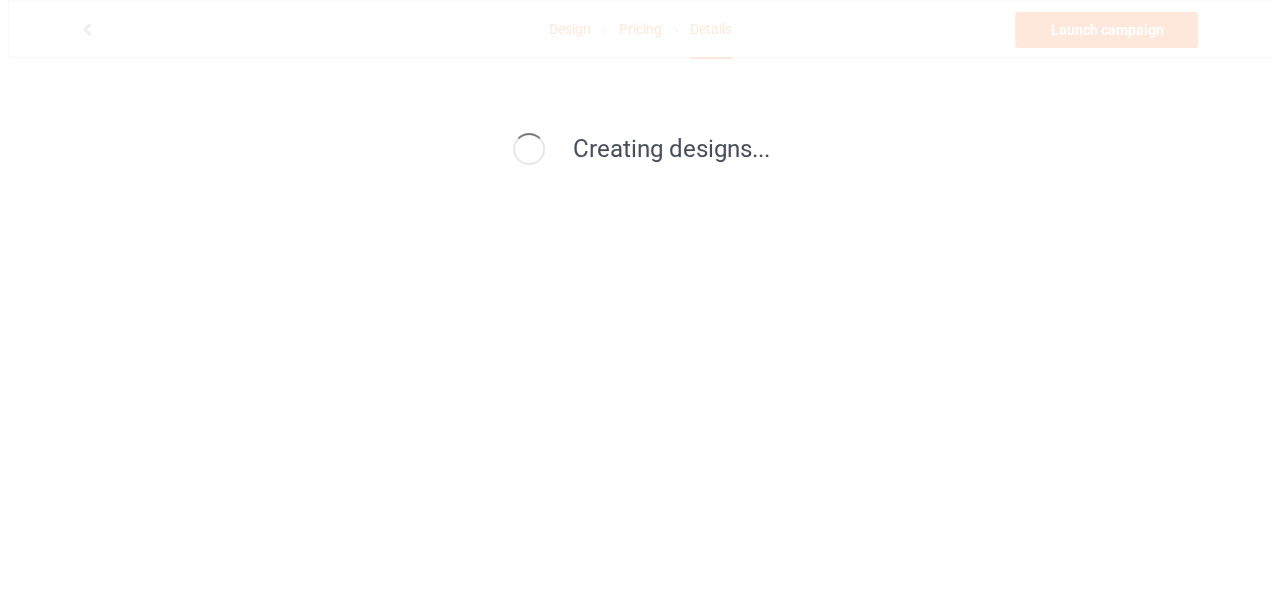 scroll, scrollTop: 0, scrollLeft: 0, axis: both 